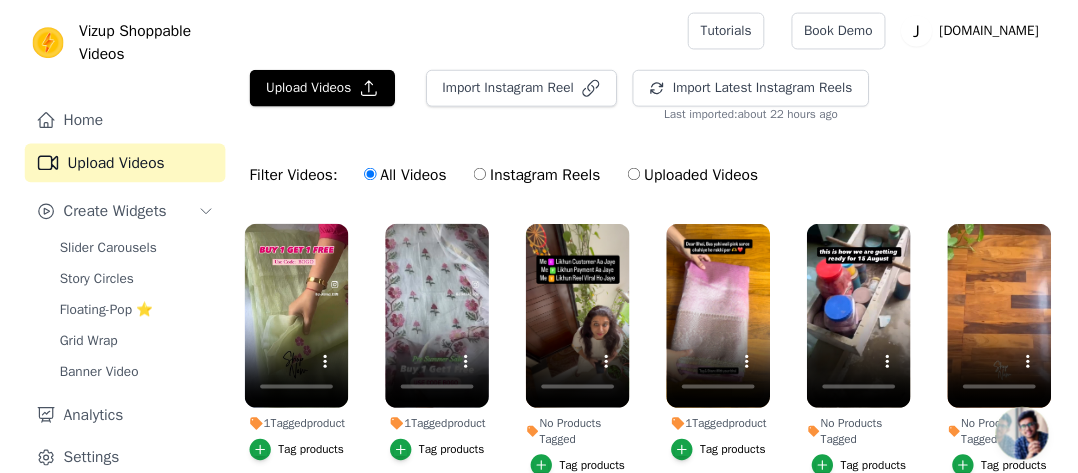 scroll, scrollTop: 0, scrollLeft: 0, axis: both 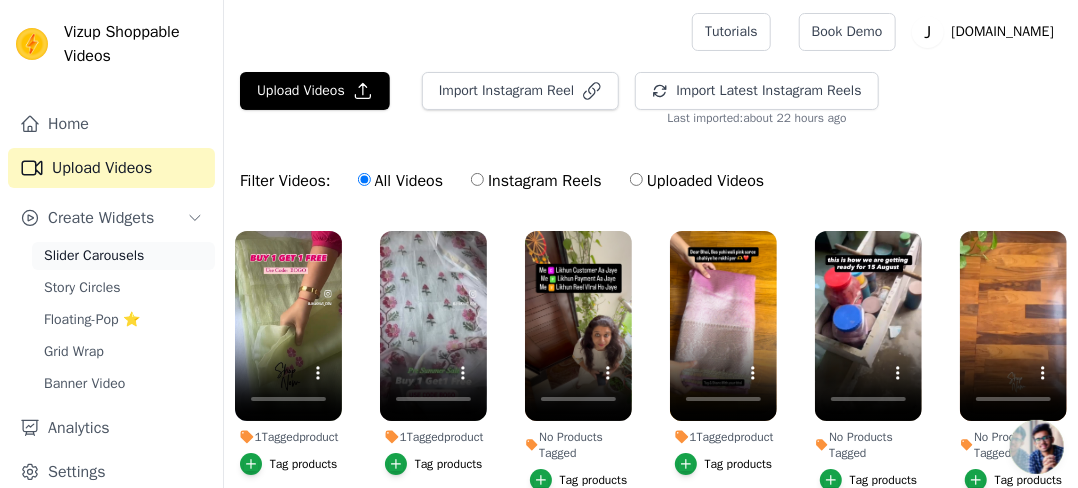 click on "Slider Carousels" at bounding box center (94, 256) 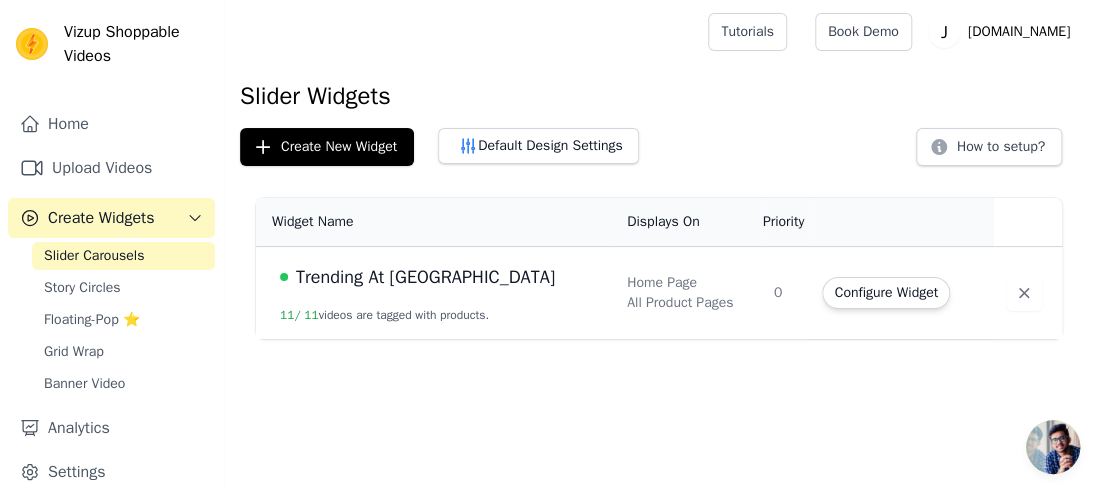 click on "Displays On" at bounding box center (688, 222) 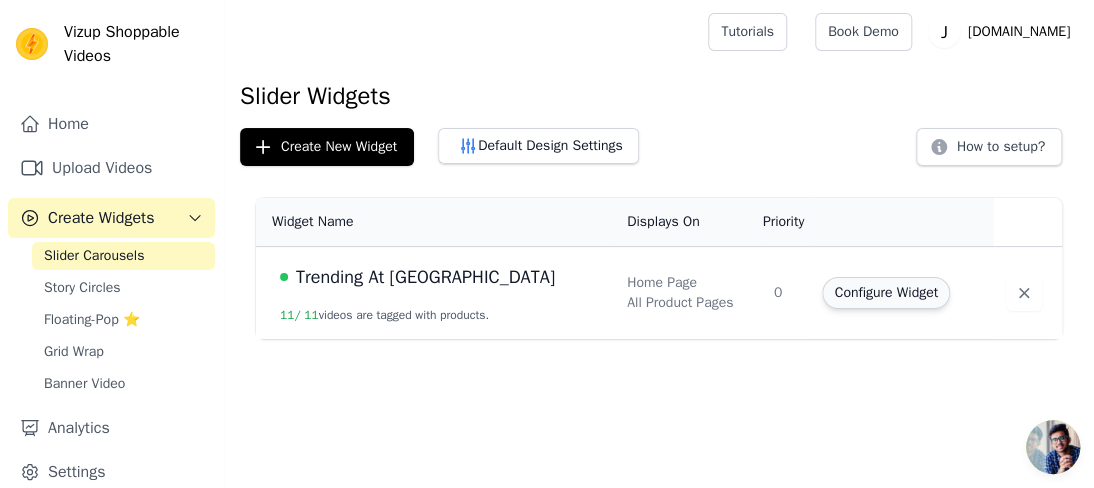 click on "Configure Widget" at bounding box center (885, 293) 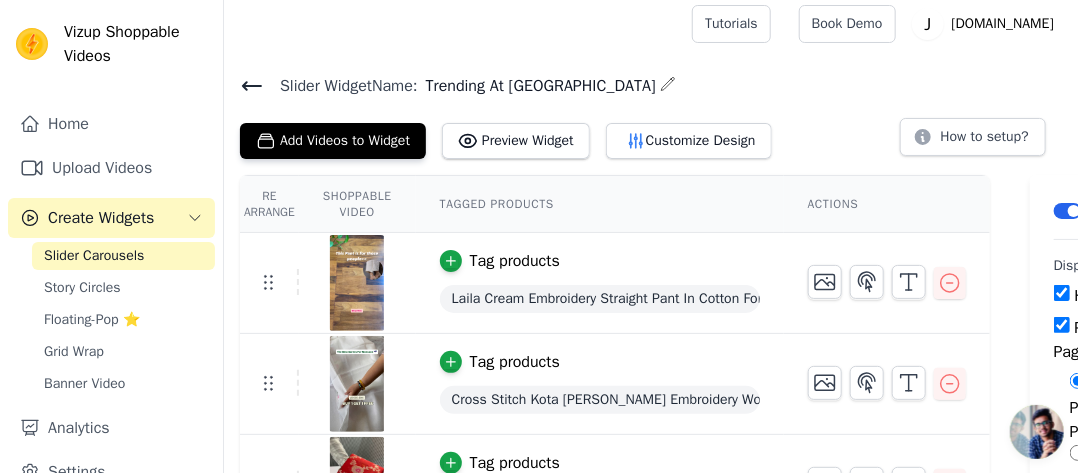 scroll, scrollTop: 0, scrollLeft: 0, axis: both 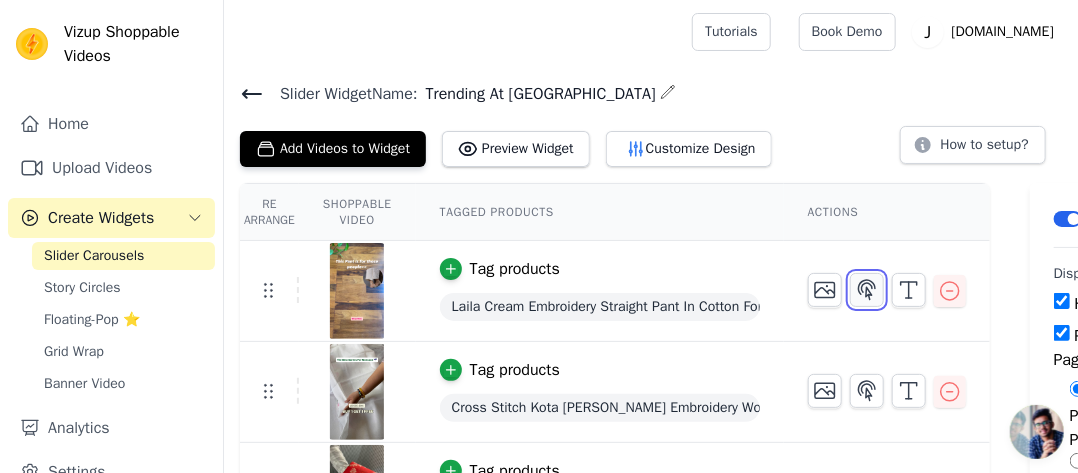 click 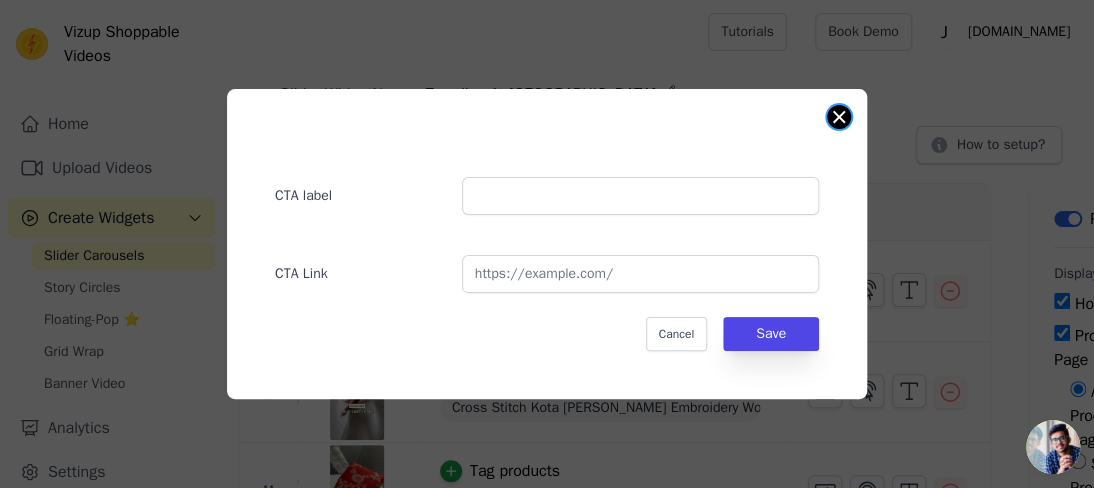 click at bounding box center [839, 117] 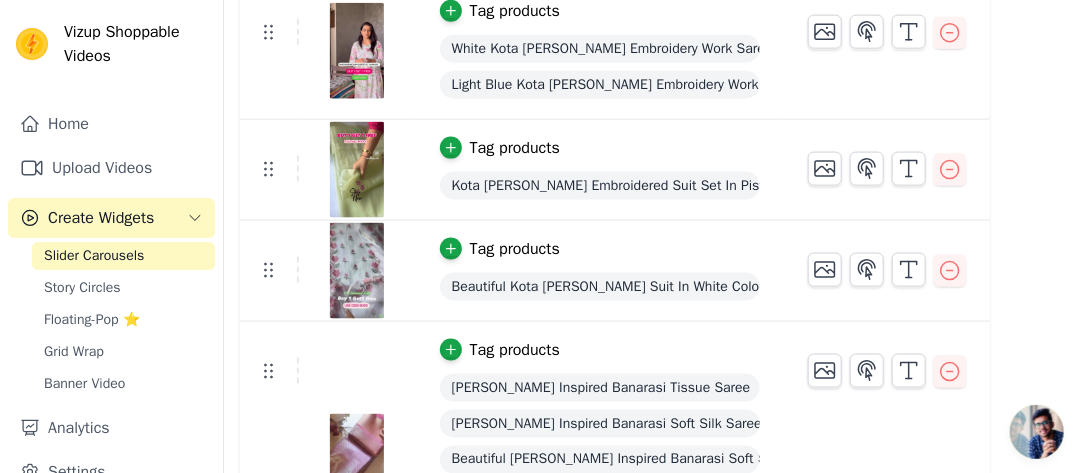 scroll, scrollTop: 1271, scrollLeft: 0, axis: vertical 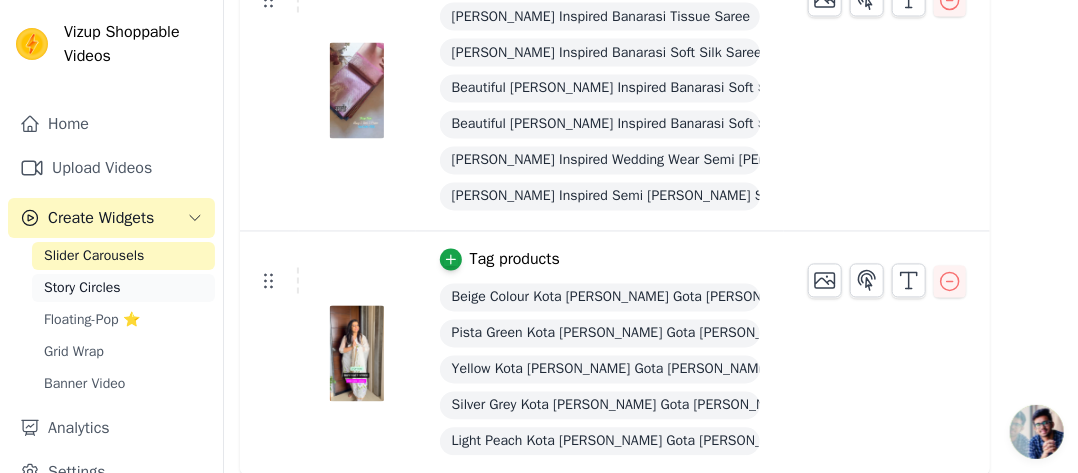click on "Story Circles" at bounding box center (82, 288) 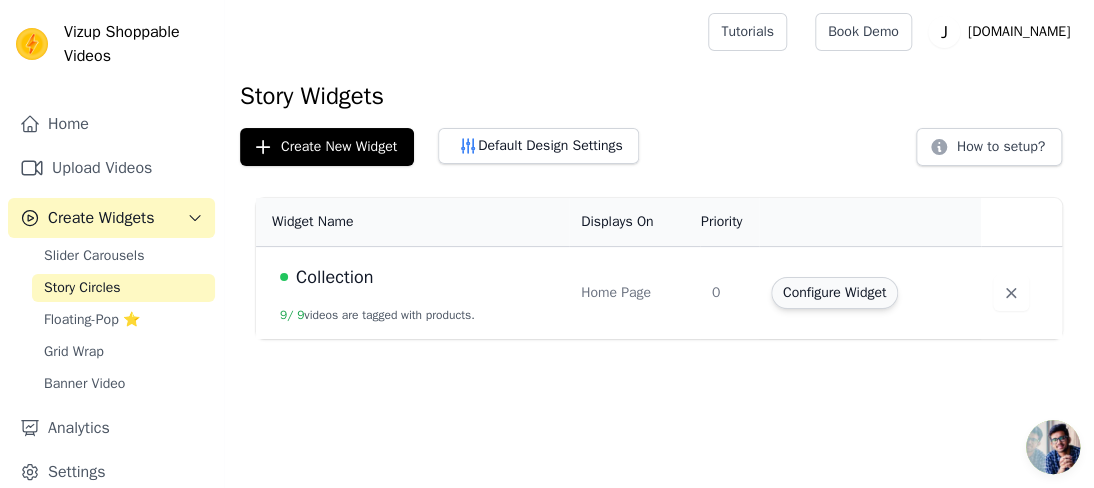 click on "Configure Widget" at bounding box center (834, 293) 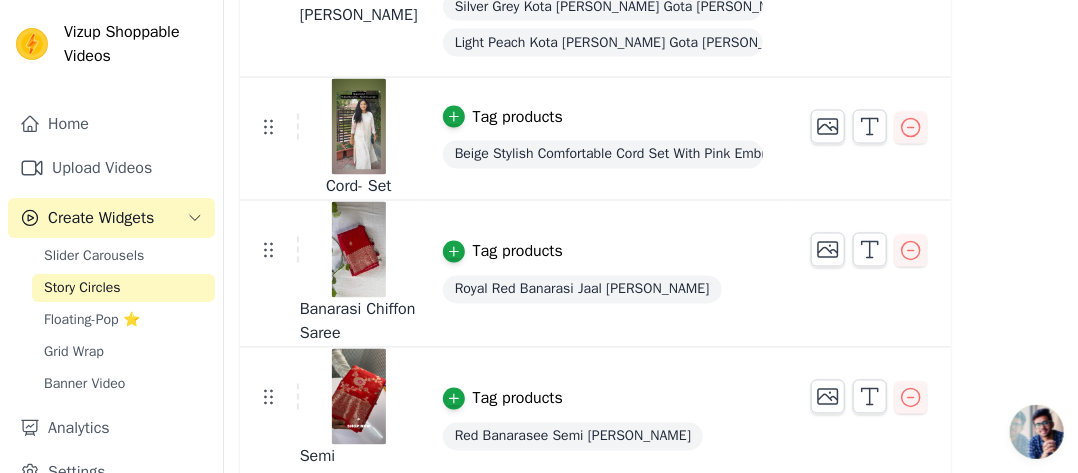 scroll, scrollTop: 1284, scrollLeft: 0, axis: vertical 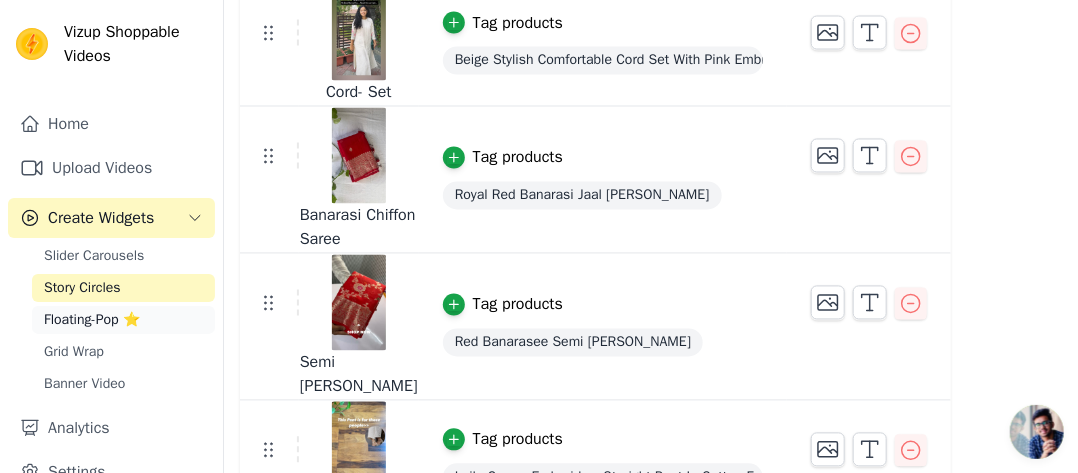 click on "Floating-Pop ⭐" at bounding box center [92, 320] 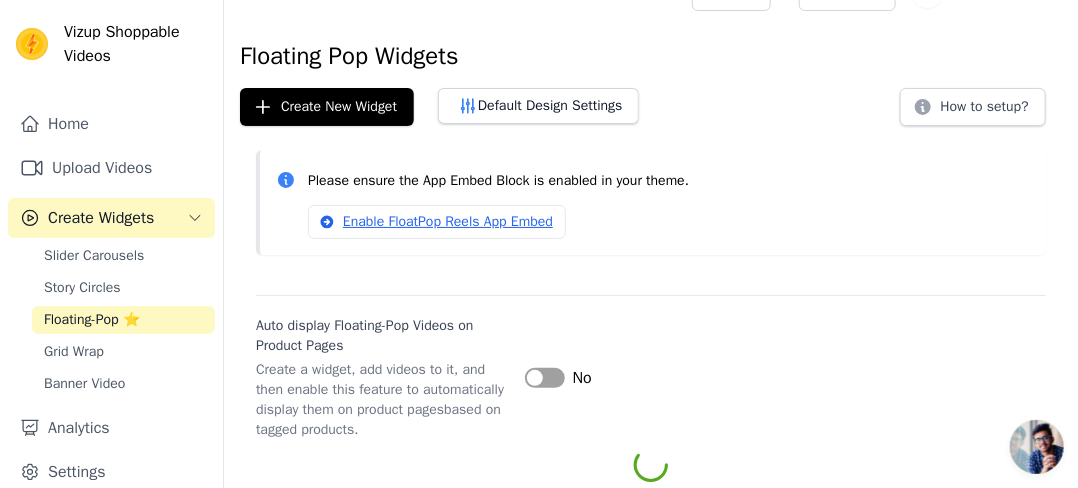 scroll, scrollTop: 171, scrollLeft: 0, axis: vertical 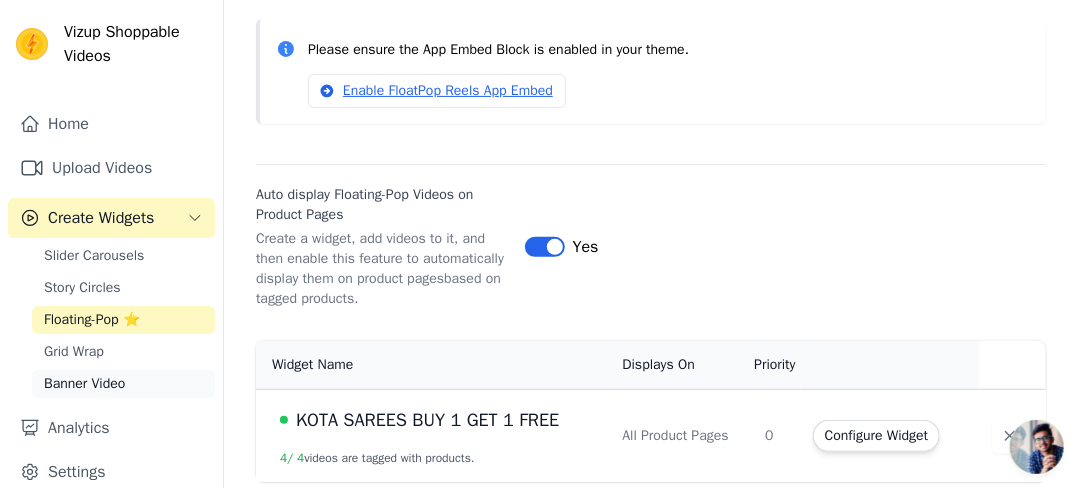 click on "Banner Video" at bounding box center [84, 384] 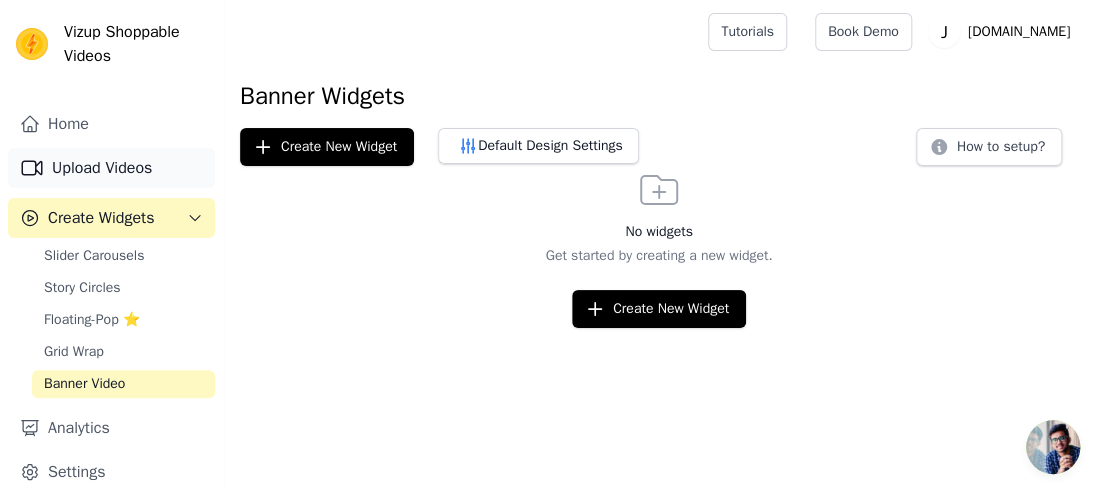 click on "Upload Videos" at bounding box center [111, 168] 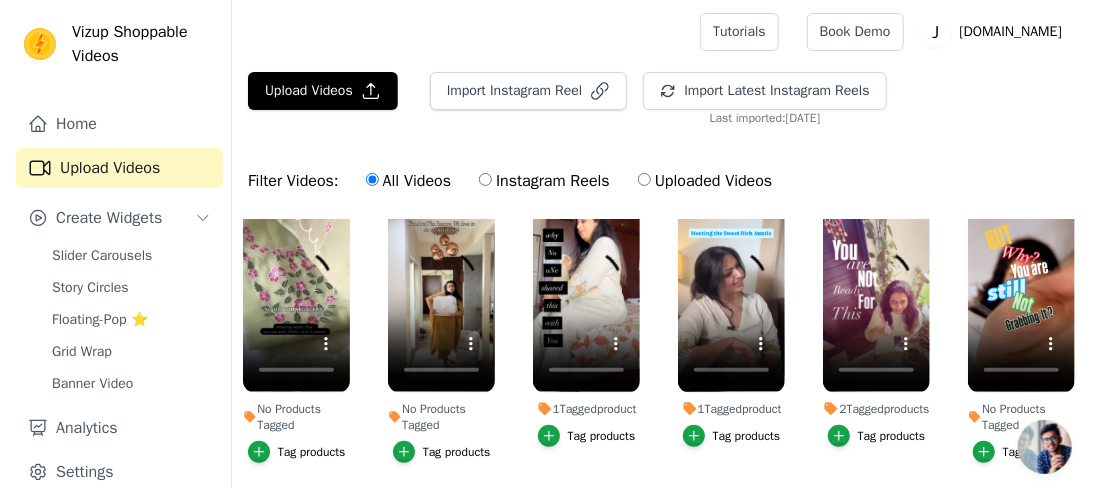 scroll, scrollTop: 700, scrollLeft: 0, axis: vertical 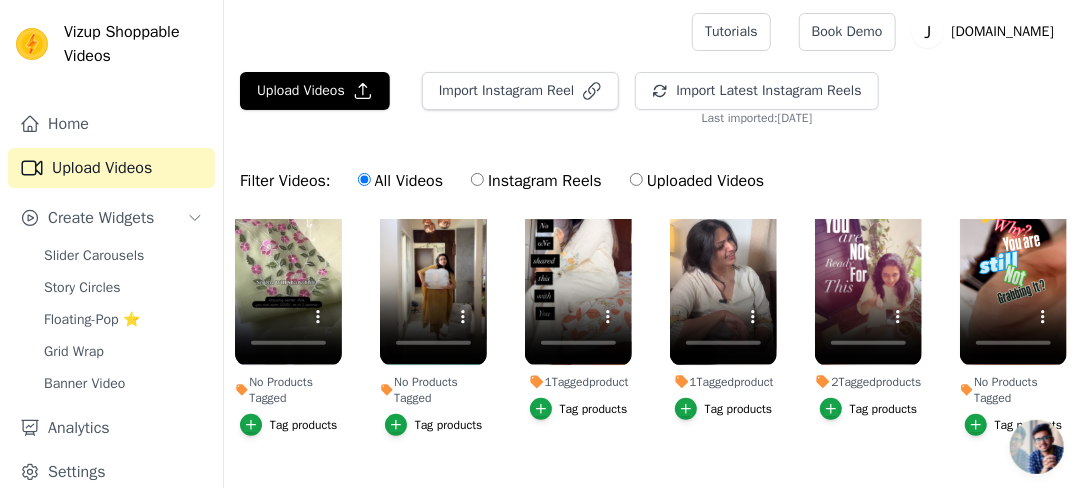 click on "Tag products" at bounding box center (1029, 425) 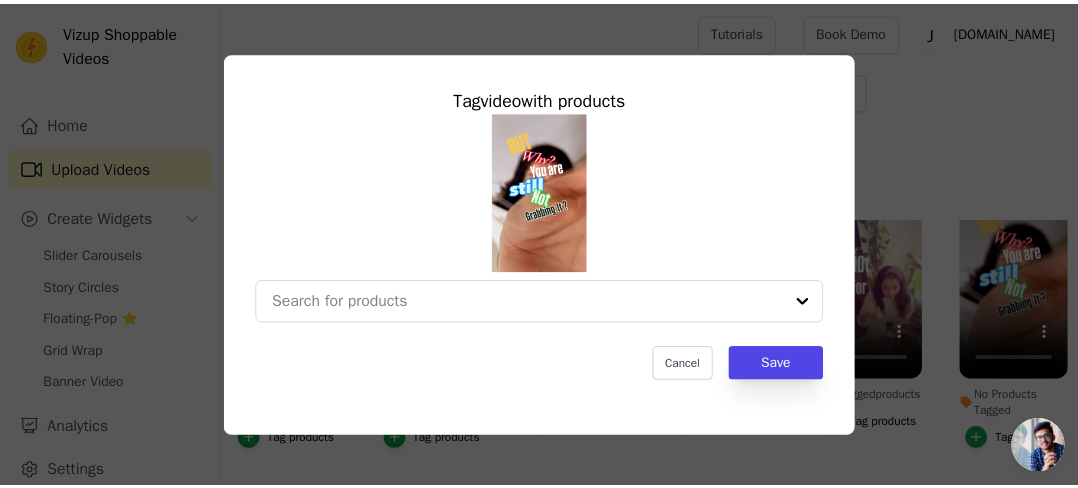 scroll, scrollTop: 709, scrollLeft: 0, axis: vertical 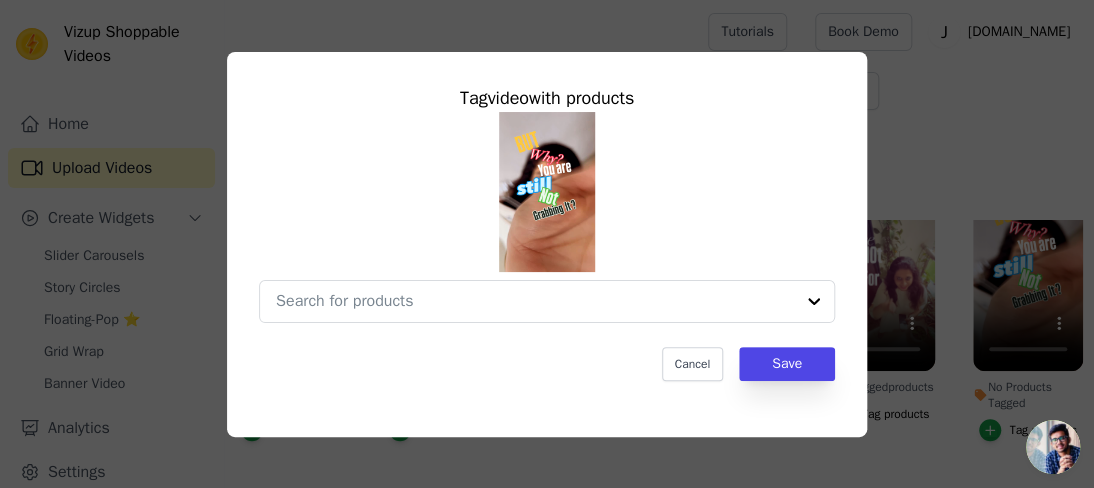click at bounding box center (547, 192) 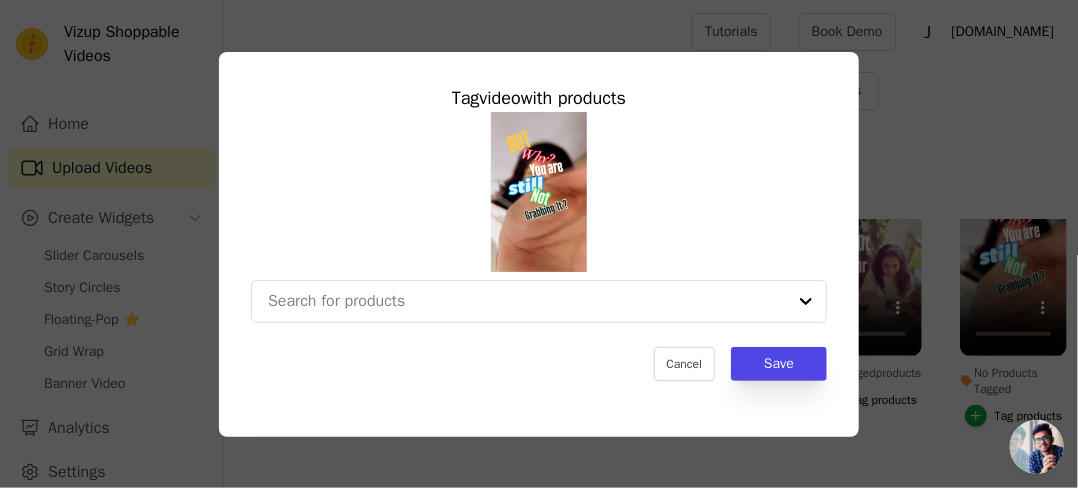 scroll, scrollTop: 700, scrollLeft: 0, axis: vertical 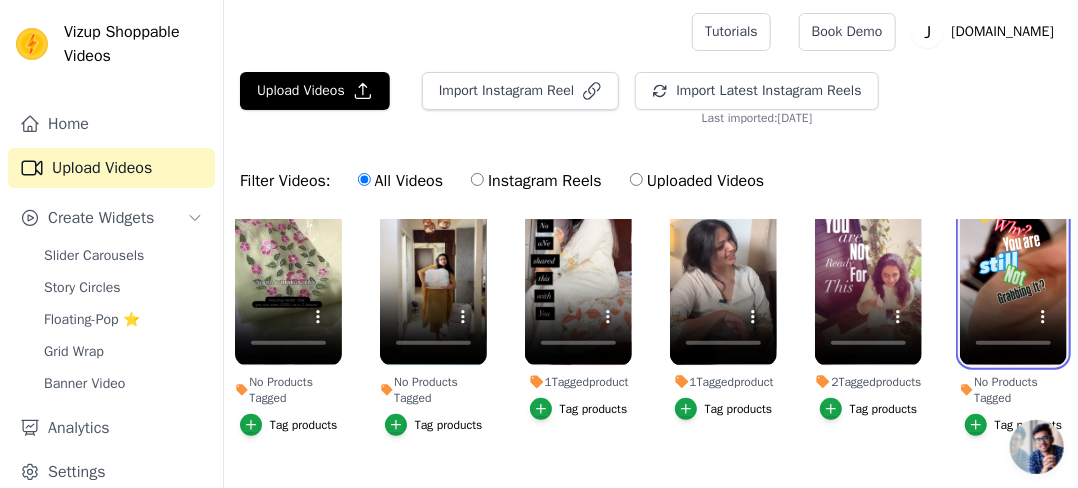 click at bounding box center (1013, 270) 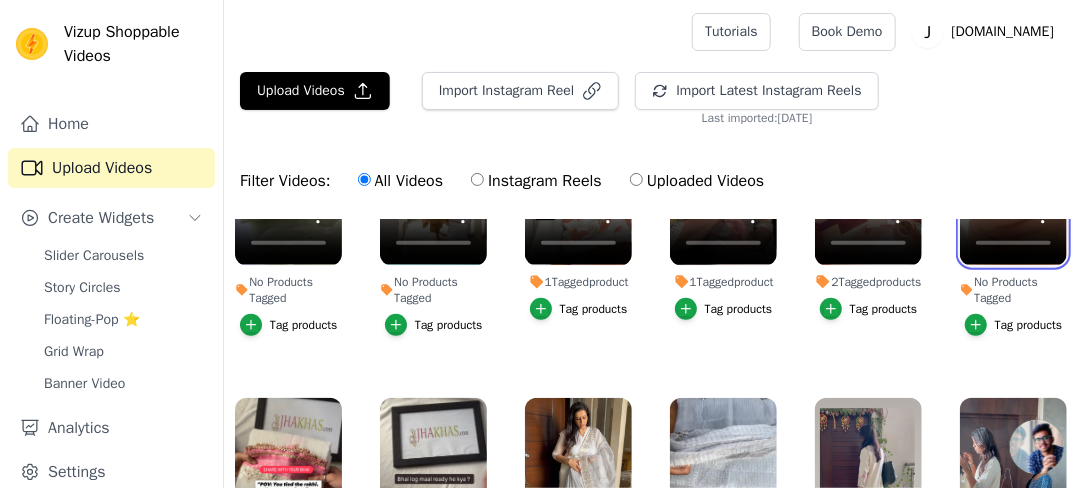 scroll, scrollTop: 700, scrollLeft: 0, axis: vertical 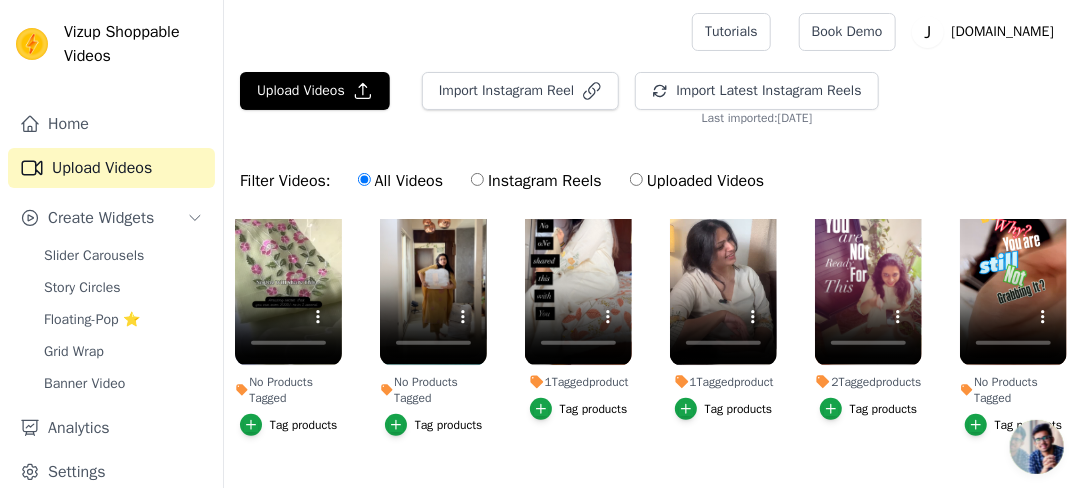 click on "Tag products" at bounding box center [884, 409] 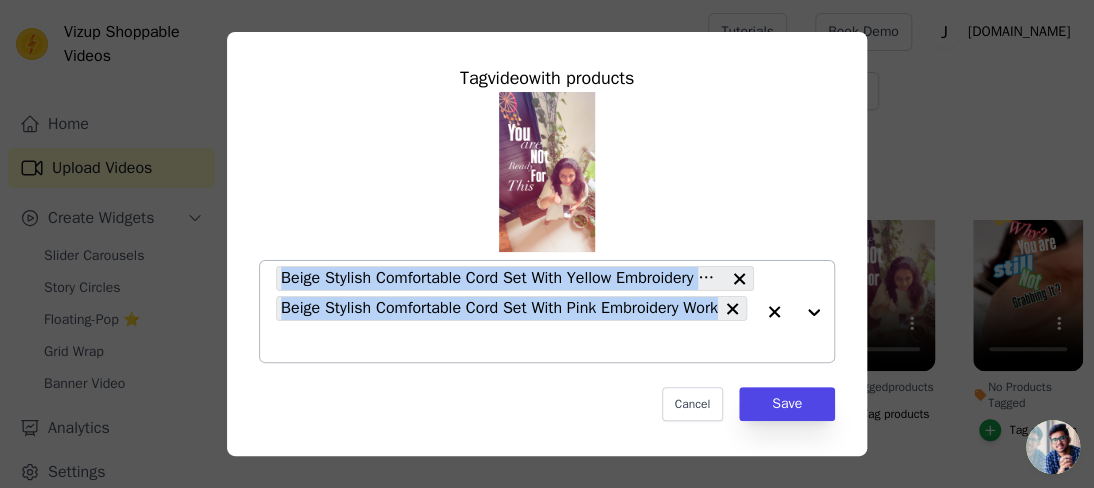 drag, startPoint x: 256, startPoint y: 271, endPoint x: 716, endPoint y: 299, distance: 460.85138 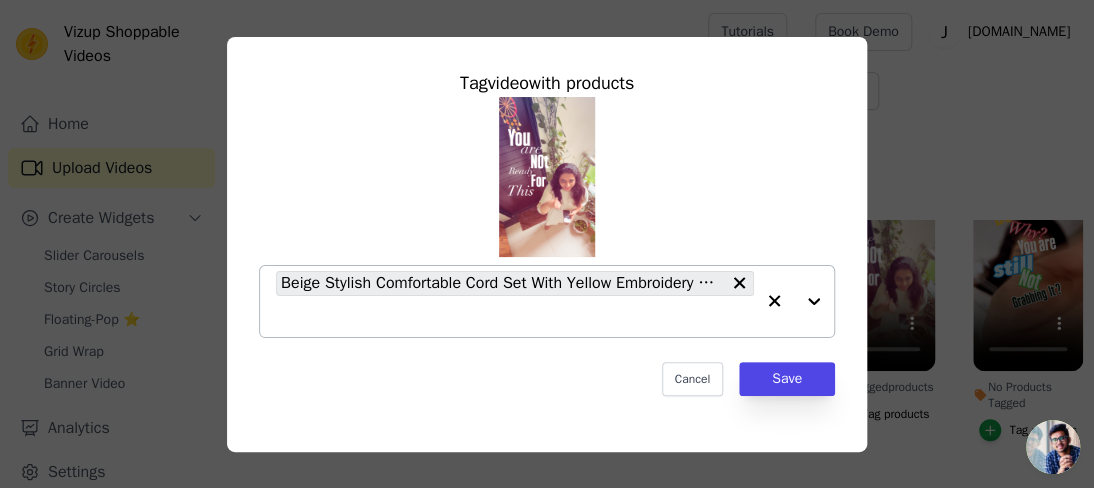 click on "Beige Stylish Comfortable Cord Set With Yellow Embroidery Work" at bounding box center (547, 217) 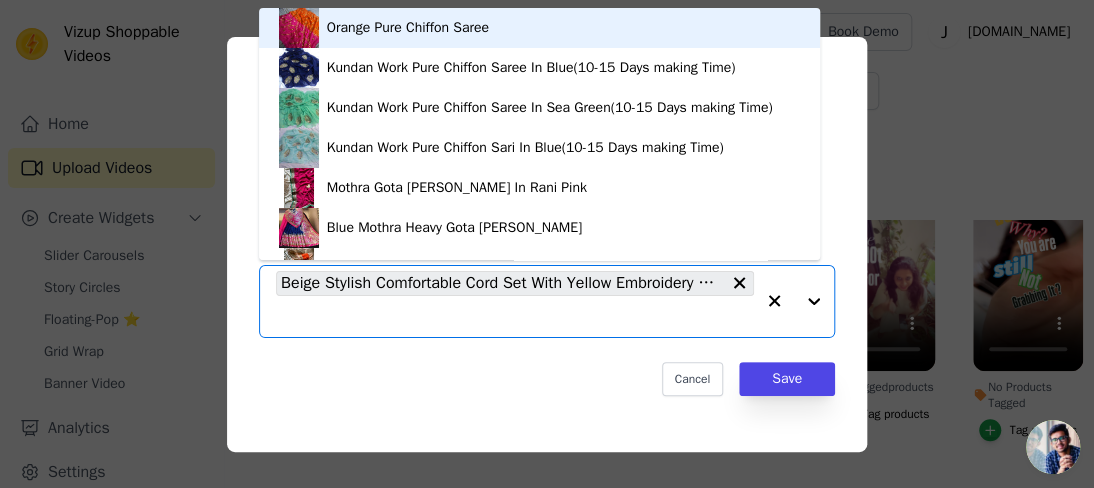 drag, startPoint x: 663, startPoint y: 282, endPoint x: 1014, endPoint y: 90, distance: 400.08124 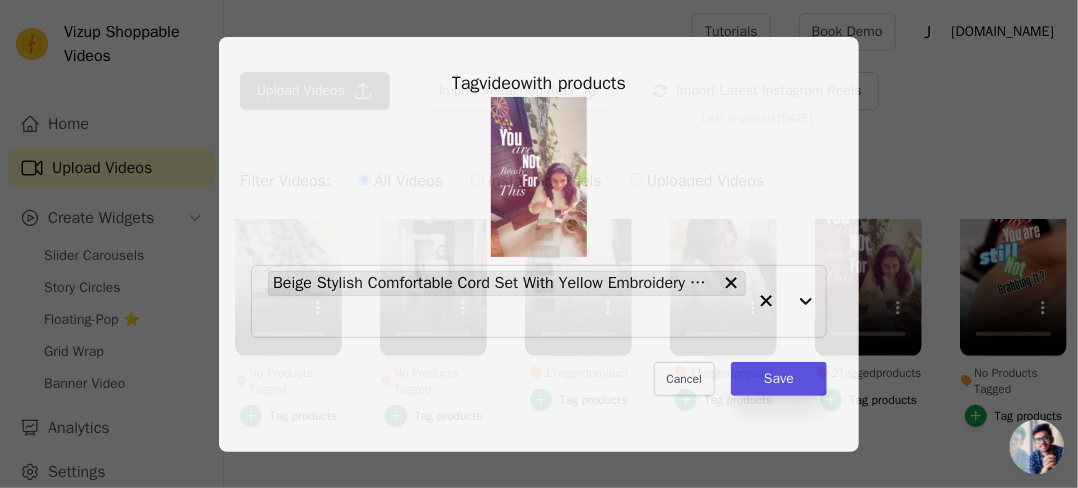 scroll, scrollTop: 700, scrollLeft: 0, axis: vertical 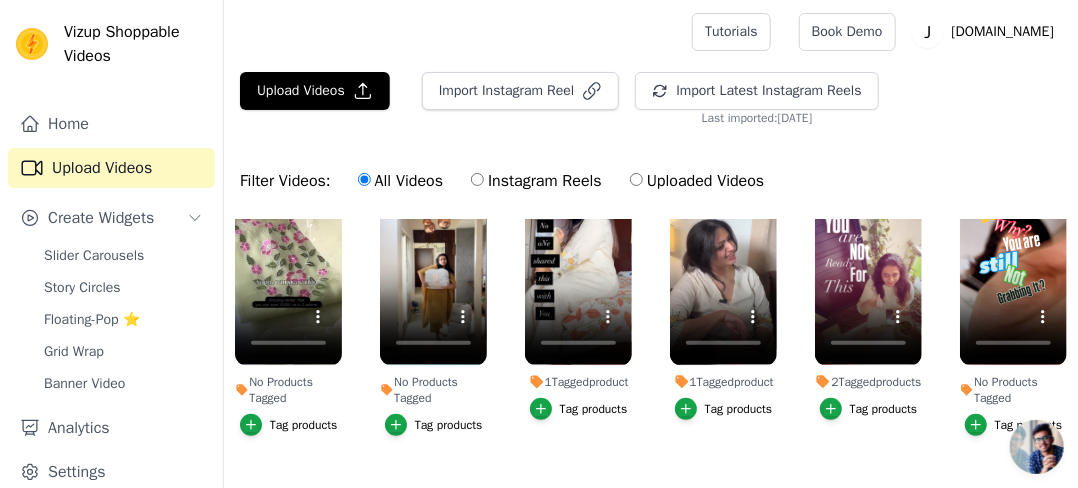 click on "Tag products" at bounding box center [1029, 425] 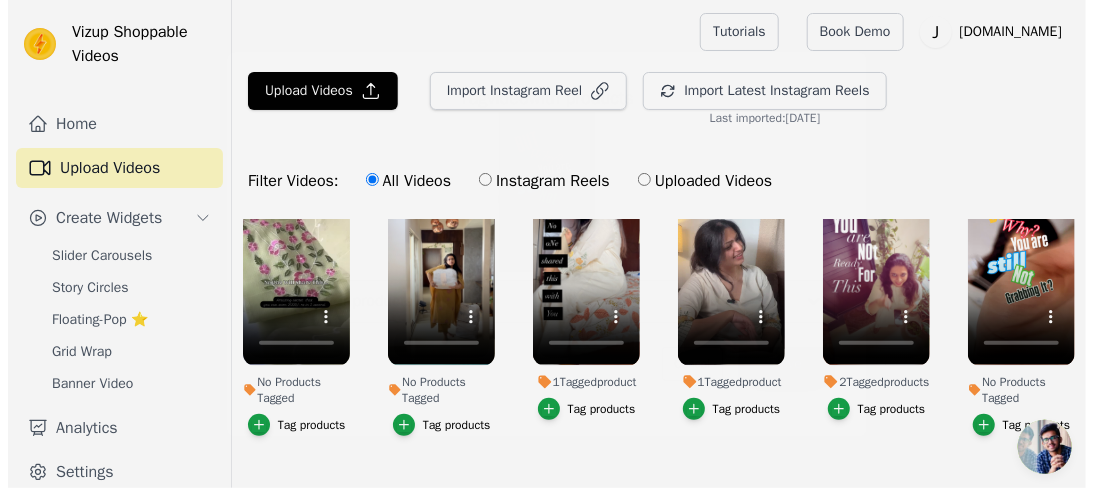 scroll, scrollTop: 709, scrollLeft: 0, axis: vertical 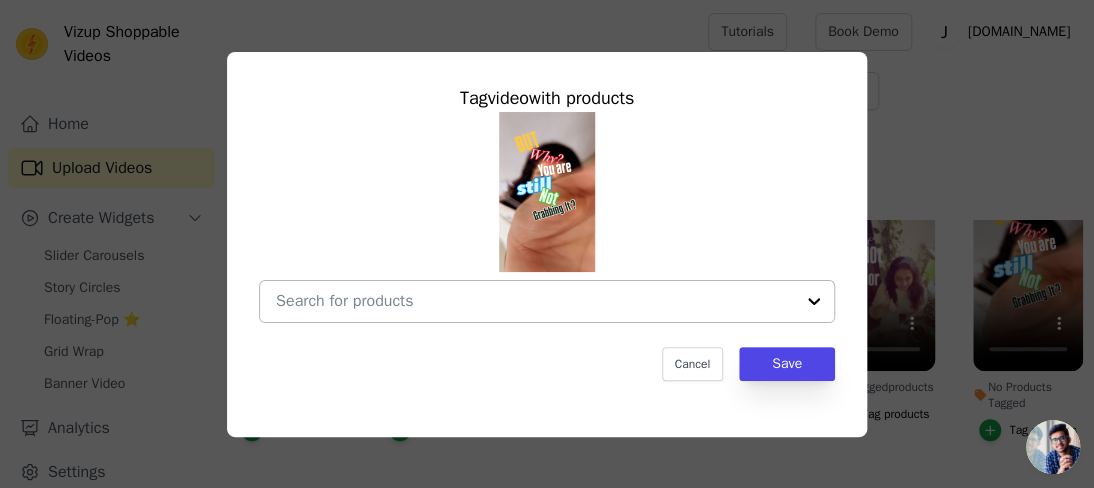 click on "No Products Tagged     Tag  video  with products                         Cancel   Save     Tag products" at bounding box center [535, 301] 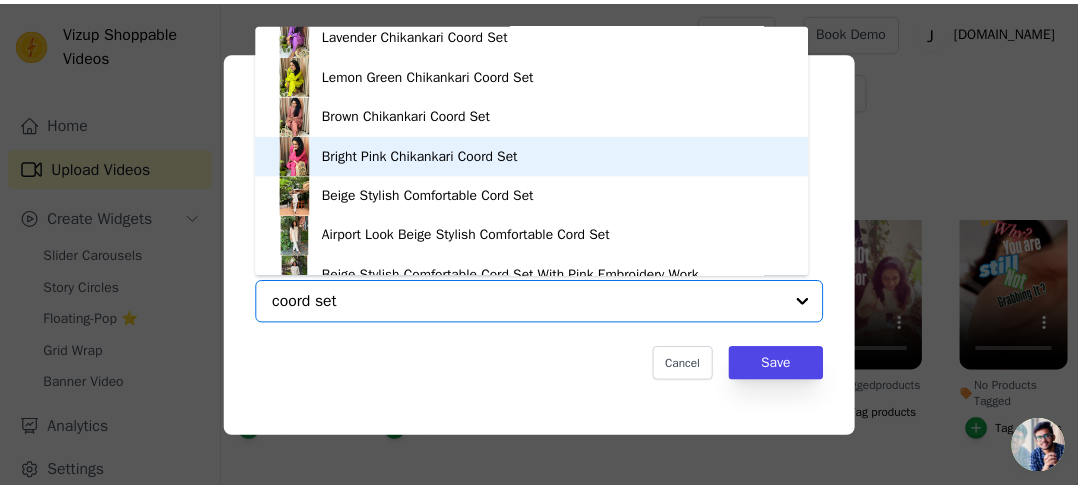 scroll, scrollTop: 908, scrollLeft: 0, axis: vertical 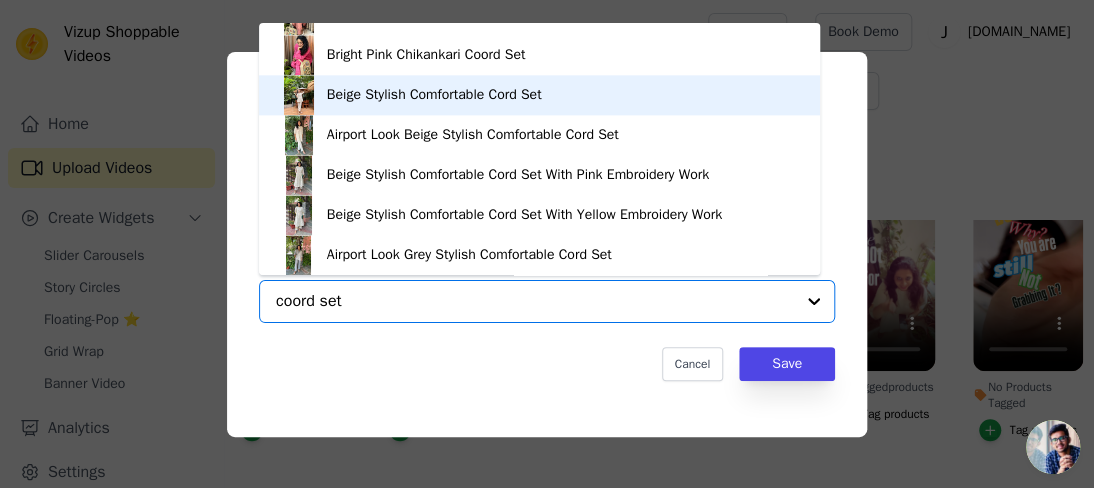 type on "coord set" 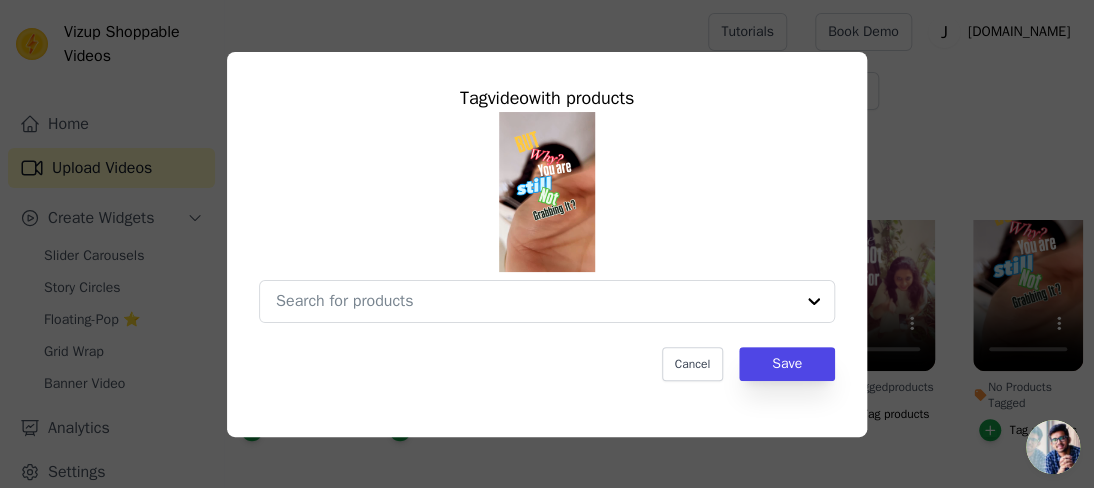 click on "Tag  video  with products                         Cancel   Save" at bounding box center (547, 244) 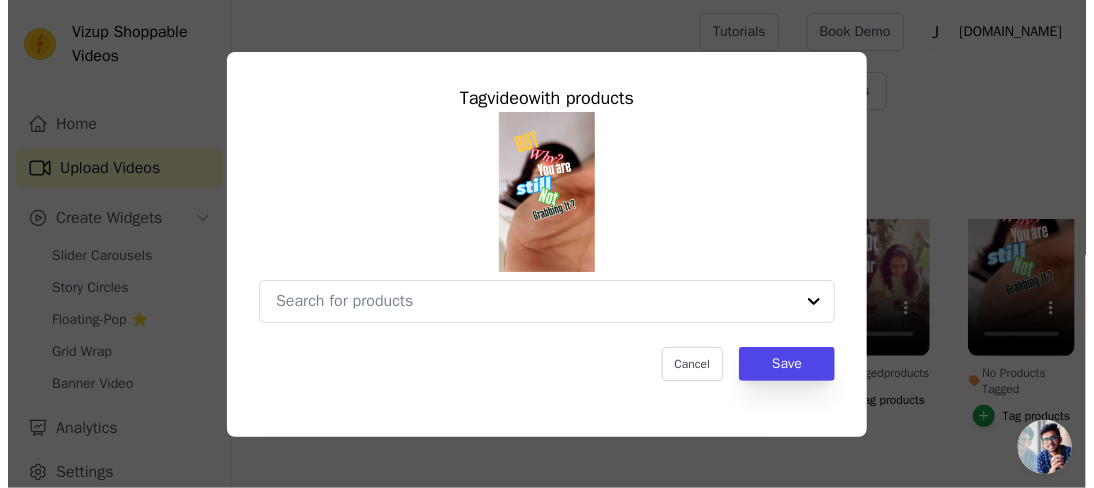 scroll, scrollTop: 700, scrollLeft: 0, axis: vertical 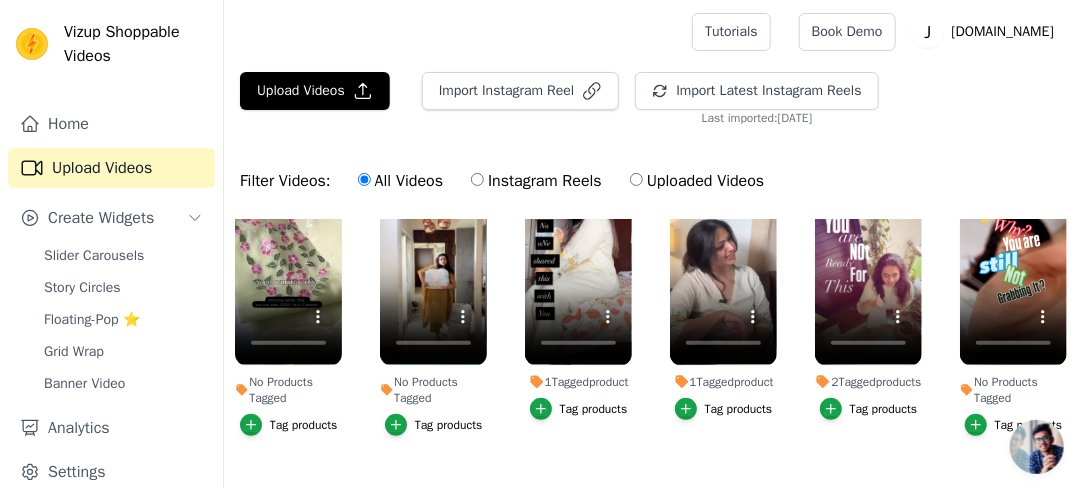 click on "Tag products" at bounding box center [869, 409] 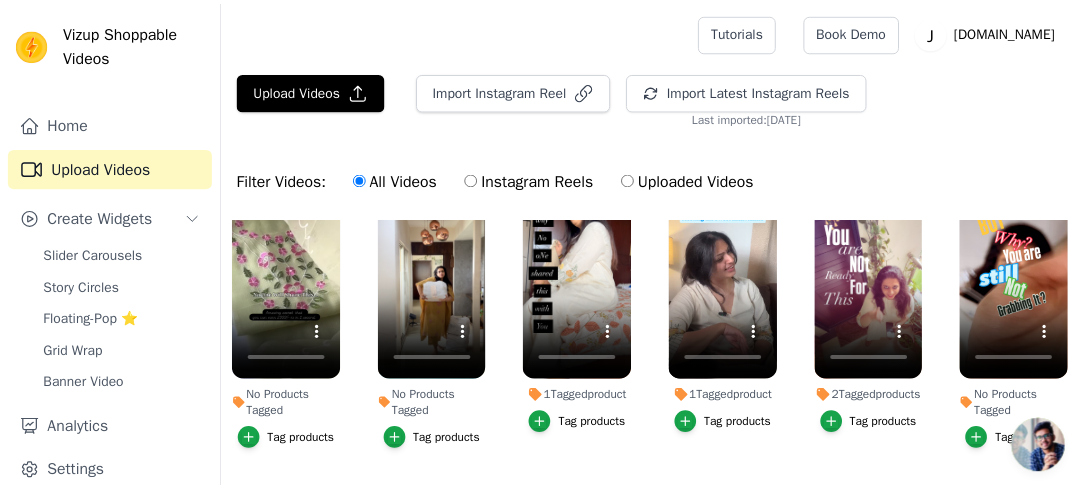 scroll, scrollTop: 709, scrollLeft: 0, axis: vertical 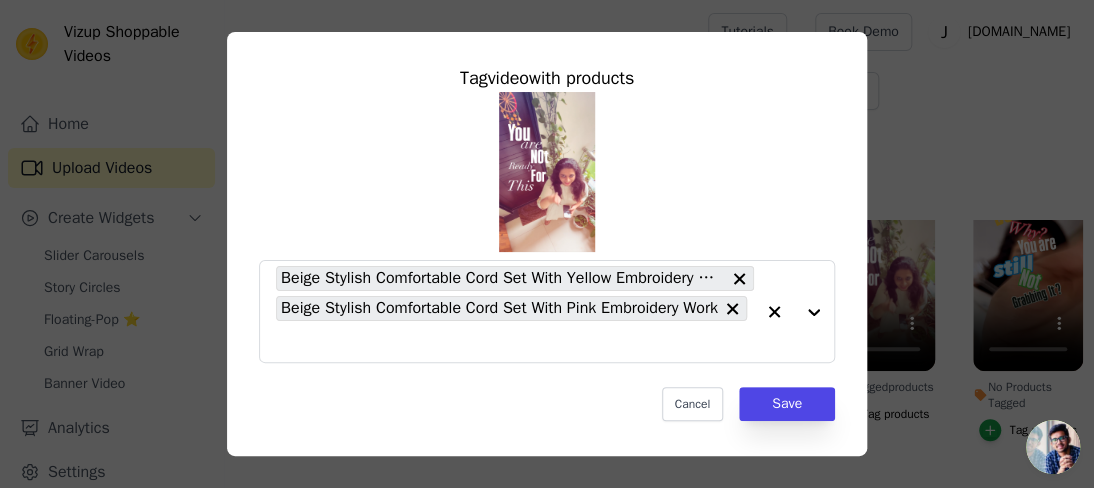 click on "Tag  video  with products           Beige Stylish Comfortable Cord Set With Yellow Embroidery Work     Beige Stylish Comfortable Cord Set With Pink Embroidery Work                   Cancel   Save" at bounding box center [547, 244] 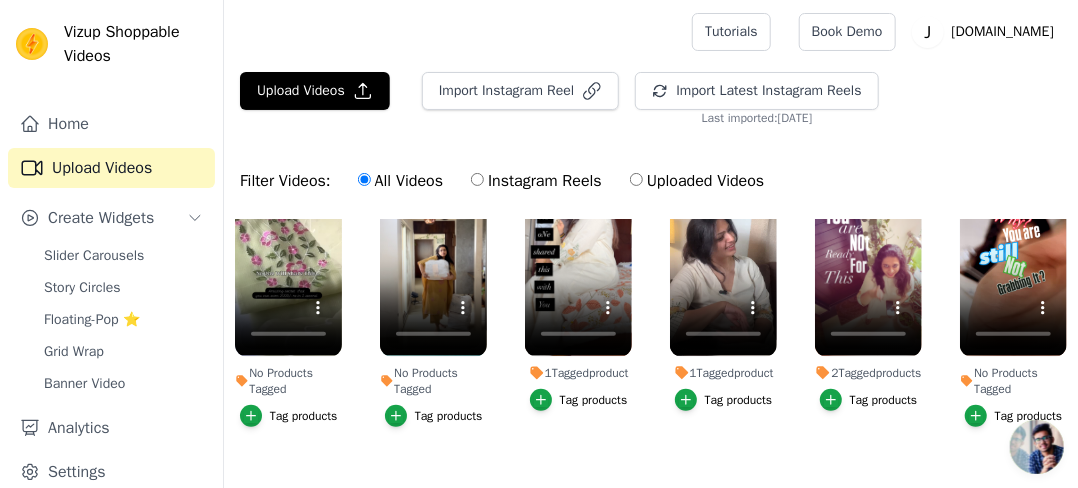 scroll, scrollTop: 700, scrollLeft: 0, axis: vertical 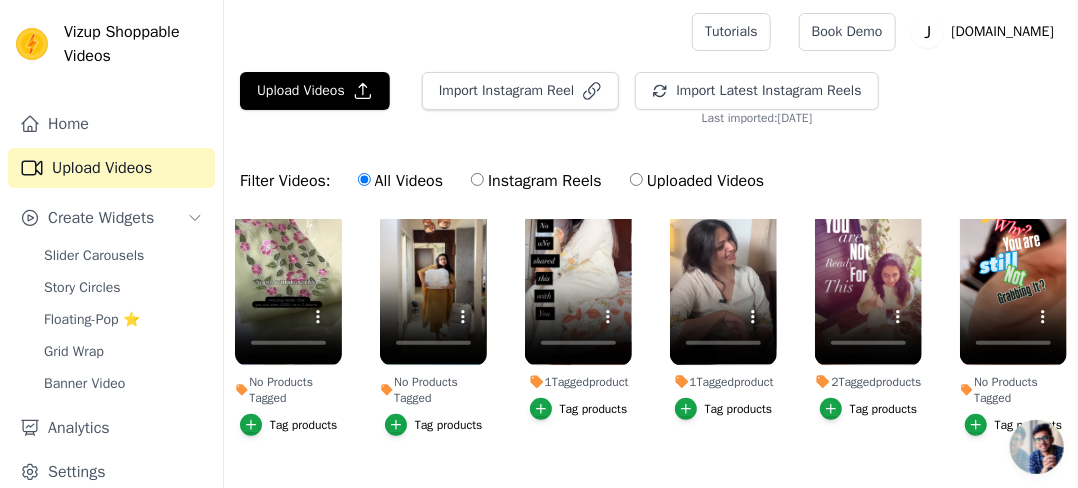 click on "Tag products" at bounding box center (1029, 425) 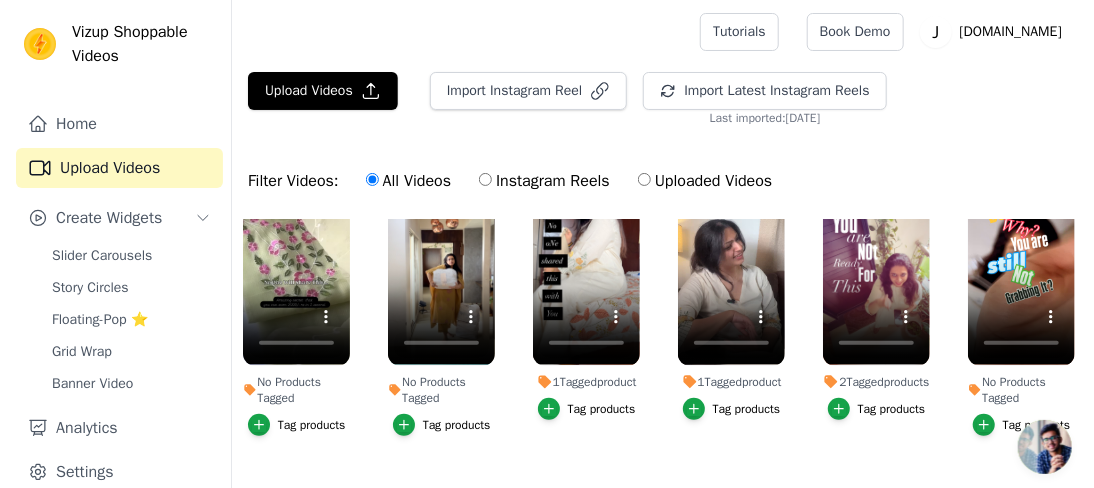 scroll, scrollTop: 709, scrollLeft: 0, axis: vertical 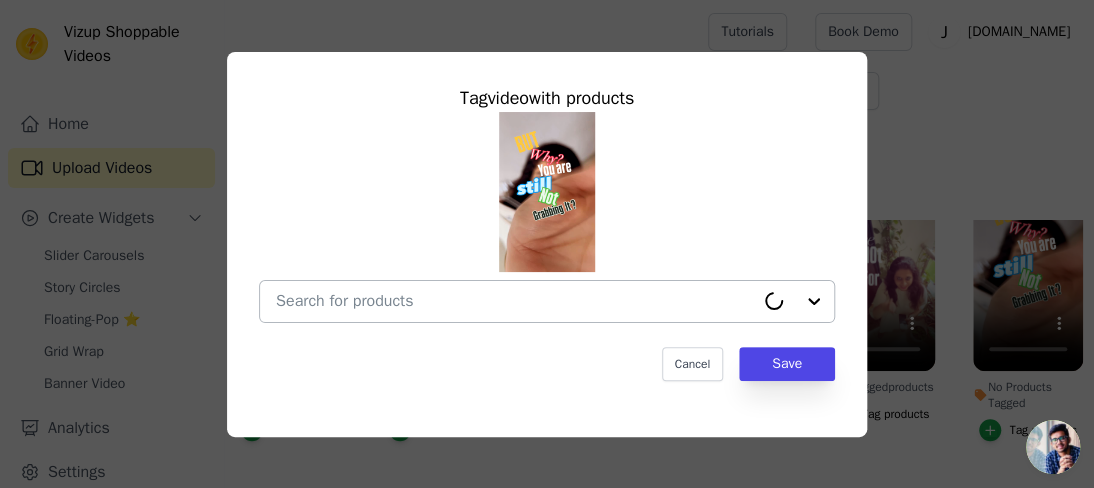 click on "No Products Tagged     Tag  video  with products                         Cancel   Save     Tag products" at bounding box center (515, 301) 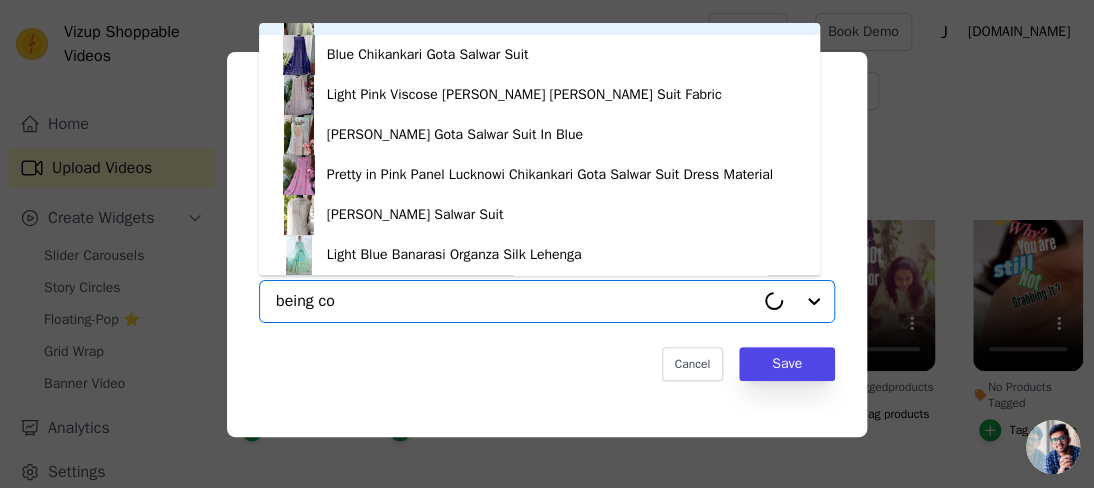 scroll, scrollTop: 0, scrollLeft: 0, axis: both 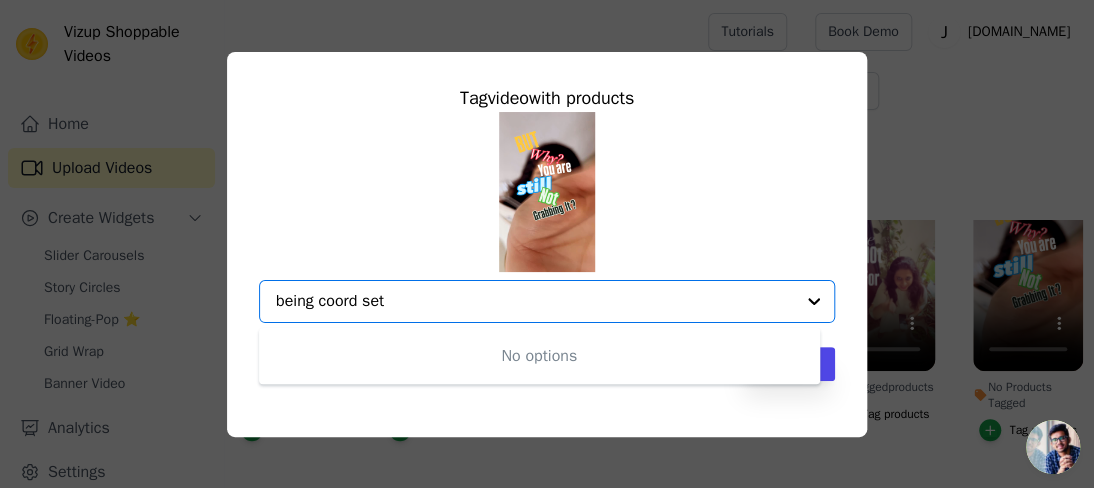 click on "being coord set" at bounding box center (535, 301) 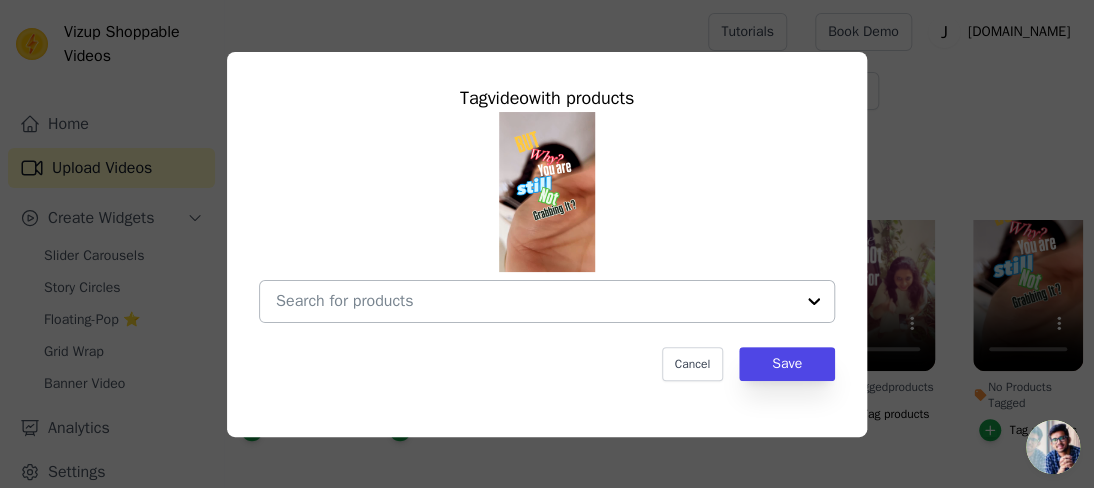 click at bounding box center [814, 301] 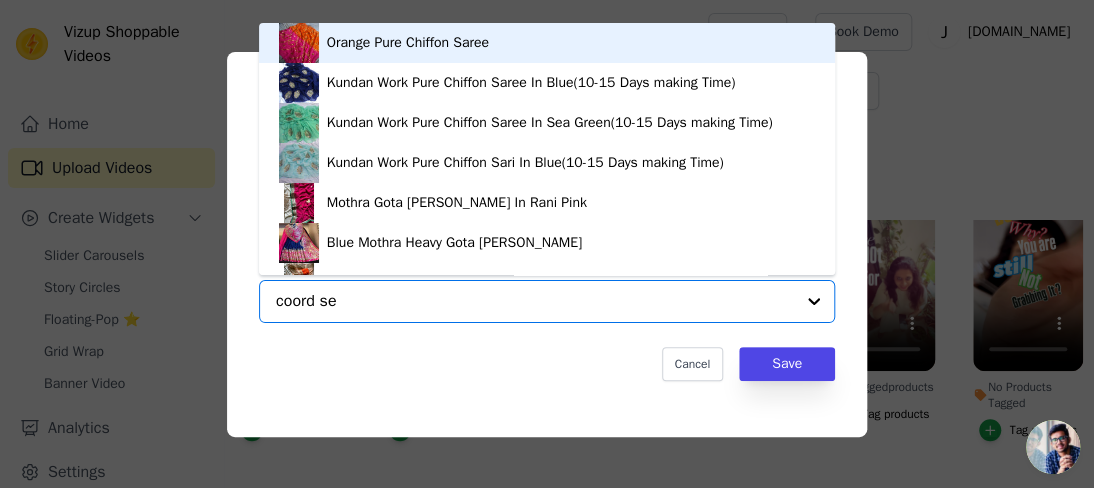 type on "coord set" 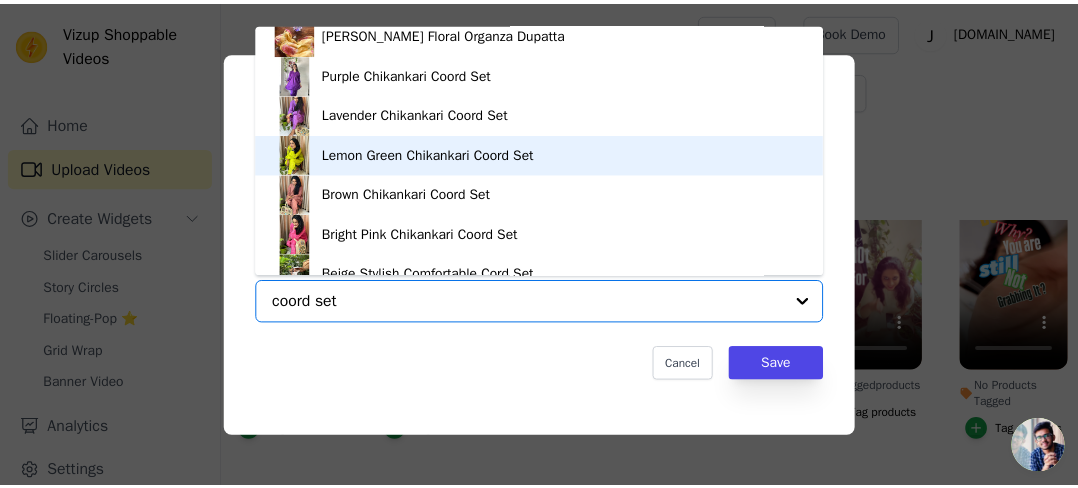 scroll, scrollTop: 908, scrollLeft: 0, axis: vertical 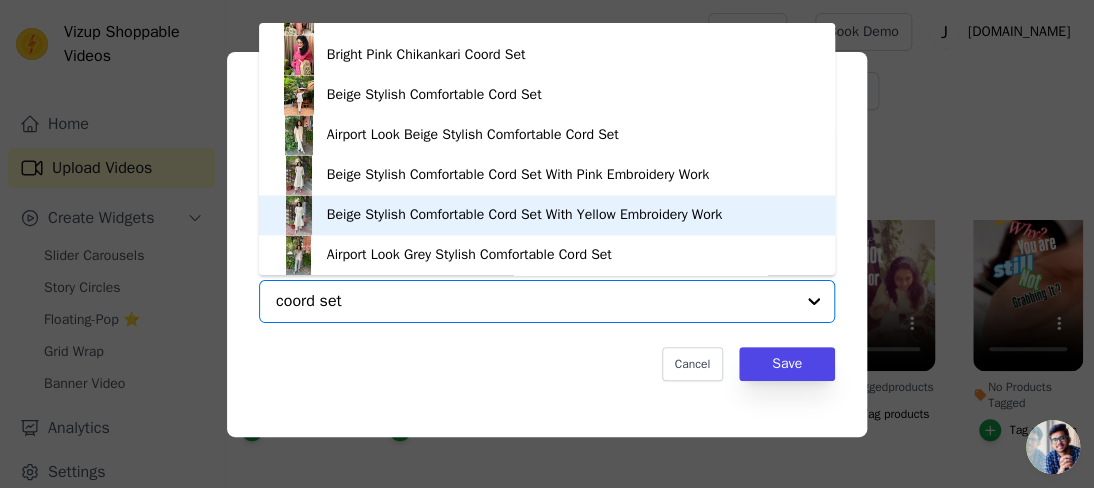 click on "Beige Stylish Comfortable Cord Set With Yellow Embroidery Work" at bounding box center (524, 215) 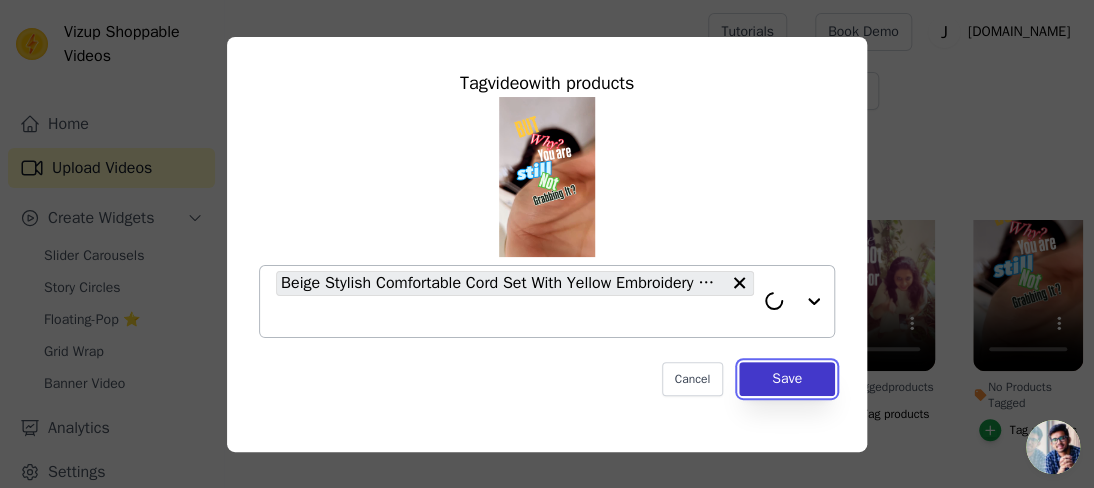 click on "Save" at bounding box center (787, 379) 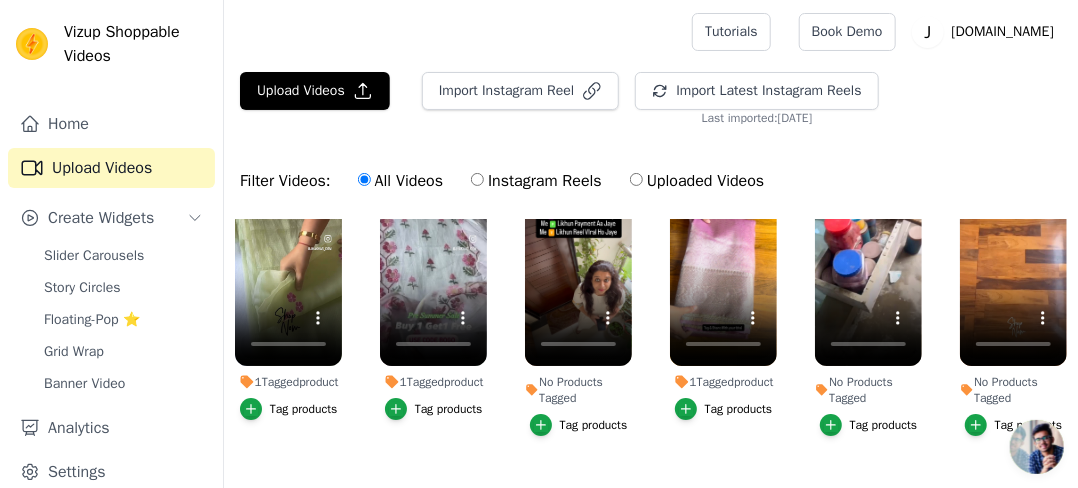 scroll, scrollTop: 100, scrollLeft: 0, axis: vertical 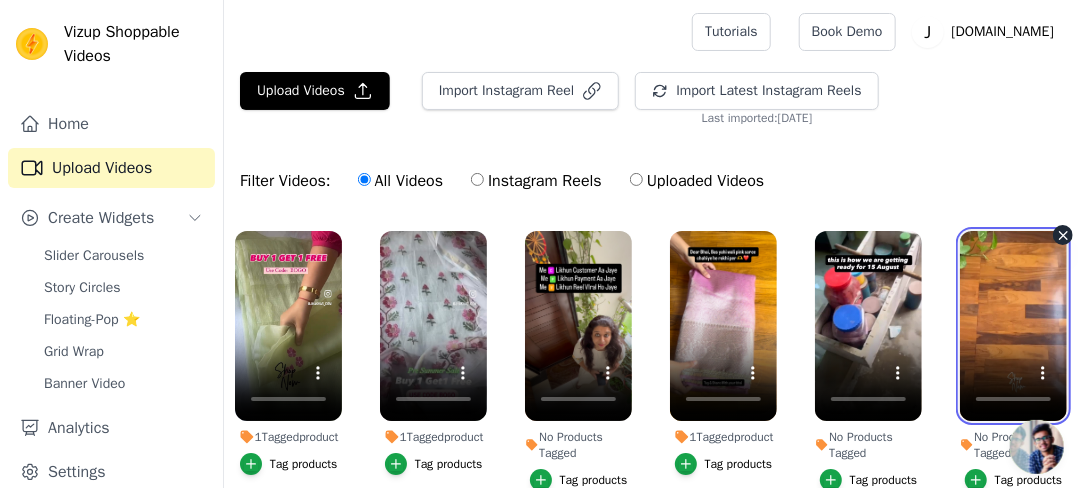 click at bounding box center [1013, 326] 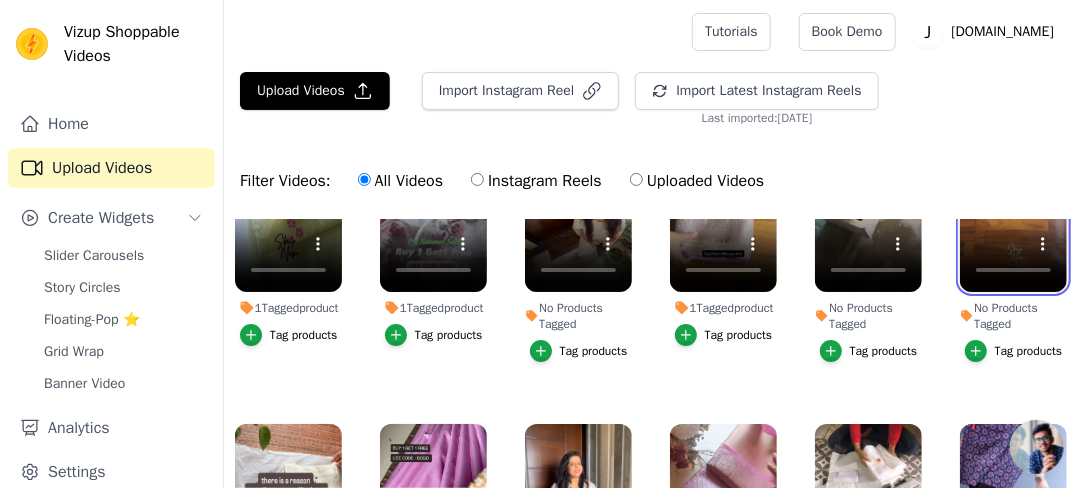 scroll, scrollTop: 200, scrollLeft: 0, axis: vertical 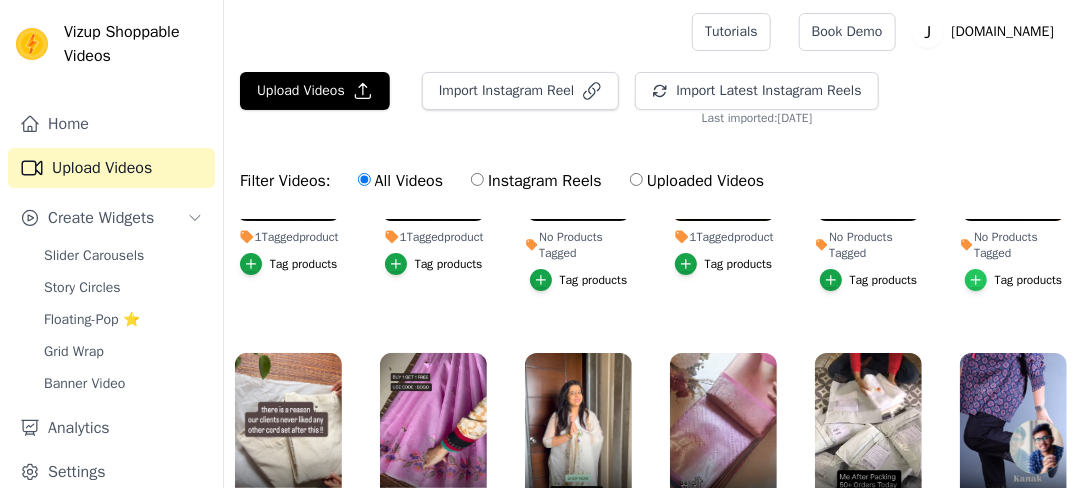 click at bounding box center (976, 280) 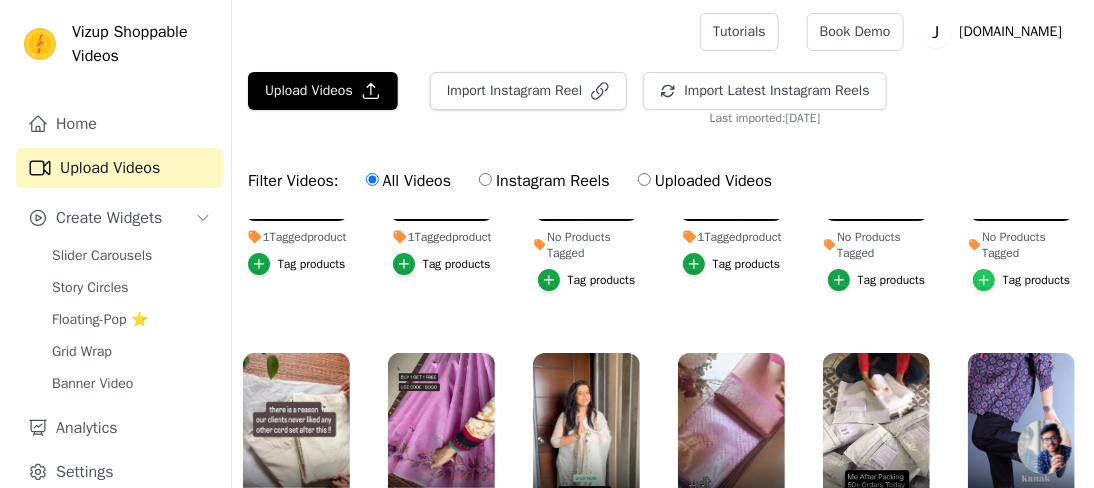 scroll, scrollTop: 204, scrollLeft: 0, axis: vertical 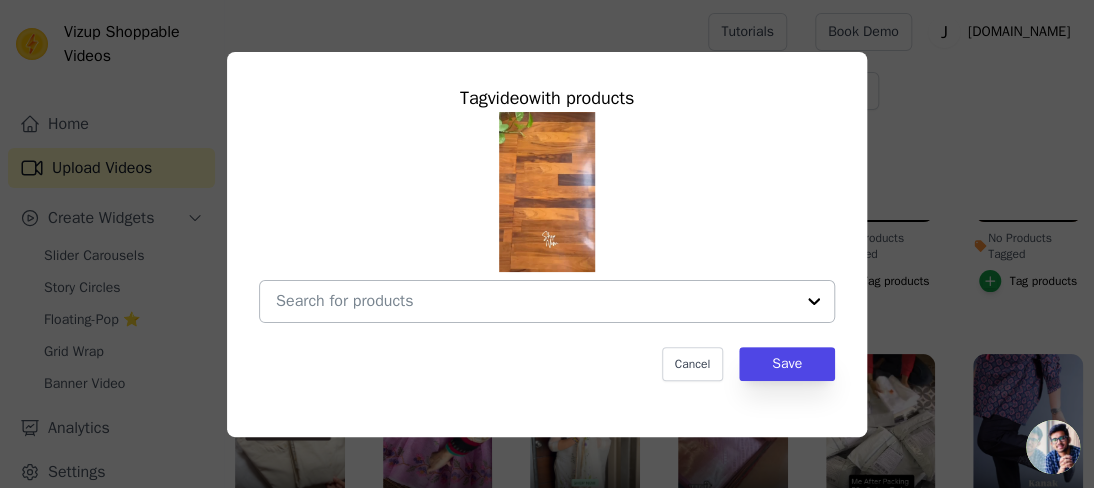 click on "No Products Tagged     Tag  video  with products                         Cancel   Save     Tag products" at bounding box center [535, 301] 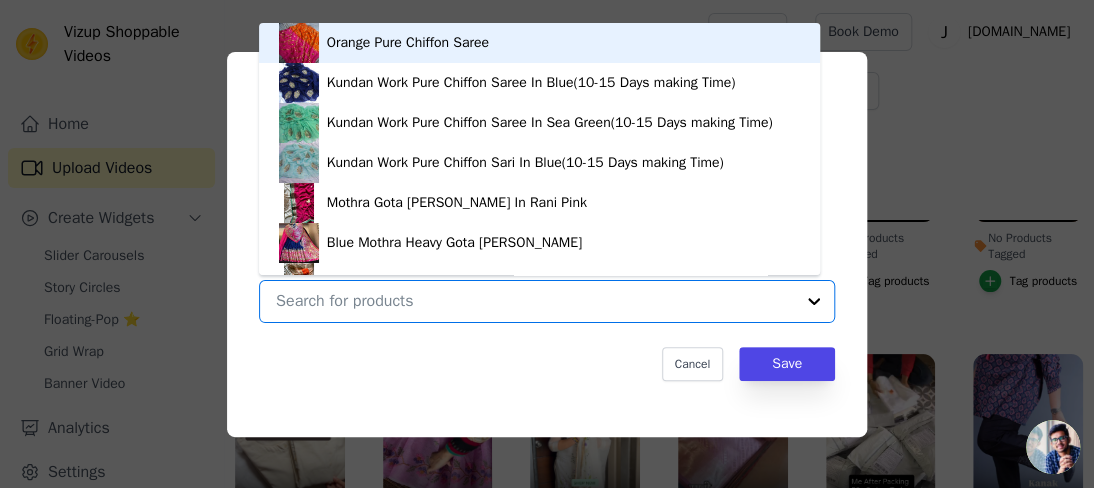 paste on "Laila Cream Embroidery Straight Pant In Cotton For Office" 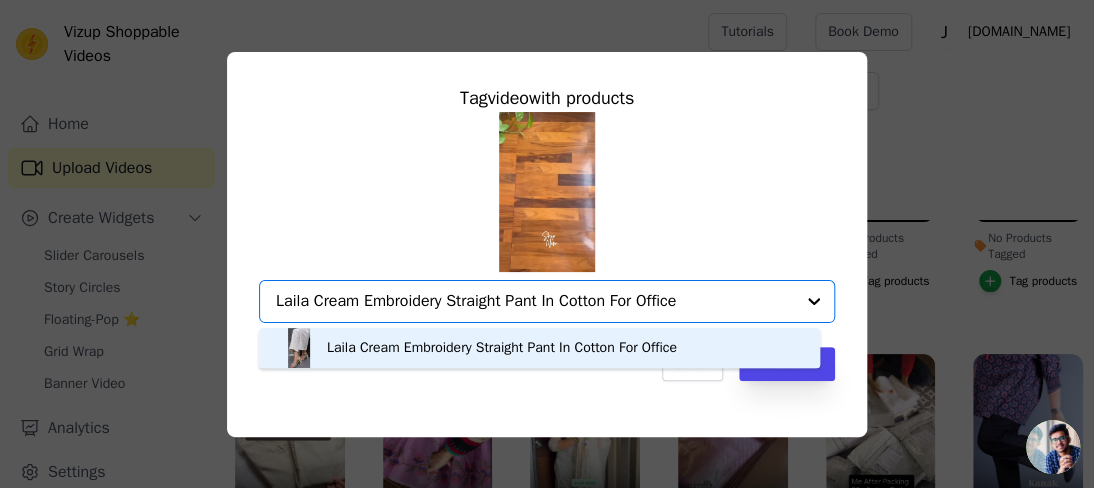type on "Laila Cream Embroidery Straight Pant In Cotton For Office" 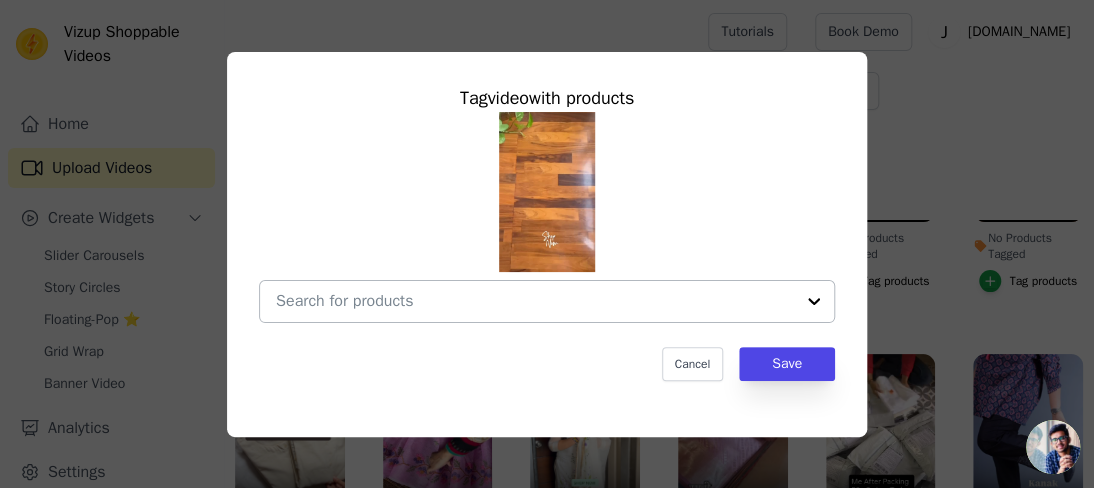 click at bounding box center (814, 301) 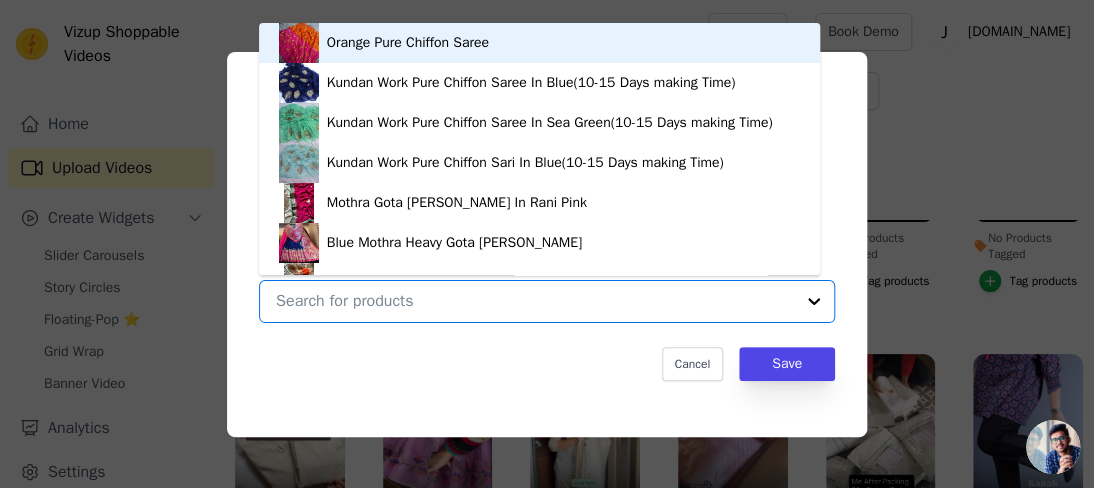 paste on "Sahiba Beautiful Cream Straight Pant In Cotton For Women" 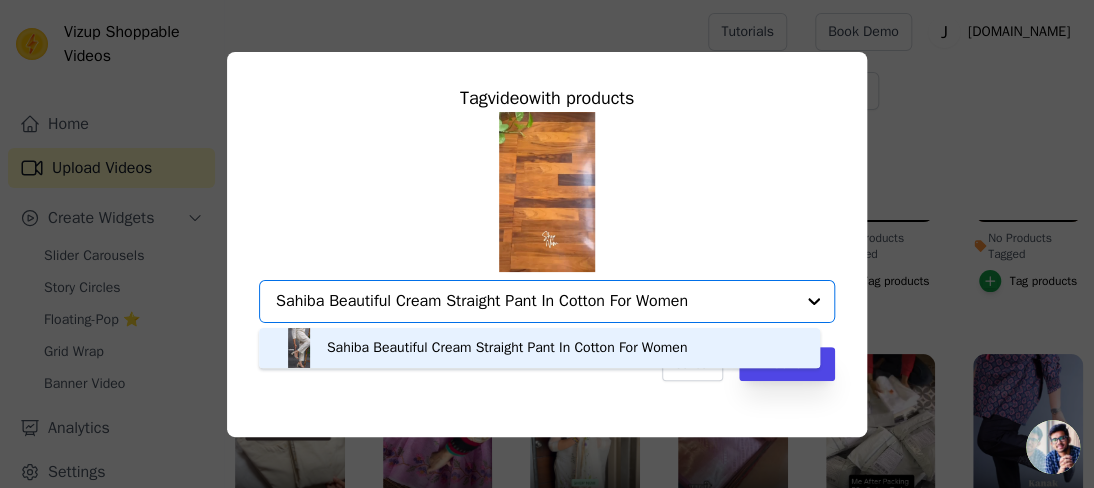type on "Sahiba Beautiful Cream Straight Pant In Cotton For Women" 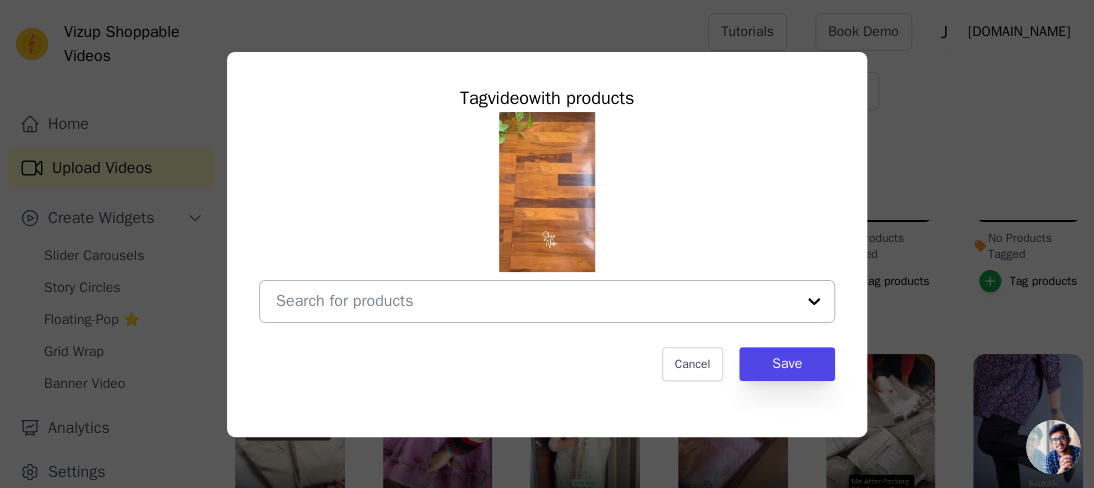 click at bounding box center (814, 301) 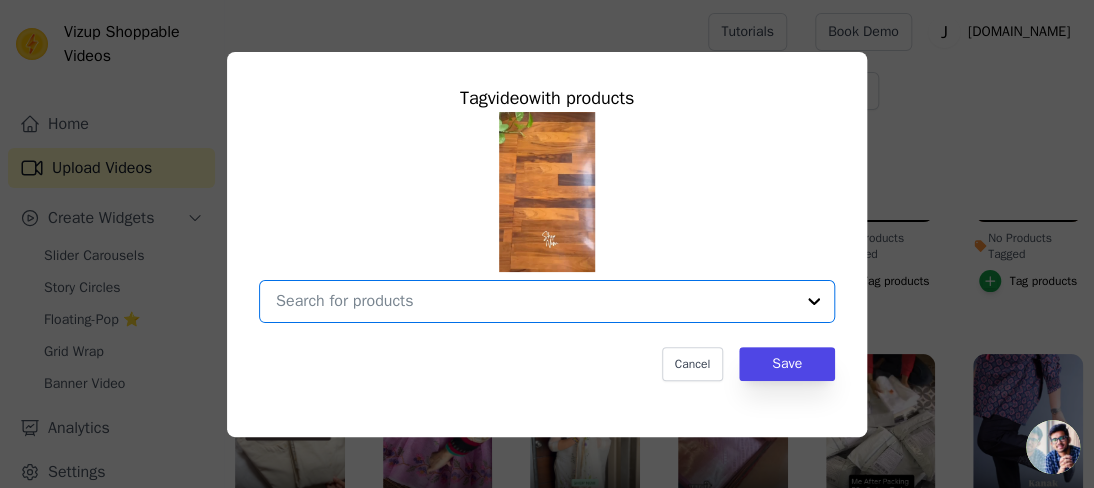 click on "No Products Tagged     Tag  video  with products       Option undefined, selected.   Select is focused, type to refine list, press down to open the menu.                   Cancel   Save     Tag products" at bounding box center (535, 301) 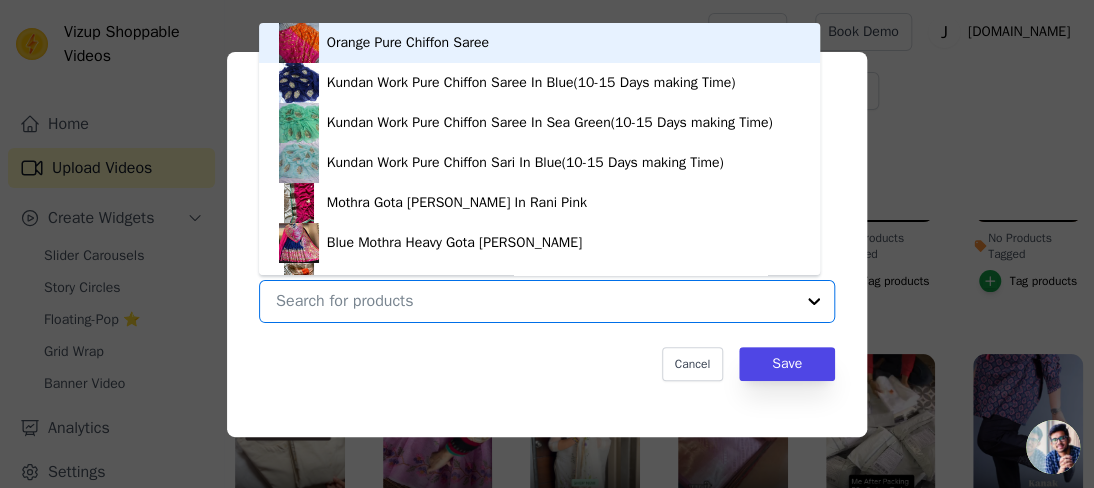 paste on "[PERSON_NAME] Straight Designer Lace Cotton Pants For Women" 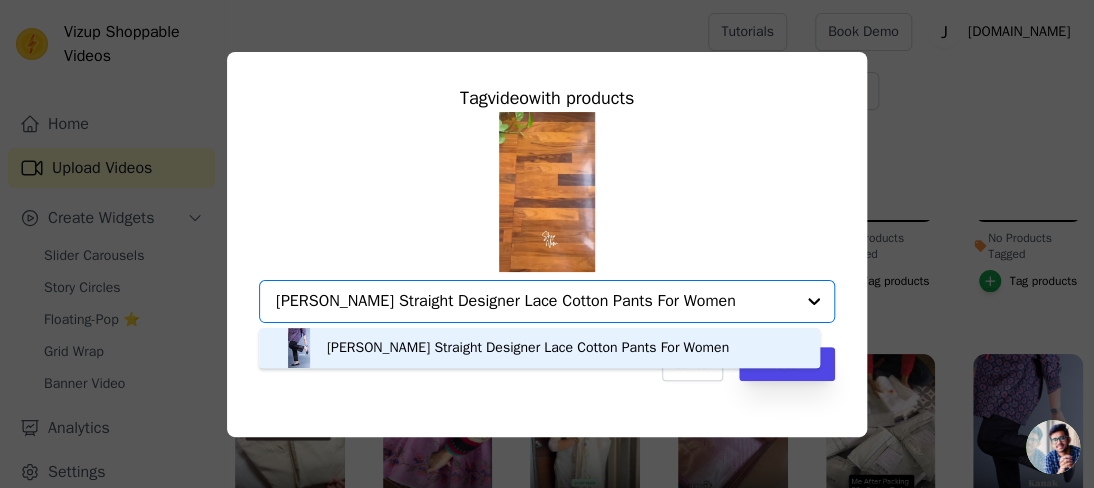 type on "[PERSON_NAME] Straight Designer Lace Cotton Pants For Women" 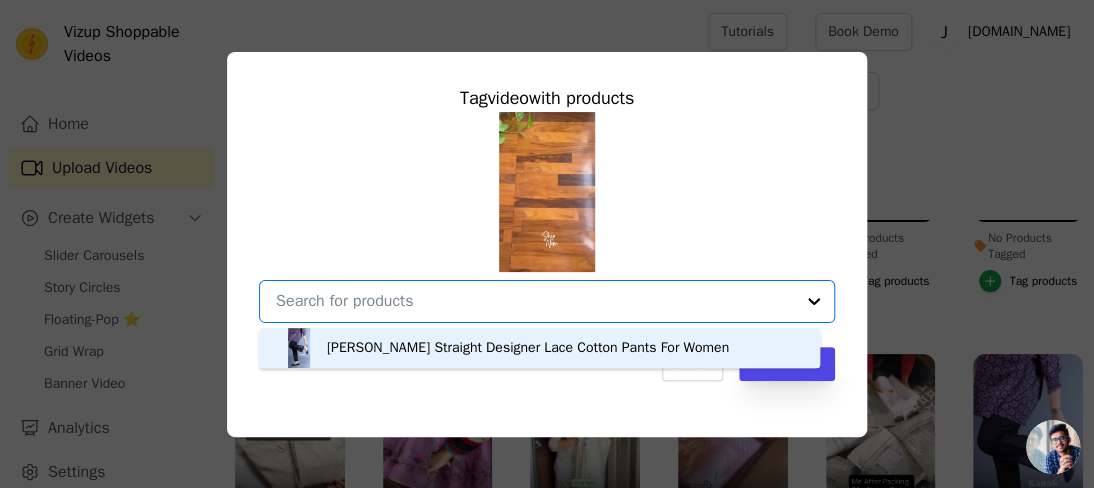 click on "[PERSON_NAME] Straight Designer Lace Cotton Pants For Women       Option undefined, selected.   You are currently focused on option [PERSON_NAME] Straight Designer Lace Cotton Pants For Women. There are 1 results available." at bounding box center (547, 217) 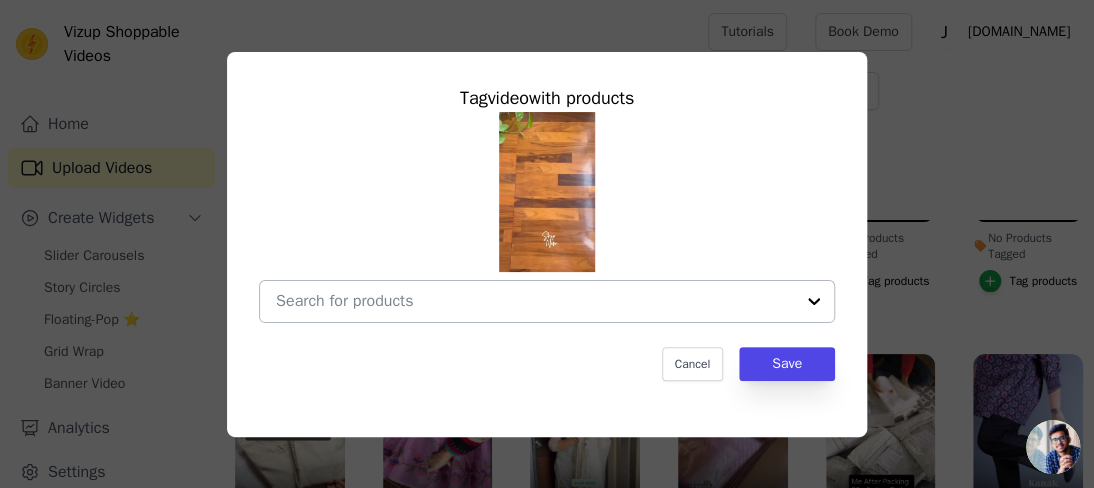 click at bounding box center (814, 301) 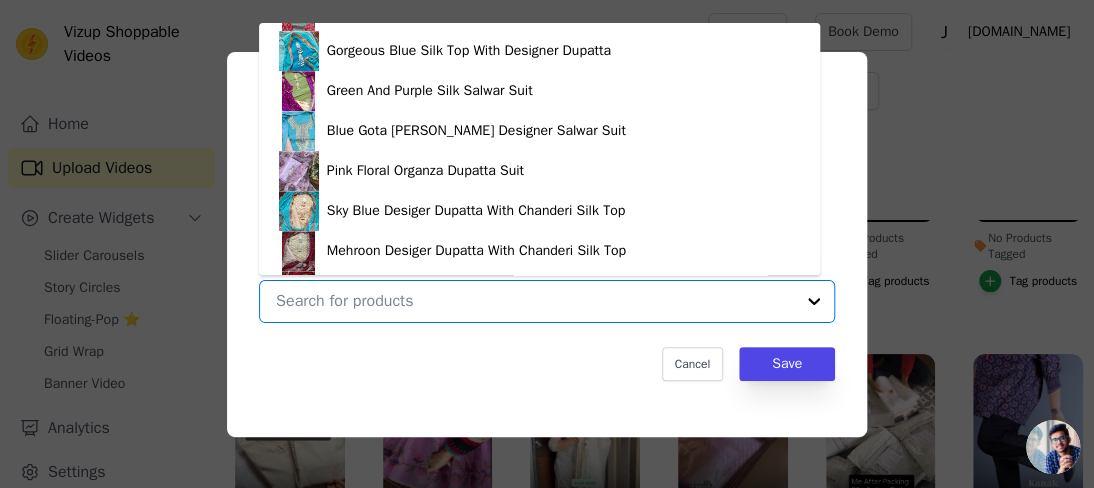 scroll, scrollTop: 3348, scrollLeft: 0, axis: vertical 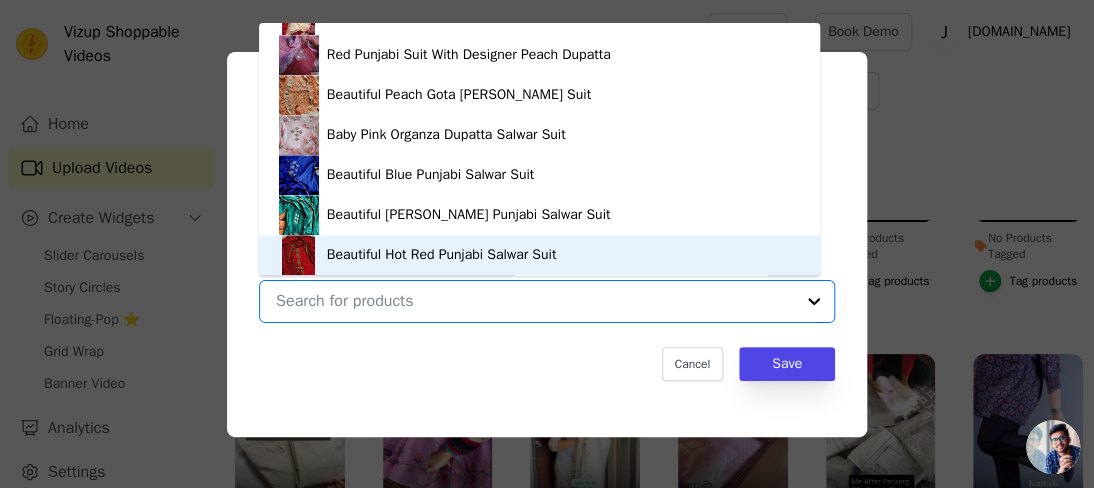 click at bounding box center (535, 301) 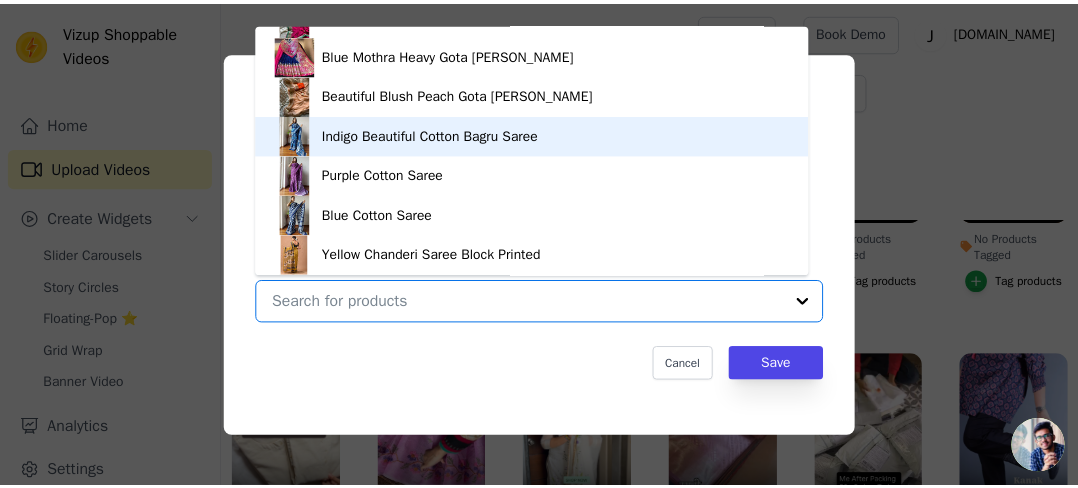 scroll, scrollTop: 464, scrollLeft: 0, axis: vertical 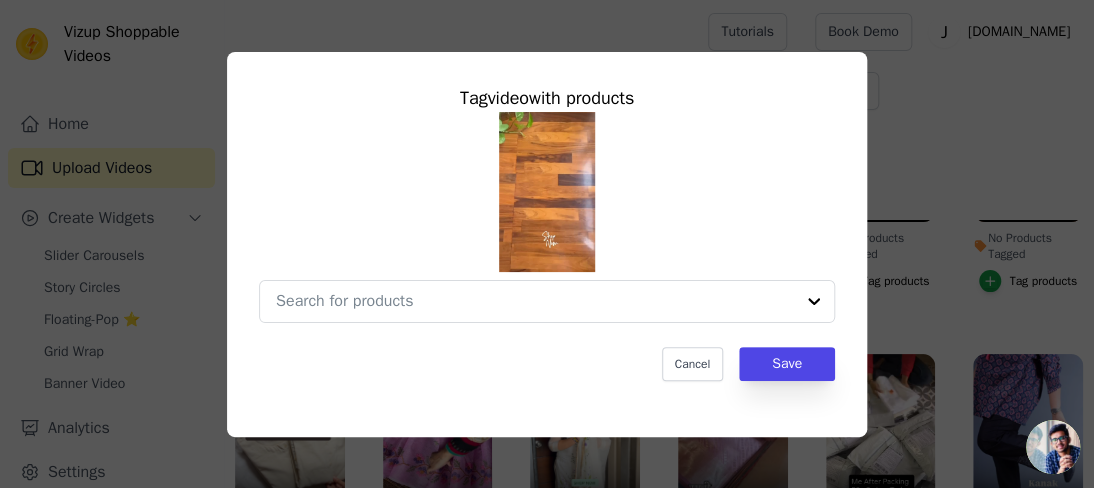 click on "Tag  video  with products                         Cancel   Save" at bounding box center [547, 244] 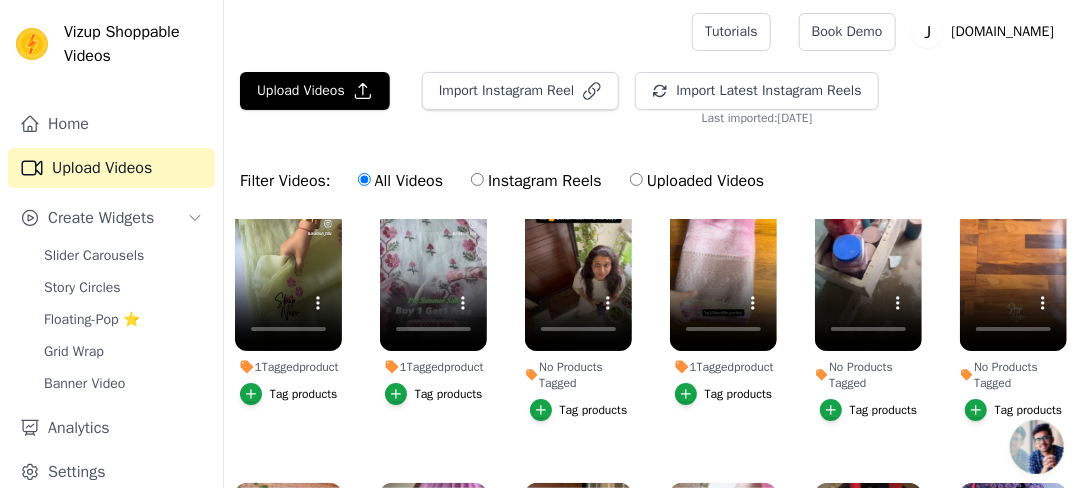 scroll, scrollTop: 100, scrollLeft: 0, axis: vertical 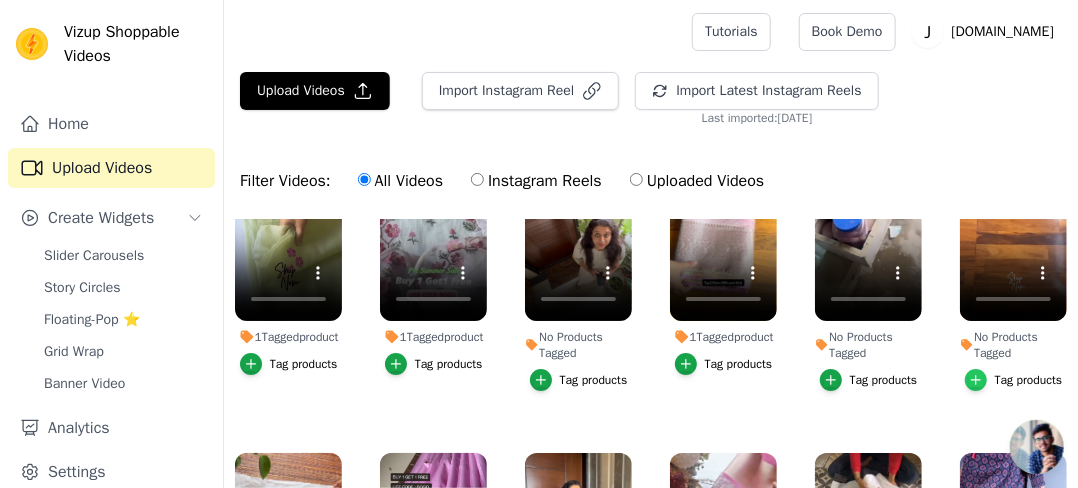 click at bounding box center [976, 380] 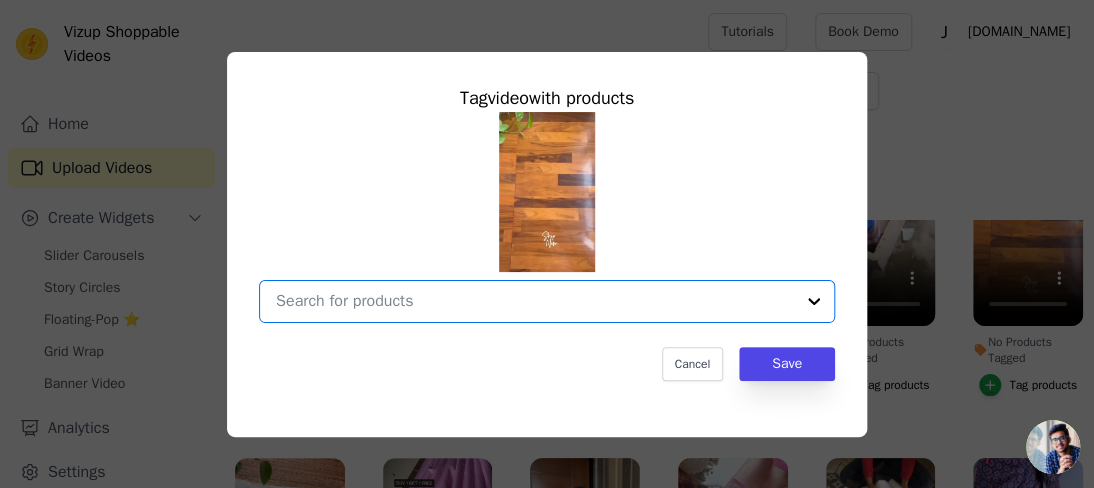 click on "No Products Tagged     Tag  video  with products       Option undefined, selected.   Select is focused, type to refine list, press down to open the menu.                   Cancel   Save     Tag products" at bounding box center (535, 301) 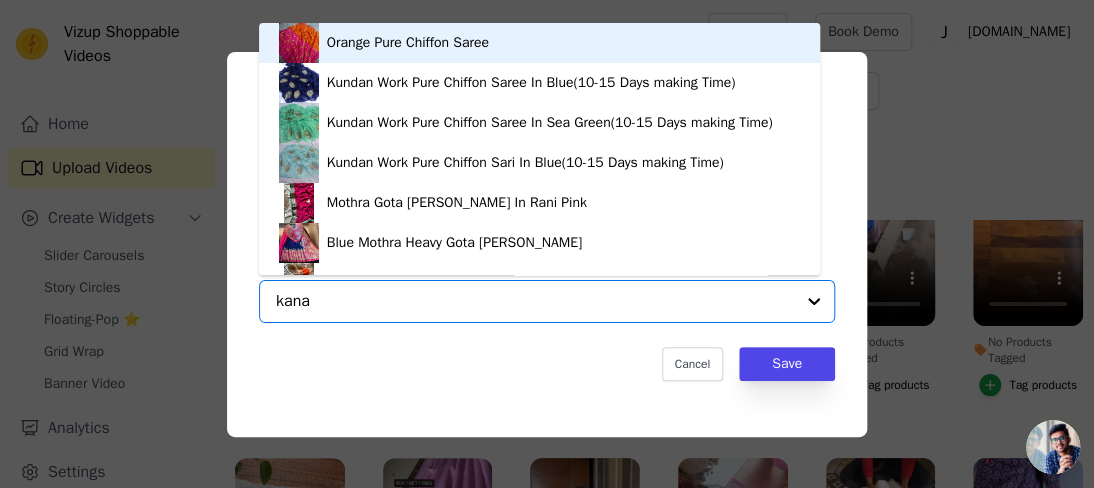 type on "kanak" 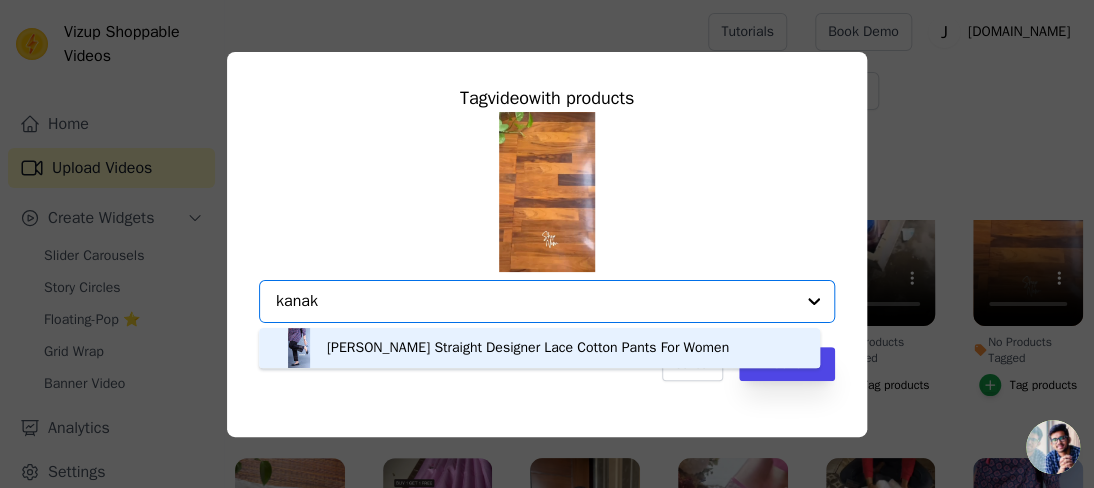 click on "[PERSON_NAME] Straight Designer Lace Cotton Pants For Women" at bounding box center (528, 348) 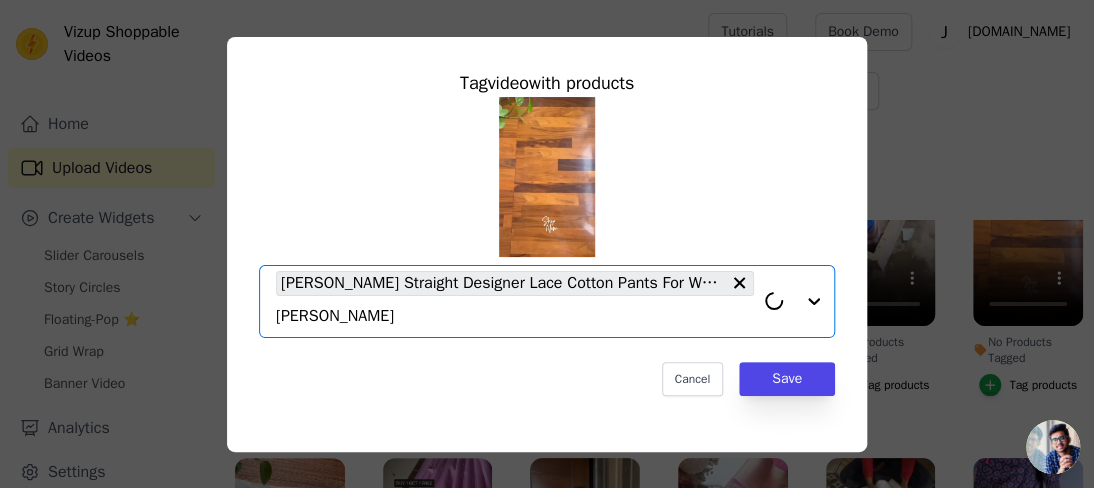 type on "laila" 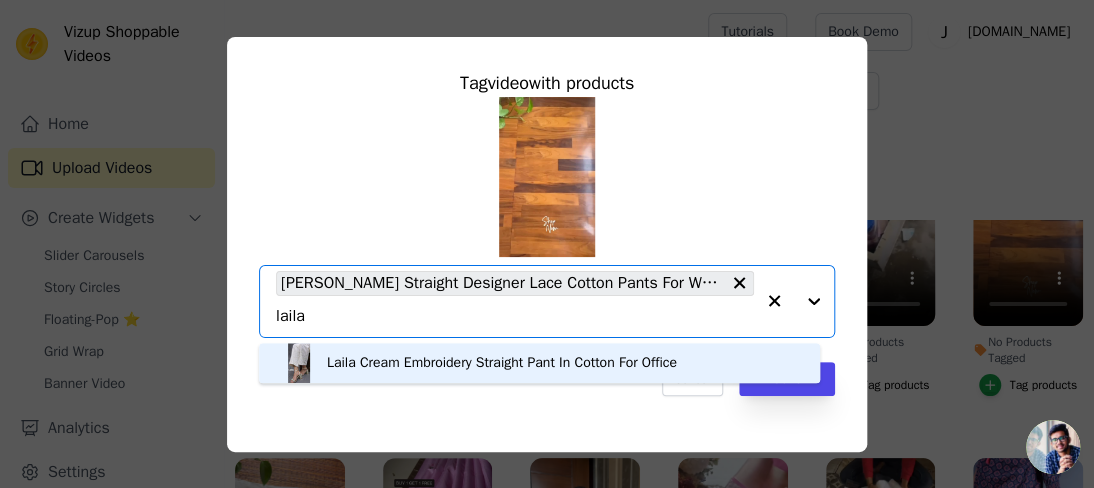 click on "Laila Cream Embroidery Straight Pant In Cotton For Office" at bounding box center [539, 363] 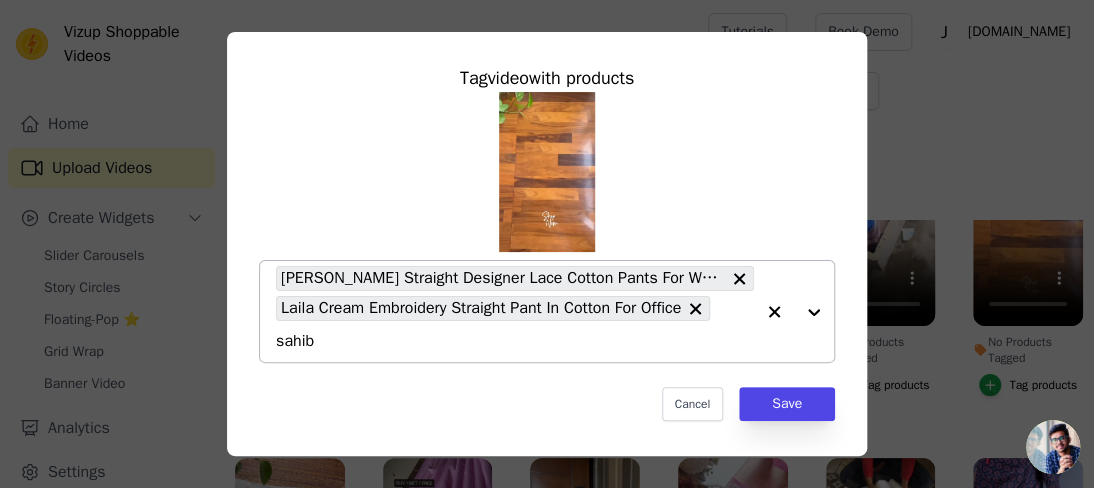 type on "sahiba" 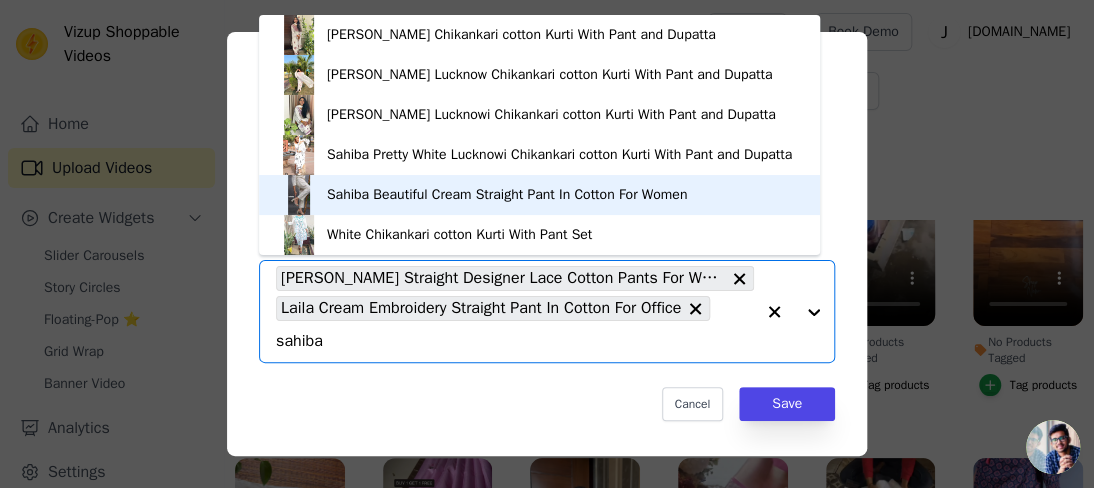 click on "Sahiba Beautiful Cream Straight Pant In Cotton For Women" at bounding box center [507, 195] 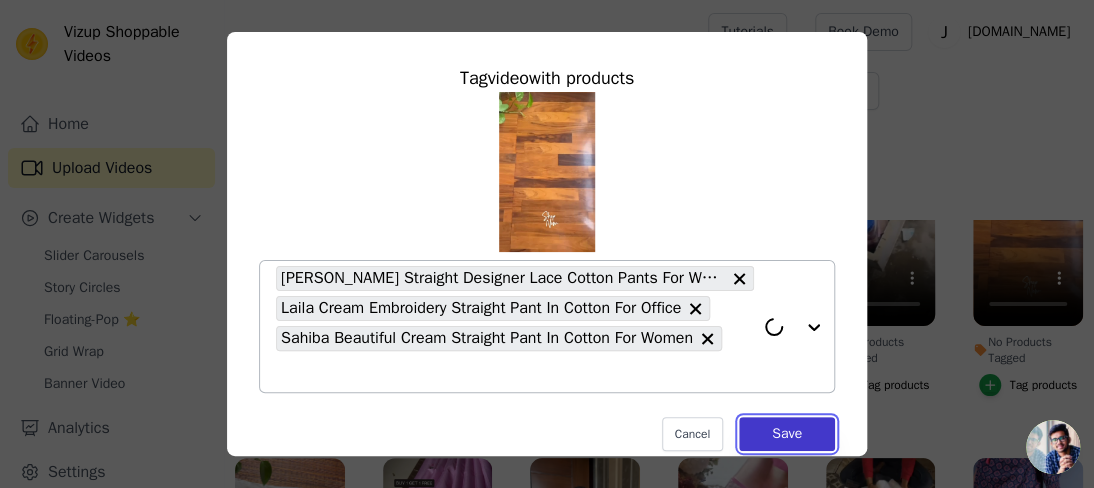 click on "Save" at bounding box center (787, 434) 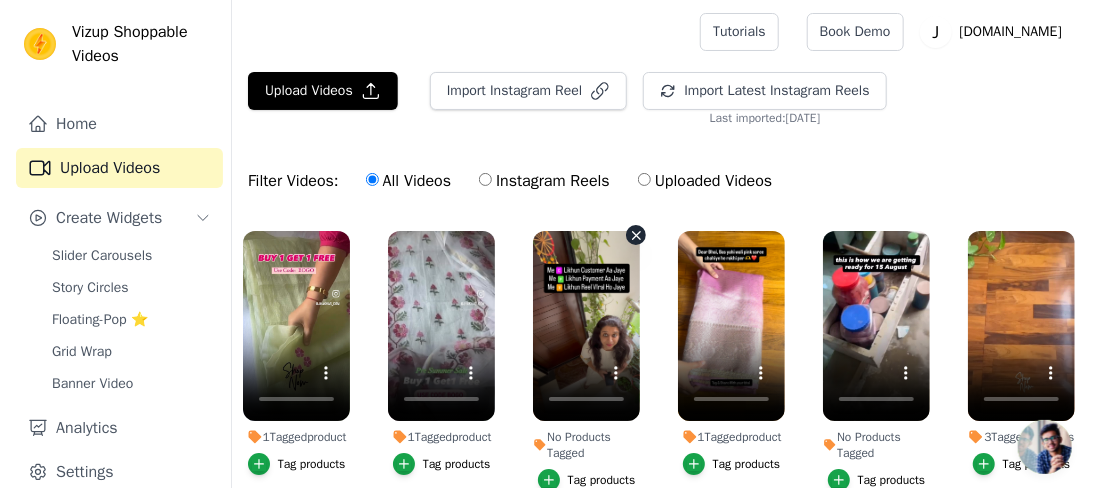 scroll, scrollTop: 100, scrollLeft: 0, axis: vertical 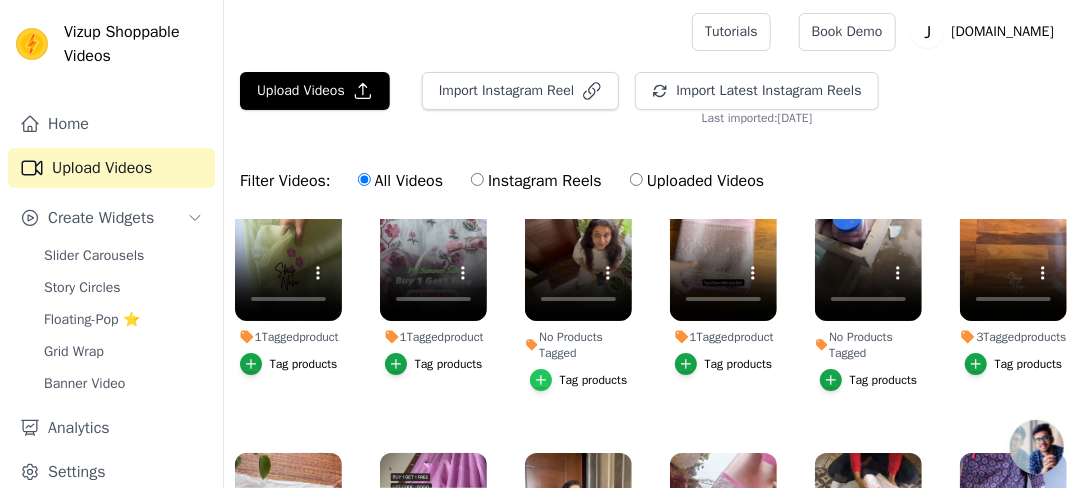 click 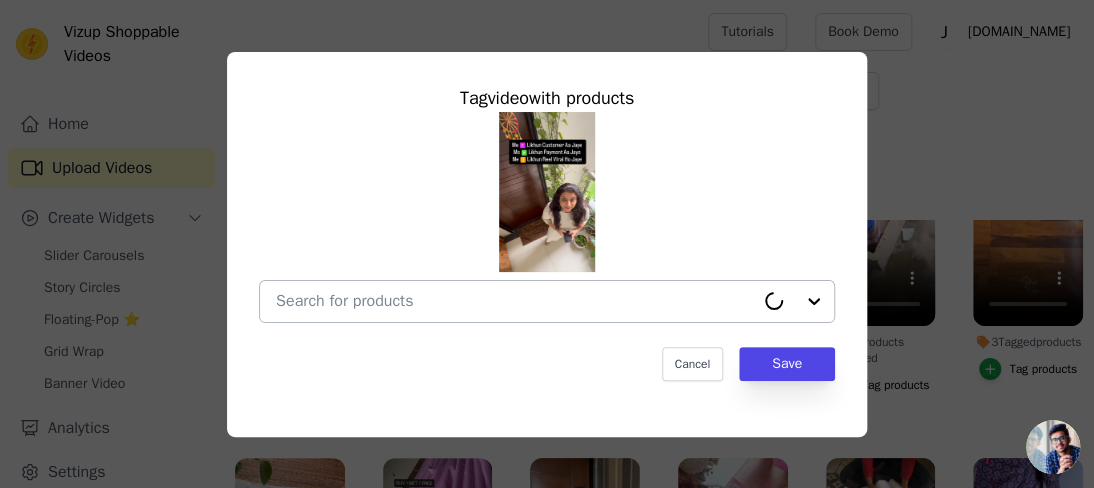 click at bounding box center (515, 301) 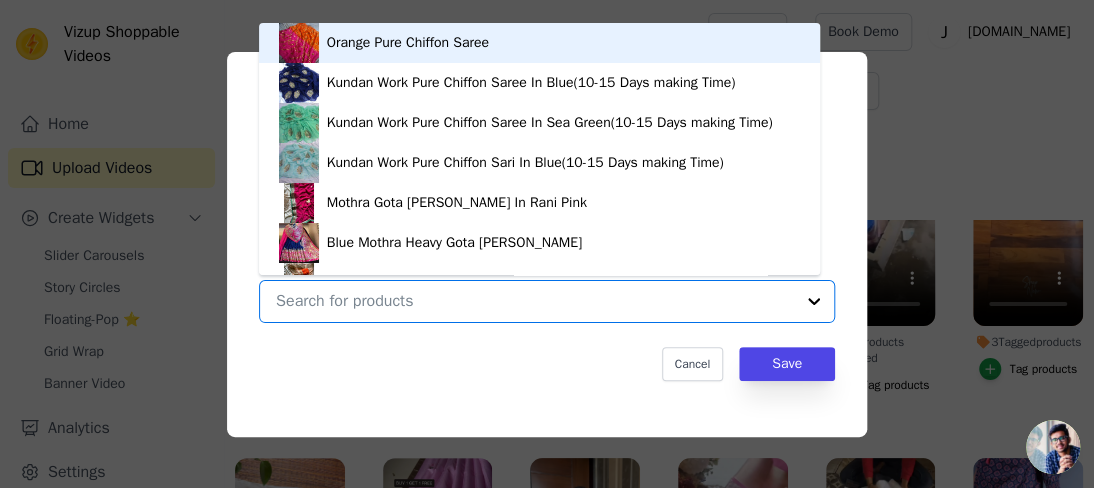 click on "No Products Tagged     Tag  video  with products         Orange Pure Chiffon Saree     Kundan Work Pure Chiffon Saree In Blue(10-15 Days making Time)     Kundan Work Pure Chiffon Saree In Sea Green(10-15 Days making Time)     Kundan Work Pure Chiffon Sari In Blue(10-15 Days making Time)     Mothra Gota [PERSON_NAME] In Rani Pink     Blue Mothra Heavy Gota [PERSON_NAME]     Beautiful Blush Peach Gota [PERSON_NAME] Saree     Indigo Beautiful Cotton Bagru Saree     Purple Cotton Saree     Blue Cotton Saree     Yellow Chanderi Saree Block Printed     White Cotton Saree     Red Block Print cotton Saree     Black And White Cotton Saree     Mehroon Bandhini Gota [PERSON_NAME] Work Saree     [PERSON_NAME] Silk Saree In Gray     White-Wine Purple [PERSON_NAME] Jaal Banarasi Saree     White-Pink Banarasi Khaddi Chiffon Jaal Saree     Elegant Black-White 90's Banarasi [PERSON_NAME] Saree     Sky Blue-Black Buti Banarasi Khaddi [PERSON_NAME] Saree     Light Green Banarasi [PERSON_NAME] [PERSON_NAME]" at bounding box center [535, 301] 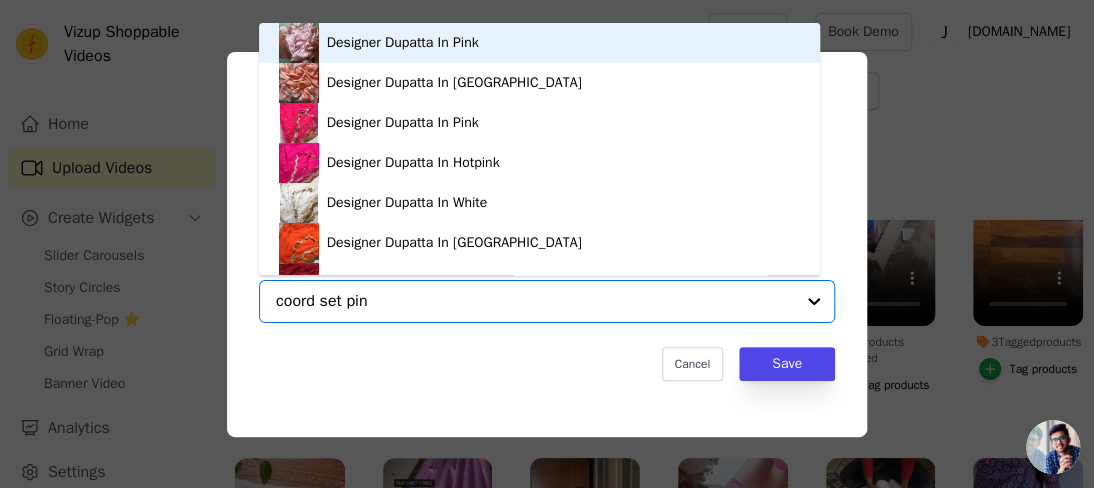 type on "coord set pink" 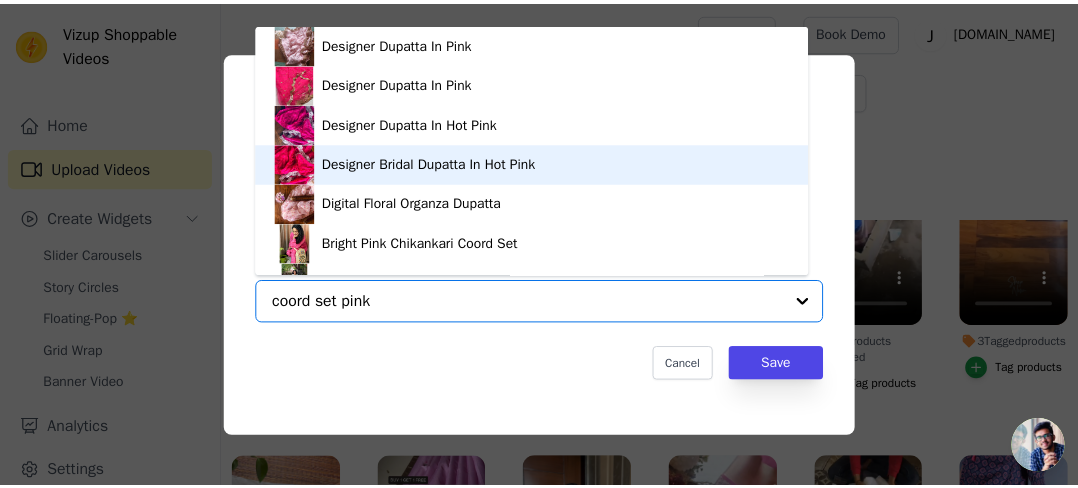 scroll, scrollTop: 28, scrollLeft: 0, axis: vertical 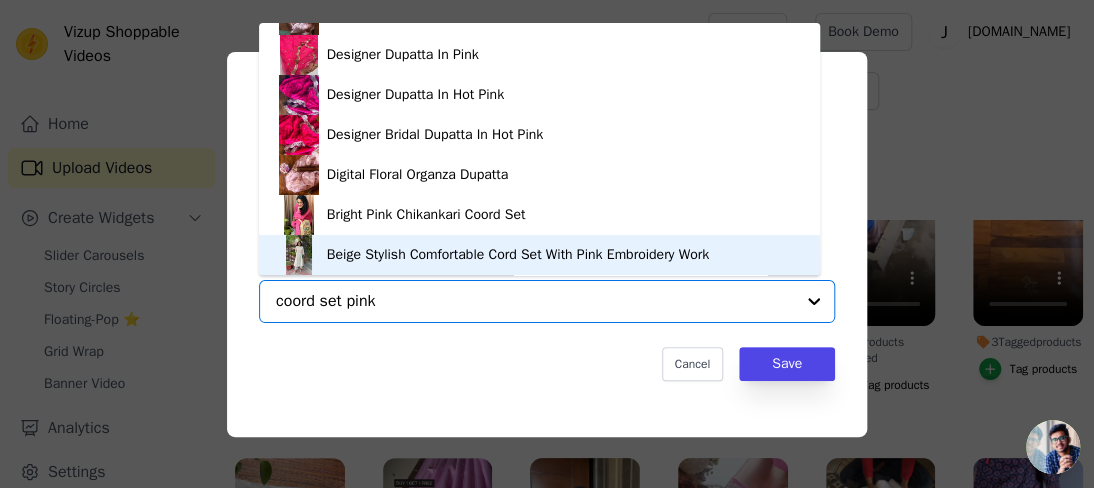 click on "Beige Stylish Comfortable Cord Set With Pink Embroidery Work" at bounding box center [518, 255] 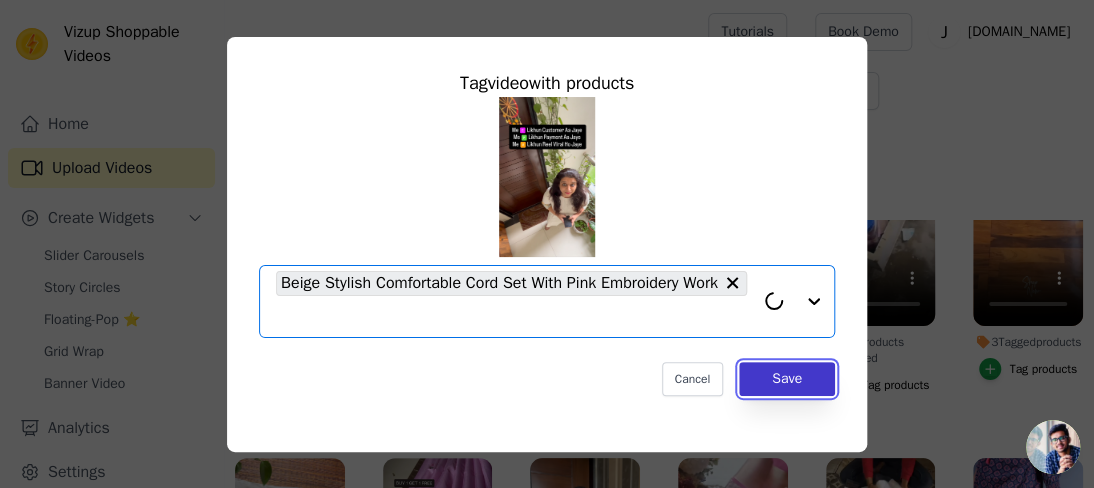 click on "Save" at bounding box center (787, 379) 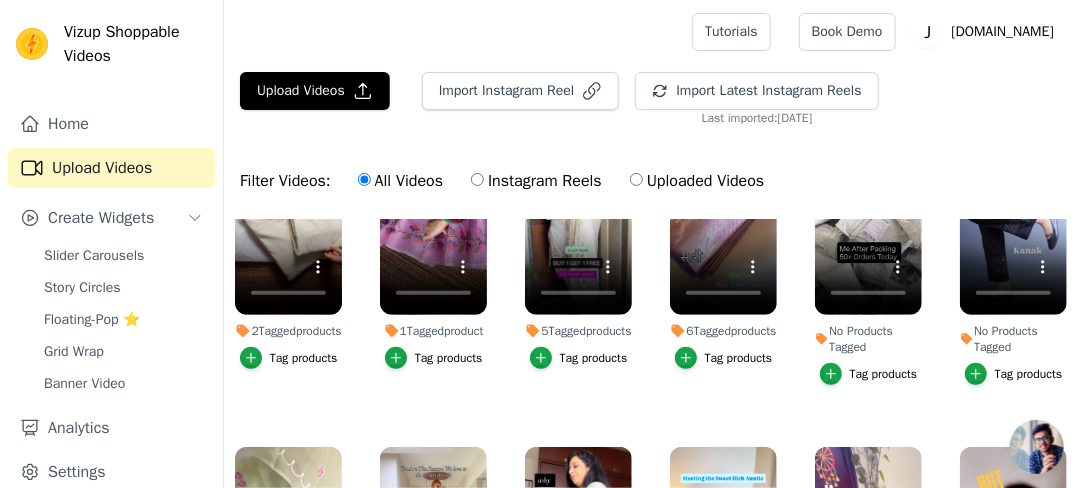 scroll, scrollTop: 400, scrollLeft: 0, axis: vertical 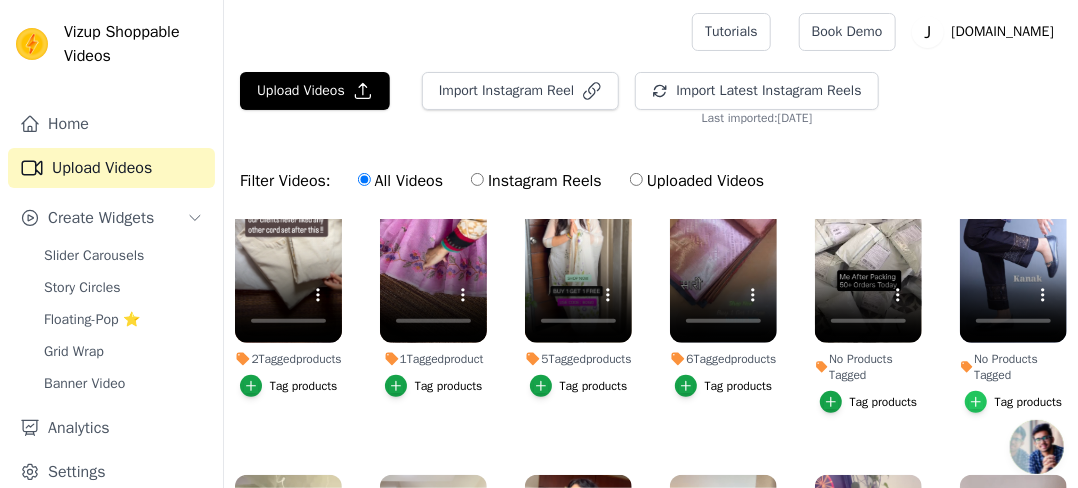click 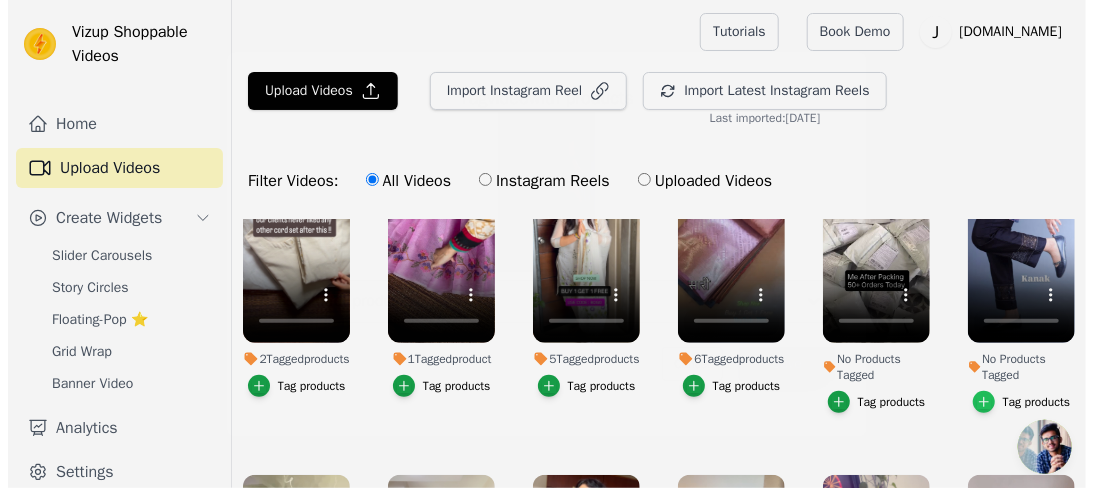 scroll, scrollTop: 404, scrollLeft: 0, axis: vertical 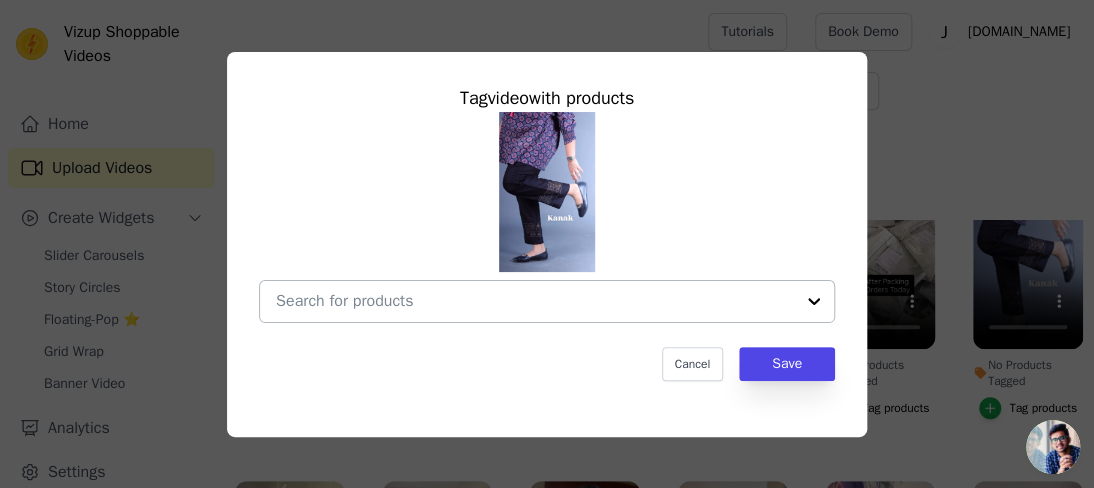 click at bounding box center (535, 301) 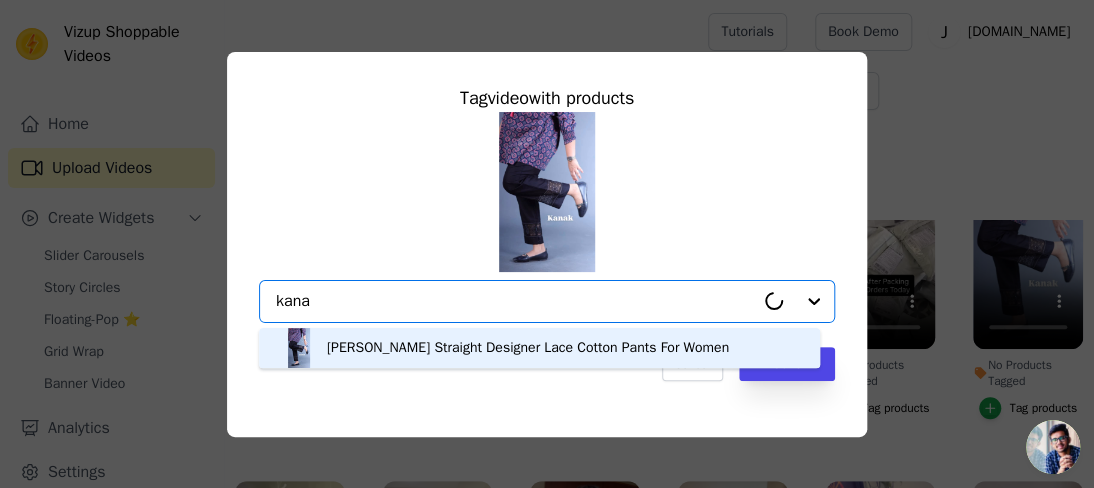 type on "kanak" 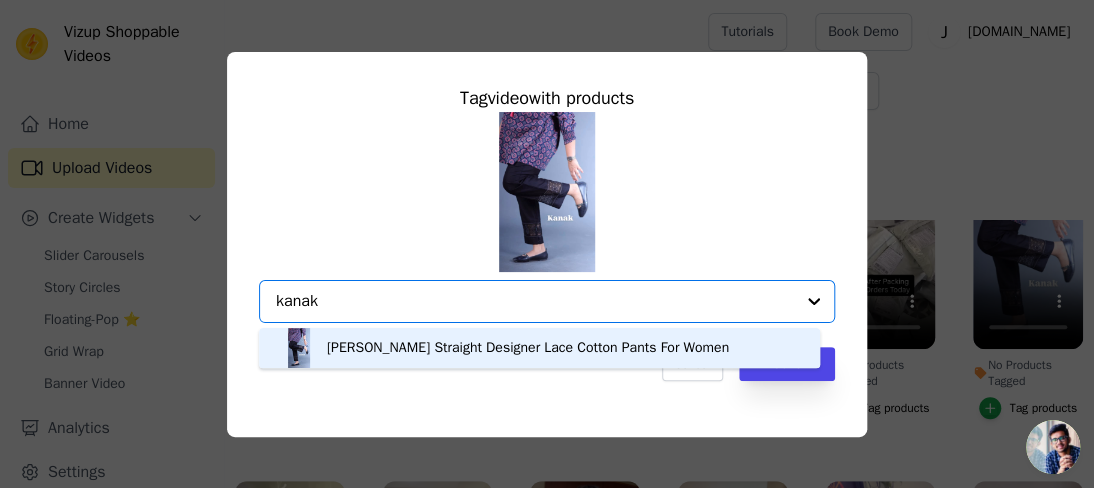 click on "[PERSON_NAME] Straight Designer Lace Cotton Pants For Women" at bounding box center (528, 348) 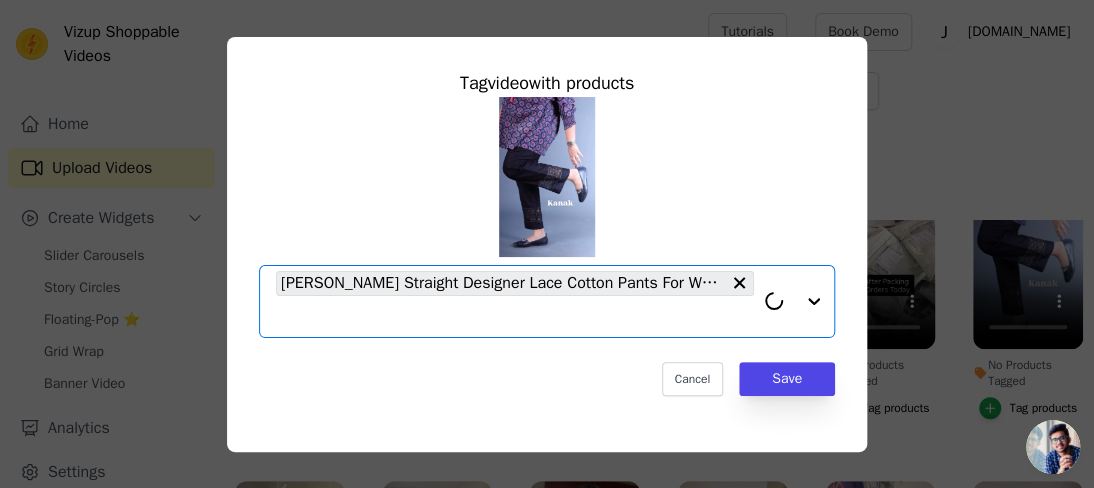 click on "No Products Tagged     Tag  video  with products       Option [PERSON_NAME] Straight Designer Lace Cotton Pants For Women, selected.   Select is focused, type to refine list, press down to open the menu.     [PERSON_NAME] Straight Designer Lace Cotton Pants For Women                   Cancel   Save     Tag products" 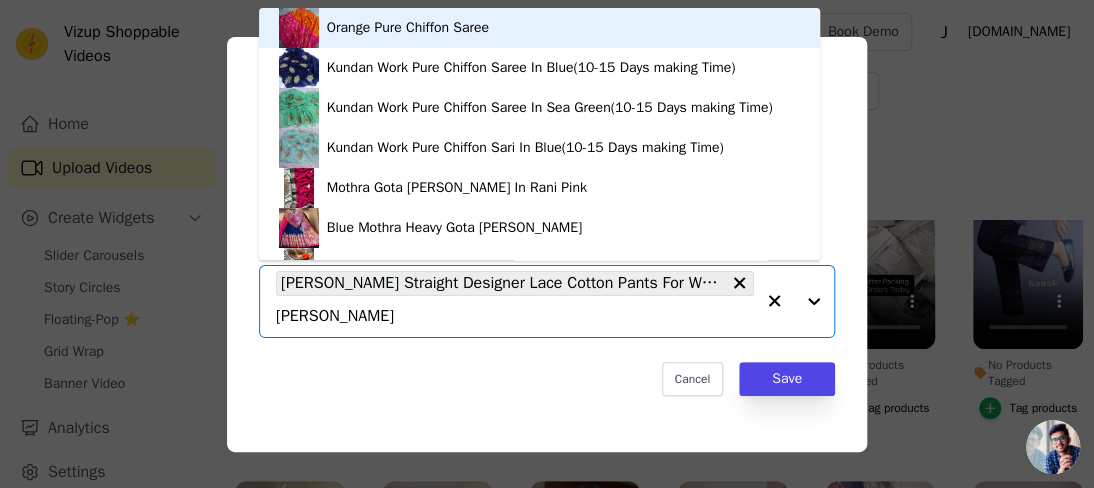 type on "laila" 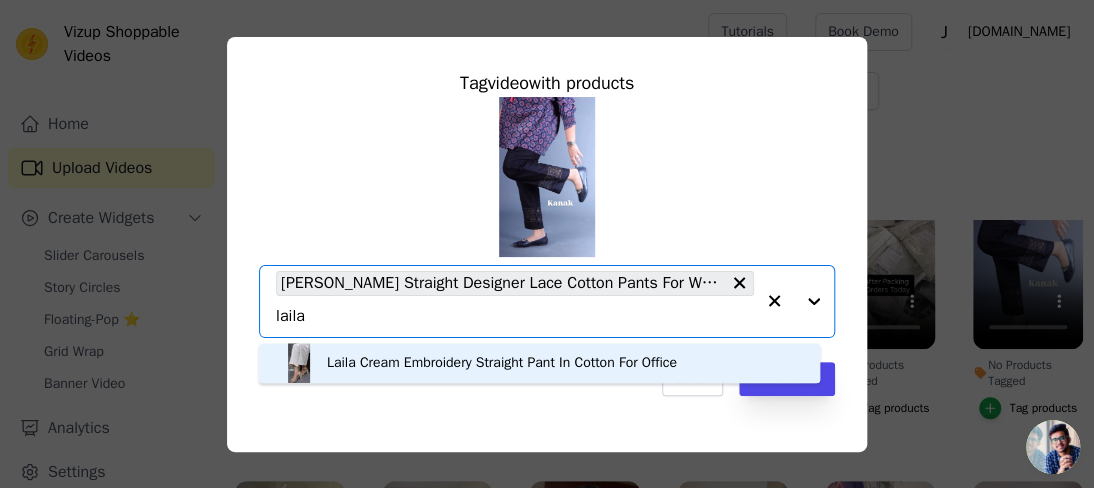 click on "Laila Cream Embroidery Straight Pant In Cotton For Office" at bounding box center [502, 363] 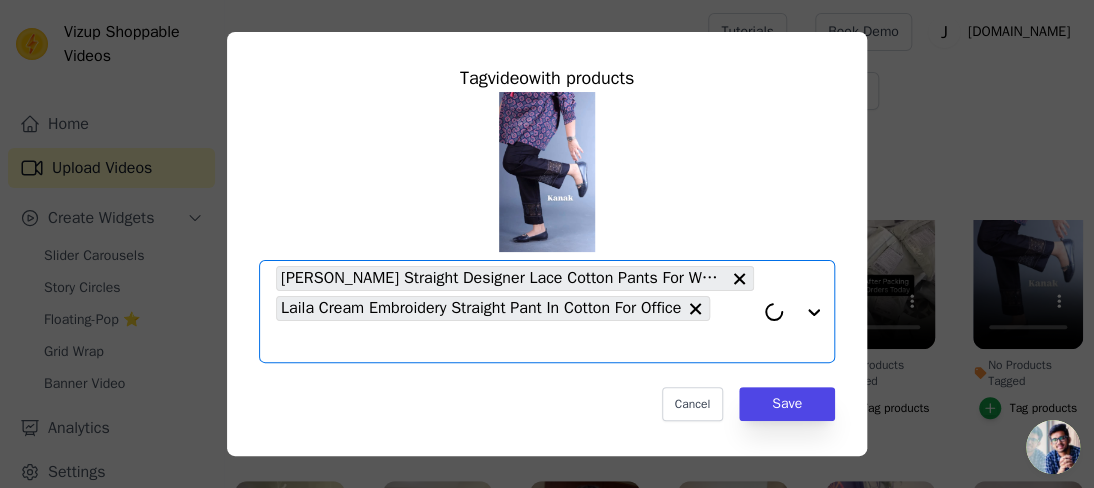 click on "No Products Tagged     Tag  video  with products       Option [PERSON_NAME] Straight Designer Lace Cotton Pants For Women, Laila Cream Embroidery Straight Pant In Cotton For Office, selected.   Select is focused, type to refine list, press down to open the menu.     [PERSON_NAME] Straight Designer Lace Cotton Pants For Women     Laila Cream Embroidery Straight Pant In Cotton For Office                   Cancel   Save     Tag products" 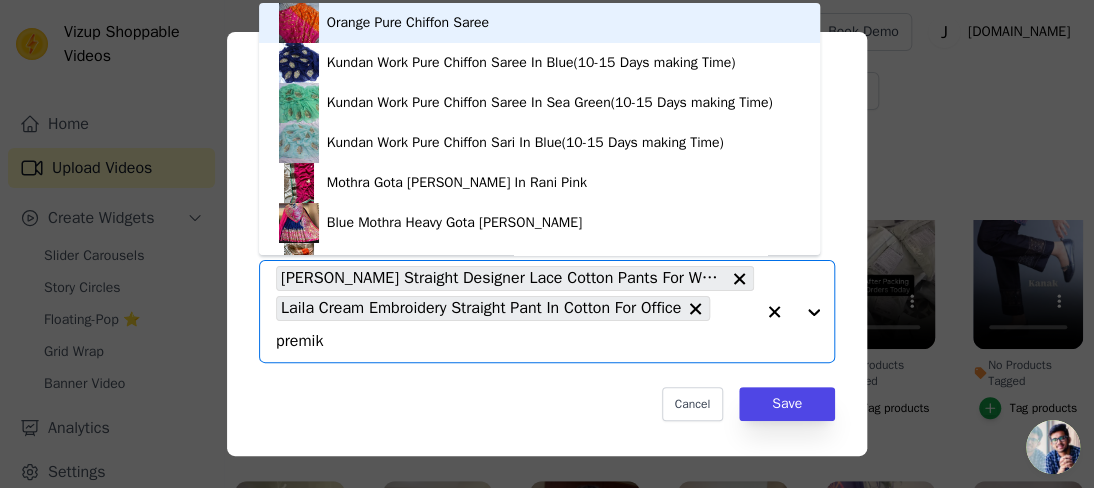 type on "premika" 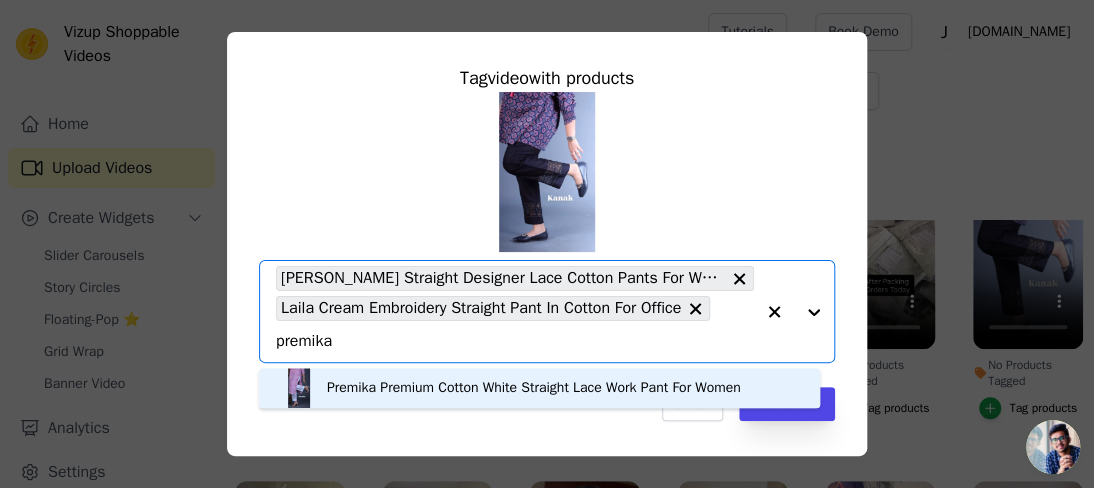 click on "Premika Premium Cotton White Straight Lace Work Pant For Women" at bounding box center [534, 388] 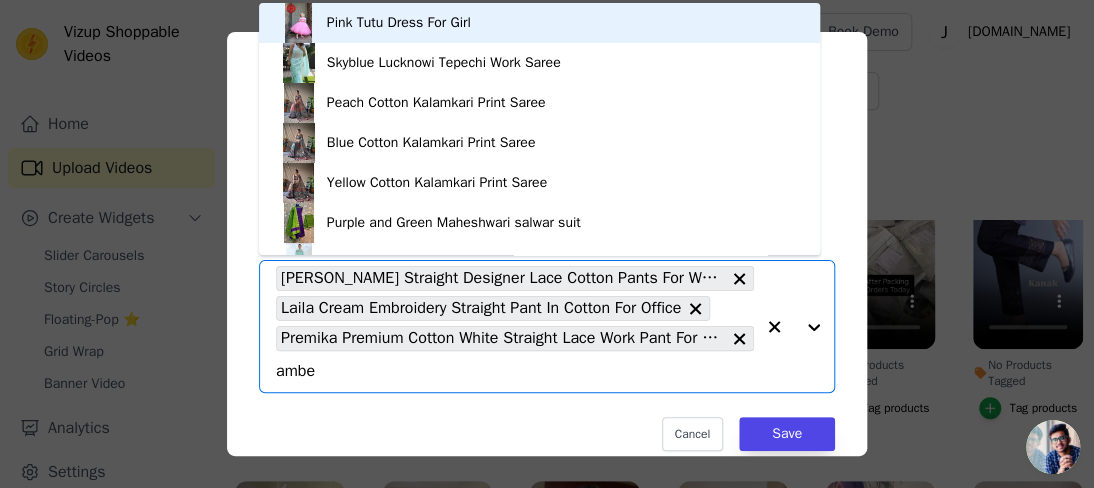 type on "amber" 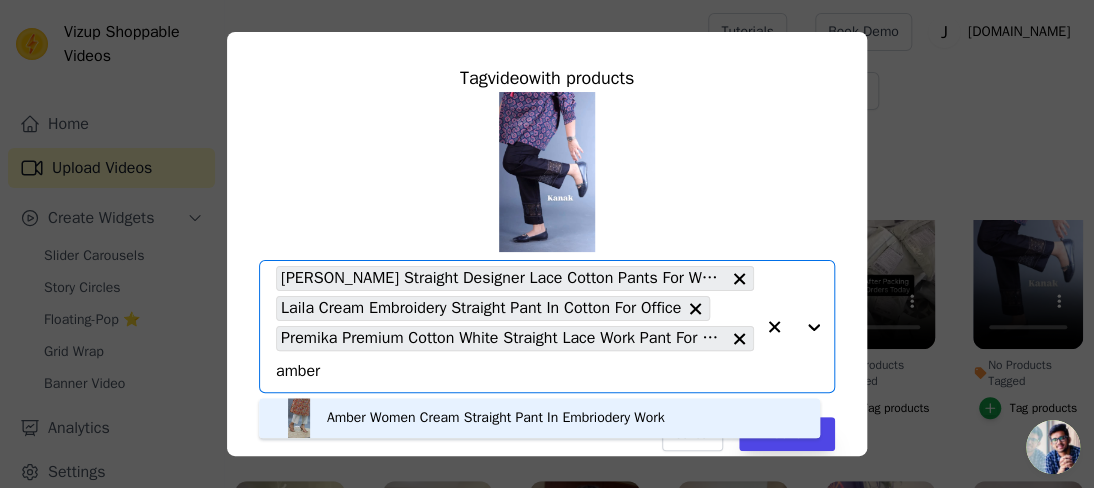 click on "Amber Women Cream Straight Pant In Embriodery Work" at bounding box center [496, 418] 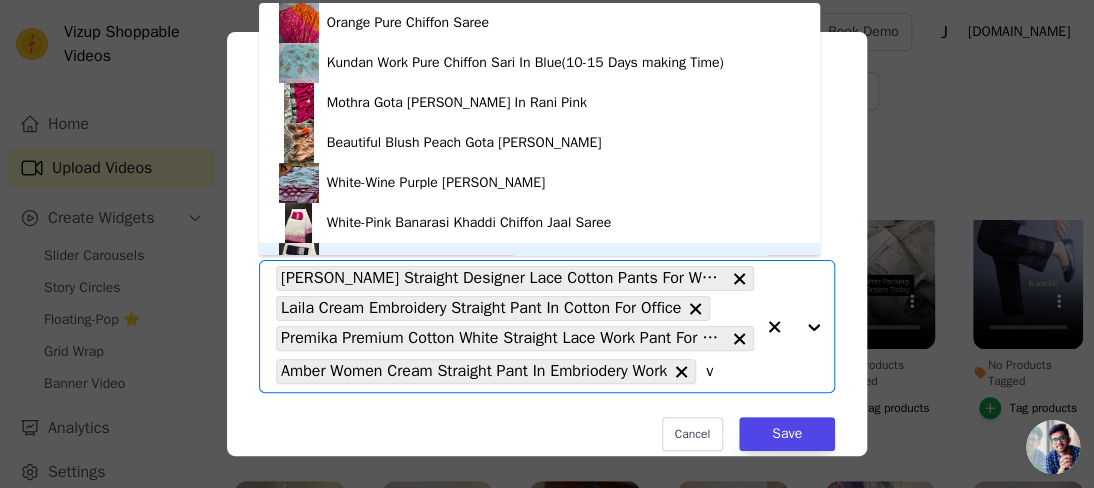 scroll, scrollTop: 28, scrollLeft: 0, axis: vertical 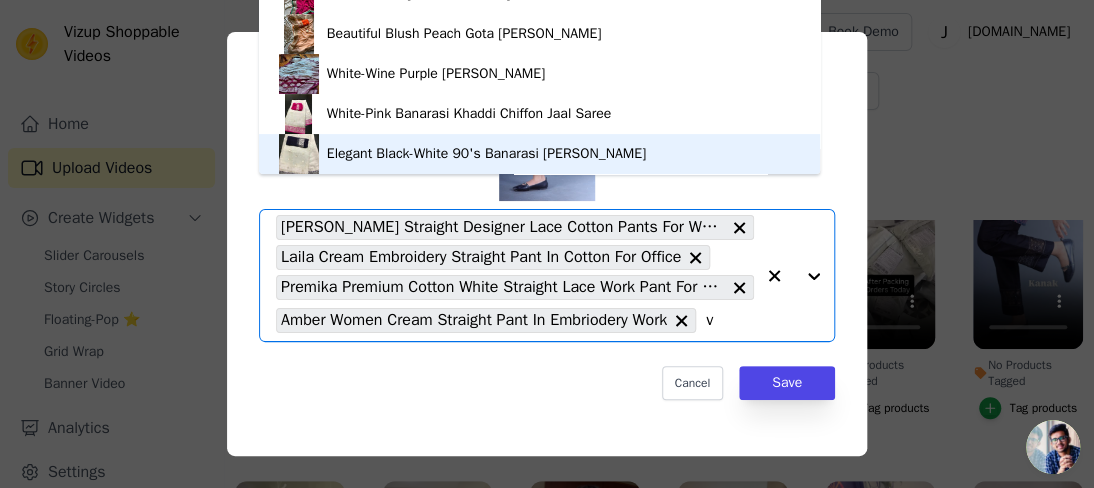 type on "v" 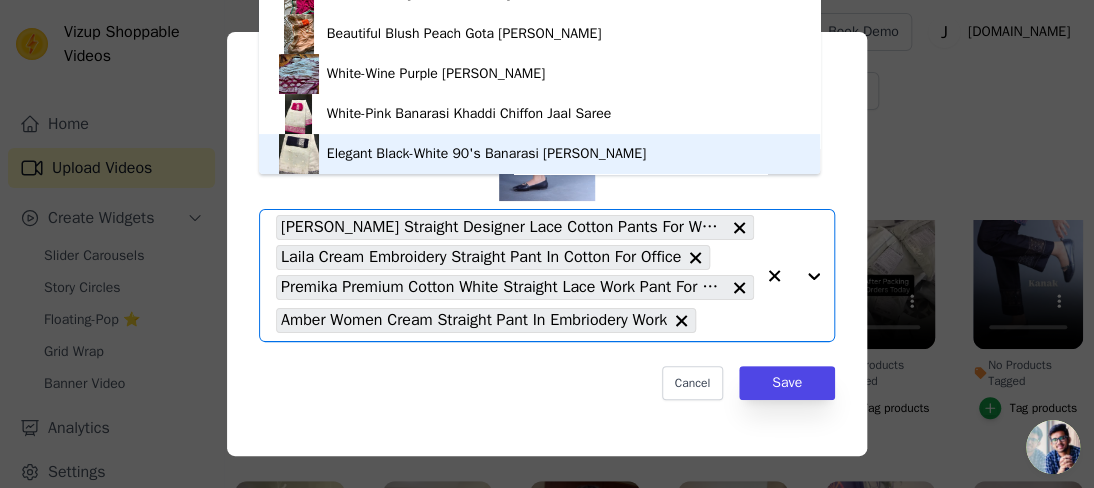 click on "[PERSON_NAME] Straight Designer Lace Cotton Pants For Women     Laila Cream Embroidery Straight Pant In Cotton For Office     Premika Premium Cotton White Straight Lace Work Pant For Women     Amber Women Cream Straight Pant In Embriodery Work" at bounding box center [515, 275] 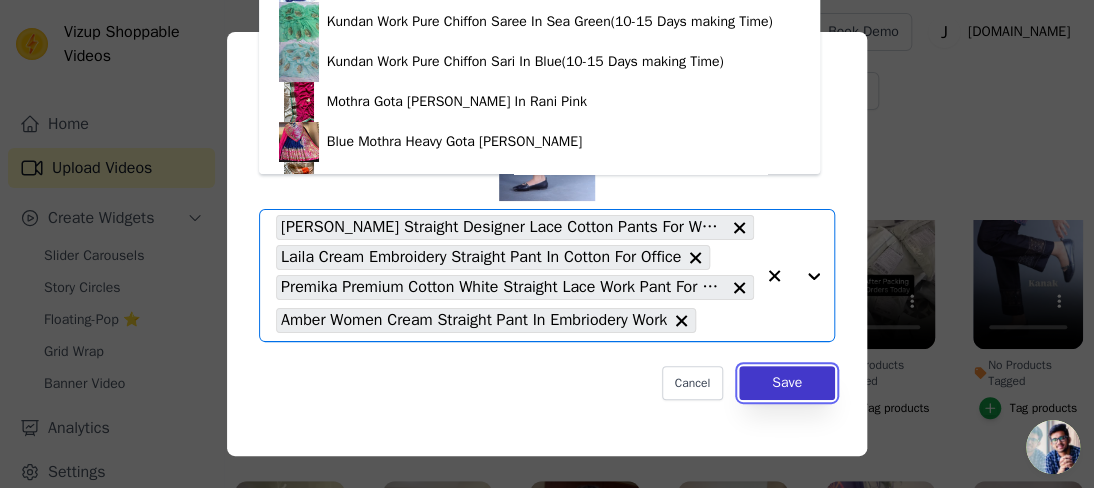 click on "Save" at bounding box center [787, 383] 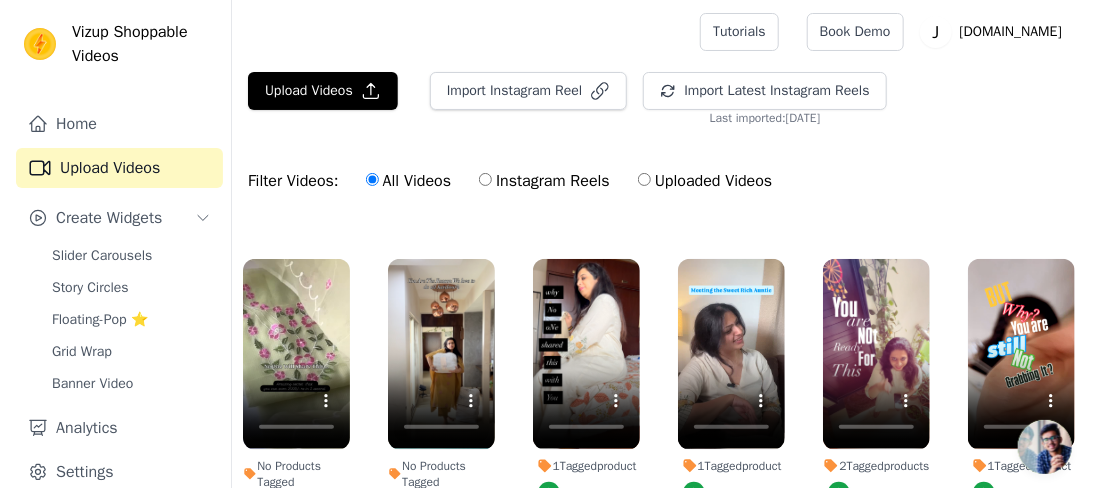 scroll, scrollTop: 700, scrollLeft: 0, axis: vertical 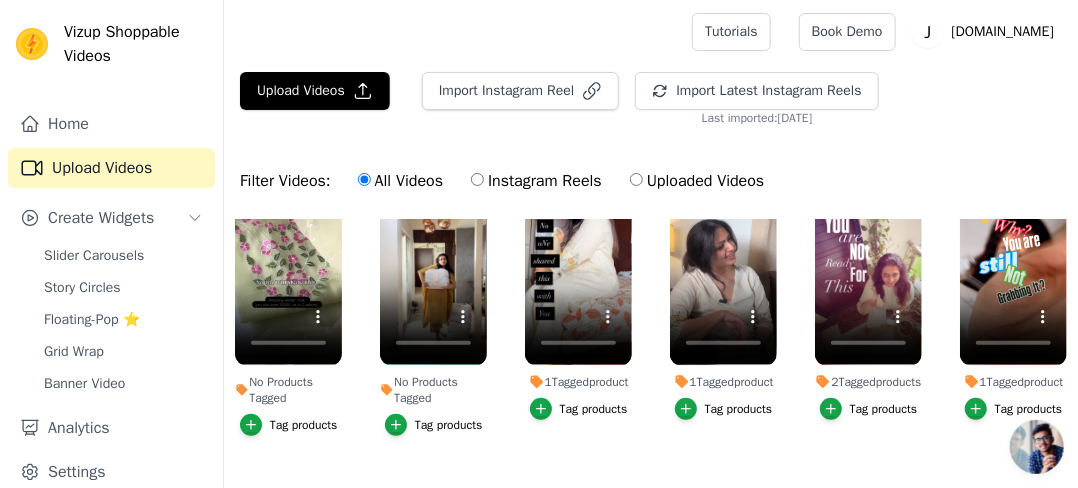 click on "Tag products" at bounding box center [289, 425] 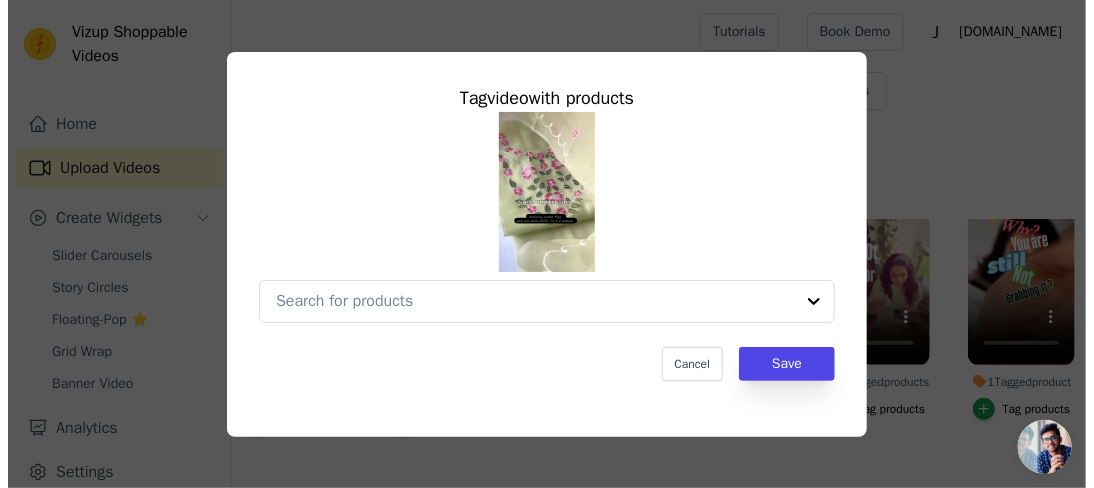 scroll, scrollTop: 709, scrollLeft: 0, axis: vertical 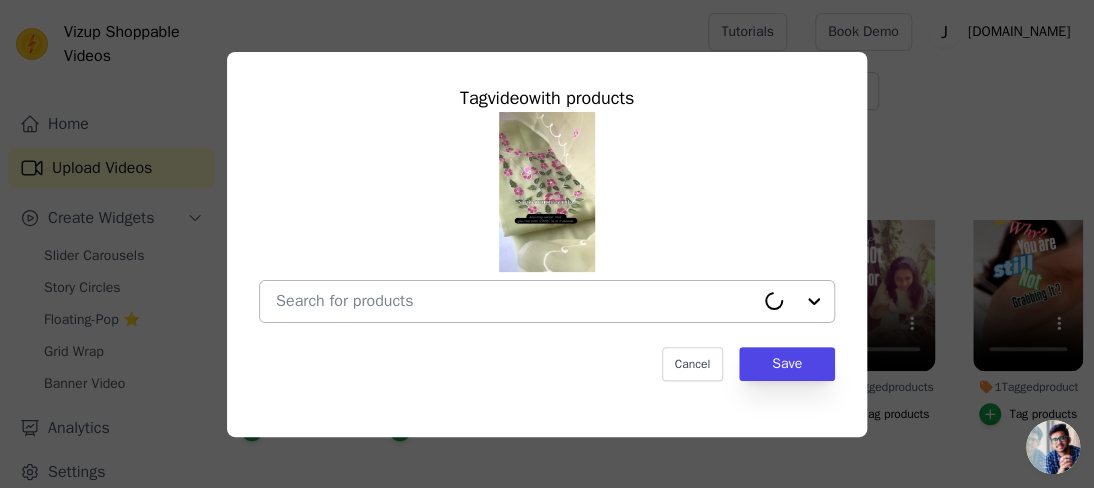 click at bounding box center [515, 301] 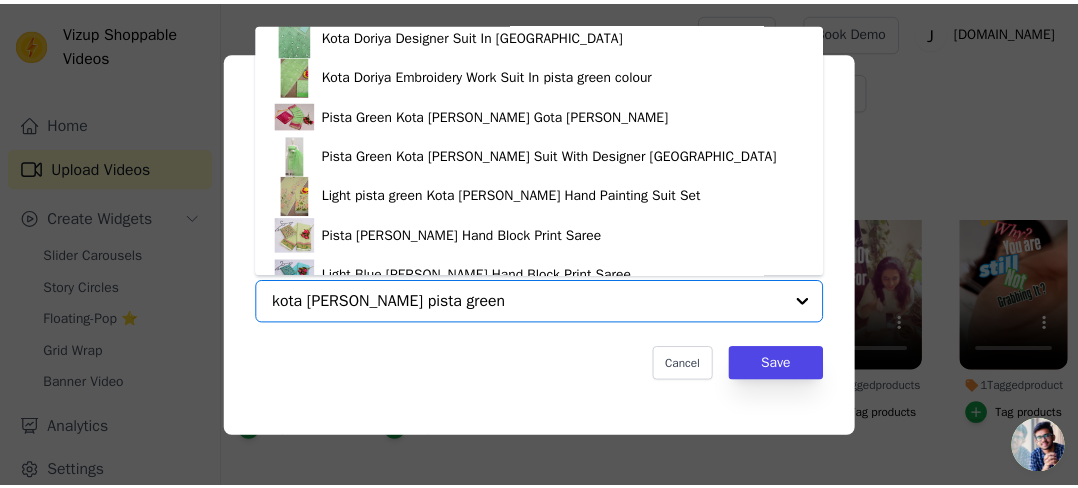 scroll, scrollTop: 0, scrollLeft: 0, axis: both 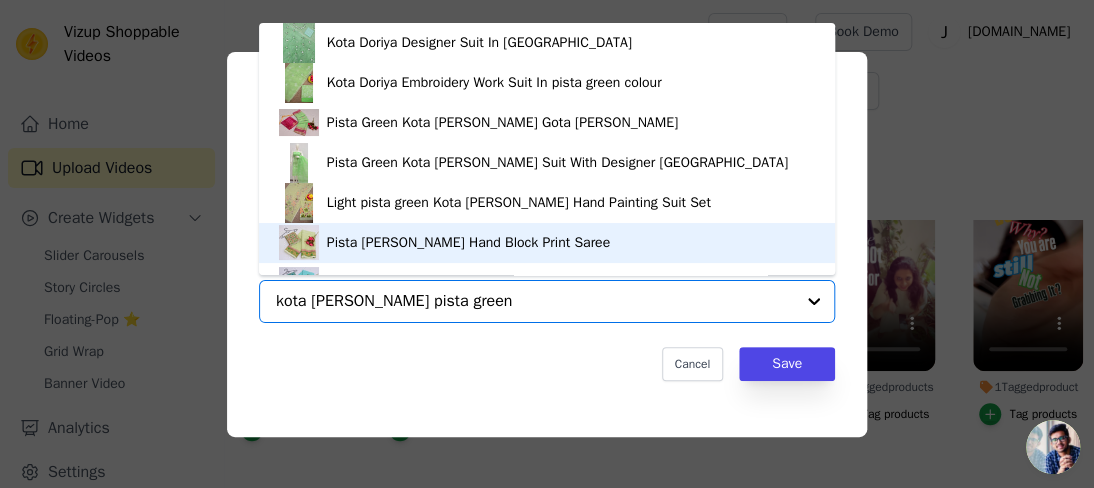 type on "kota [PERSON_NAME] pista green" 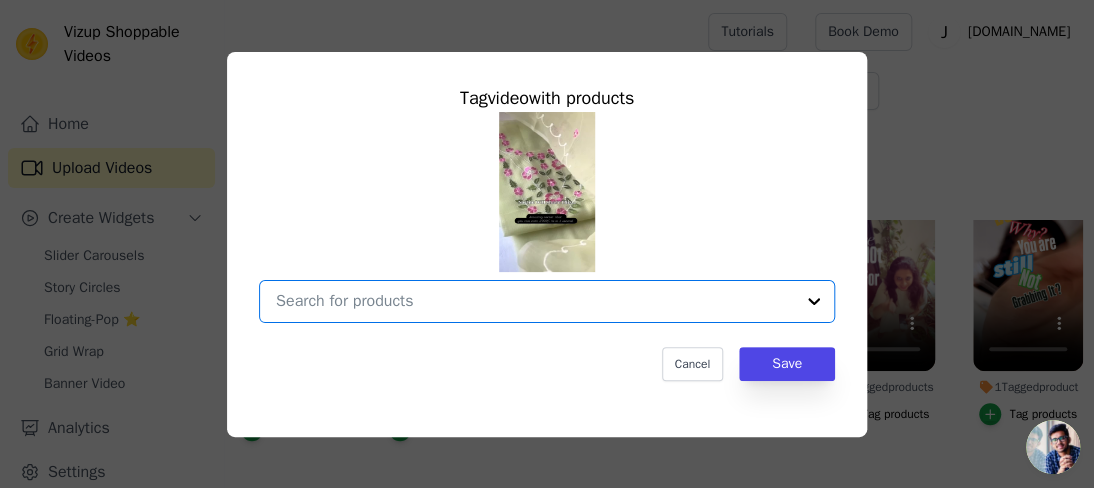 click on "No Products Tagged     Tag  video  with products       Option undefined, selected.   Select is focused, type to refine list, press down to open the menu.                   Cancel   Save     Tag products" at bounding box center (535, 301) 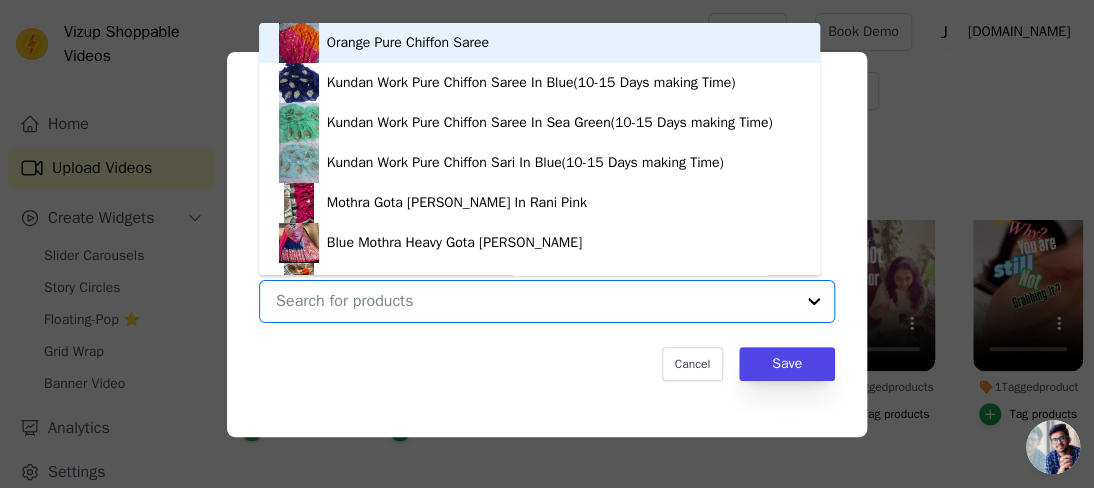paste on "Kota [PERSON_NAME] Embroidered Suit Set In Pista Green" 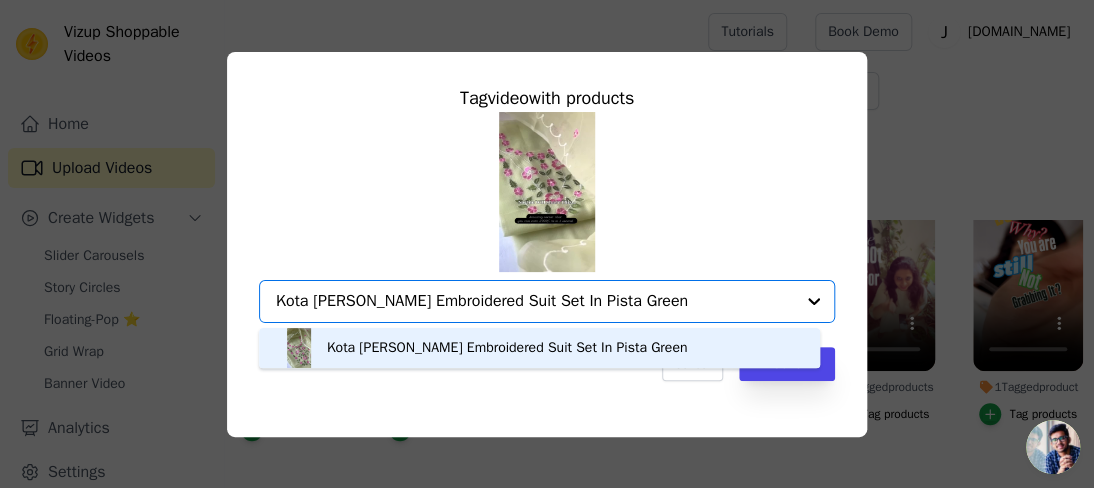 click on "Kota [PERSON_NAME] Embroidered Suit Set In Pista Green" at bounding box center (539, 348) 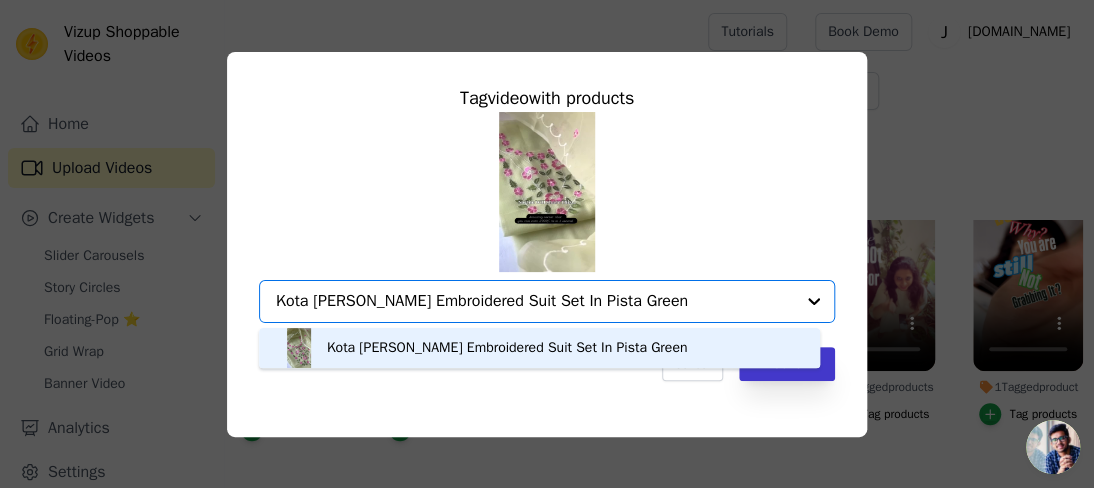 type 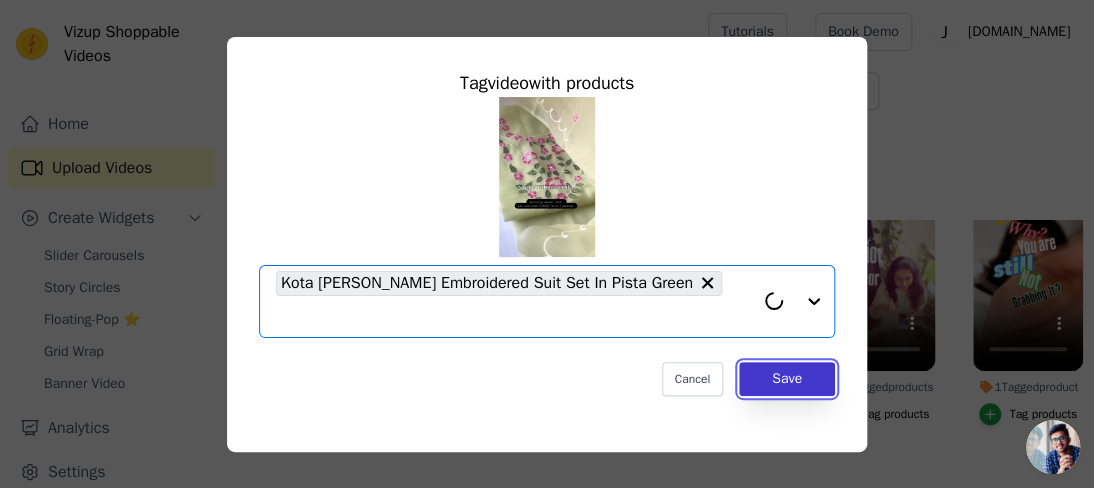 click on "Save" at bounding box center [787, 379] 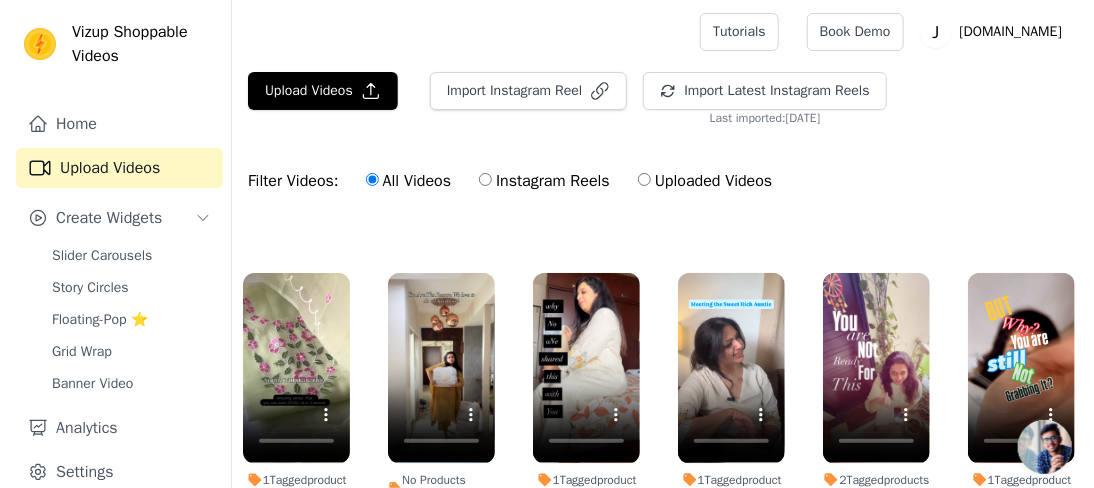 scroll, scrollTop: 700, scrollLeft: 0, axis: vertical 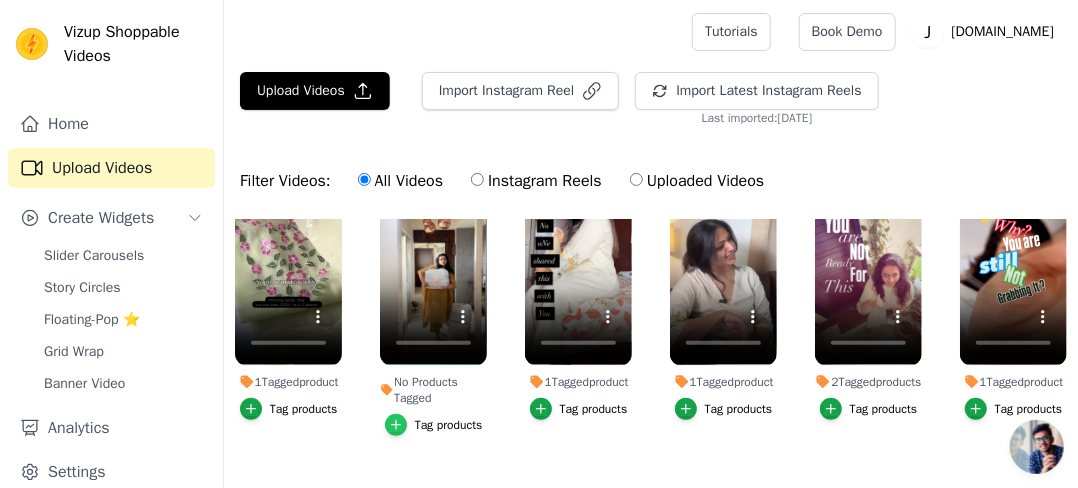 click 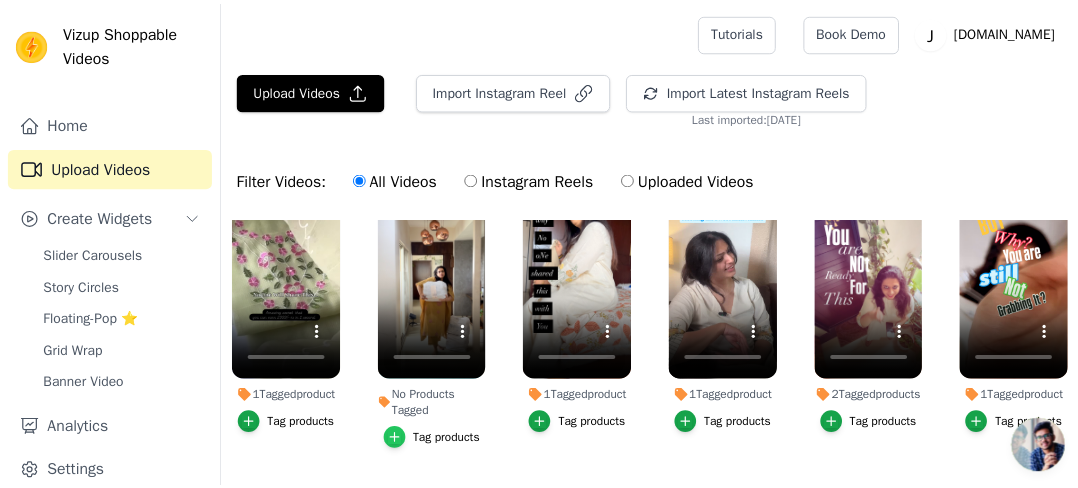 scroll, scrollTop: 709, scrollLeft: 0, axis: vertical 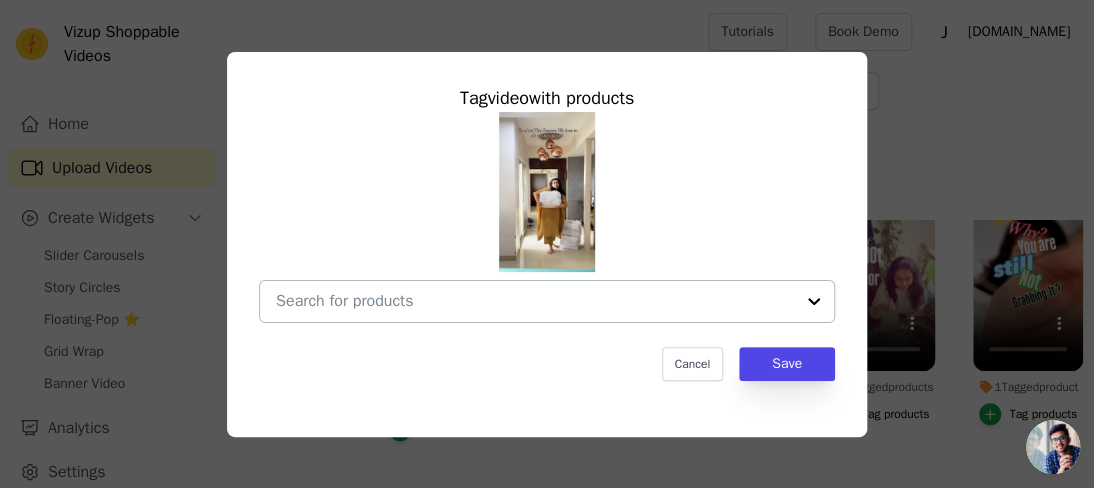 click at bounding box center [535, 301] 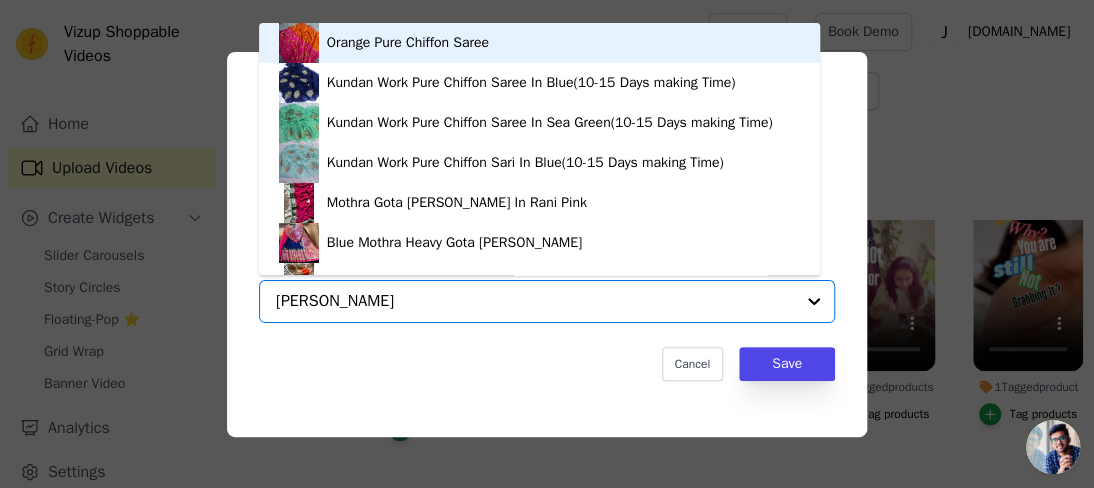 type on "laila" 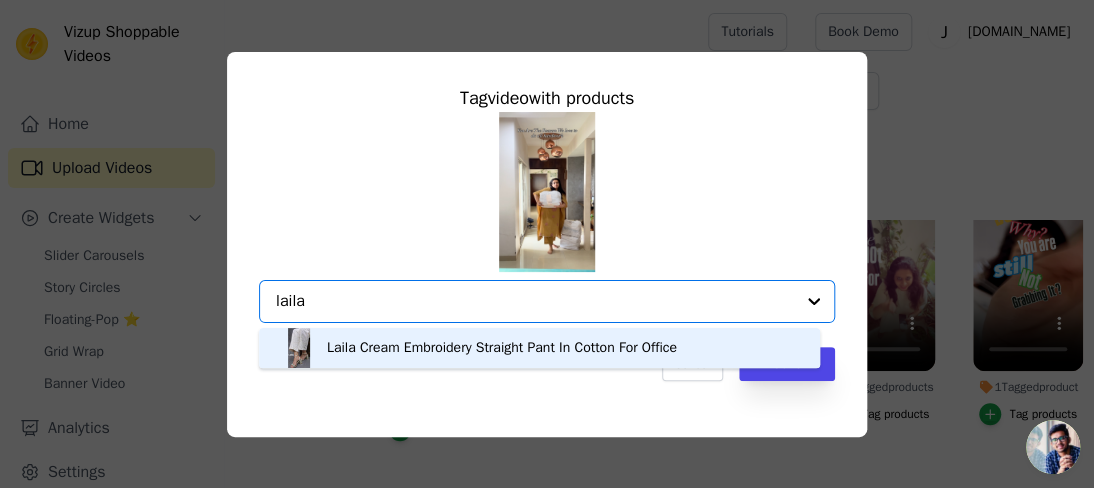 click on "Laila Cream Embroidery Straight Pant In Cotton For Office" at bounding box center (539, 348) 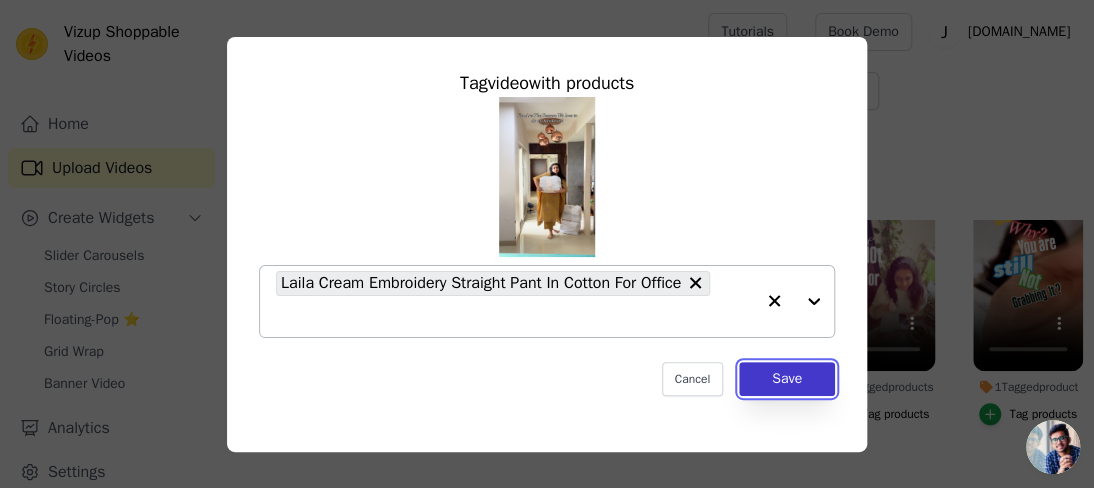 click on "Save" at bounding box center [787, 379] 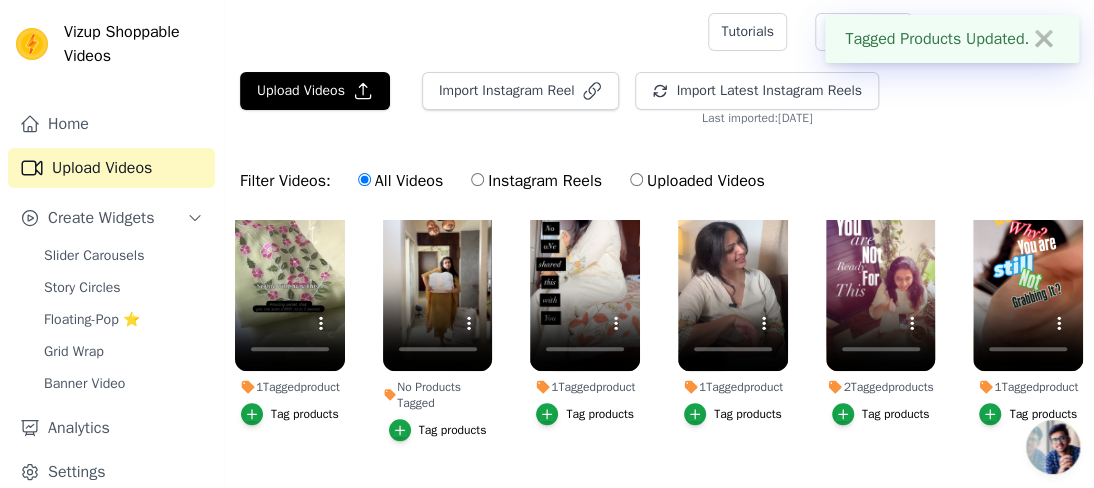 scroll, scrollTop: 700, scrollLeft: 0, axis: vertical 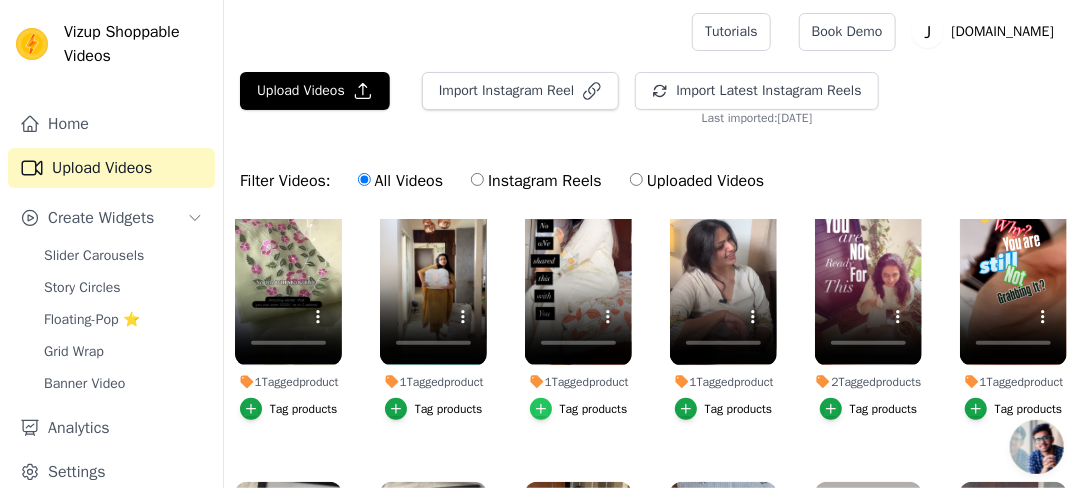 click 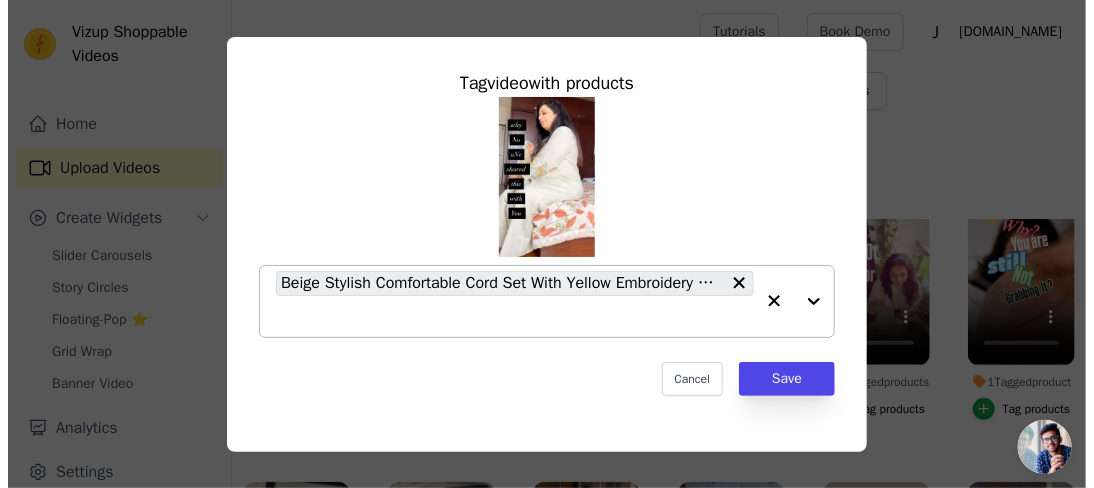 scroll, scrollTop: 709, scrollLeft: 0, axis: vertical 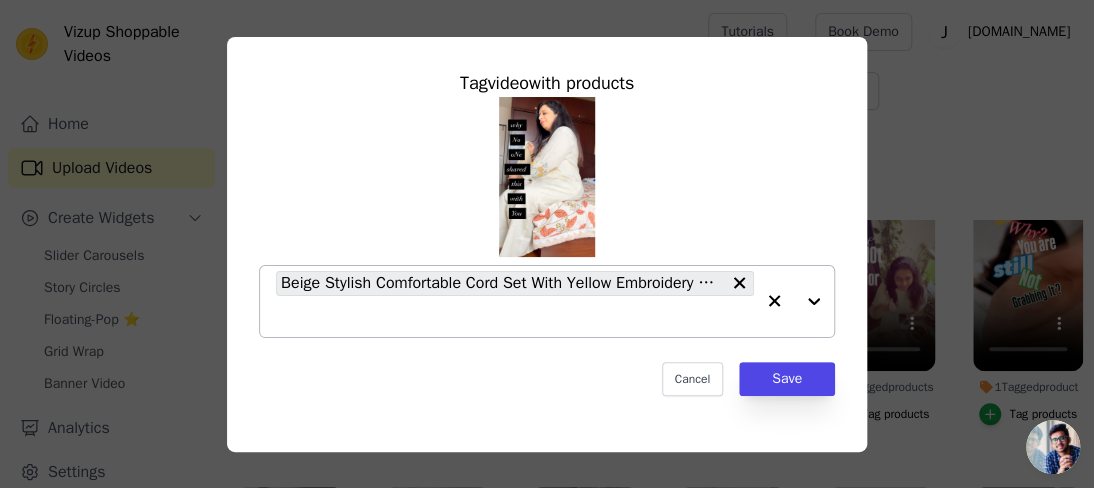 click on "Beige Stylish Comfortable Cord Set With Yellow Embroidery Work" at bounding box center (515, 301) 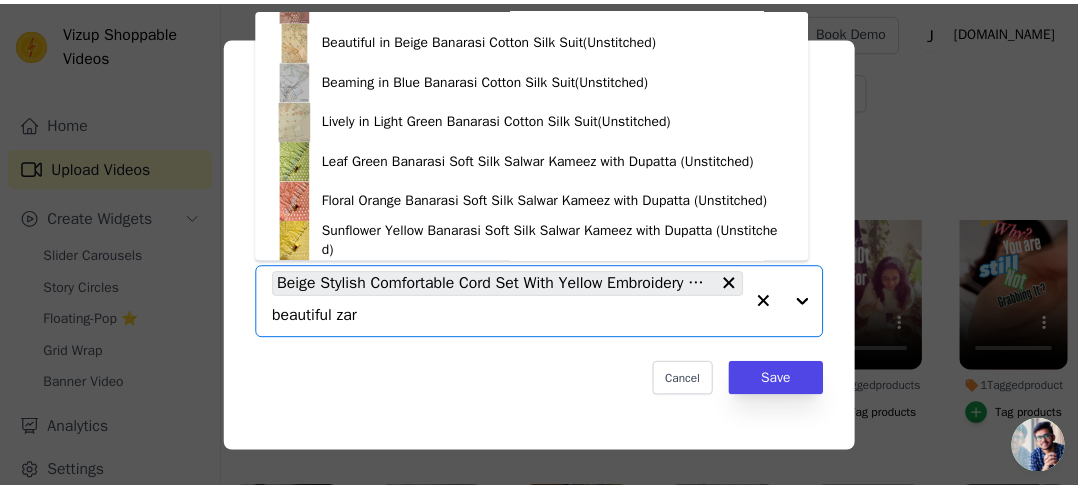 scroll, scrollTop: 0, scrollLeft: 0, axis: both 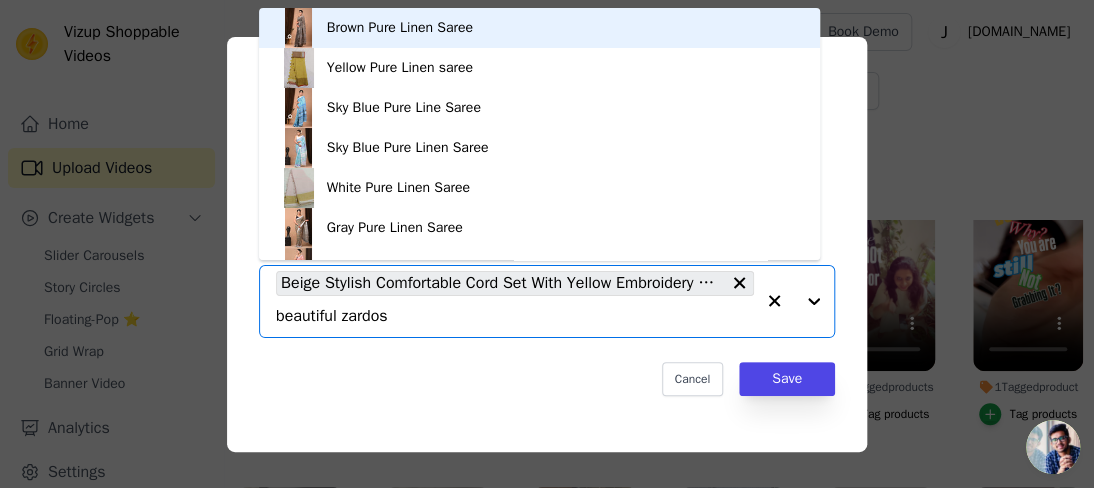 type on "beautiful zardosi" 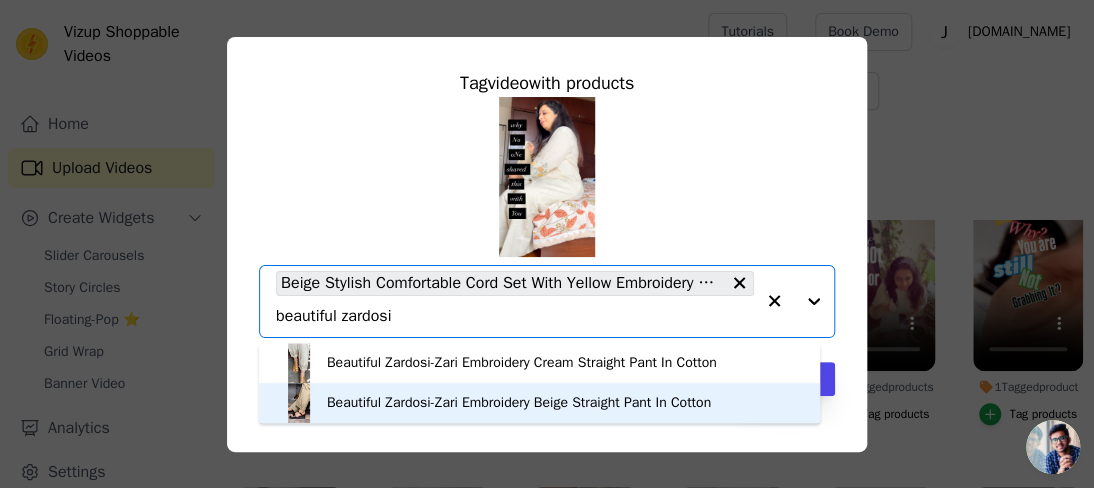 click on "Beautiful Zardosi-Zari Embroidery Beige Straight Pant In Cotton" at bounding box center (519, 403) 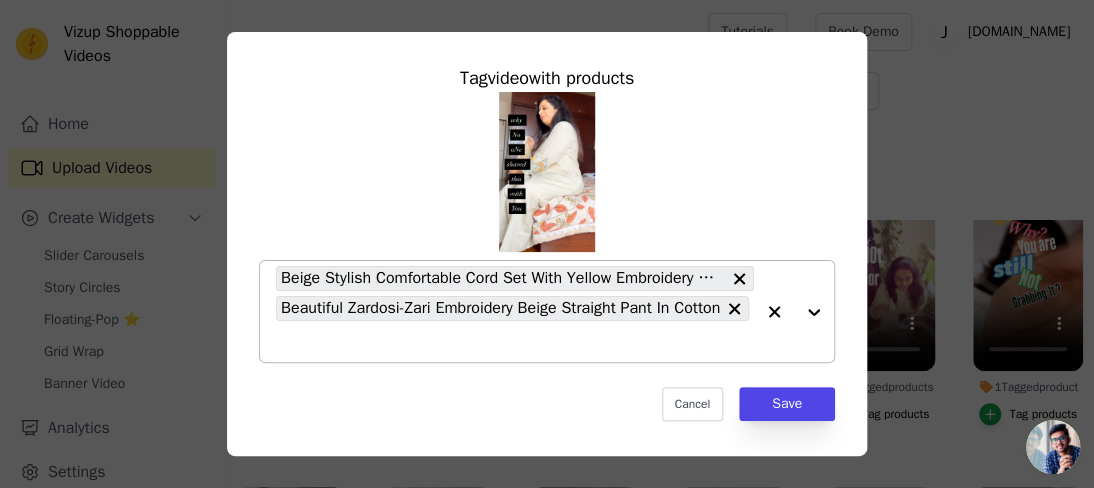 click on "1  Tagged  product     Tag  video  with products           Beige Stylish Comfortable Cord Set With Yellow Embroidery Work     Beautiful Zardosi-Zari Embroidery Beige Straight Pant In Cotton                   Cancel   Save     Tag products" 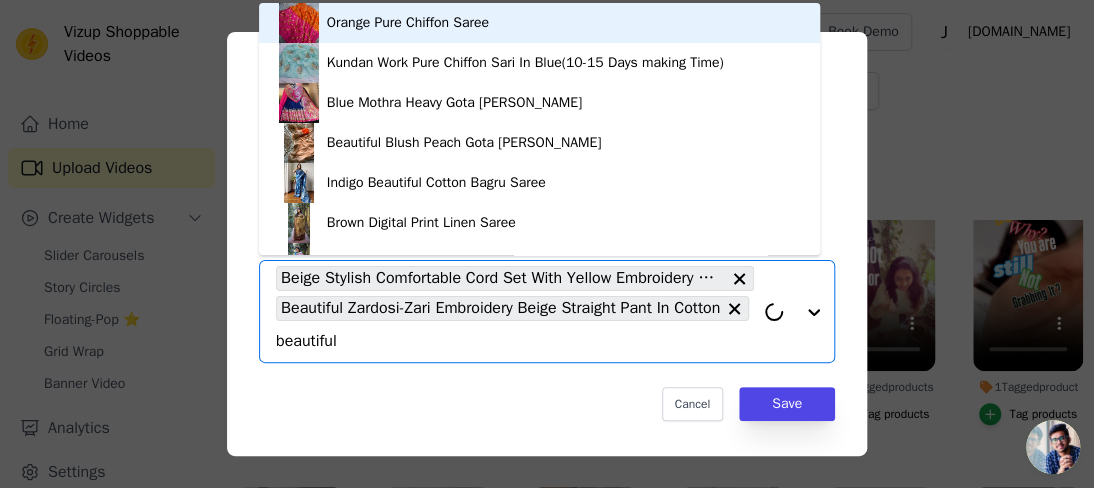 type on "beautiful" 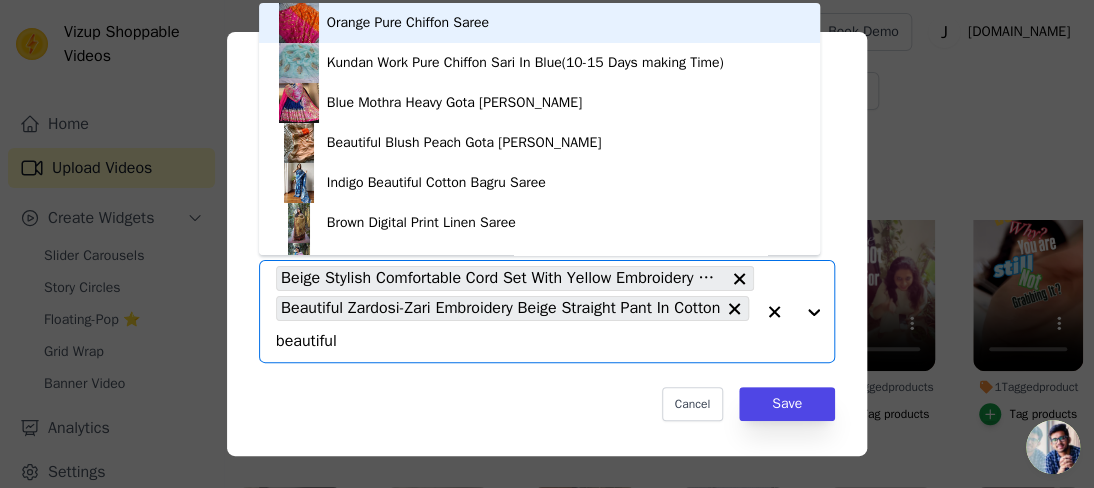 drag, startPoint x: 383, startPoint y: 336, endPoint x: 275, endPoint y: 331, distance: 108.11568 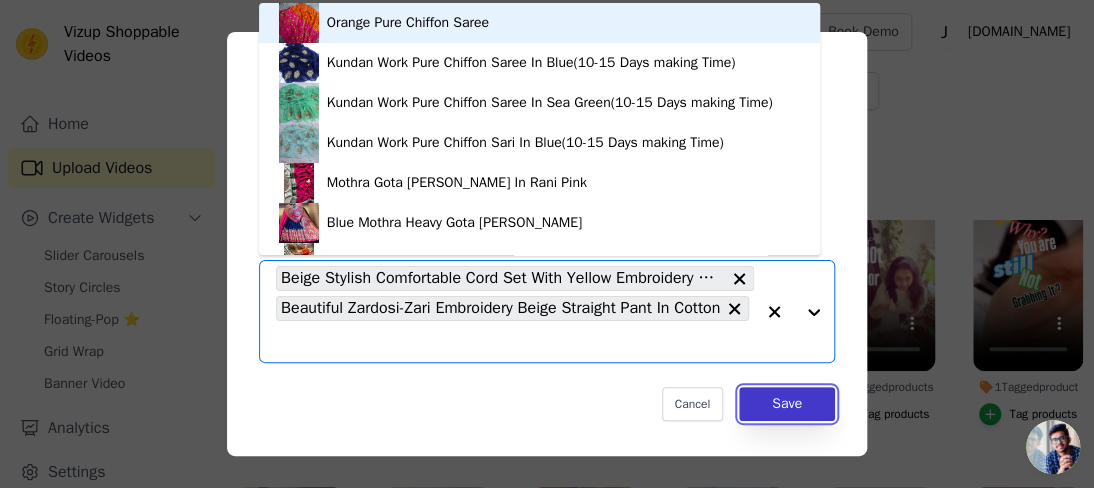 click on "Save" at bounding box center (787, 404) 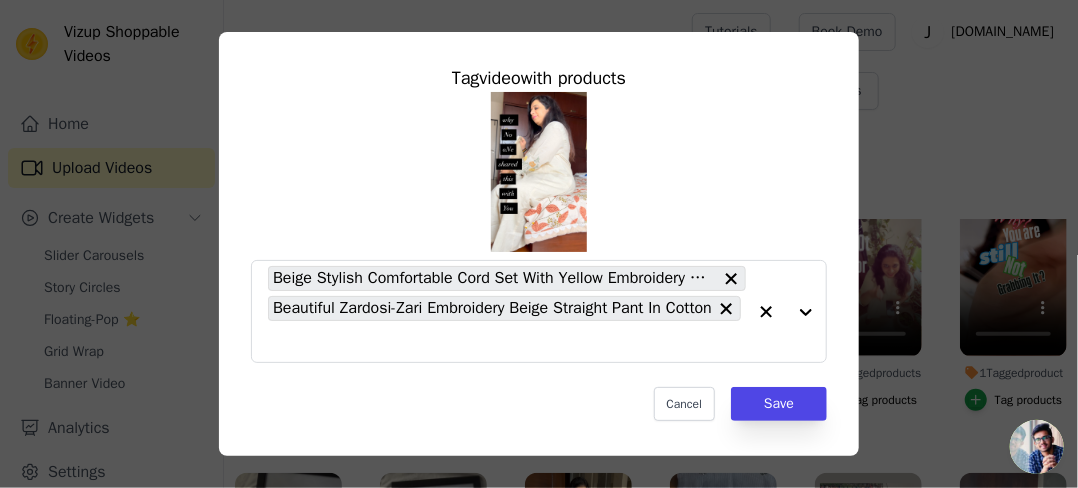 scroll, scrollTop: 700, scrollLeft: 0, axis: vertical 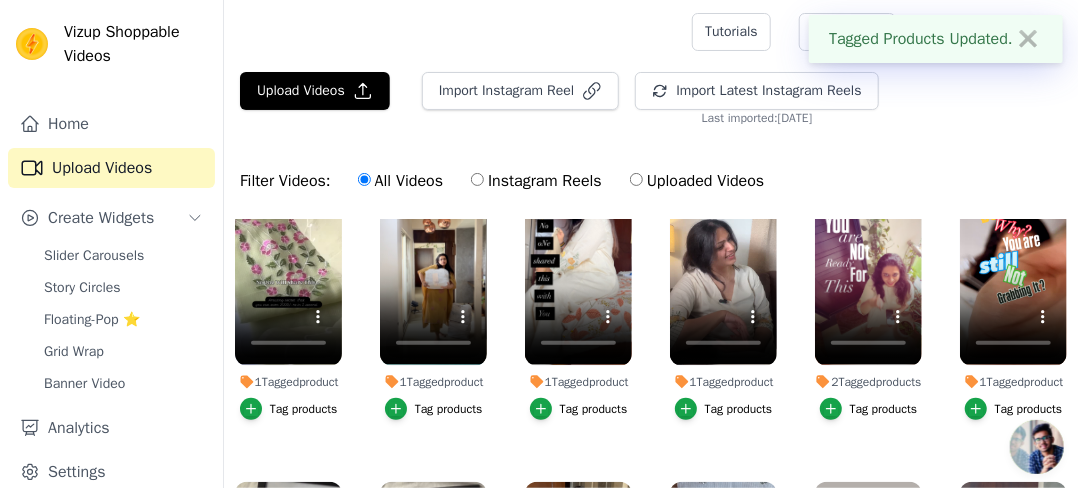 click on "1  Tagged  product" at bounding box center [723, 382] 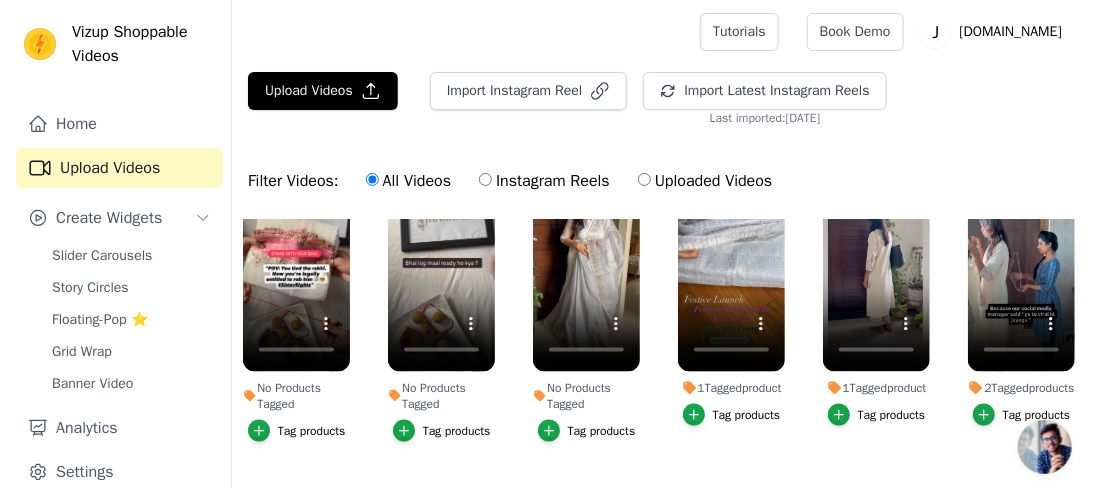 scroll, scrollTop: 1100, scrollLeft: 0, axis: vertical 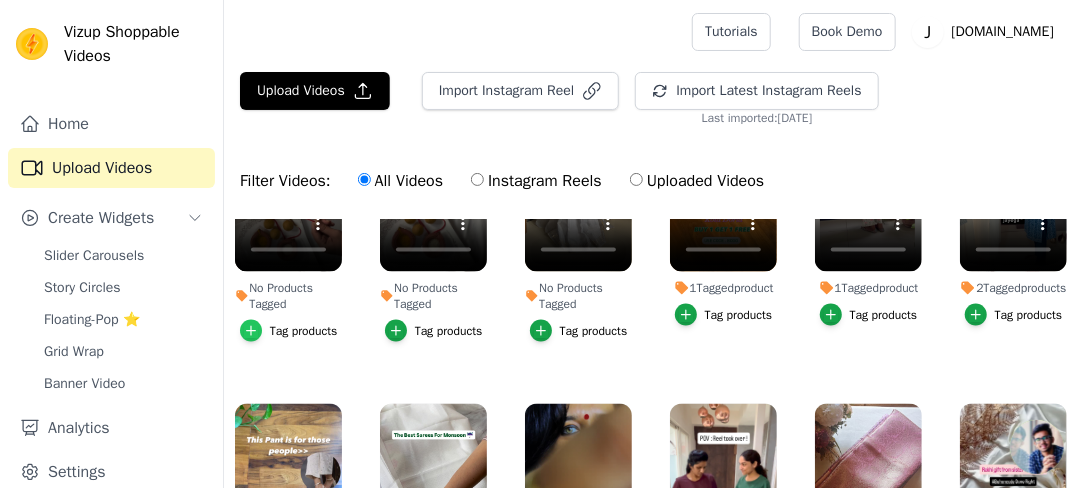 click at bounding box center (251, 331) 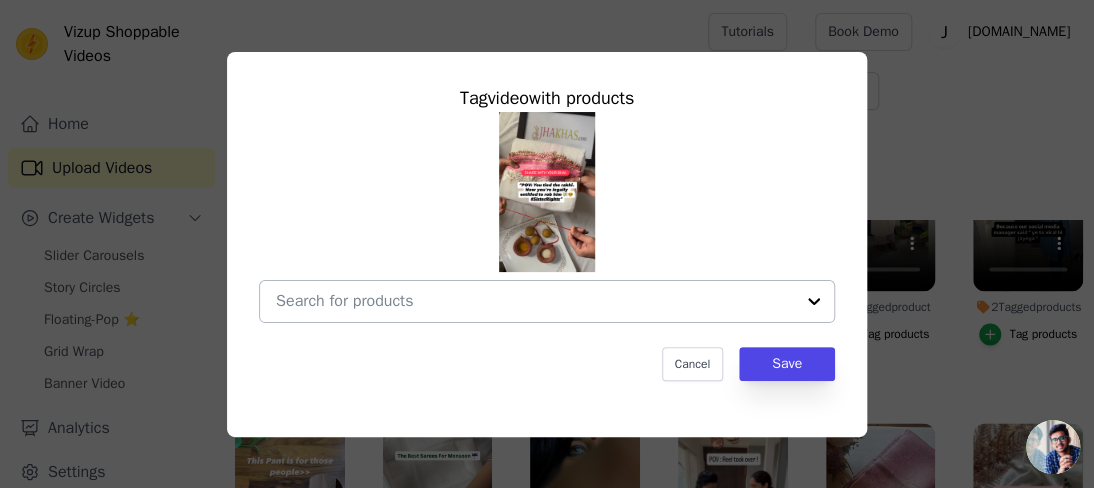 scroll, scrollTop: 1113, scrollLeft: 0, axis: vertical 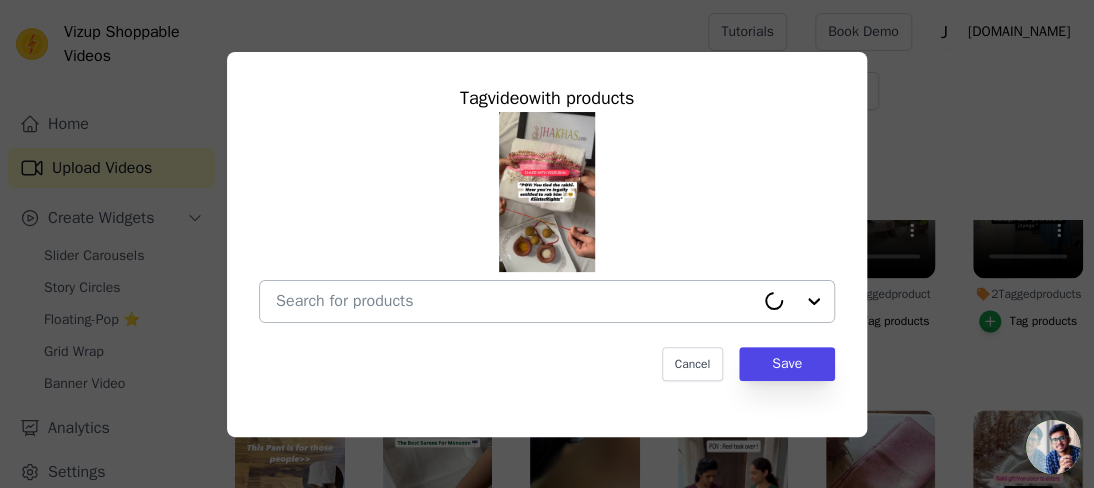 click on "No Products Tagged     Tag  video  with products                         Cancel   Save     Tag products" at bounding box center (515, 301) 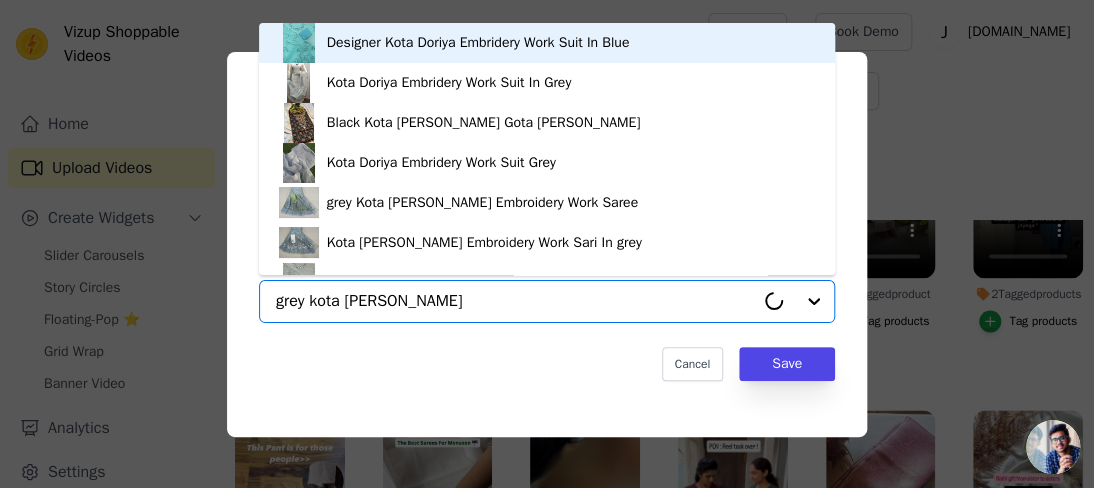 type on "grey kota [PERSON_NAME]" 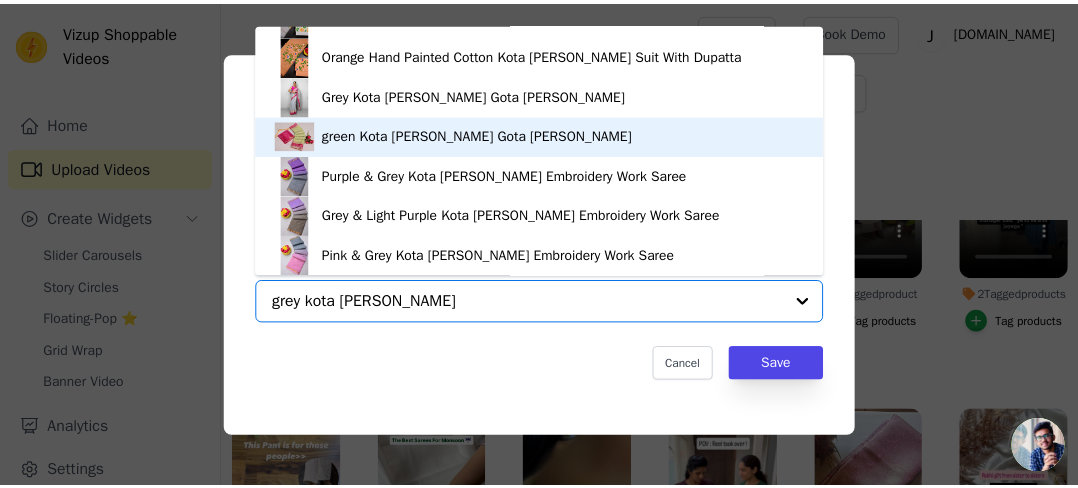 scroll, scrollTop: 888, scrollLeft: 0, axis: vertical 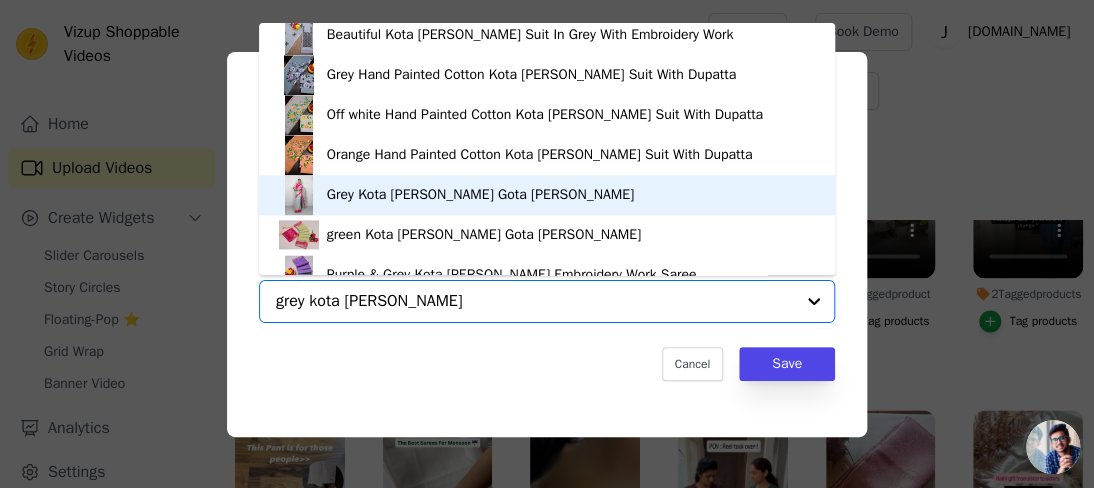 click on "Grey Kota [PERSON_NAME] Gota [PERSON_NAME]" at bounding box center [480, 195] 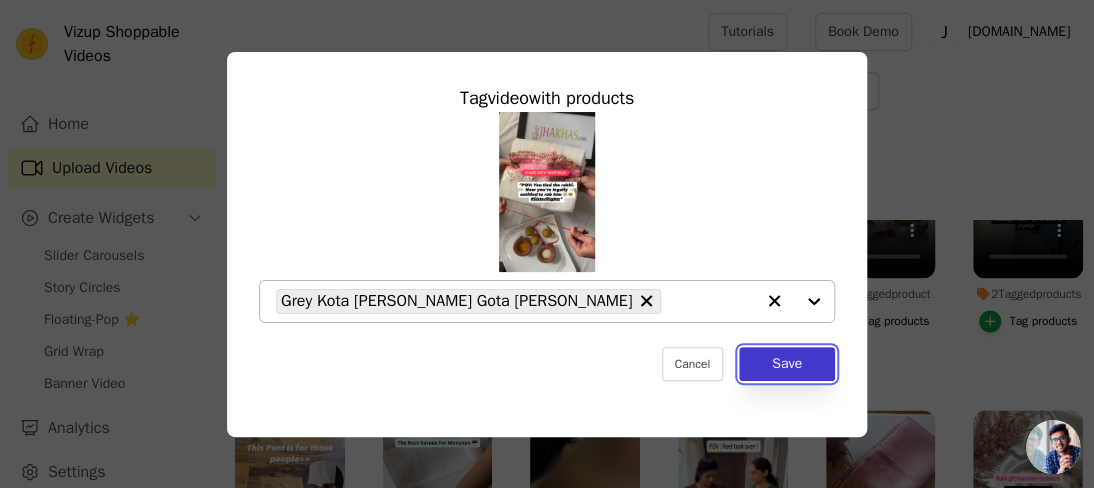 click on "Save" at bounding box center [787, 364] 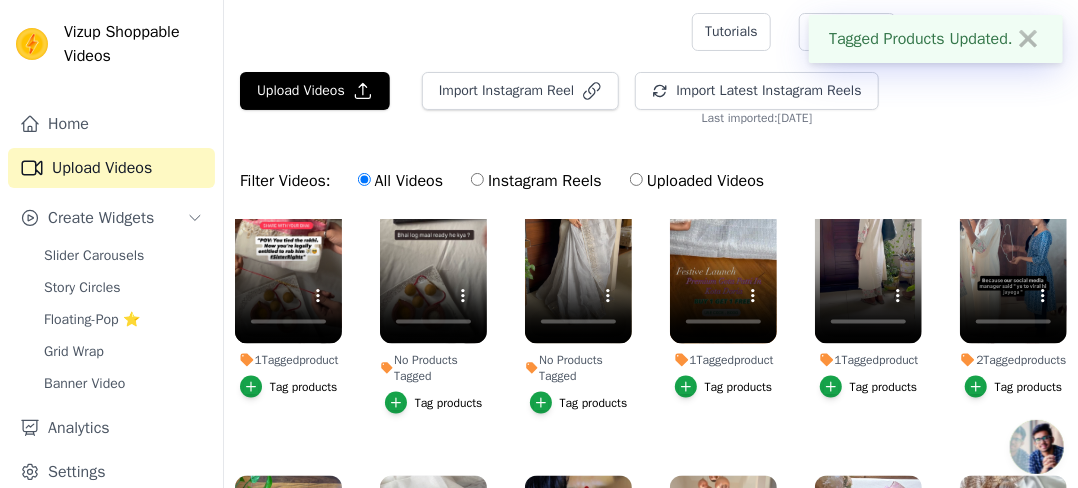 scroll, scrollTop: 1000, scrollLeft: 0, axis: vertical 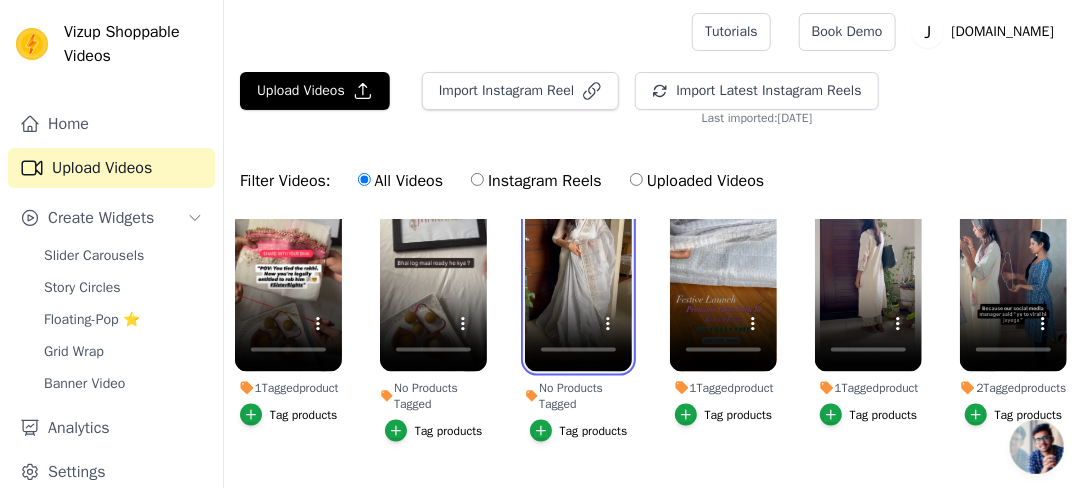 click at bounding box center [578, 277] 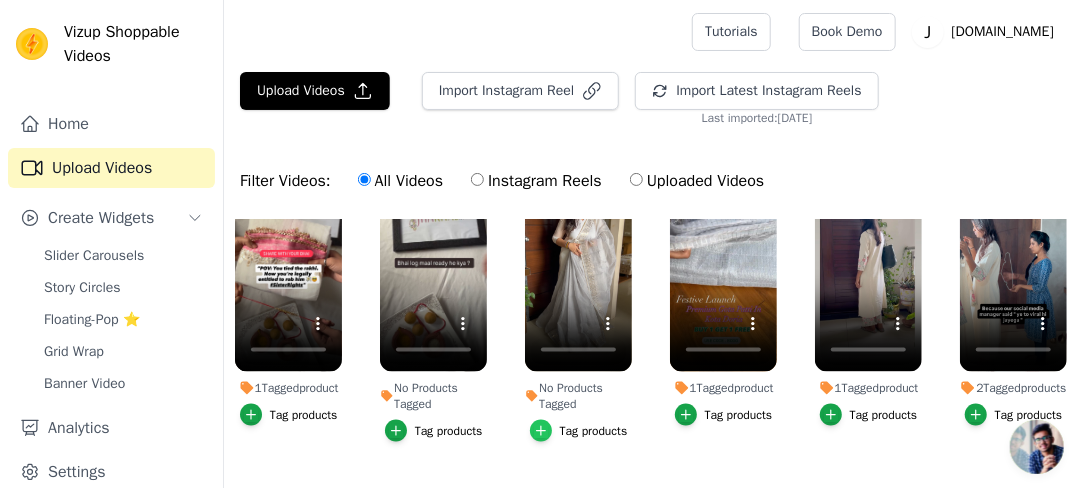 click 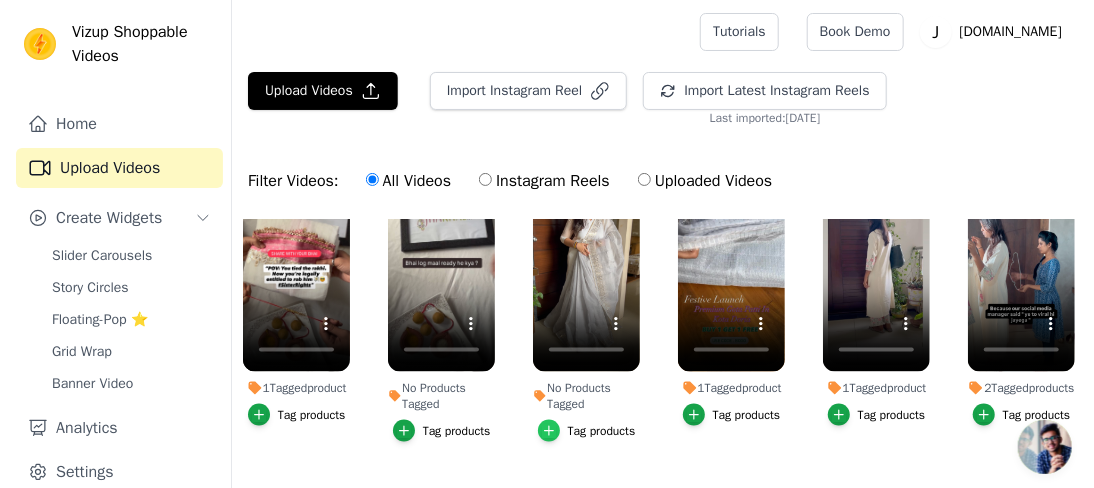 scroll, scrollTop: 1013, scrollLeft: 0, axis: vertical 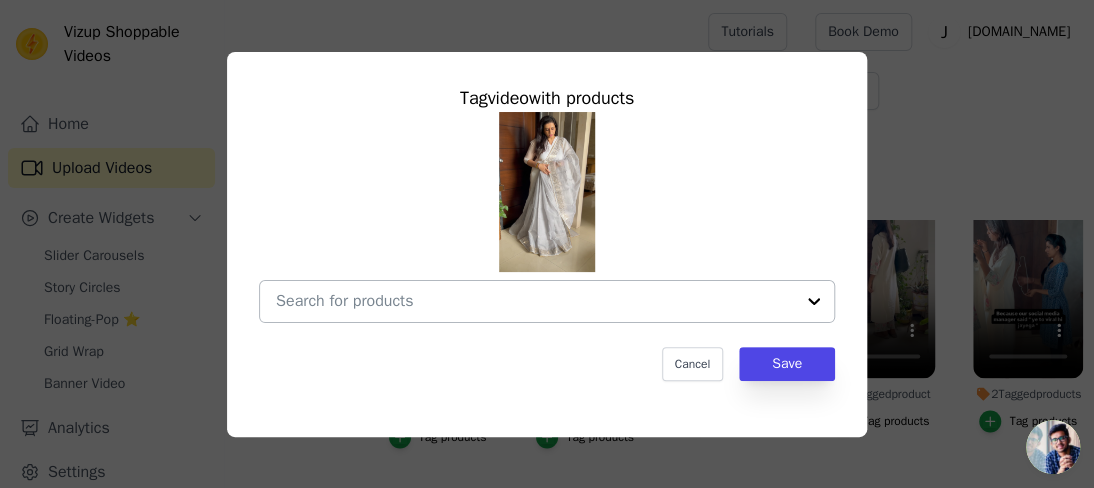 click on "No Products Tagged     Tag  video  with products                         Cancel   Save     Tag products" at bounding box center [535, 301] 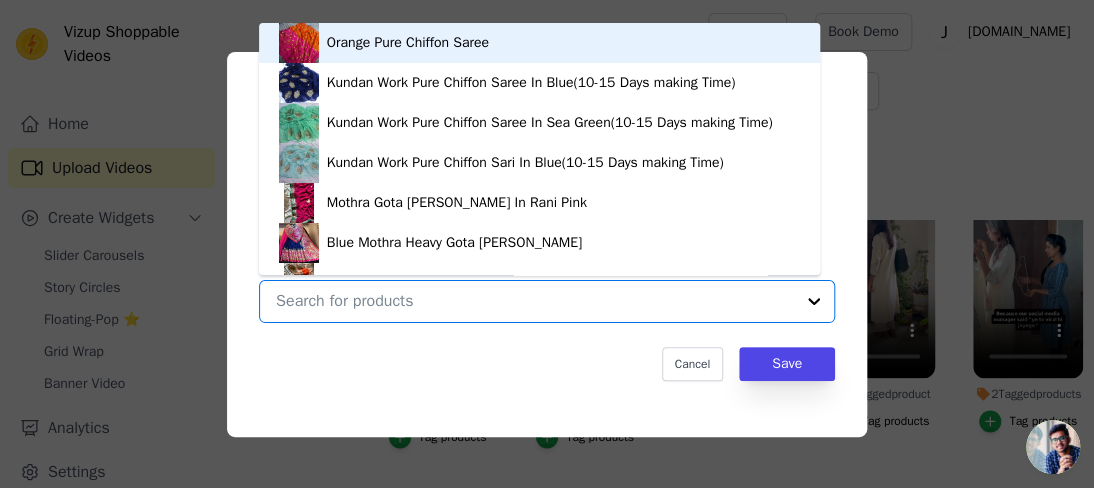 paste on "Beige Colour Kota [PERSON_NAME] Gota [PERSON_NAME]" 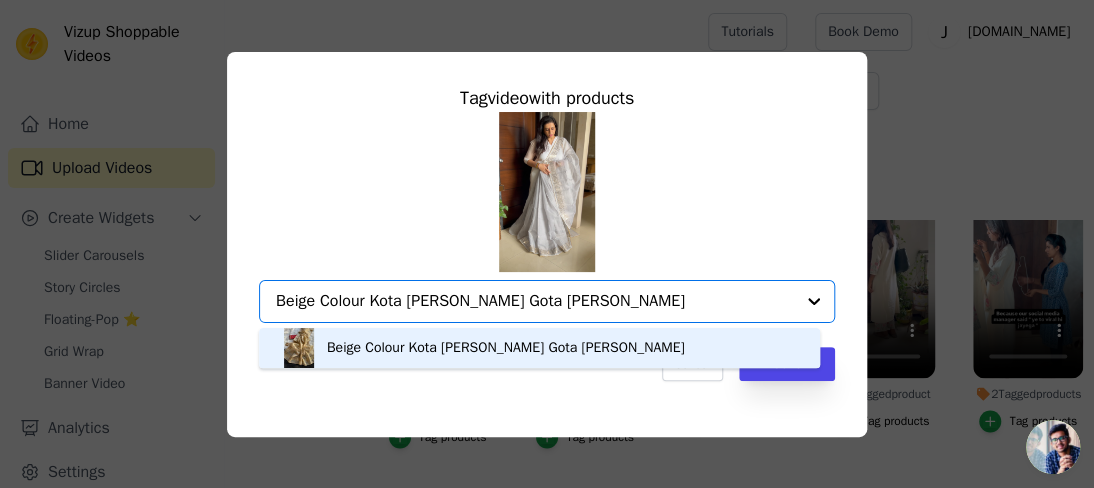 click on "Beige Colour Kota [PERSON_NAME] Gota [PERSON_NAME]" at bounding box center (506, 348) 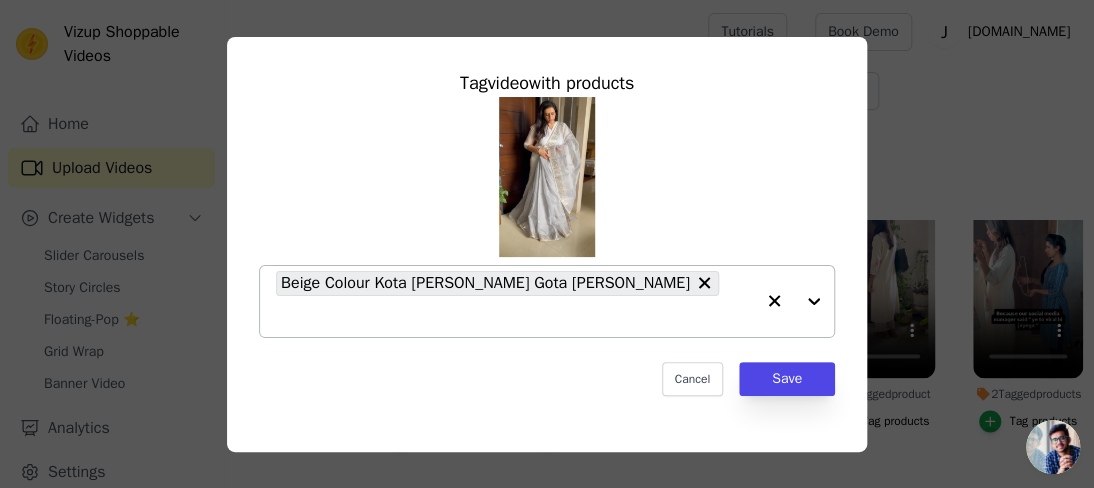 click at bounding box center [794, 301] 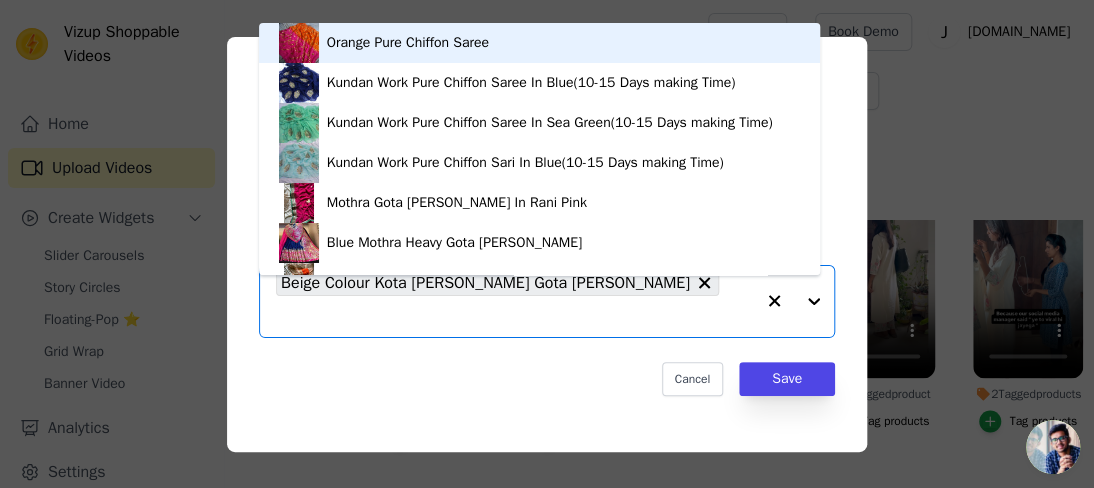 click on "No Products Tagged     Tag  video  with products         Orange Pure Chiffon Saree     Kundan Work Pure Chiffon Saree In Blue(10-15 Days making Time)     Kundan Work Pure Chiffon Saree In Sea Green(10-15 Days making Time)     Kundan Work Pure Chiffon Sari In Blue(10-15 Days making Time)     Mothra Gota [PERSON_NAME] In Rani Pink     Blue Mothra Heavy Gota [PERSON_NAME]     Beautiful Blush Peach Gota [PERSON_NAME] Saree     Indigo Beautiful Cotton Bagru Saree     Purple Cotton Saree     Blue Cotton Saree     Yellow Chanderi Saree Block Printed     White Cotton Saree     Red Block Print cotton Saree     Black And White Cotton Saree     Mehroon Bandhini Gota [PERSON_NAME] Work Saree     [PERSON_NAME] Silk Saree In Gray     White-Wine Purple [PERSON_NAME] Jaal Banarasi Saree     White-Pink Banarasi Khaddi Chiffon Jaal Saree     Elegant Black-White 90's Banarasi [PERSON_NAME] Saree     Sky Blue-Black Buti Banarasi Khaddi [PERSON_NAME] Saree     Light Green Banarasi [PERSON_NAME] [PERSON_NAME]" 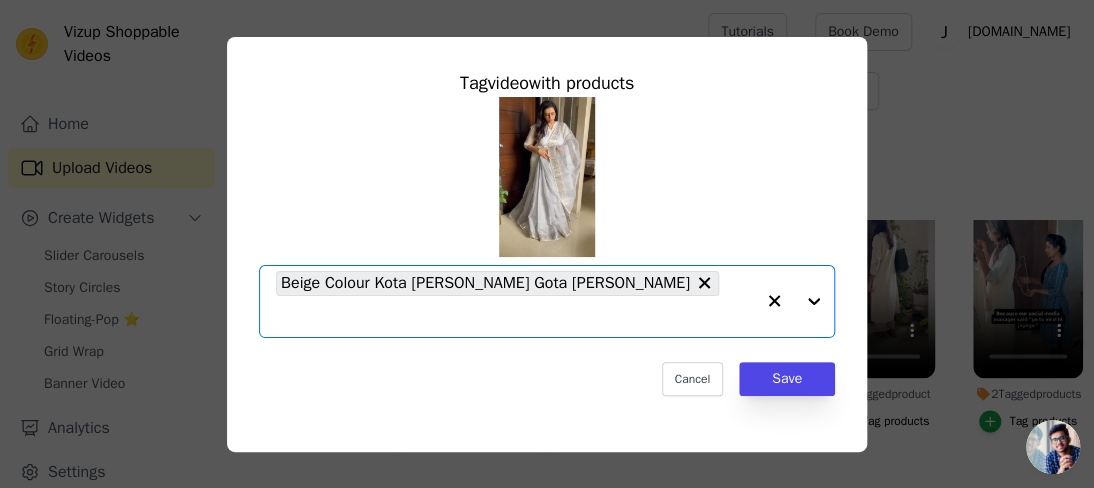 click on "No Products Tagged     Tag  video  with products       Option Beige Colour Kota [PERSON_NAME] Gota [PERSON_NAME], selected.   Select is focused, type to refine list, press down to open the menu.     Beige Colour Kota [PERSON_NAME] Gota [PERSON_NAME]                   Cancel   Save     Tag products" 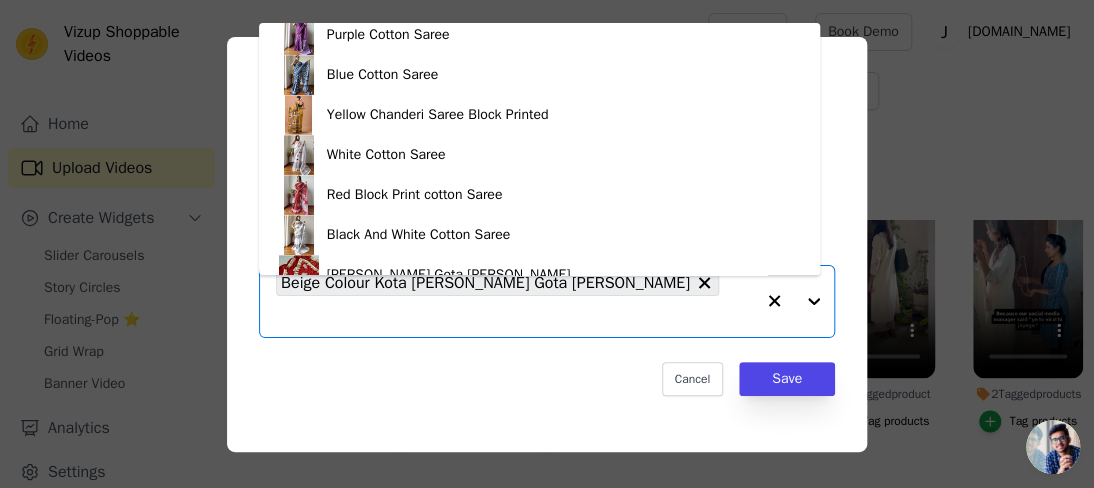 scroll, scrollTop: 348, scrollLeft: 0, axis: vertical 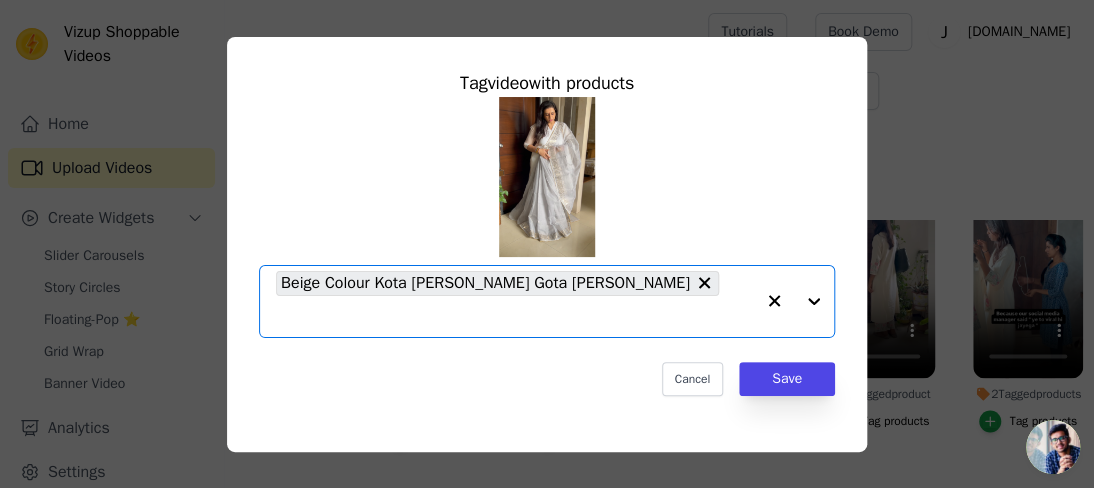 click on "No Products Tagged     Tag  video  with products       Option Beige Colour Kota [PERSON_NAME] Gota [PERSON_NAME], selected.   Select is focused, type to refine list, press down to open the menu.     Beige Colour Kota [PERSON_NAME] Gota [PERSON_NAME]                   Cancel   Save     Tag products" 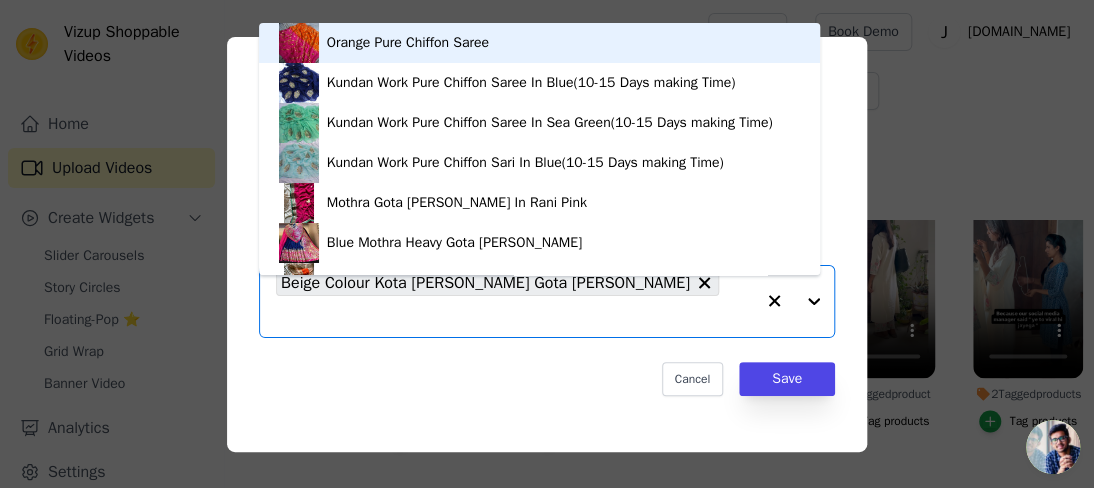 paste on "Silver Grey Kota [PERSON_NAME] Gota [PERSON_NAME]" 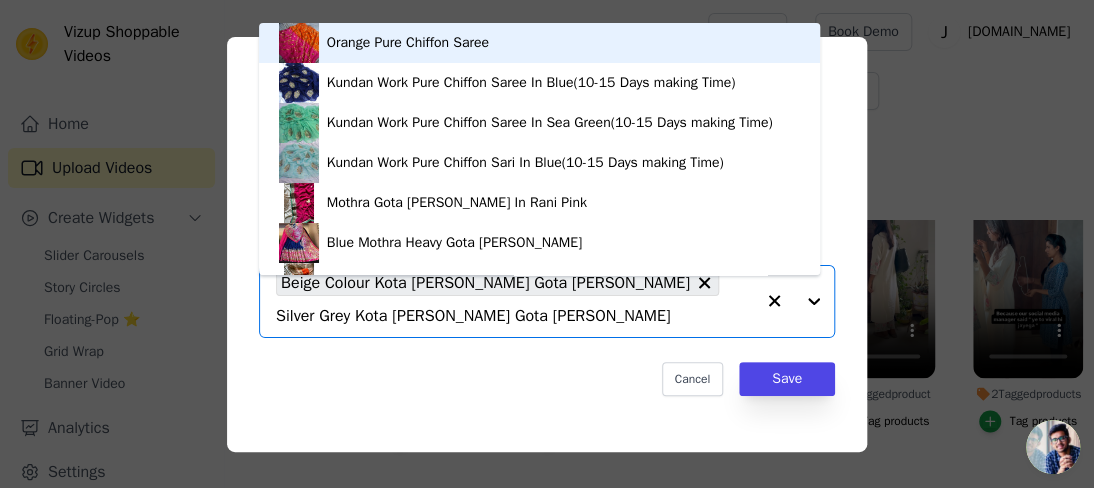 scroll, scrollTop: 0, scrollLeft: 123, axis: horizontal 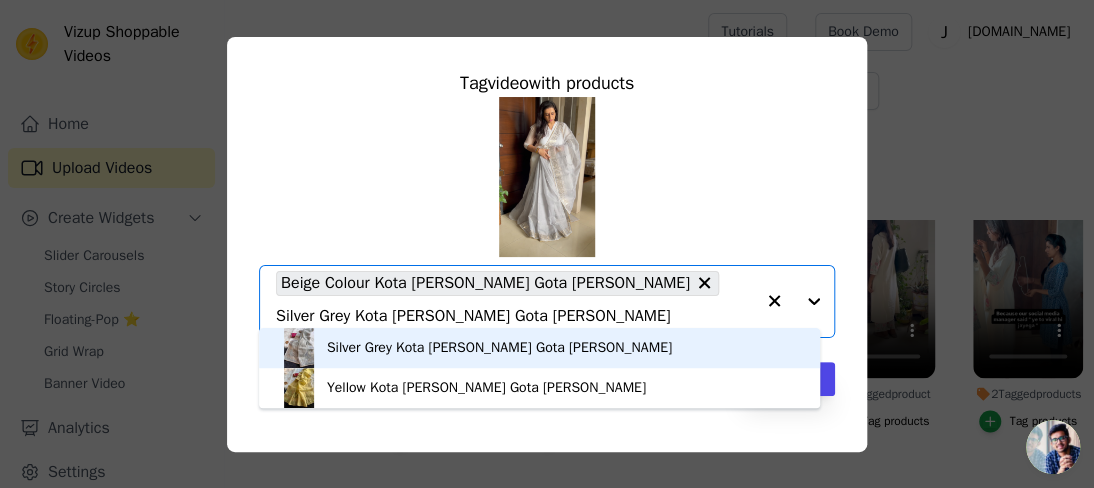 type on "Silver Grey Kota [PERSON_NAME] Gota [PERSON_NAME]" 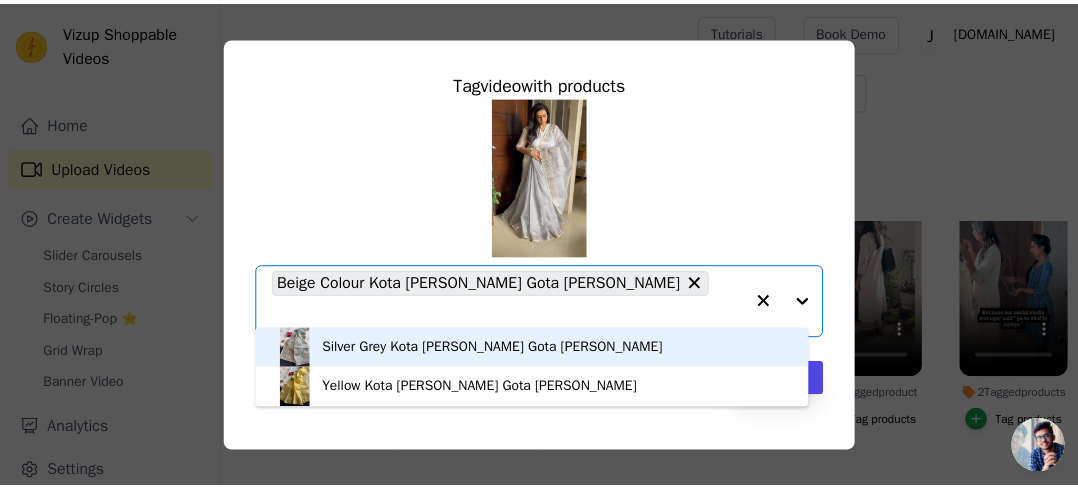 scroll, scrollTop: 0, scrollLeft: 0, axis: both 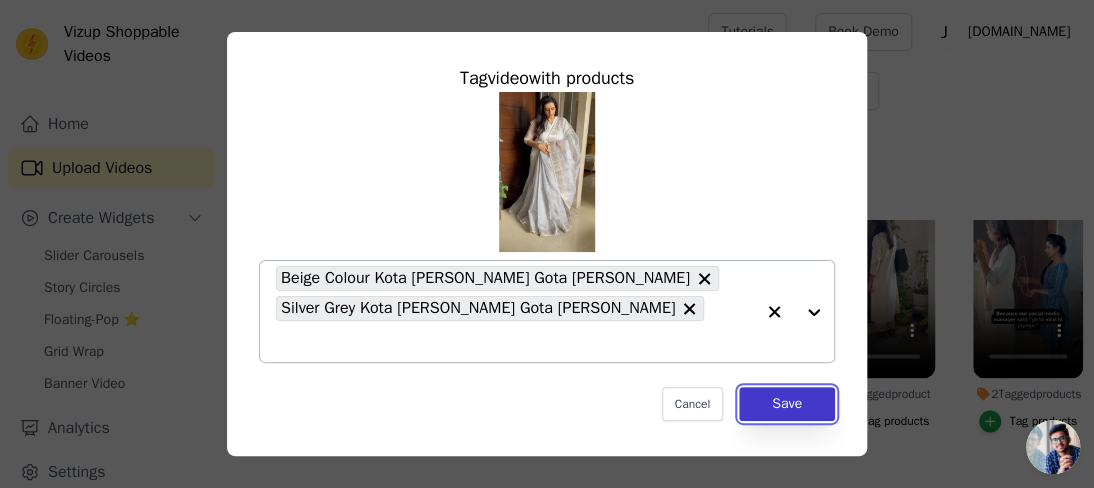 click on "Save" at bounding box center (787, 404) 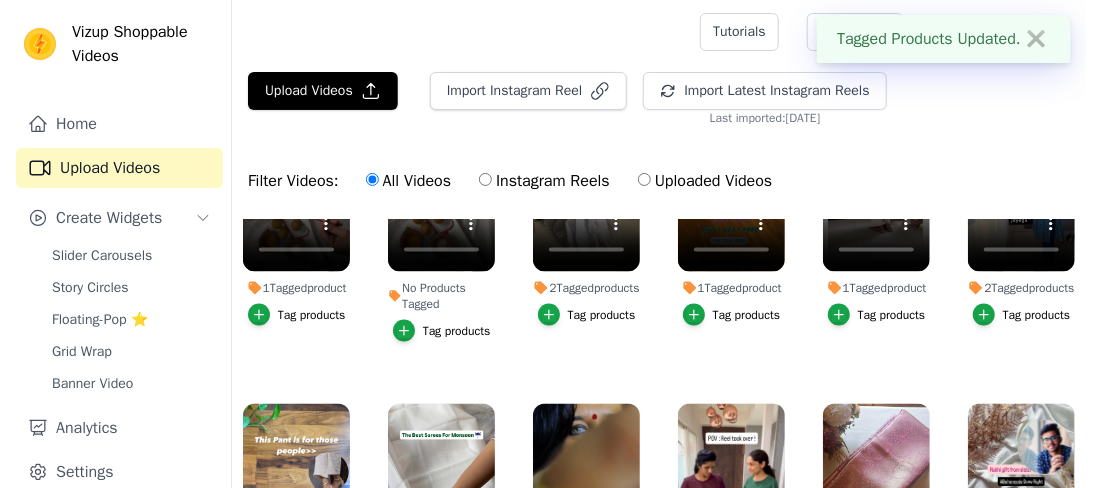 scroll, scrollTop: 1300, scrollLeft: 0, axis: vertical 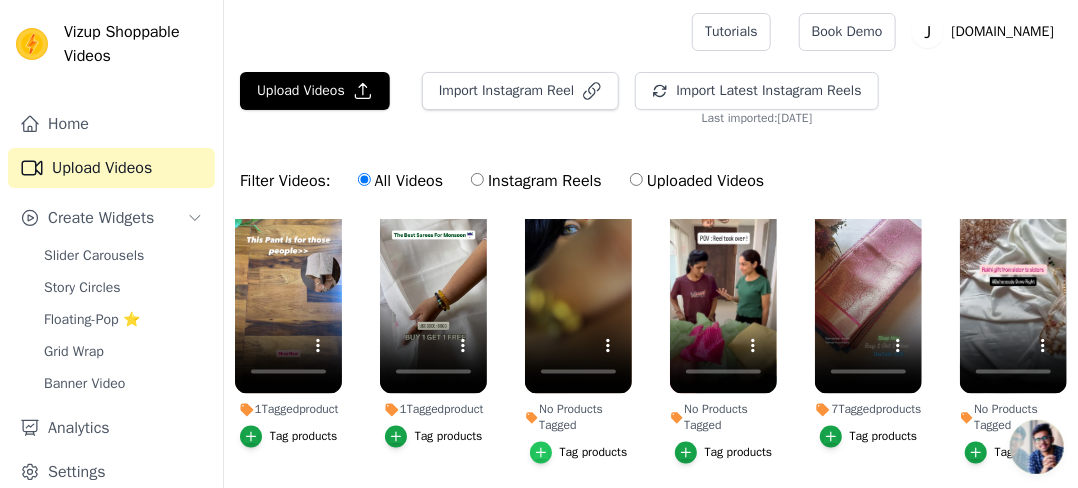 click 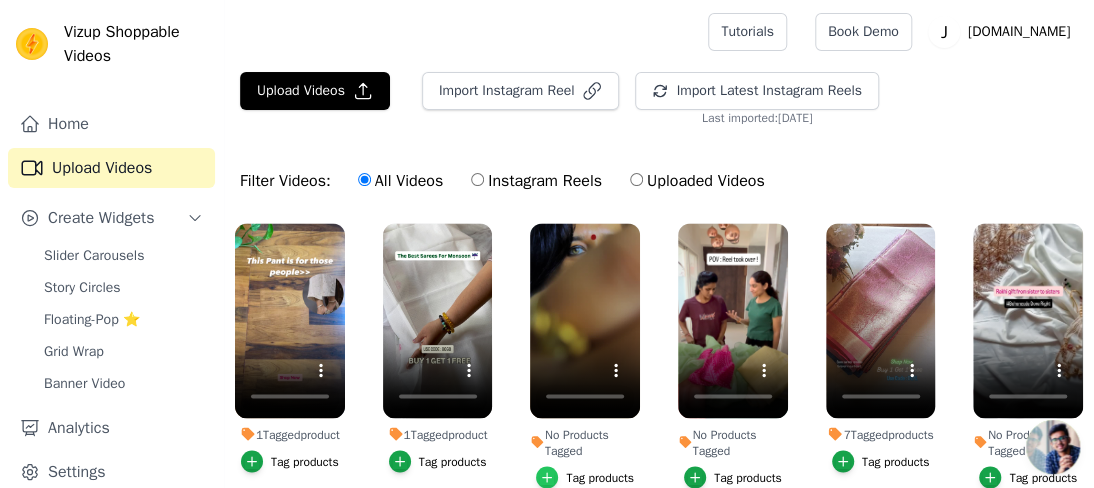 scroll, scrollTop: 1318, scrollLeft: 0, axis: vertical 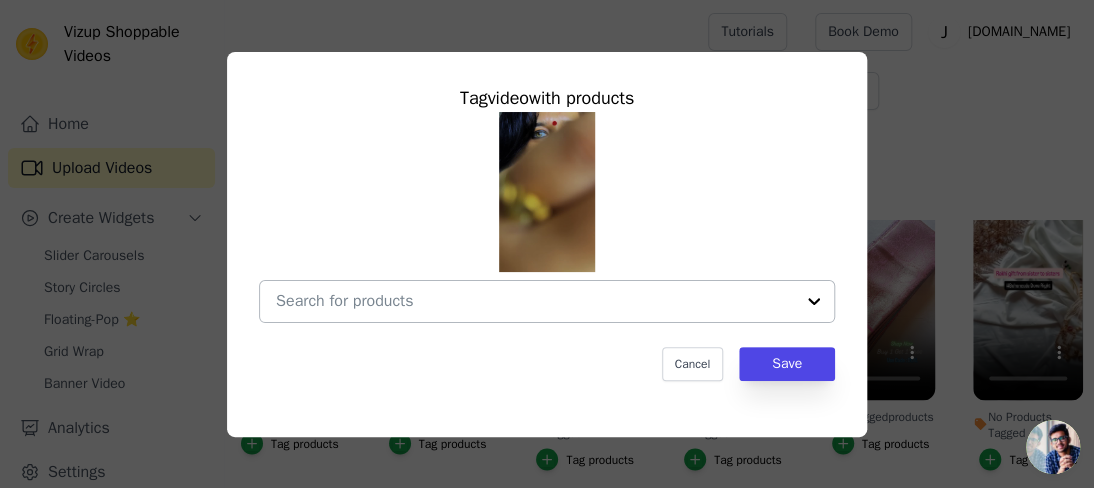 click on "No Products Tagged     Tag  video  with products                         Cancel   Save     Tag products" at bounding box center (535, 301) 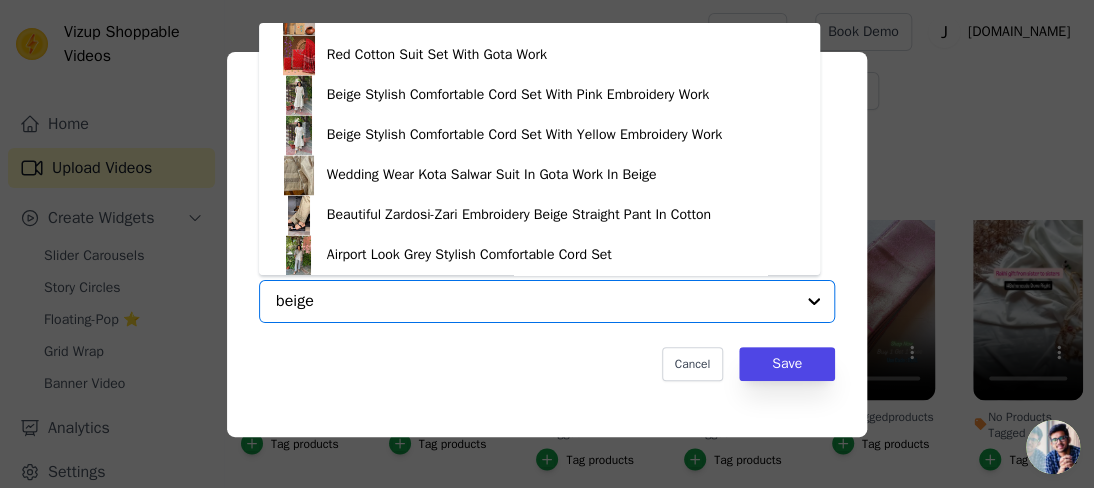 scroll, scrollTop: 0, scrollLeft: 0, axis: both 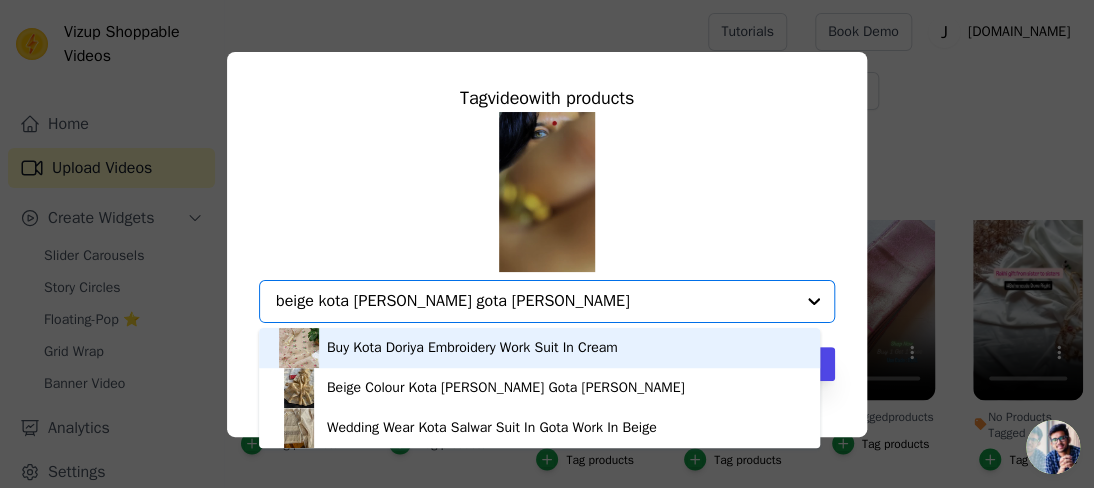 type on "beige kota [PERSON_NAME] gota [PERSON_NAME]" 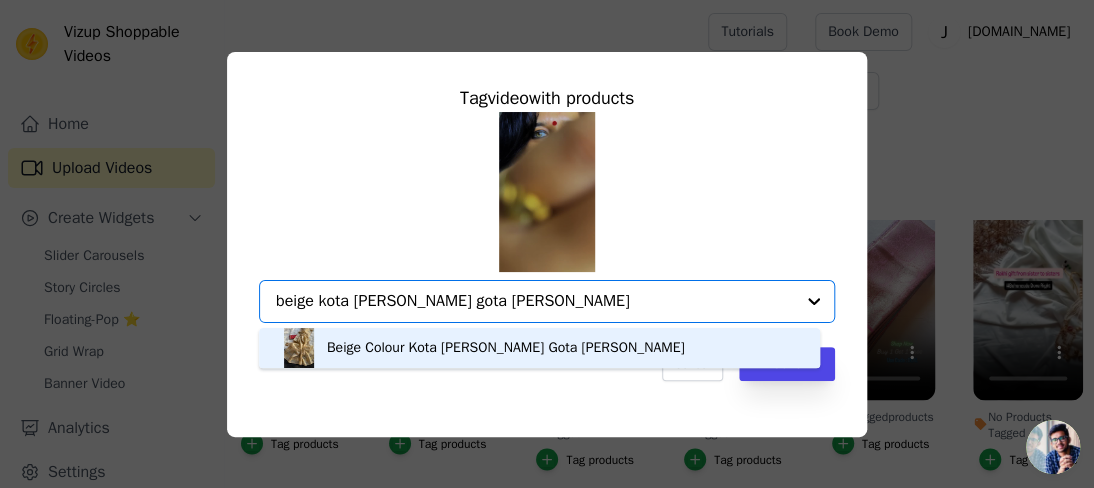 click on "Beige Colour Kota [PERSON_NAME] Gota [PERSON_NAME]" at bounding box center [506, 348] 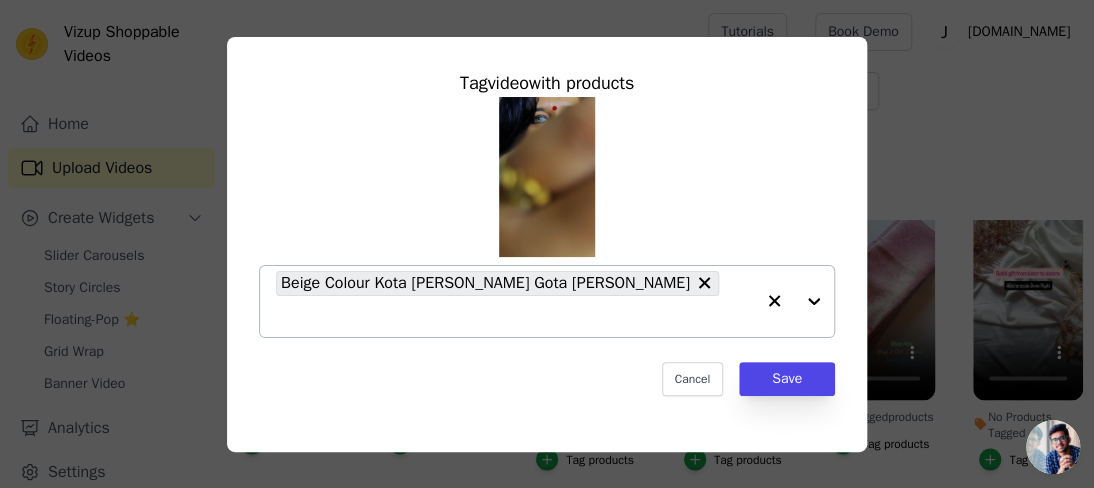 click on "No Products Tagged     Tag  video  with products           Beige Colour Kota [PERSON_NAME] Gota [PERSON_NAME]                   Cancel   Save     Tag products" 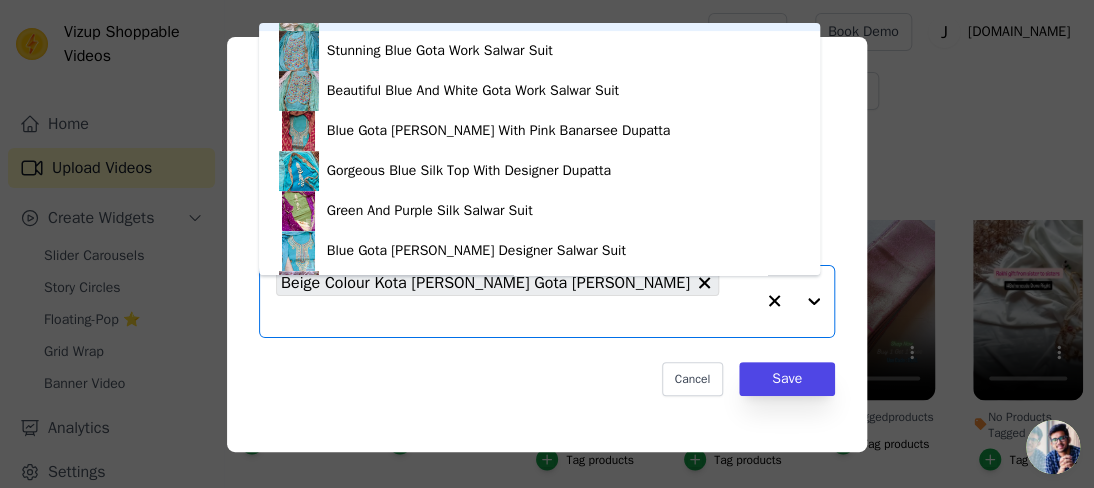 scroll, scrollTop: 2520, scrollLeft: 0, axis: vertical 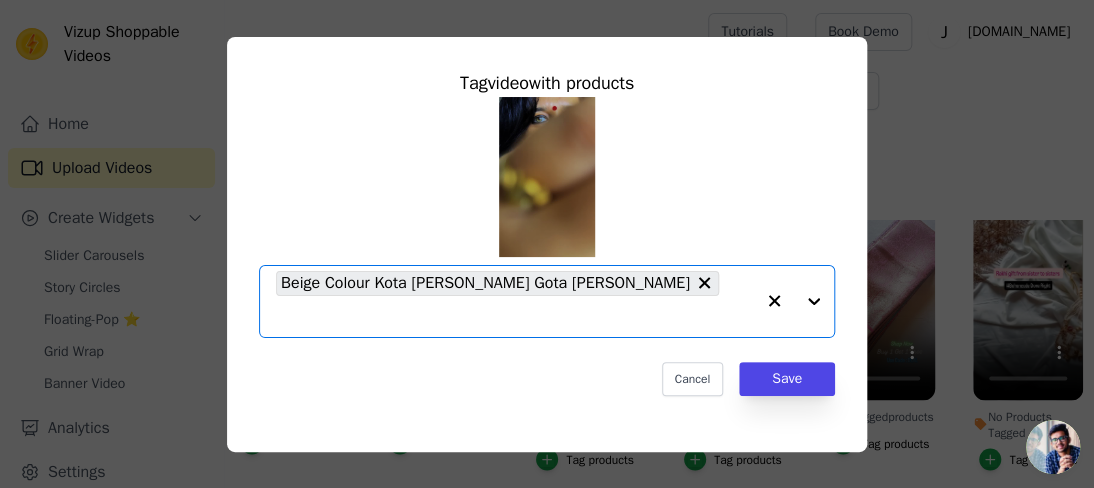 click on "No Products Tagged     Tag  video  with products       Option Beige Colour Kota [PERSON_NAME] Gota [PERSON_NAME], selected.   Select is focused, type to refine list, press down to open the menu.     Beige Colour Kota [PERSON_NAME] Gota [PERSON_NAME]                   Cancel   Save     Tag products" 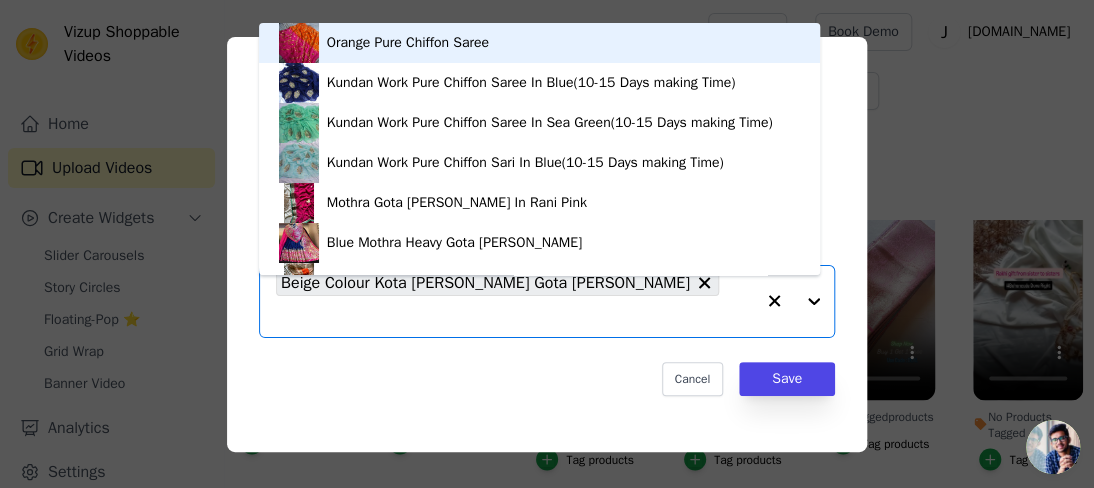 paste on "Silver Grey Kota [PERSON_NAME] Gota [PERSON_NAME]" 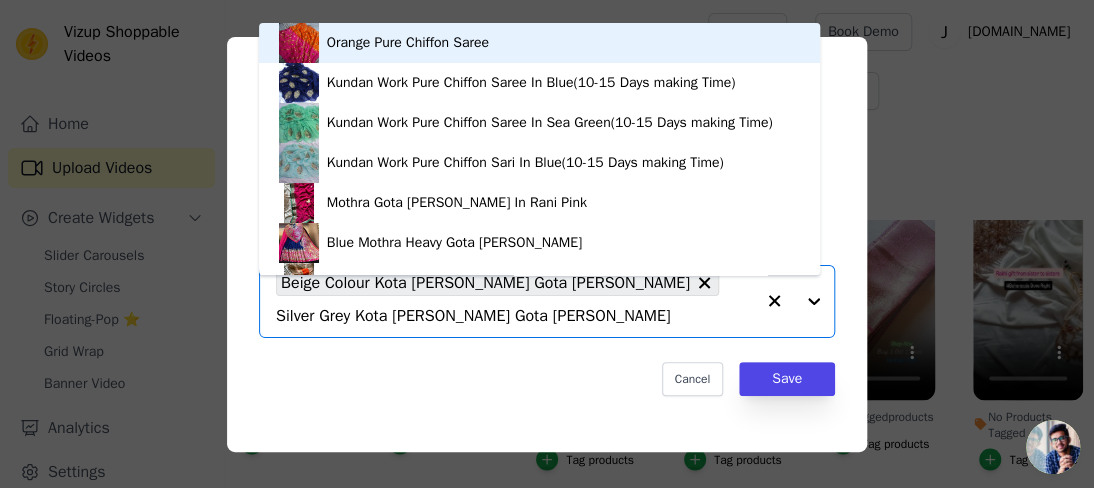 scroll, scrollTop: 0, scrollLeft: 123, axis: horizontal 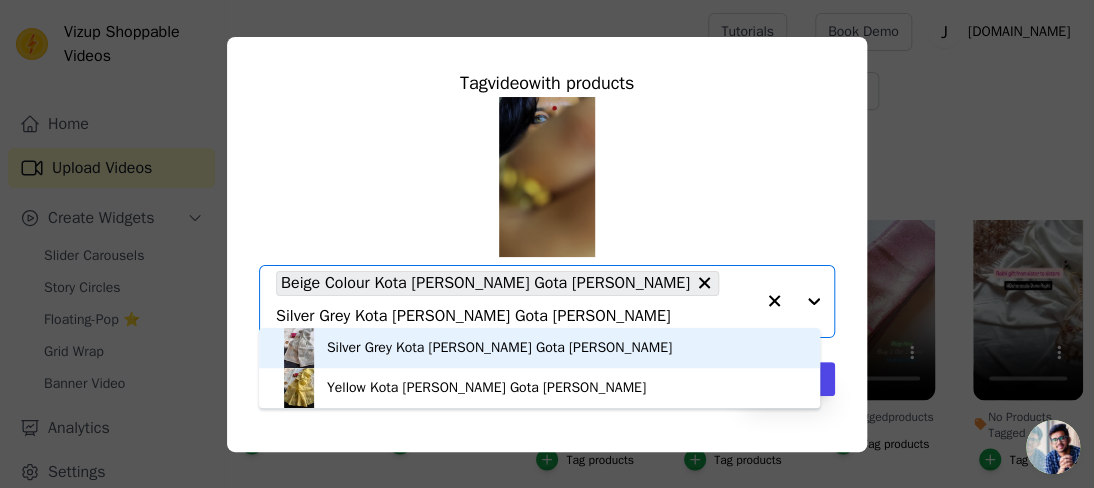 click on "Silver Grey Kota [PERSON_NAME] Gota [PERSON_NAME]" at bounding box center (499, 348) 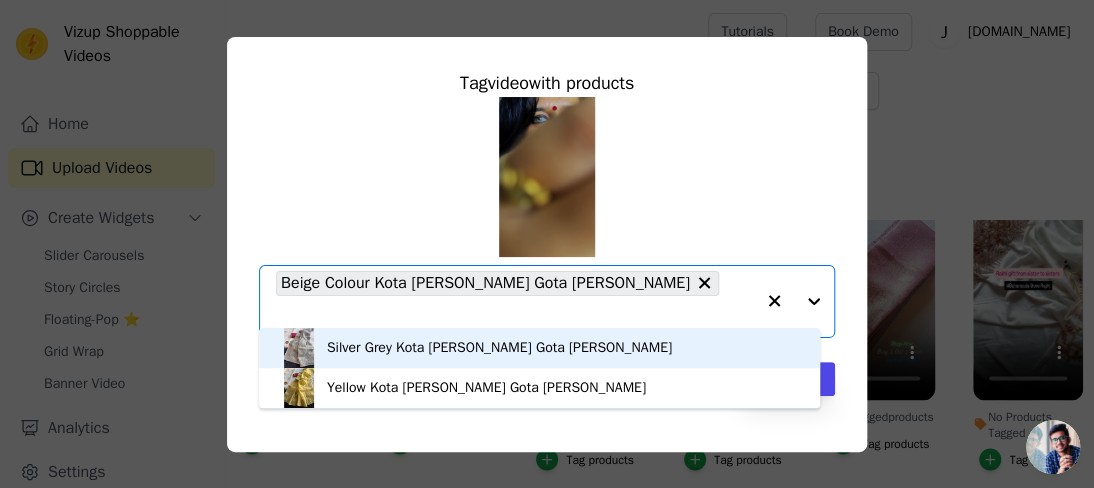 scroll, scrollTop: 0, scrollLeft: 0, axis: both 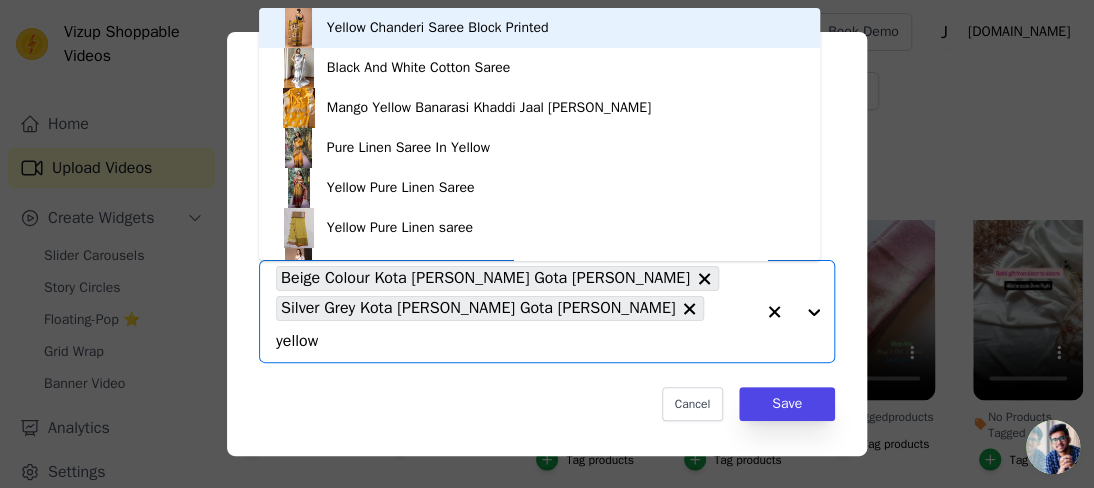 type on "yellow" 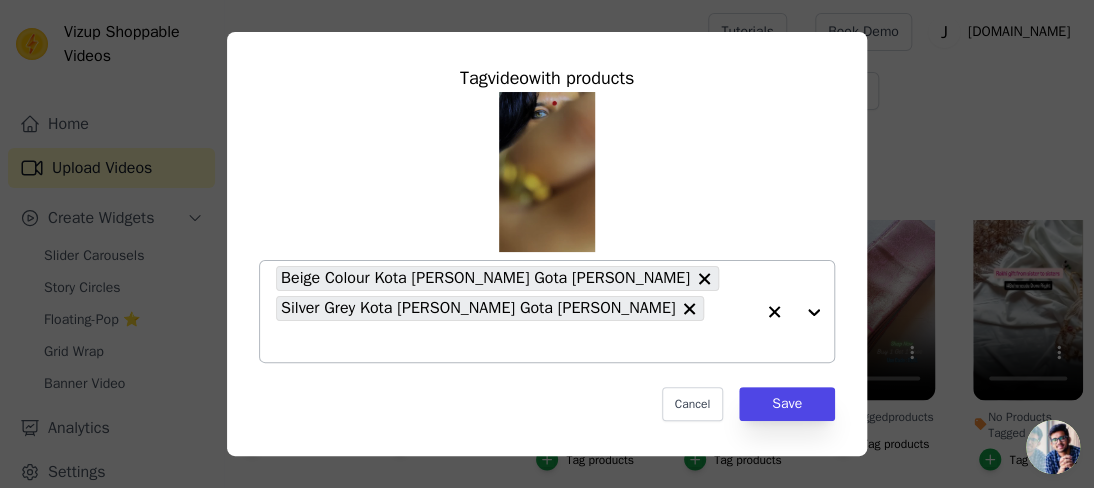 click on "Beige Colour Kota [PERSON_NAME] Gota [PERSON_NAME]     Silver Grey Kota [PERSON_NAME] Gota [PERSON_NAME]" at bounding box center (515, 311) 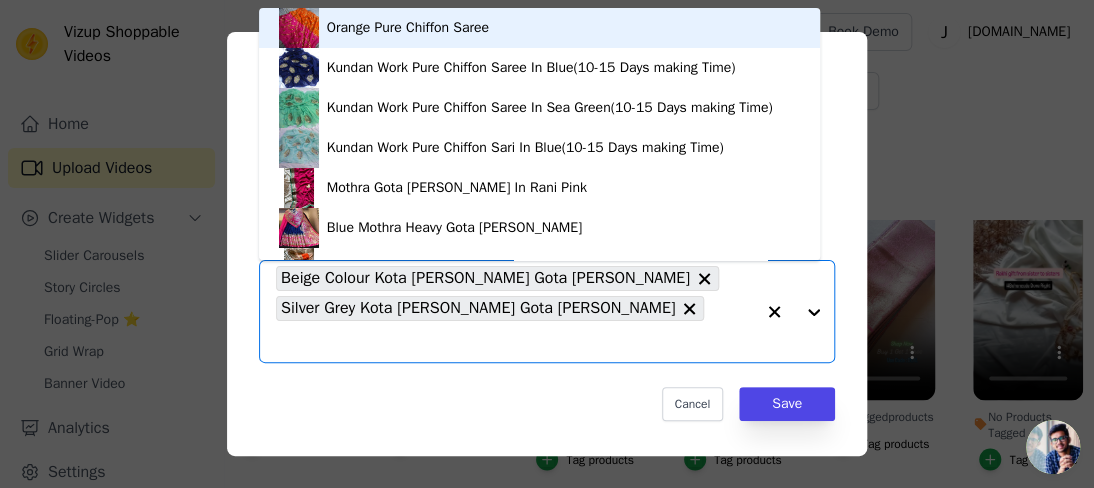 click on "No Products Tagged     Tag  video  with products         Orange Pure Chiffon Saree     Kundan Work Pure Chiffon Saree In Blue(10-15 Days making Time)     Kundan Work Pure Chiffon Saree In Sea Green(10-15 Days making Time)     Kundan Work Pure Chiffon Sari In Blue(10-15 Days making Time)     Mothra Gota [PERSON_NAME] In Rani Pink     Blue Mothra Heavy Gota [PERSON_NAME]     Beautiful Blush Peach Gota [PERSON_NAME] Saree     Indigo Beautiful Cotton Bagru Saree     Purple Cotton Saree     Blue Cotton Saree     Yellow Chanderi Saree Block Printed     White Cotton Saree     Red Block Print cotton Saree     Black And White Cotton Saree     Mehroon Bandhini Gota [PERSON_NAME] Work Saree     [PERSON_NAME] Silk Saree In Gray     White-Wine Purple [PERSON_NAME] Jaal Banarasi Saree     White-Pink Banarasi Khaddi Chiffon Jaal Saree     Elegant Black-White 90's Banarasi [PERSON_NAME] Saree     Sky Blue-Black Buti Banarasi Khaddi [PERSON_NAME] Saree     Light Green Banarasi [PERSON_NAME] [PERSON_NAME]" 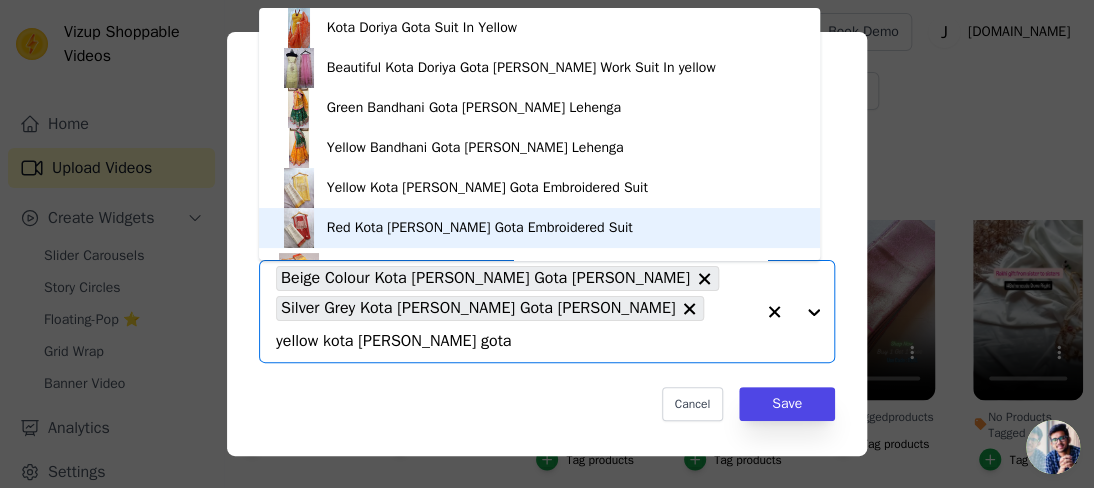 scroll, scrollTop: 28, scrollLeft: 0, axis: vertical 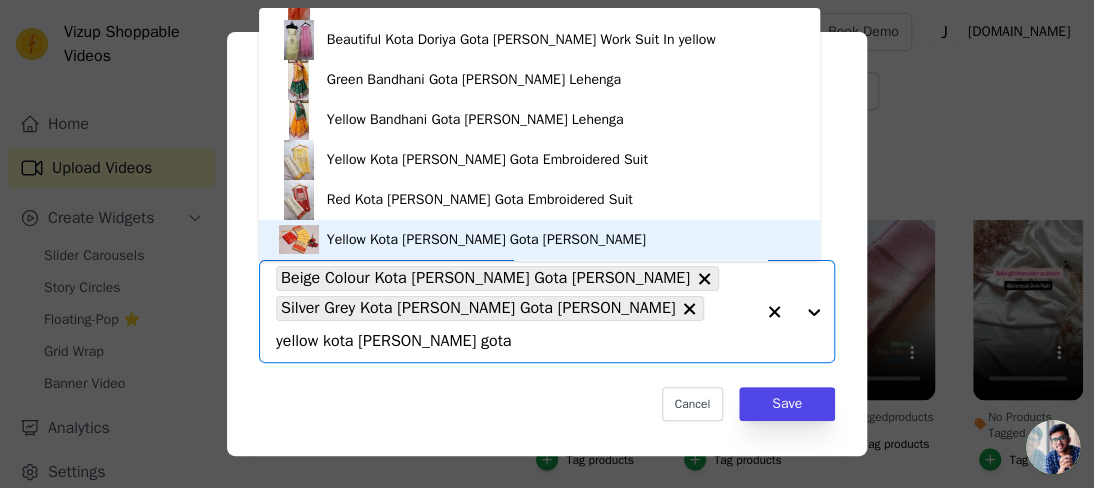 type on "yellow kota [PERSON_NAME] gota" 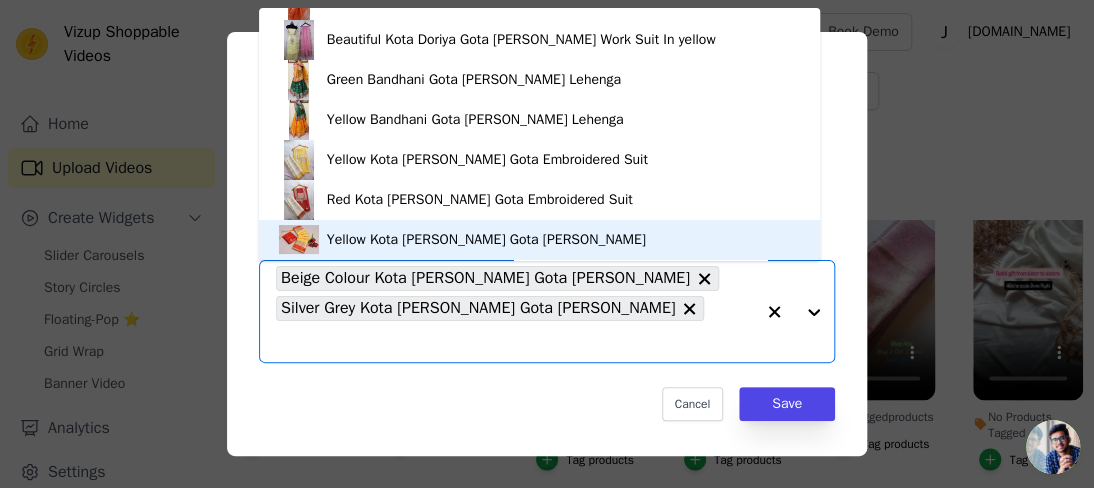 click on "No Products Tagged     Tag  video  with products         Kota Doriya Gota Suit In Yellow     Beautiful Kota Doriya Gota [PERSON_NAME] Work Suit In yellow     Green Bandhani Gota [PERSON_NAME] Lehenga     Yellow Bandhani Gota [PERSON_NAME] Lehenga     Yellow  Kota [PERSON_NAME] Gota Embroidered Suit     Red Kota [PERSON_NAME] Gota Embroidered Suit     Yellow Kota [PERSON_NAME] Gota [PERSON_NAME] Saree     Blue Kota [PERSON_NAME] Gota [PERSON_NAME] Saree     Kota Salwar Suit In [GEOGRAPHIC_DATA] Work In Yellow     Kota Salwar Suit In [GEOGRAPHIC_DATA] Work In Cream     Yellow Kota [PERSON_NAME] Gota [PERSON_NAME] Saree     Pista Green Kota [PERSON_NAME] Gota [PERSON_NAME]     Wedding Wear Kota Salwar Suit In [GEOGRAPHIC_DATA] Work In Golden Yellow     Royal Kota Salwar Suit In [GEOGRAPHIC_DATA] Work In Yellow     Wedding Wear Kota Salwar Suit In [GEOGRAPHIC_DATA] Work In Peach       Option Beige Colour Kota [PERSON_NAME] Gota [PERSON_NAME], Silver Grey Kota [PERSON_NAME] Gota [PERSON_NAME], selected.   You are currently focused on option Yellow Kota [PERSON_NAME] Gota [PERSON_NAME]. There are 15 results available.     Beige Colour Kota [PERSON_NAME] Gota [PERSON_NAME]" at bounding box center (774, 311) 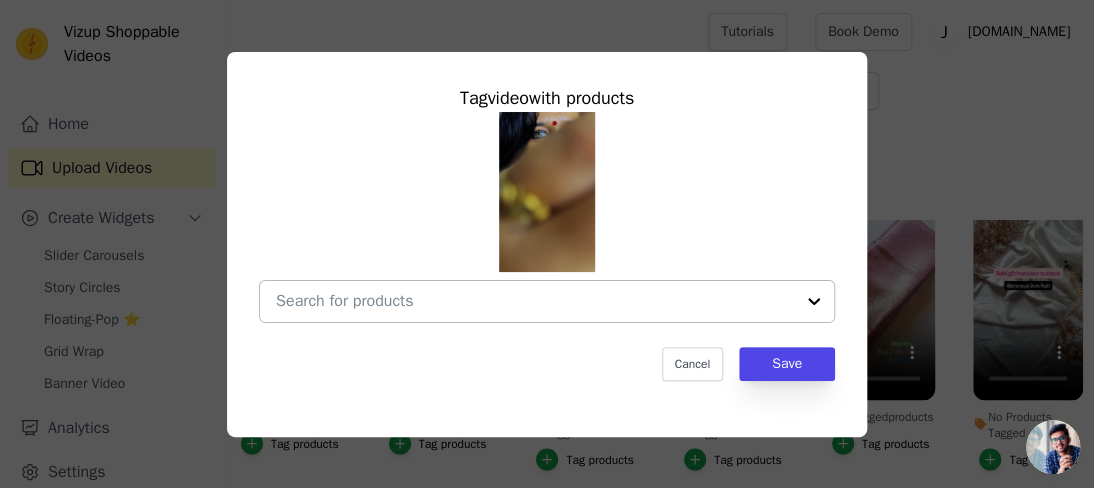 click on "No Products Tagged     Tag  video  with products                         Cancel   Save     Tag products" at bounding box center (535, 301) 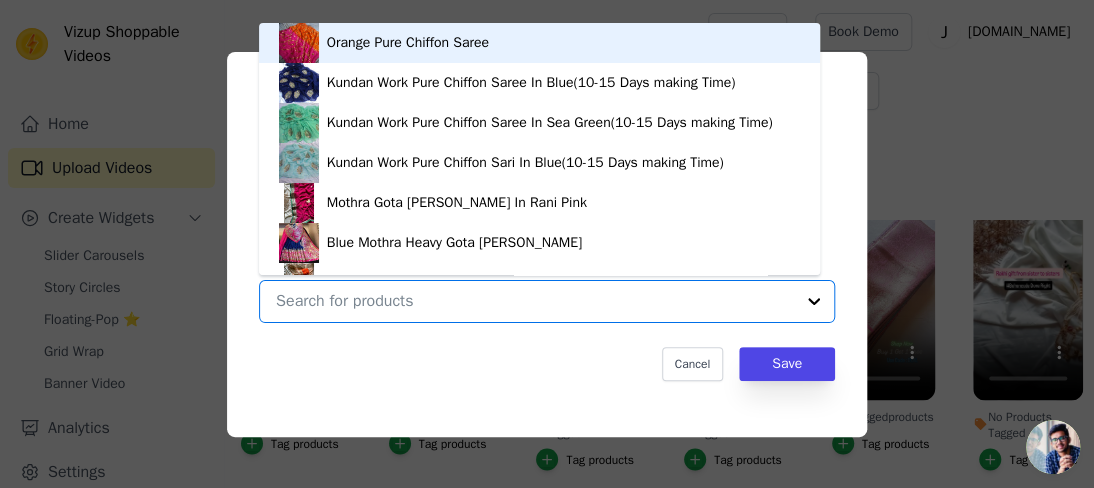 click on "No Products Tagged     Tag  video  with products         Orange Pure Chiffon Saree     Kundan Work Pure Chiffon Saree In Blue(10-15 Days making Time)     Kundan Work Pure Chiffon Saree In Sea Green(10-15 Days making Time)     Kundan Work Pure Chiffon Sari In Blue(10-15 Days making Time)     Mothra Gota [PERSON_NAME] In Rani Pink     Blue Mothra Heavy Gota [PERSON_NAME]     Beautiful Blush Peach Gota [PERSON_NAME] Saree     Indigo Beautiful Cotton Bagru Saree     Purple Cotton Saree     Blue Cotton Saree     Yellow Chanderi Saree Block Printed     White Cotton Saree     Red Block Print cotton Saree     Black And White Cotton Saree     Mehroon Bandhini Gota [PERSON_NAME] Work Saree     [PERSON_NAME] Silk Saree In Gray     White-Wine Purple [PERSON_NAME] Jaal Banarasi Saree     White-Pink Banarasi Khaddi Chiffon Jaal Saree     Elegant Black-White 90's Banarasi [PERSON_NAME] Saree     Sky Blue-Black Buti Banarasi Khaddi [PERSON_NAME] Saree     Light Green Banarasi [PERSON_NAME] [PERSON_NAME]" at bounding box center (535, 301) 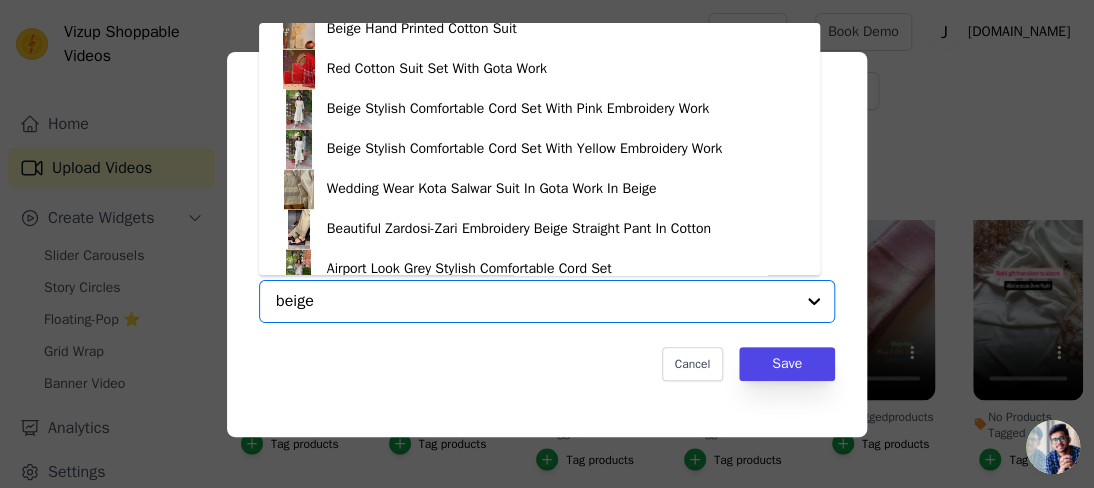 scroll, scrollTop: 1068, scrollLeft: 0, axis: vertical 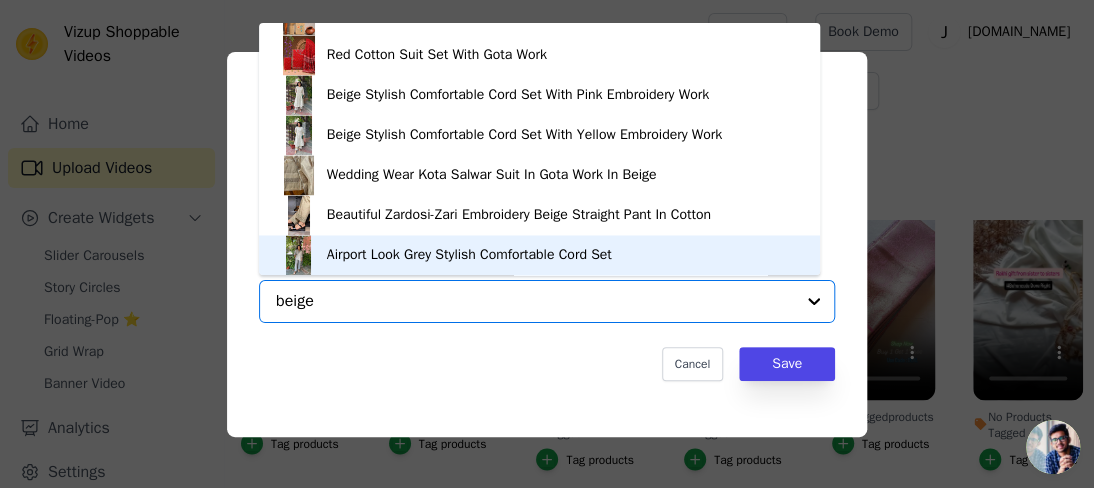 click on "beige" at bounding box center [535, 301] 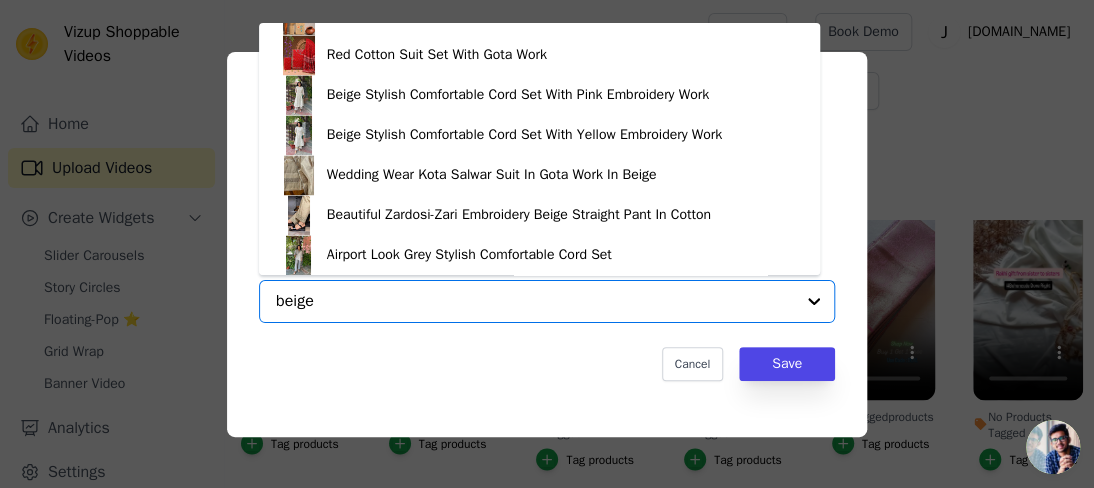 scroll, scrollTop: 0, scrollLeft: 0, axis: both 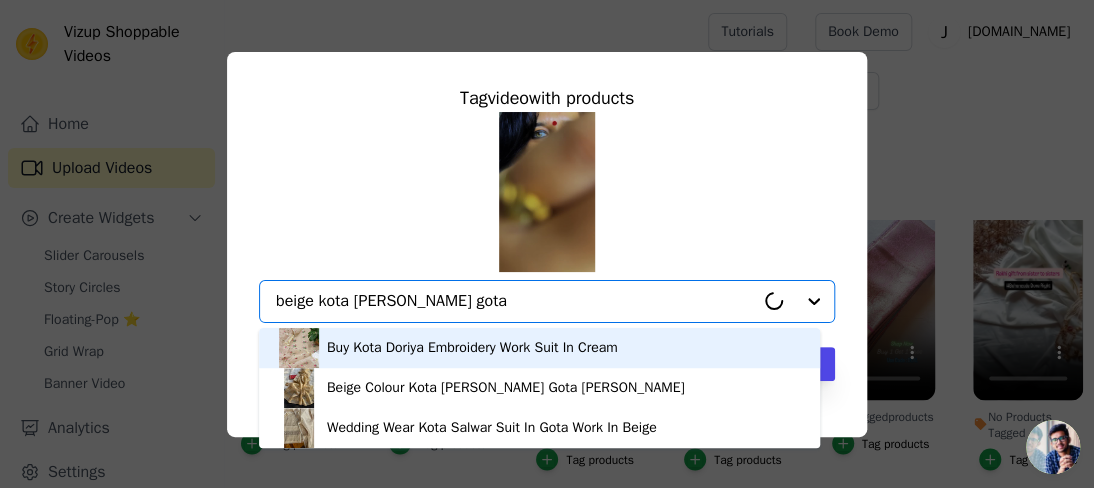 type on "beige kota [PERSON_NAME] gota" 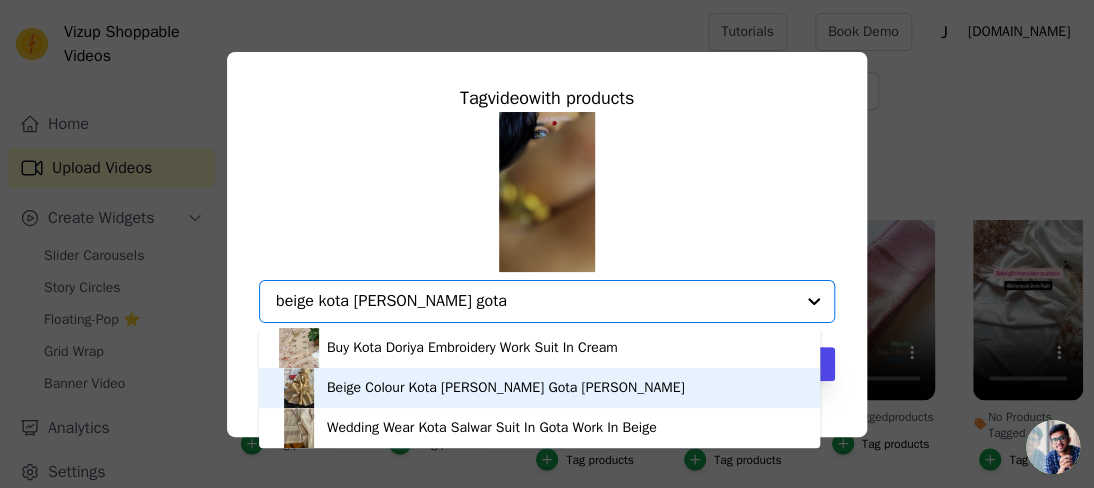click on "Beige Colour Kota [PERSON_NAME] Gota [PERSON_NAME]" at bounding box center (539, 388) 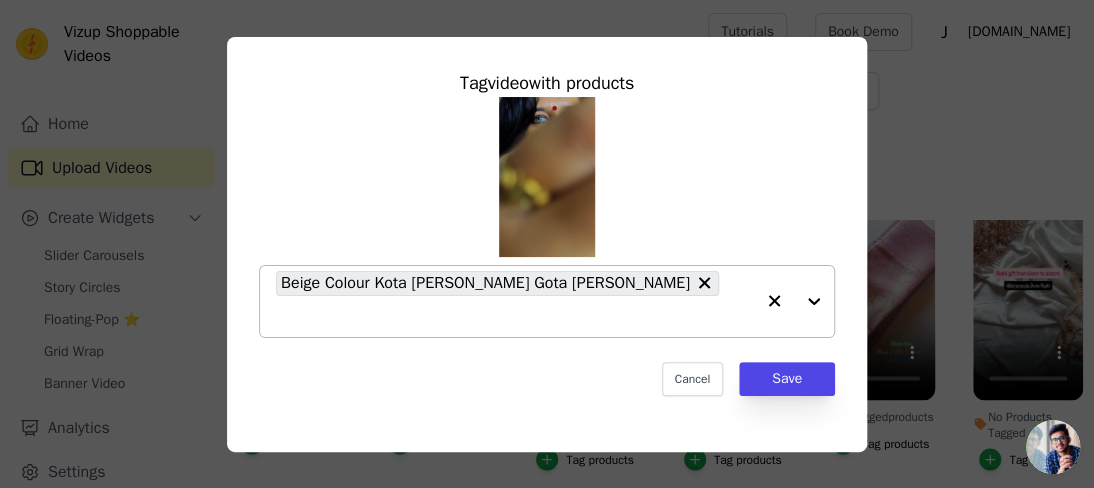 click on "No Products Tagged     Tag  video  with products           Beige Colour Kota [PERSON_NAME] Gota [PERSON_NAME]                   Cancel   Save     Tag products" 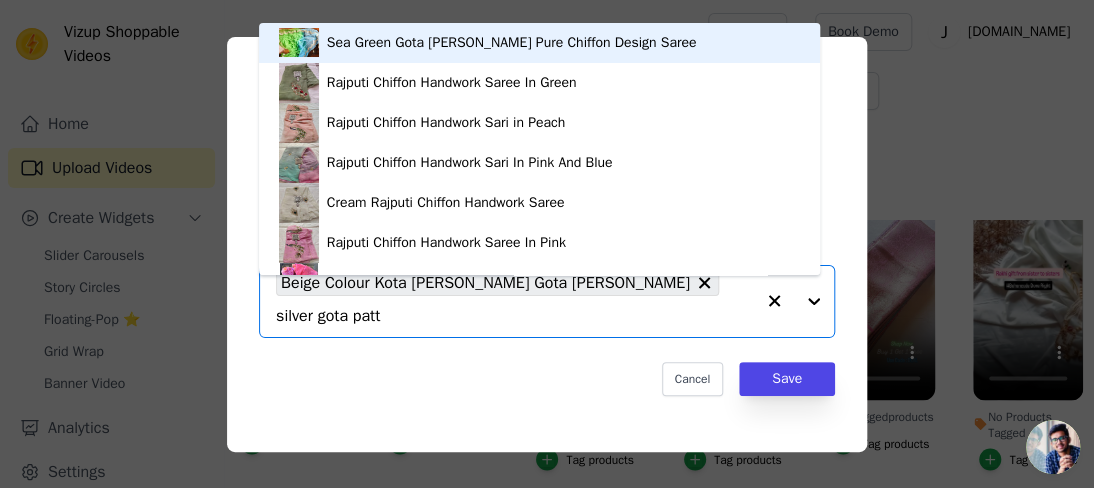 type on "silver [PERSON_NAME]" 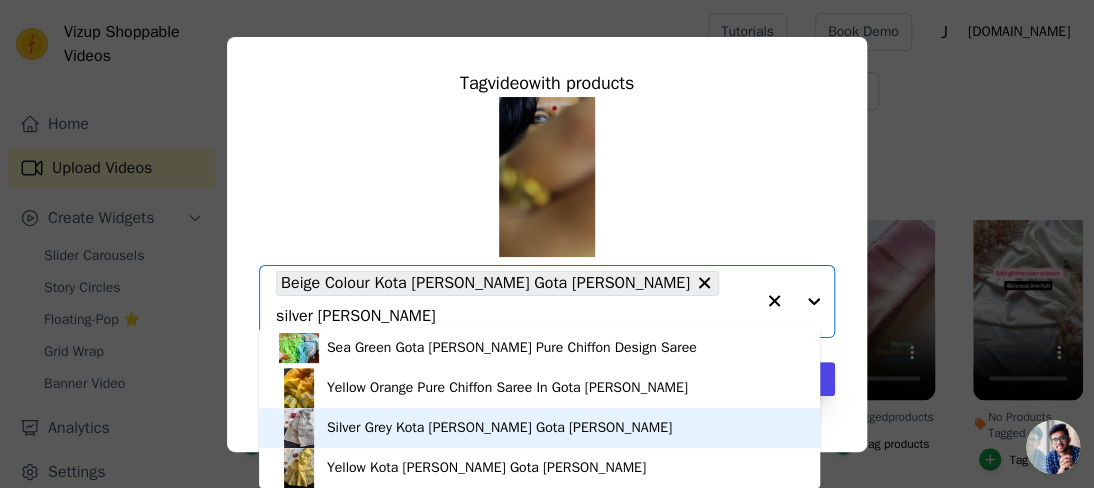 click on "Silver Grey Kota [PERSON_NAME] Gota [PERSON_NAME]" at bounding box center [539, 428] 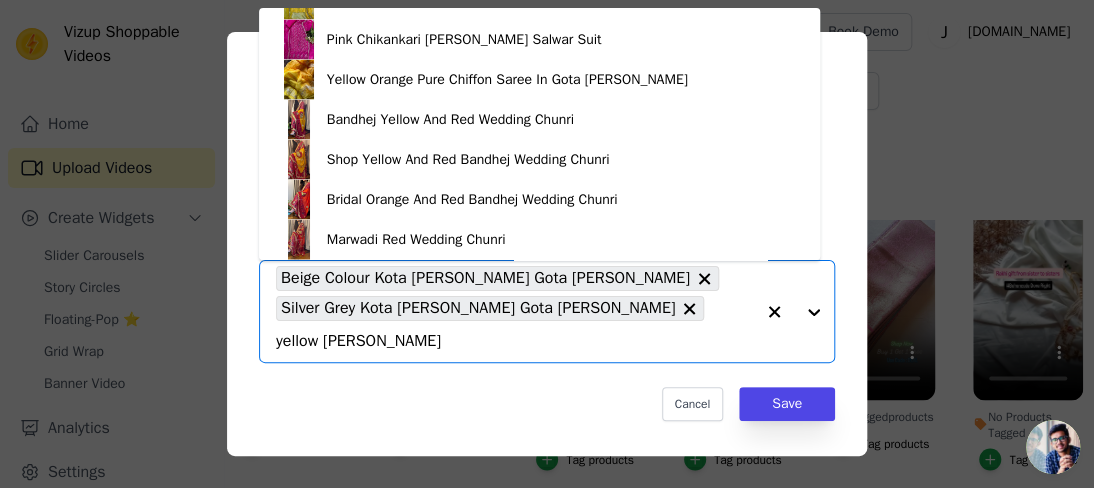 scroll, scrollTop: 0, scrollLeft: 0, axis: both 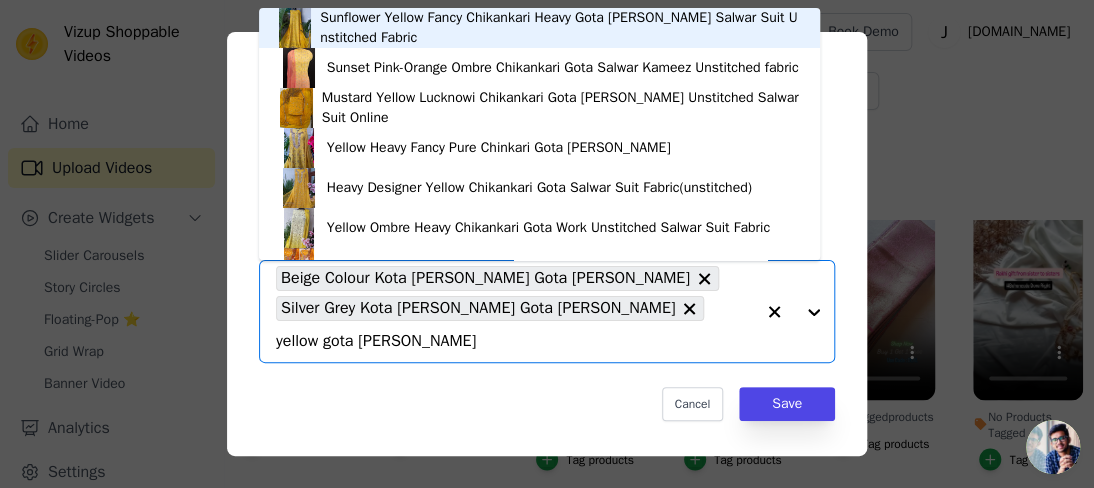 type on "yellow gota [PERSON_NAME]" 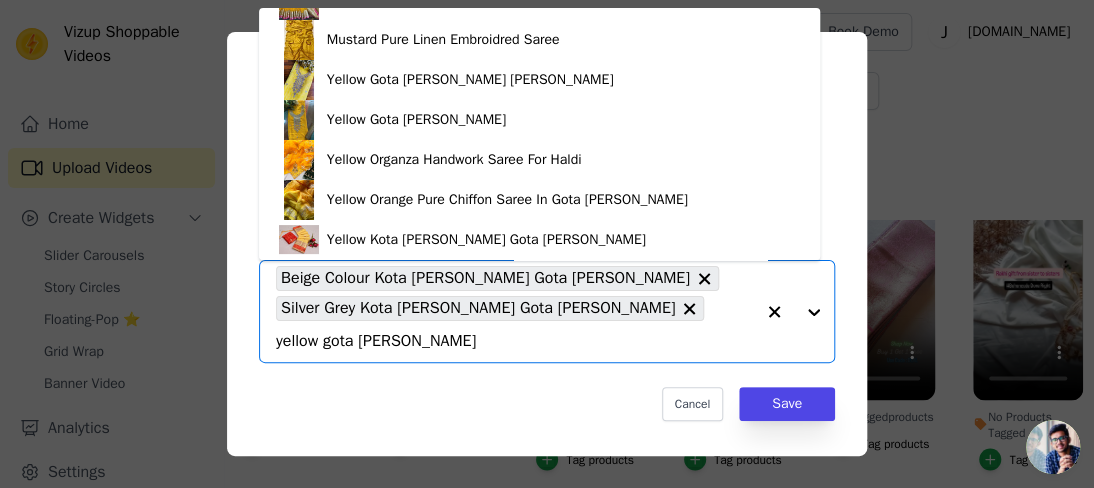 scroll, scrollTop: 108, scrollLeft: 0, axis: vertical 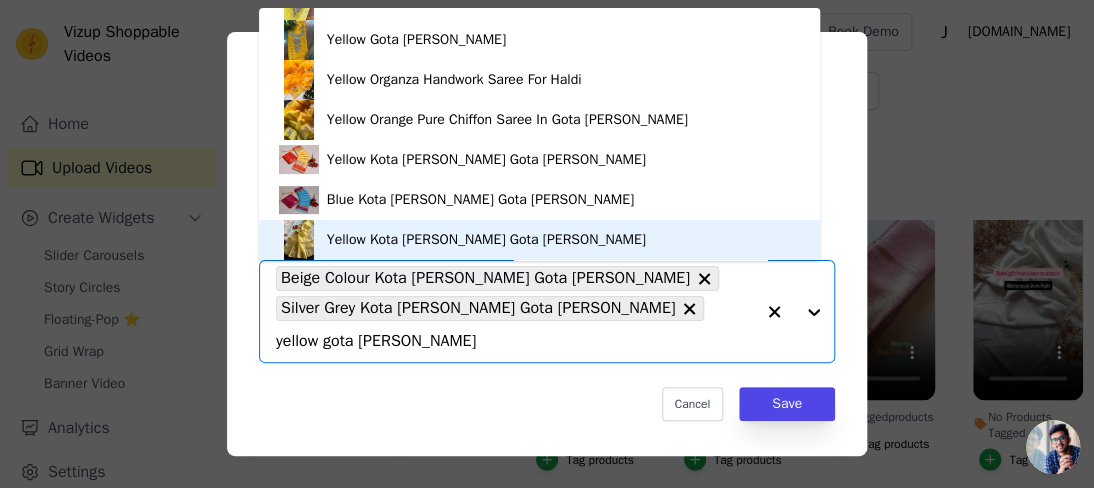 click on "Yellow Kota [PERSON_NAME] Gota [PERSON_NAME]" at bounding box center [539, 240] 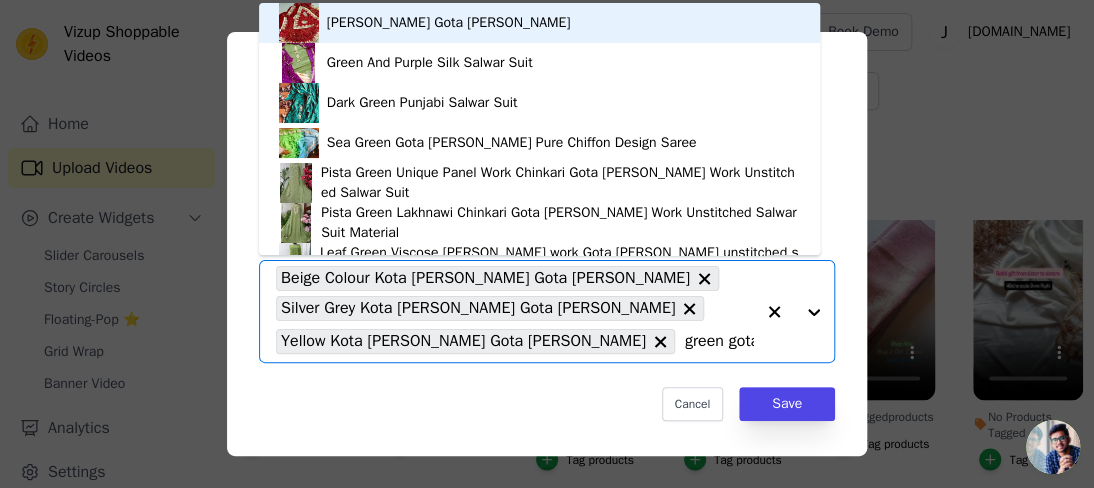 type on "green gota [PERSON_NAME]" 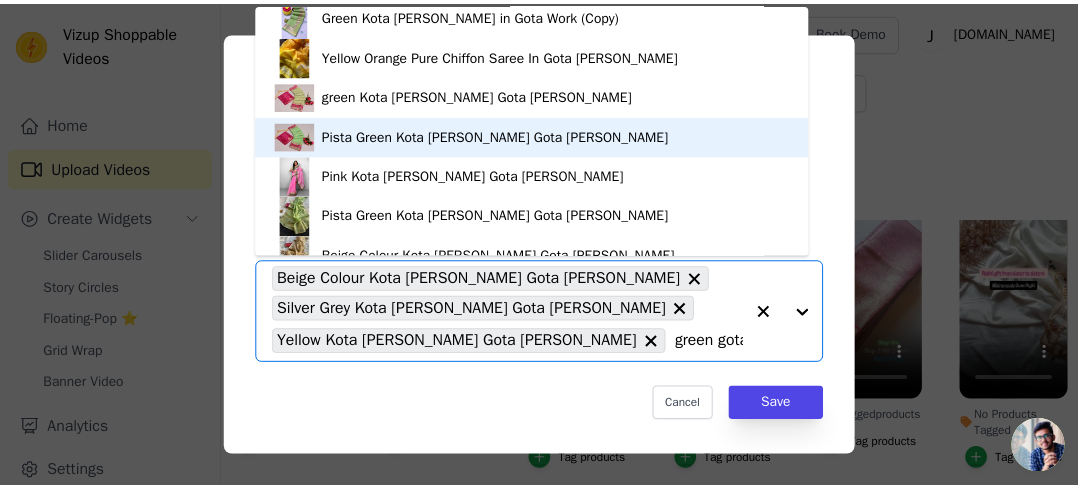 scroll, scrollTop: 548, scrollLeft: 0, axis: vertical 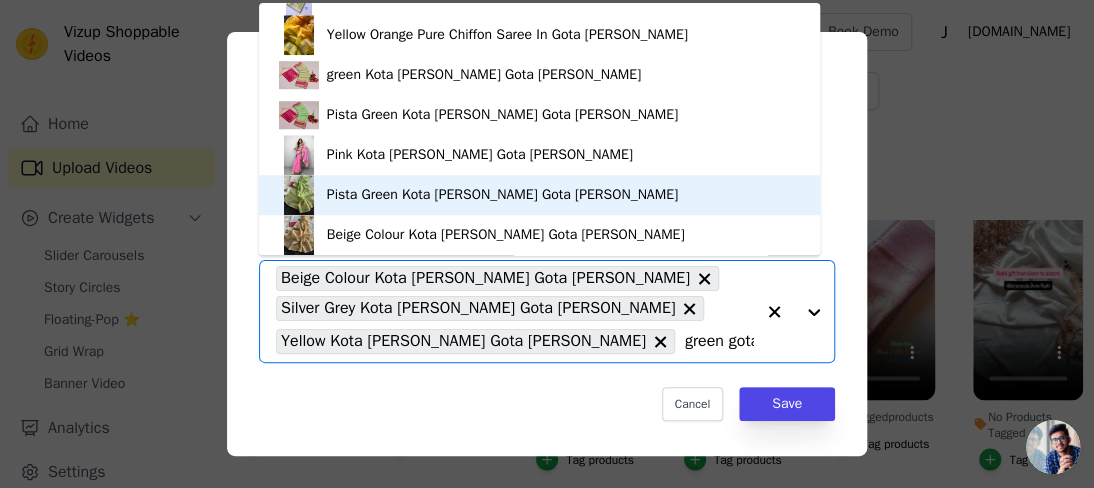 click on "Pista Green Kota [PERSON_NAME] Gota [PERSON_NAME]" at bounding box center [502, 195] 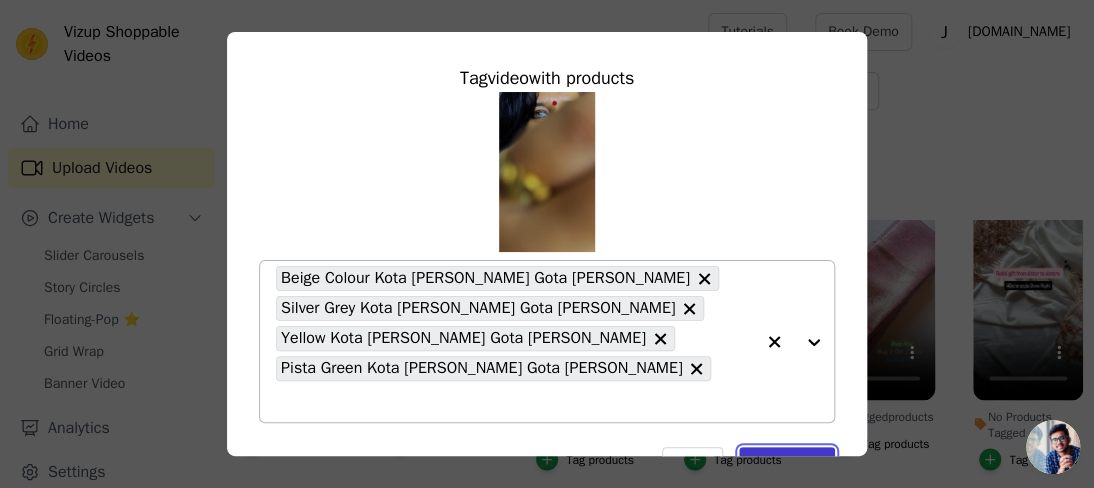 click on "Save" at bounding box center (787, 464) 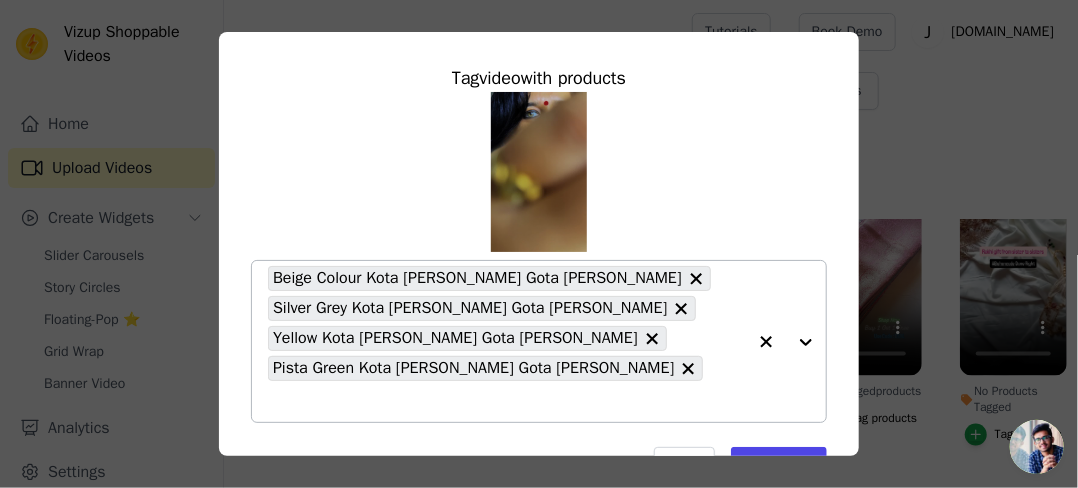 scroll, scrollTop: 1300, scrollLeft: 0, axis: vertical 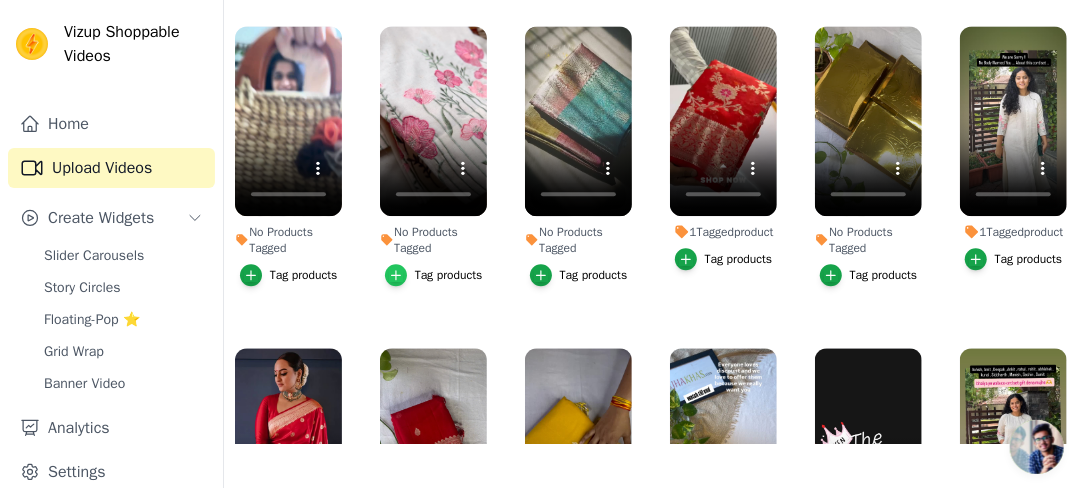 click 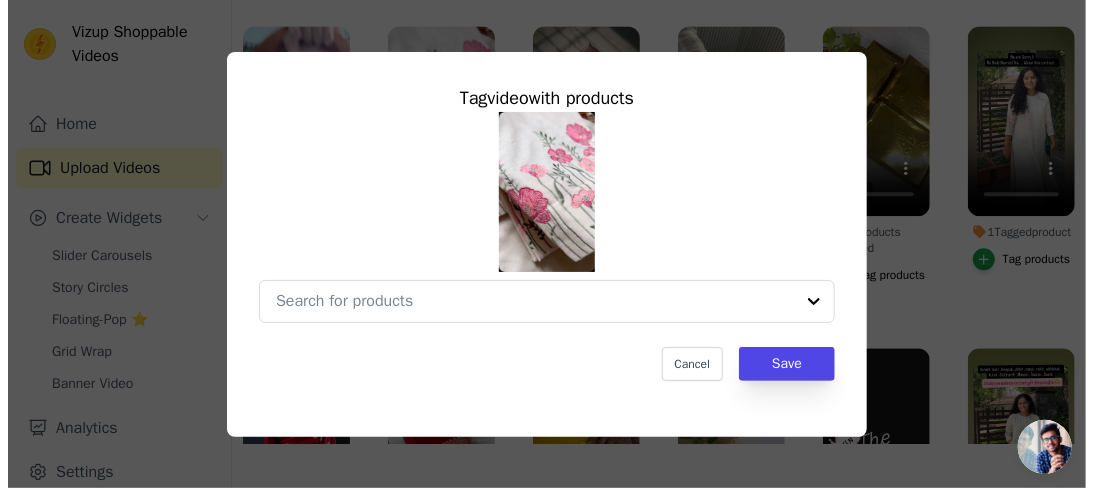 scroll, scrollTop: 0, scrollLeft: 0, axis: both 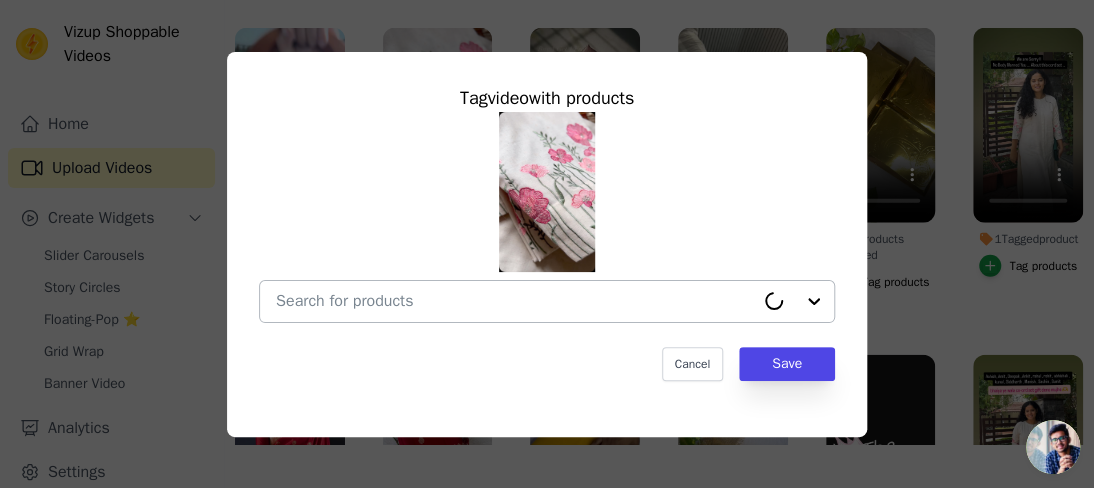click at bounding box center [515, 301] 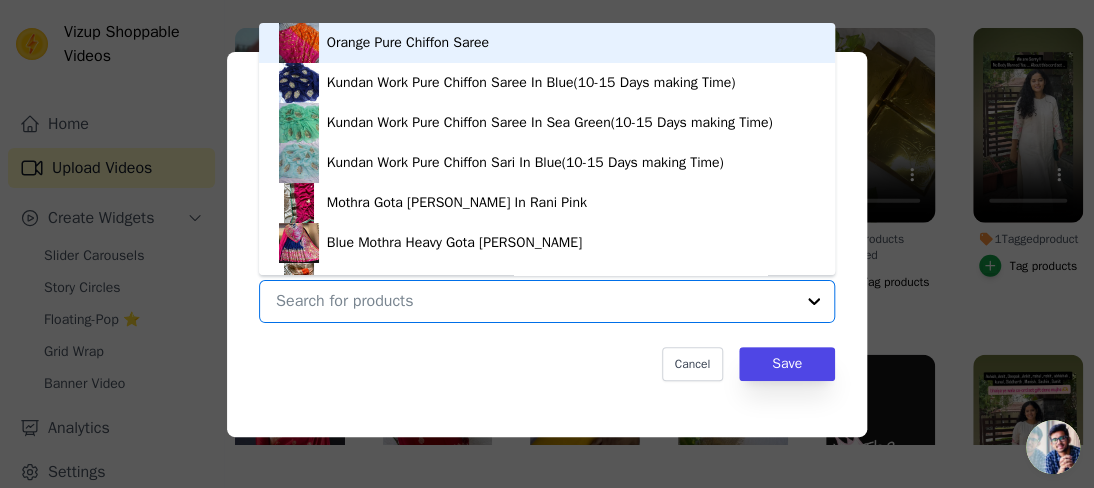click on "No Products Tagged     Tag  video  with products         Orange Pure Chiffon Saree     Kundan Work Pure Chiffon Saree In Blue(10-15 Days making Time)     Kundan Work Pure Chiffon Saree In Sea Green(10-15 Days making Time)     Kundan Work Pure Chiffon Sari In Blue(10-15 Days making Time)     Mothra Gota [PERSON_NAME] In Rani Pink     Blue Mothra Heavy Gota [PERSON_NAME]     Beautiful Blush Peach Gota [PERSON_NAME] Saree     Indigo Beautiful Cotton Bagru Saree     Purple Cotton Saree     Blue Cotton Saree     Yellow Chanderi Saree Block Printed     White Cotton Saree     Red Block Print cotton Saree     Black And White Cotton Saree     Mehroon Bandhini Gota [PERSON_NAME] Work Saree     [PERSON_NAME] Silk Saree In Gray     White-Wine Purple [PERSON_NAME] Jaal Banarasi Saree     White-Pink Banarasi Khaddi Chiffon Jaal Saree     Elegant Black-White 90's Banarasi [PERSON_NAME] Saree     Sky Blue-Black Buti Banarasi Khaddi [PERSON_NAME] Saree     Light Green Banarasi [PERSON_NAME] [PERSON_NAME]" at bounding box center [535, 301] 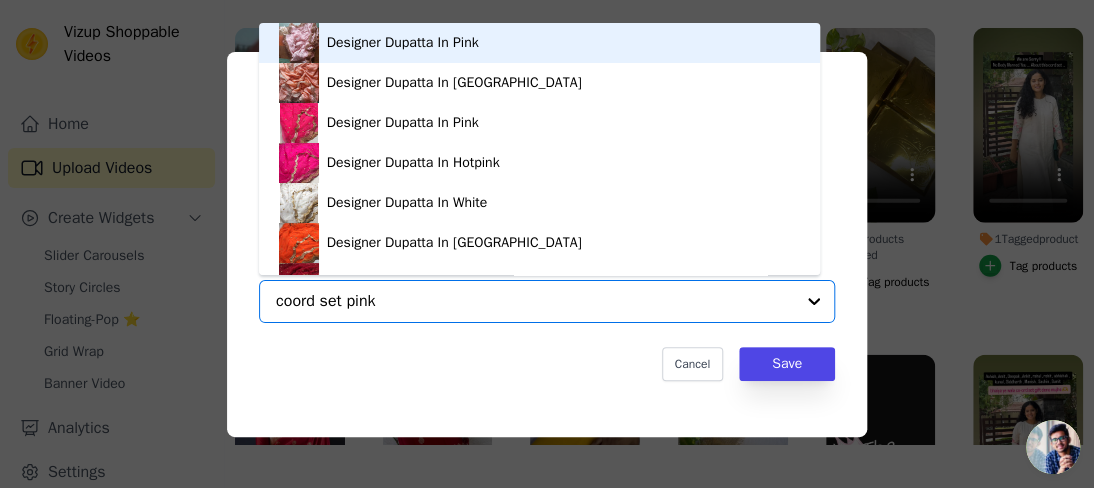 type on "coord set pink" 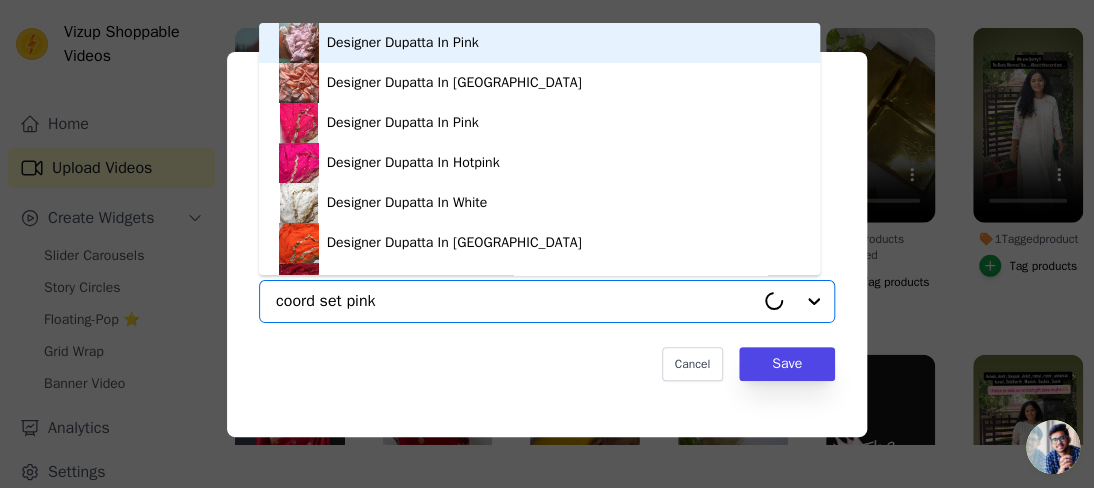 scroll, scrollTop: 28, scrollLeft: 0, axis: vertical 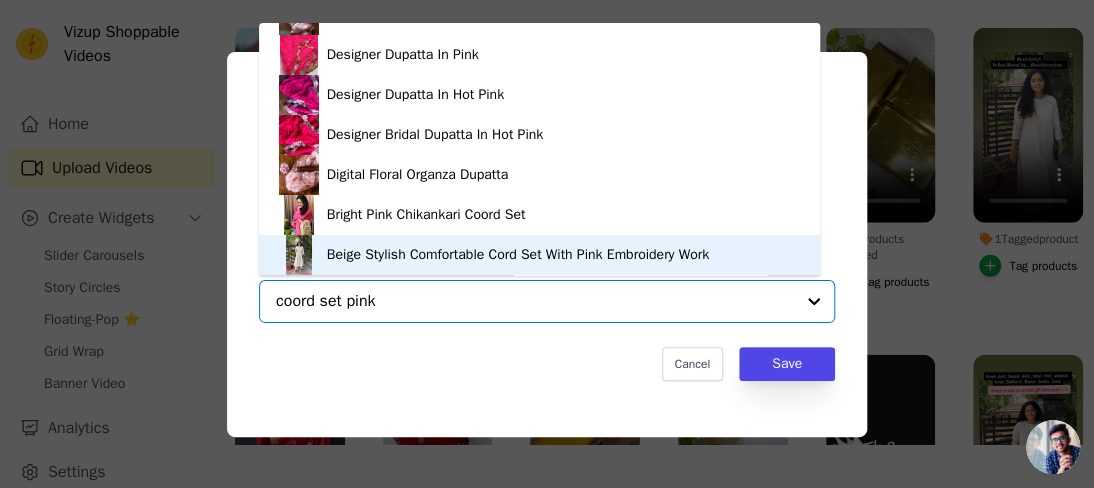 click on "Beige Stylish Comfortable Cord Set With Pink Embroidery Work" at bounding box center (518, 255) 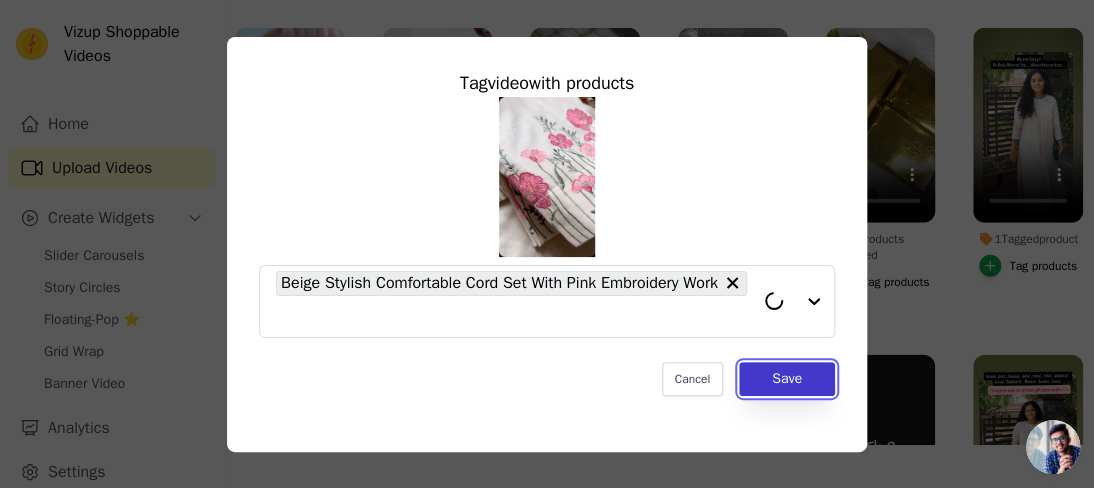 click on "Save" at bounding box center (787, 379) 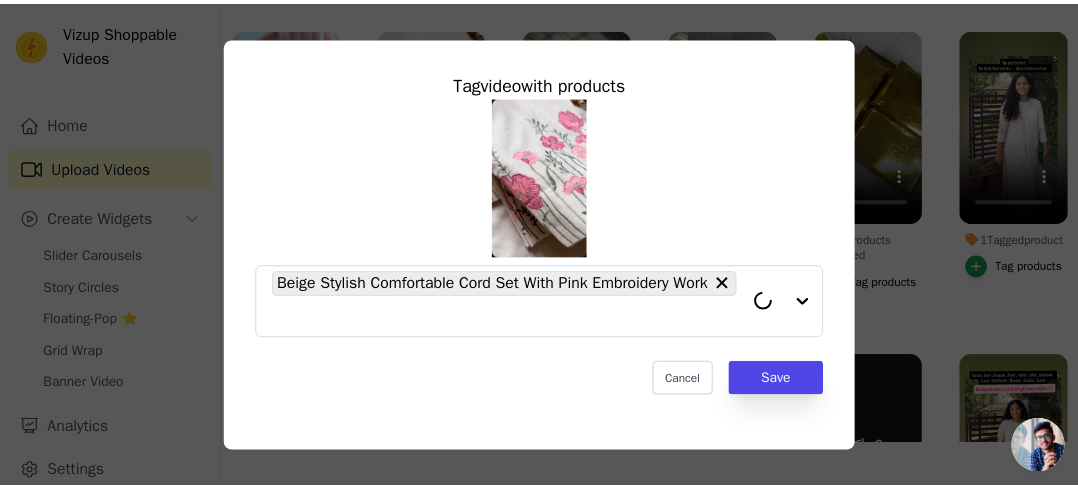 scroll, scrollTop: 200, scrollLeft: 0, axis: vertical 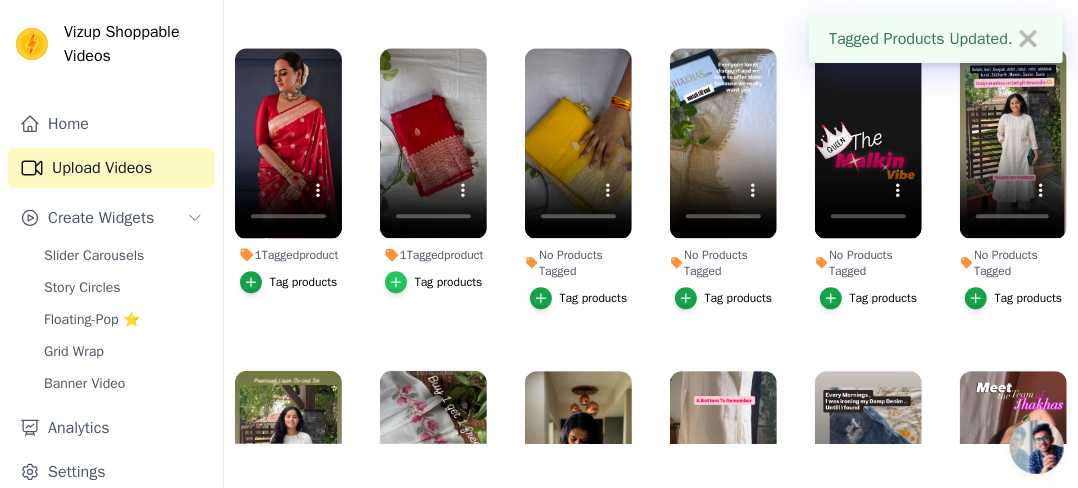 click 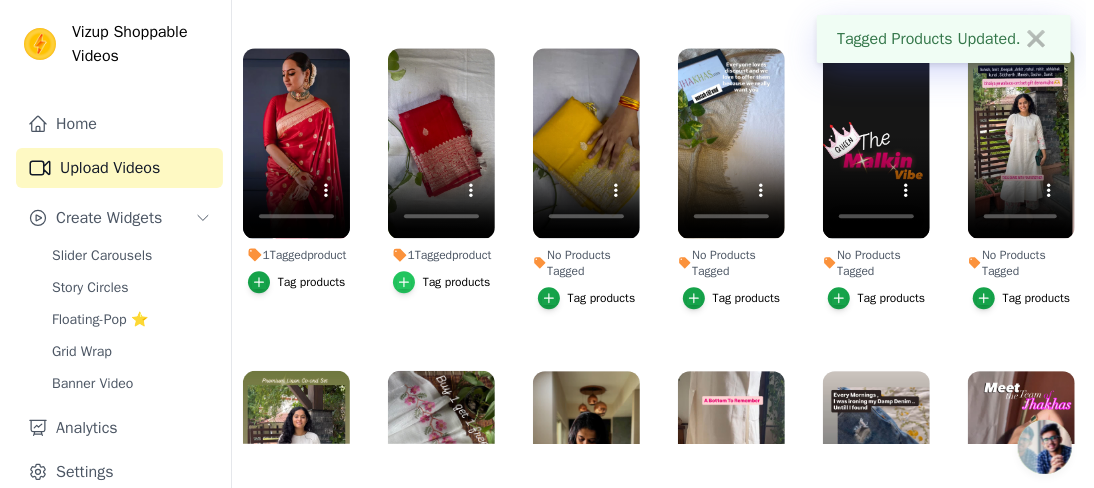 scroll, scrollTop: 0, scrollLeft: 0, axis: both 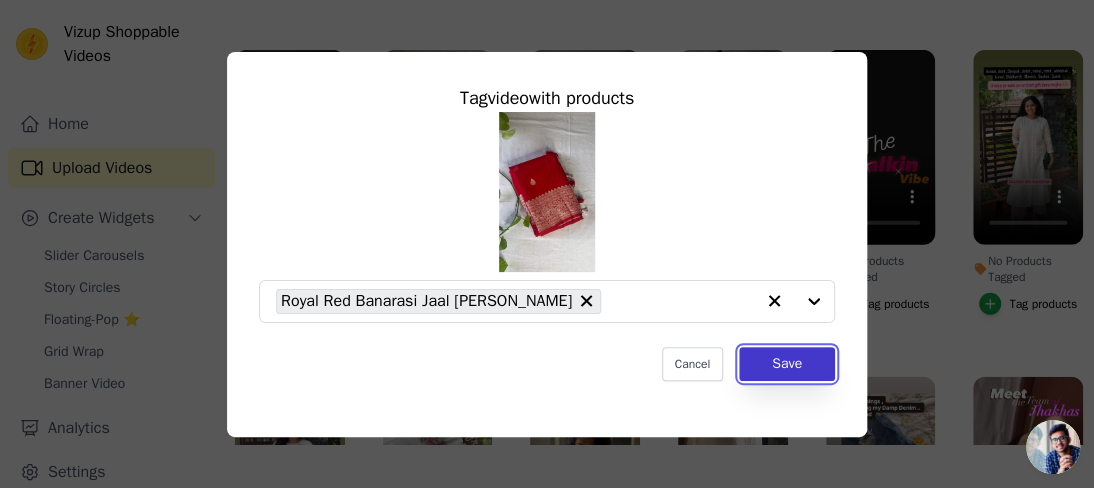 click on "Save" at bounding box center [787, 364] 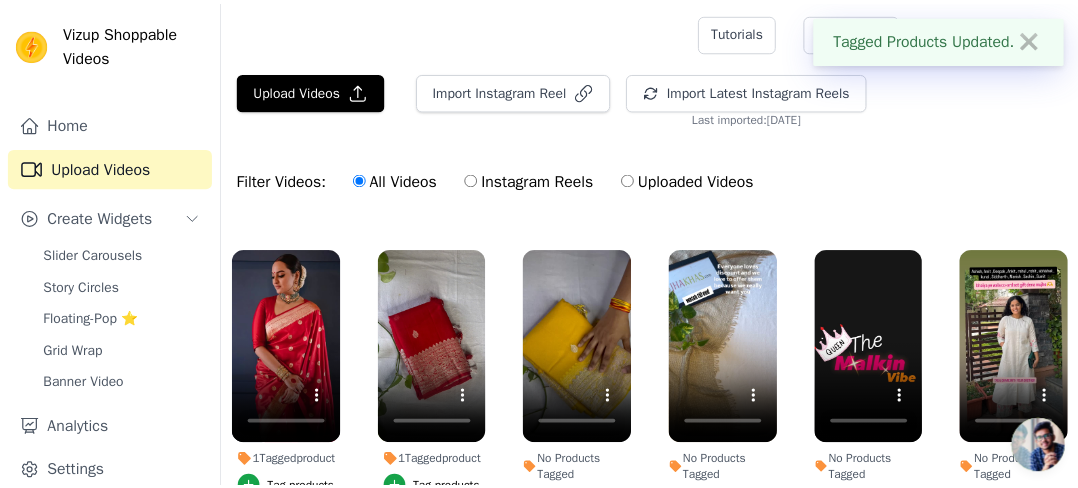 scroll, scrollTop: 200, scrollLeft: 0, axis: vertical 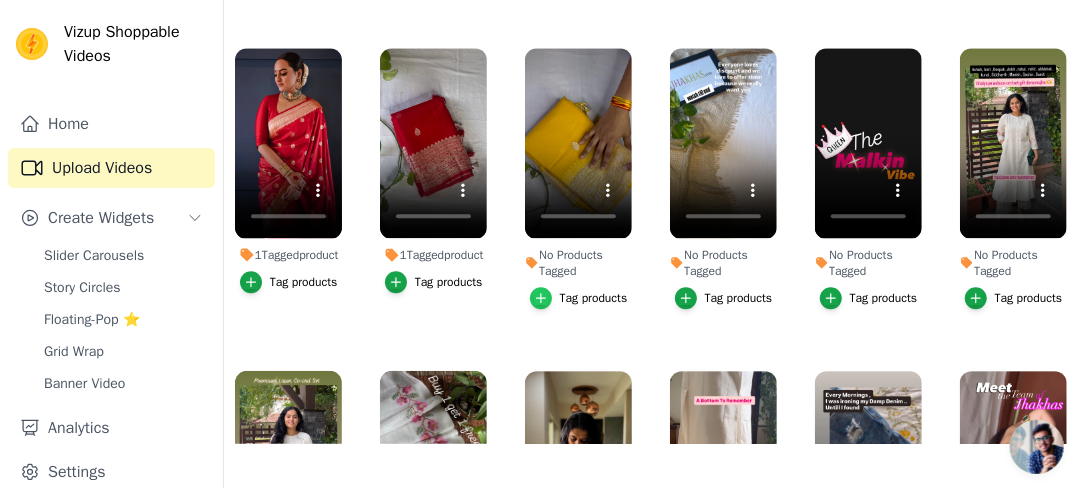 click 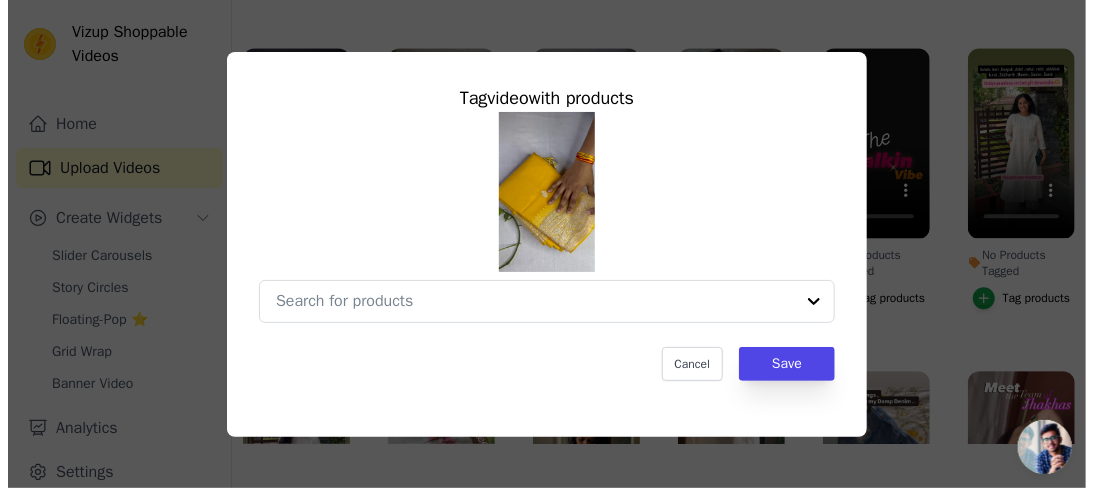 scroll, scrollTop: 0, scrollLeft: 0, axis: both 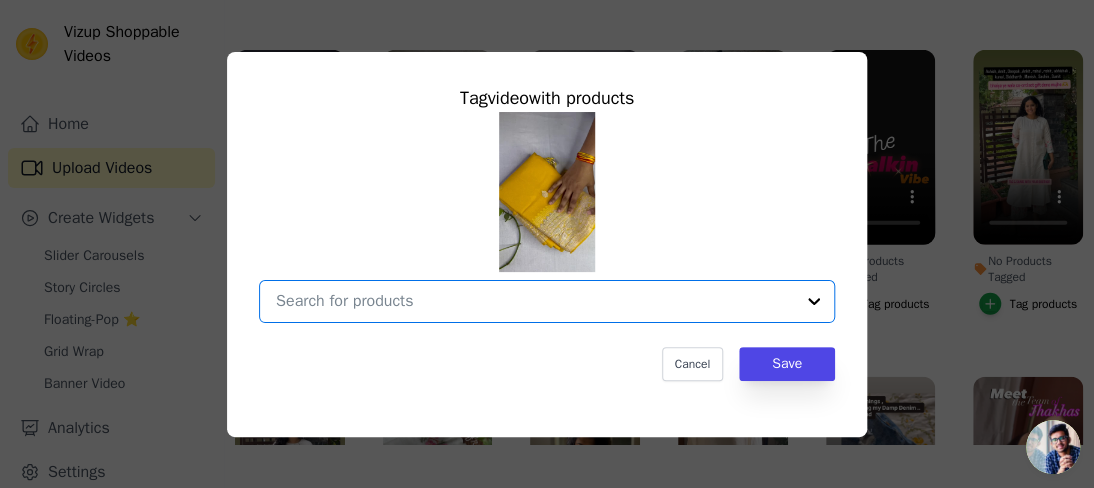 click on "No Products Tagged     Tag  video  with products       Option undefined, selected.   Select is focused, type to refine list, press down to open the menu.                   Cancel   Save     Tag products" at bounding box center (535, 301) 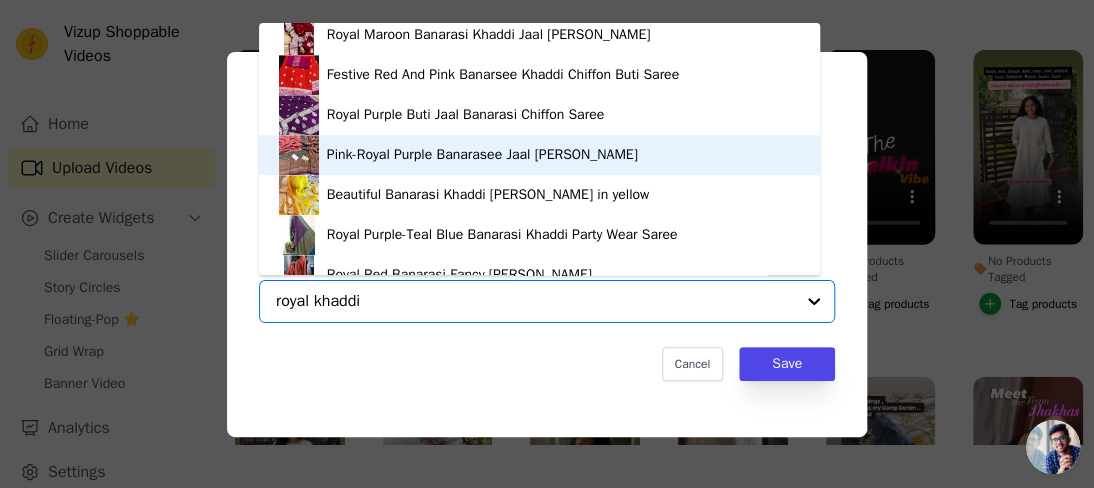 scroll, scrollTop: 588, scrollLeft: 0, axis: vertical 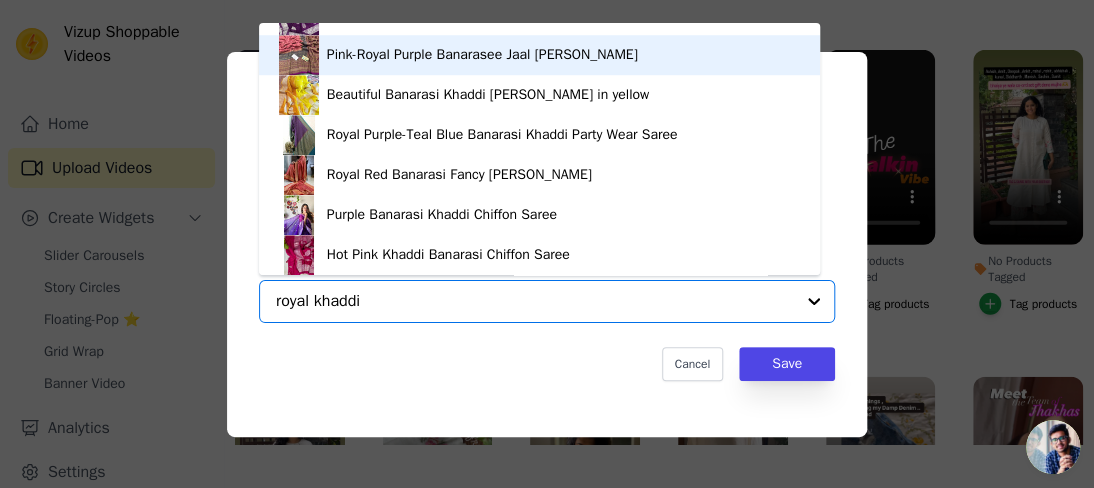 type on "royal khaddi" 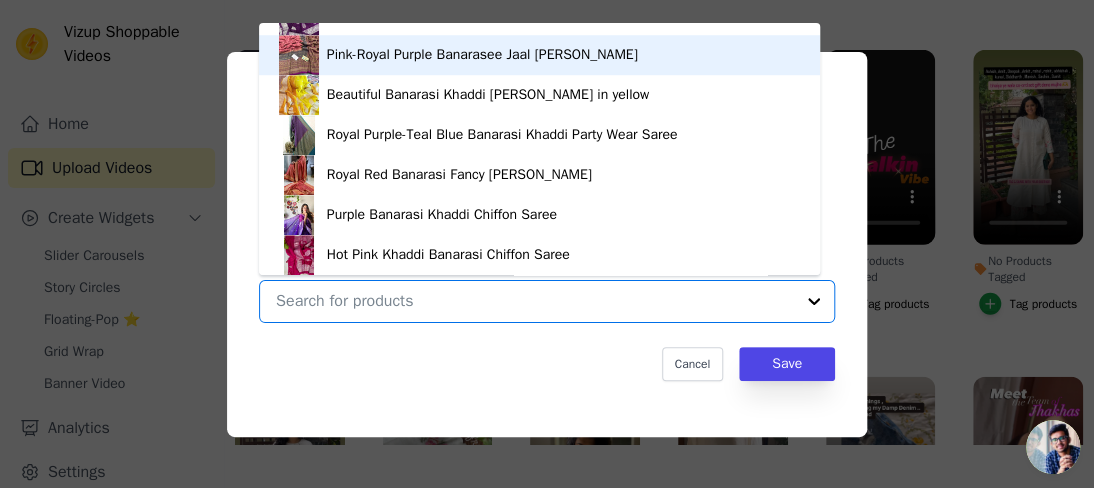 click on "Tag  video  with products         Royal Red Banarasi Jaal [PERSON_NAME] Saree     Royal Green Banarasi Meenakari Fun Pattern Saree     Elegant Royal Purple Handloom Banarasi Meenakari Saree     Royal Green Designer Banarasi Saree for occasion     Royal Purple Banarasi Khaddi [PERSON_NAME] Saree     Royal Black-Green Buti Jaal Banarasi Chiffon Saree     Pink Green Buti Jaal Banarasi Khaddi Saree     Royal Blue Banarasi Jaal Khaddi Chiffon Saree     Blue & Red Khaddi Banarasi Chiffon Jaal Saree     Royal Black Khaddi Banarasi Jaal Chiffon Saree     Royal Blue [PERSON_NAME] Banarasi Wedding Saree     Designer Rani Pink Khaddi [PERSON_NAME] online     Royal Maroon Banarasi Khaddi Jaal [PERSON_NAME] Saree     Festive Red And Pink Banarsee Khaddi Chiffon Buti Saree     Royal Purple Buti Jaal Banarasi Chiffon Saree     Pink-Royal Purple Banarasee Jaal [PERSON_NAME]     Beautiful Banarasi Khaddi [PERSON_NAME] in yellow     Royal Purple-Teal Blue Banarasi Khaddi Party Wear Saree     Royal Red Banarasi Fancy [PERSON_NAME]" at bounding box center (547, 244) 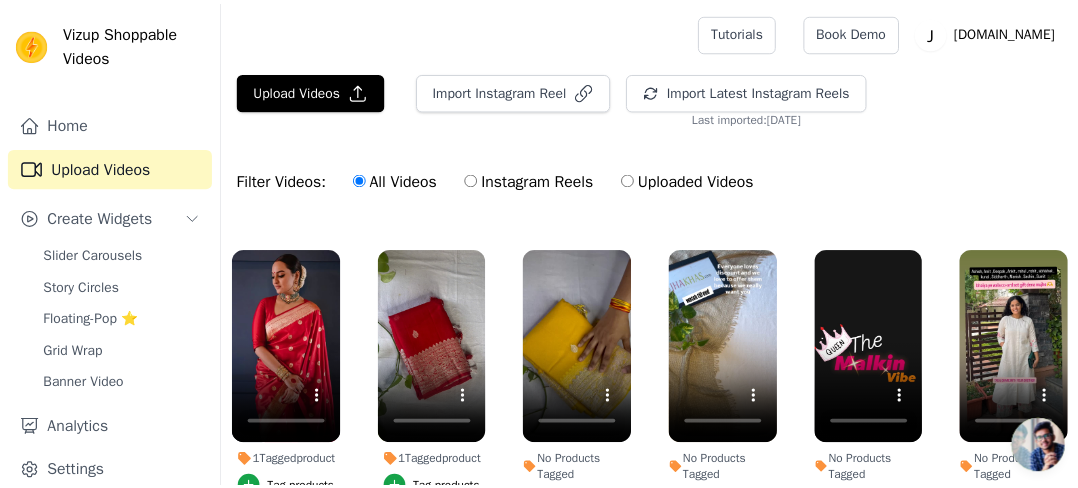scroll, scrollTop: 200, scrollLeft: 0, axis: vertical 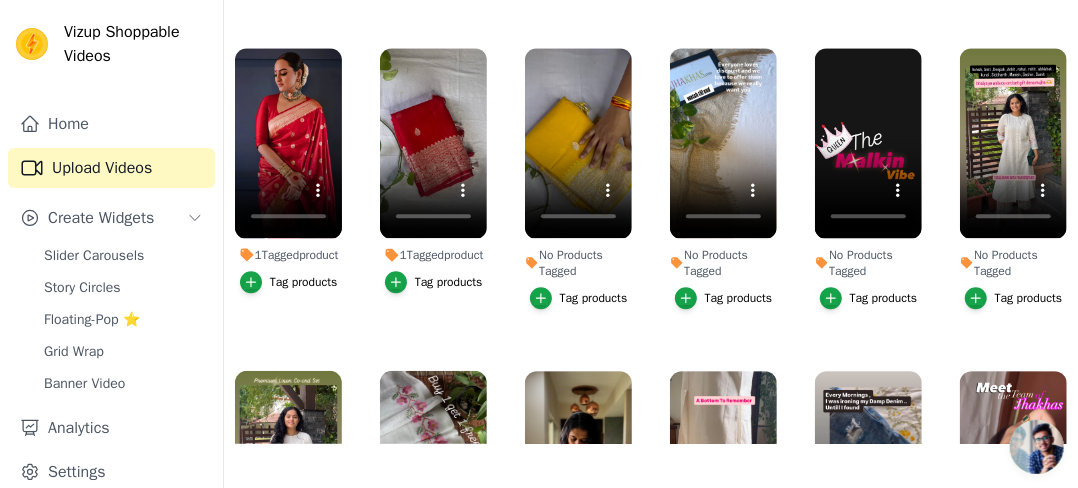 click on "1  Tagged  product" at bounding box center [433, 255] 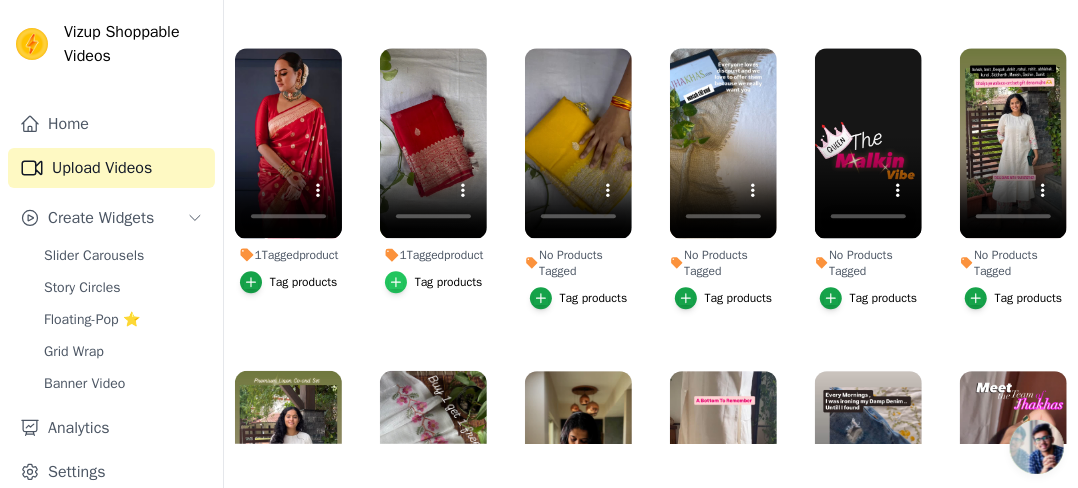click 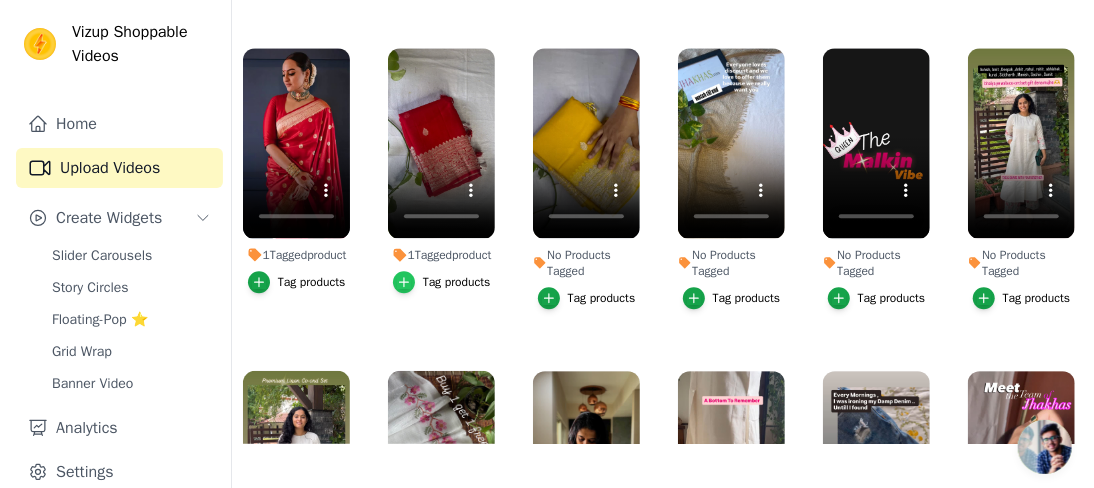 scroll, scrollTop: 0, scrollLeft: 0, axis: both 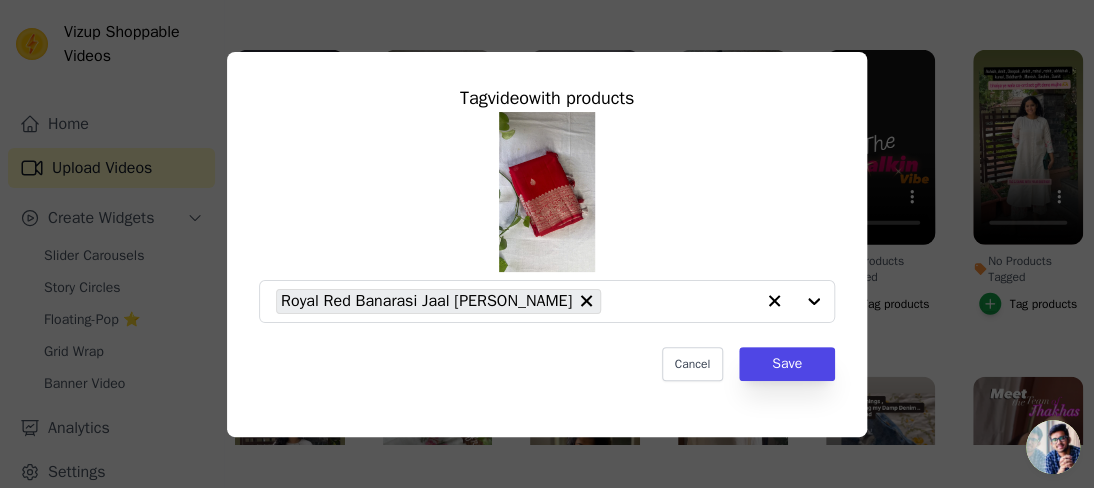 click on "Tag  video  with products           Royal Red Banarasi Jaal [PERSON_NAME]                   Cancel   Save" at bounding box center (547, 244) 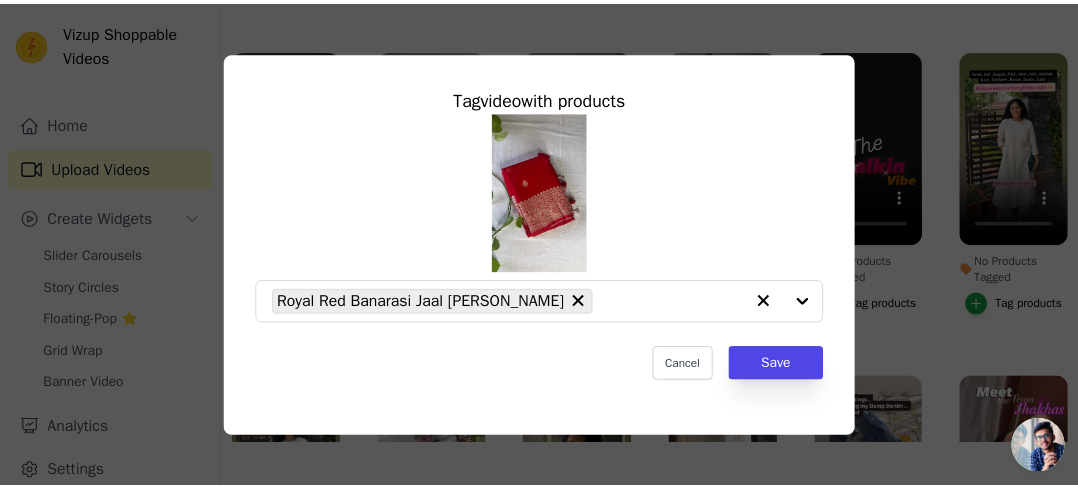 scroll, scrollTop: 200, scrollLeft: 0, axis: vertical 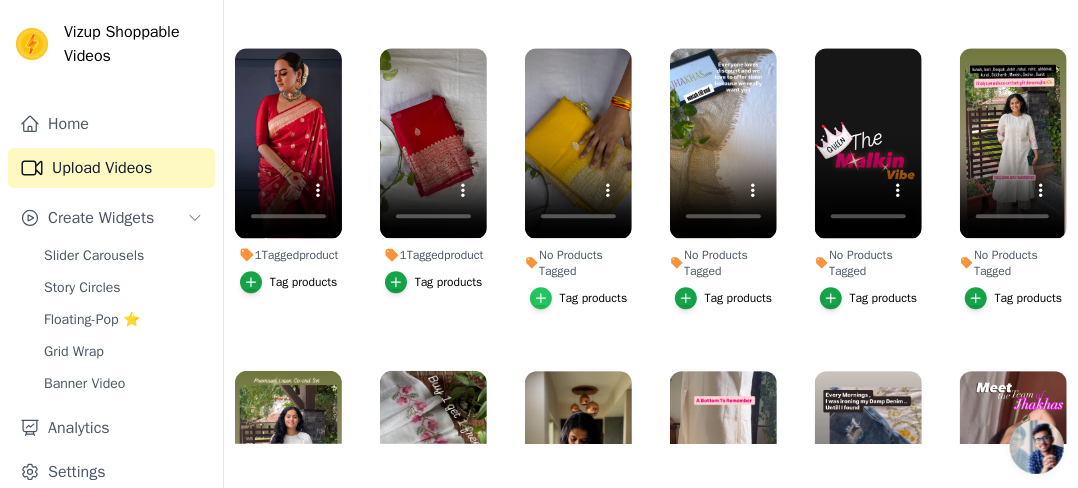 click 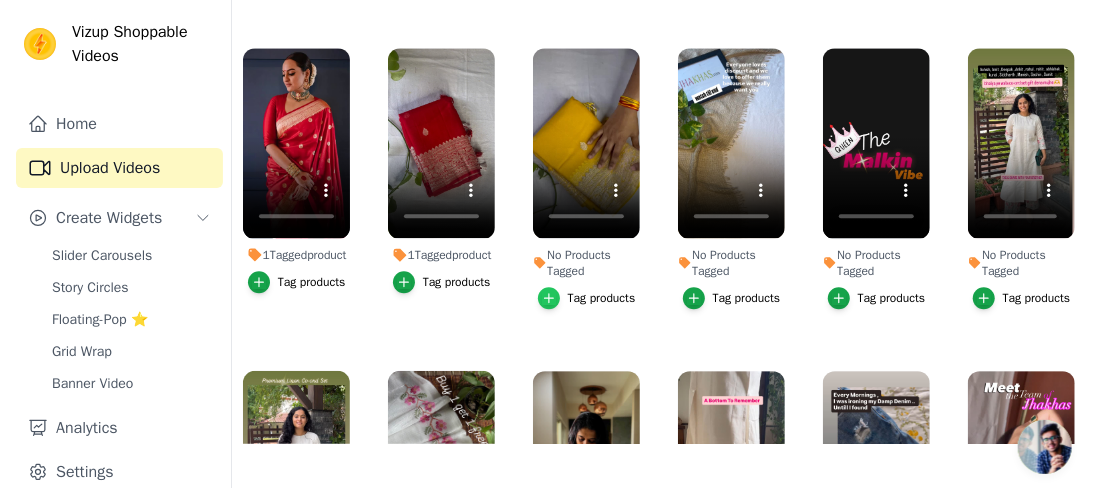 scroll, scrollTop: 0, scrollLeft: 0, axis: both 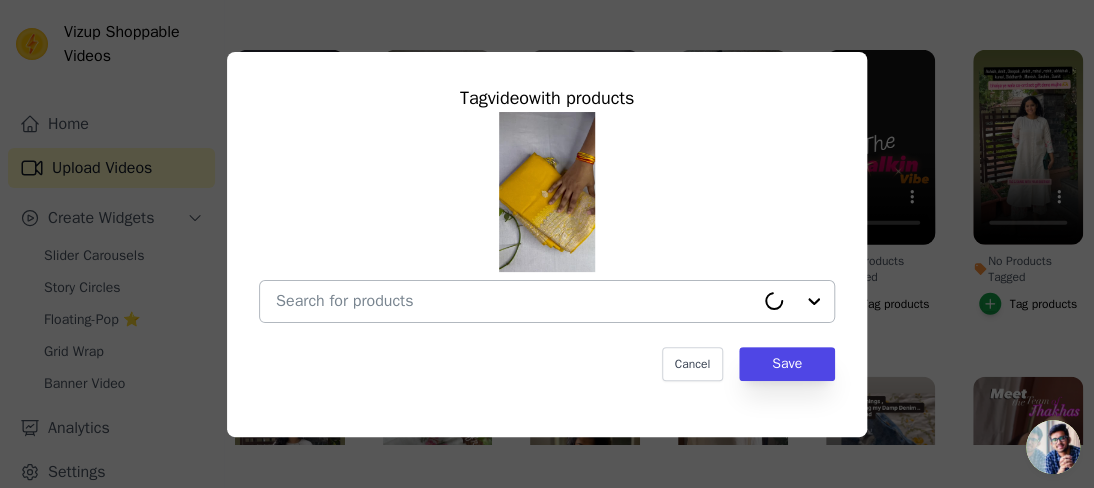 click on "No Products Tagged     Tag  video  with products                         Cancel   Save     Tag products" at bounding box center (515, 301) 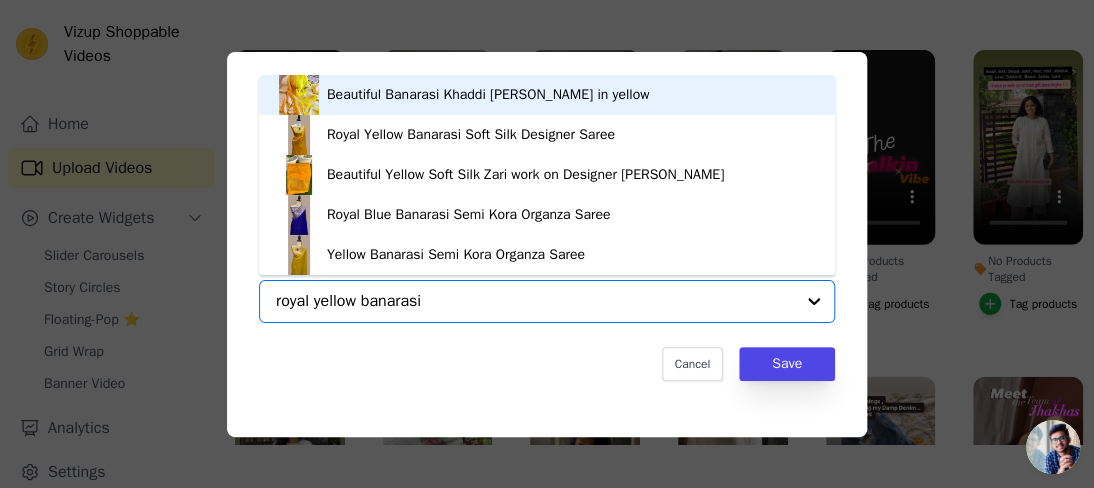 type on "royal yellow banarasi" 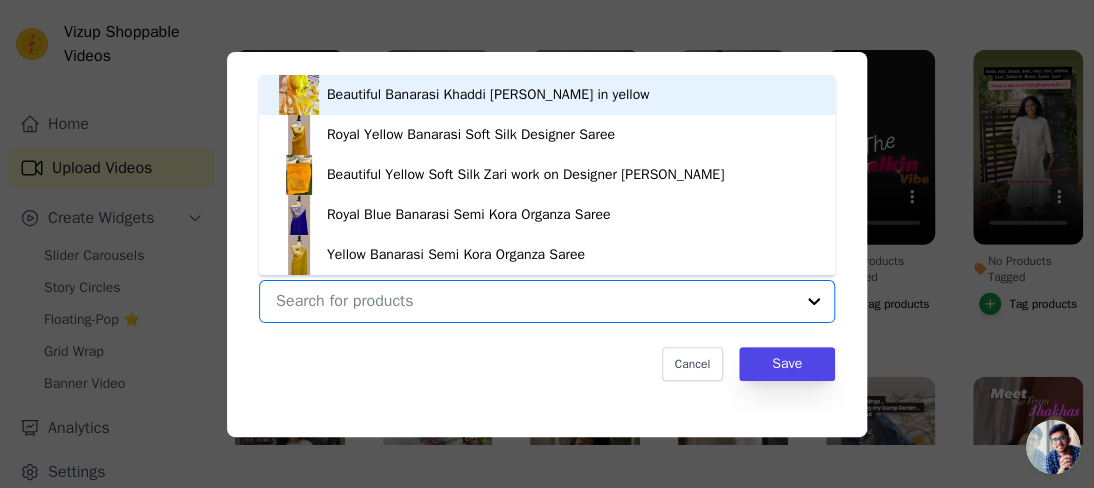 click on "Tag  video  with products         Beautiful Banarasi Khaddi [PERSON_NAME] in yellow     Royal Yellow Banarasi Soft Silk Designer Saree     Beautiful Yellow Soft Silk Zari work on Designer Banarasi Saree     Royal Blue Banarasi Semi Kora Organza Saree     Yellow Banarasi Semi Kora Organza Saree       Option undefined, selected.   You are currently focused on option Beautiful Banarasi Khaddi [PERSON_NAME] in yellow. There are 5 results available.                   Cancel   Save" at bounding box center (547, 244) 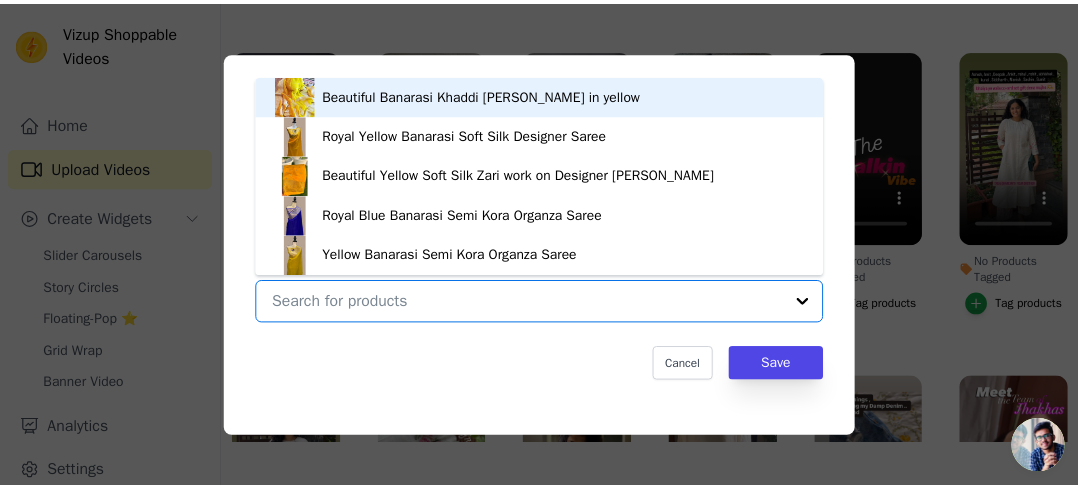 scroll, scrollTop: 200, scrollLeft: 0, axis: vertical 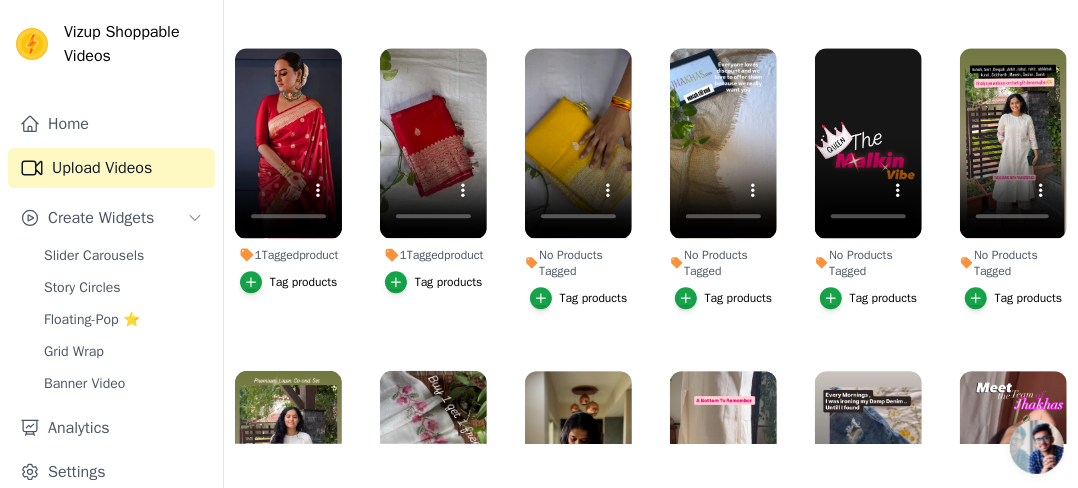 click on "Tag products" 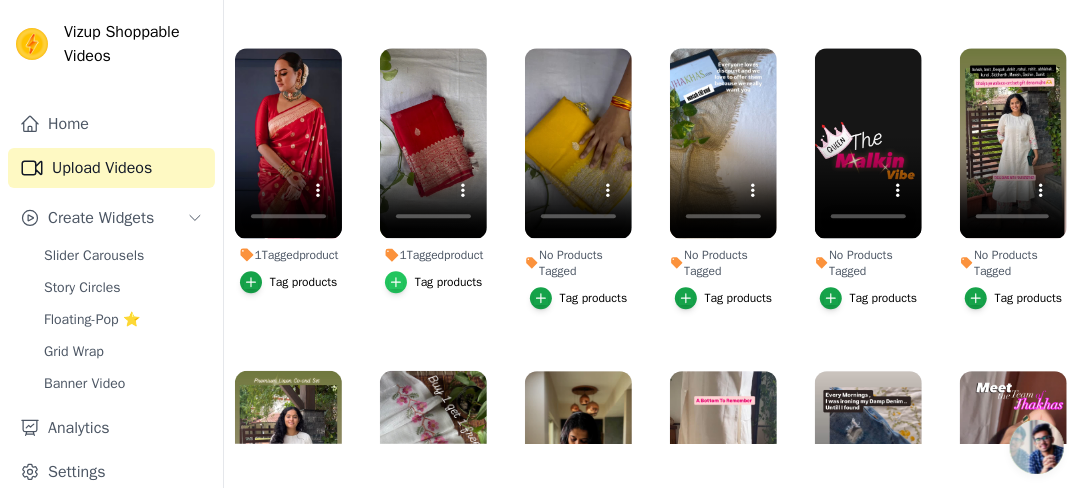 click 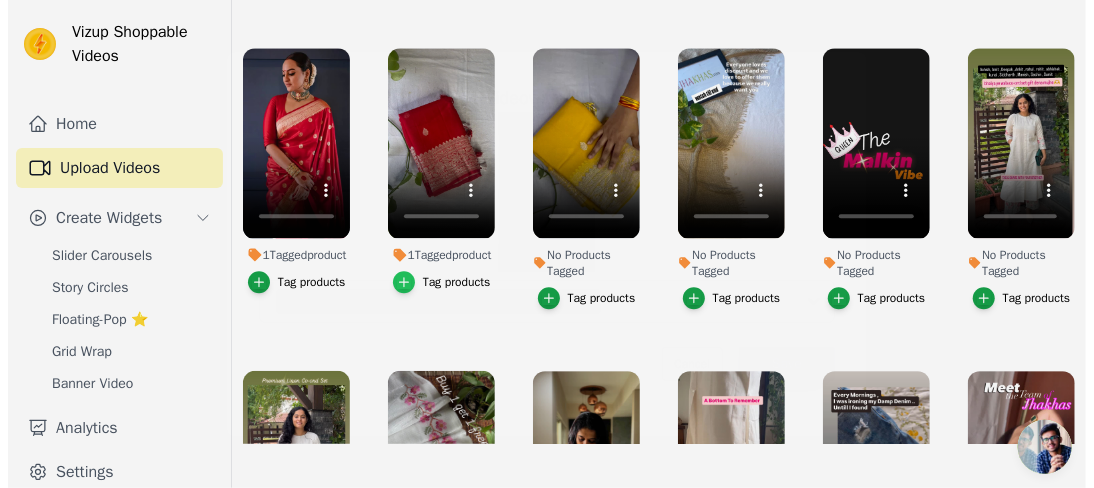 scroll, scrollTop: 0, scrollLeft: 0, axis: both 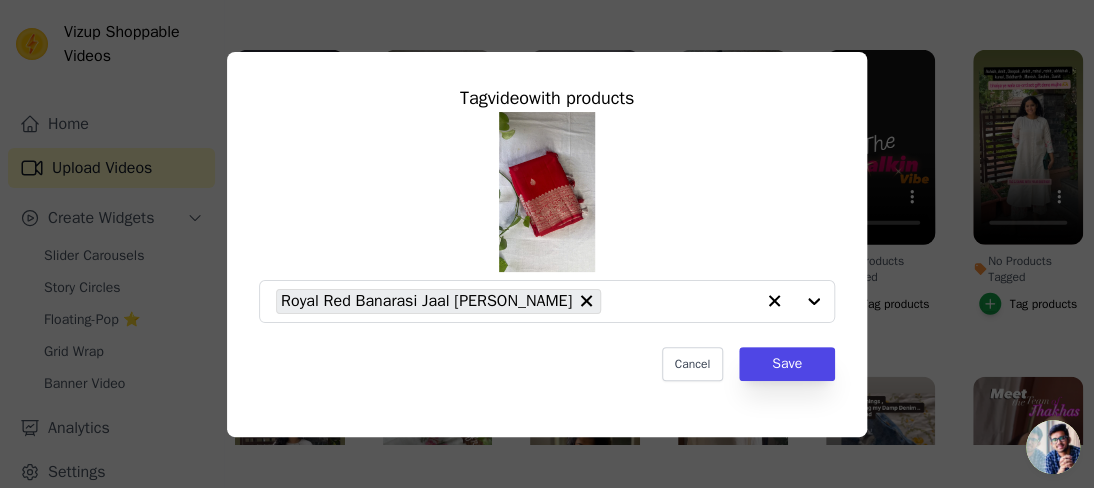 click on "Tag  video  with products           Royal Red Banarasi Jaal [PERSON_NAME]                   Cancel   Save" at bounding box center (547, 244) 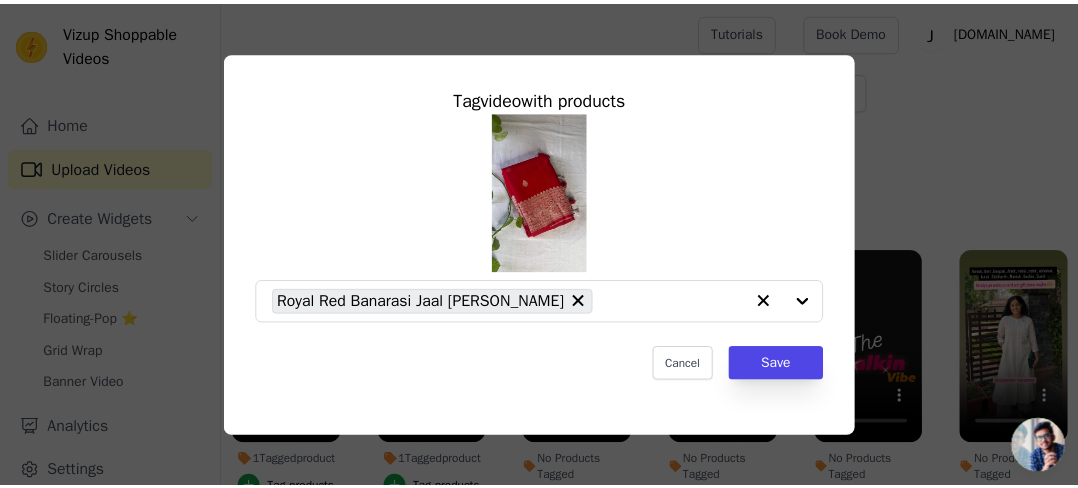 scroll, scrollTop: 200, scrollLeft: 0, axis: vertical 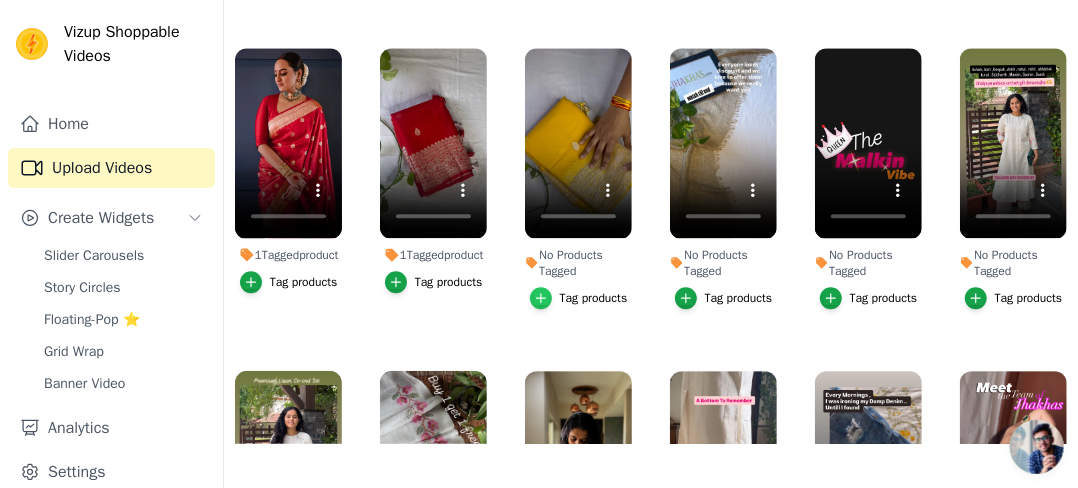 click at bounding box center (541, 298) 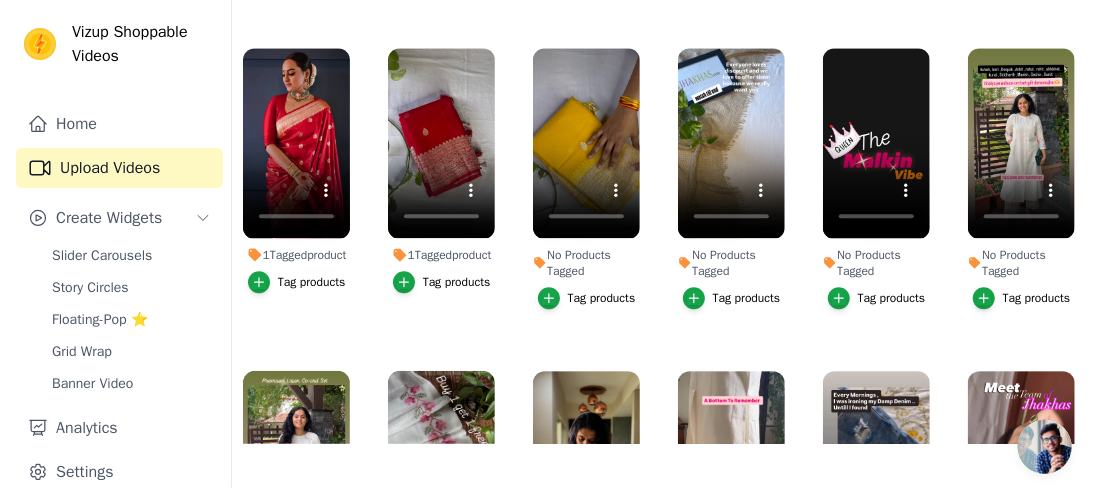 scroll, scrollTop: 0, scrollLeft: 0, axis: both 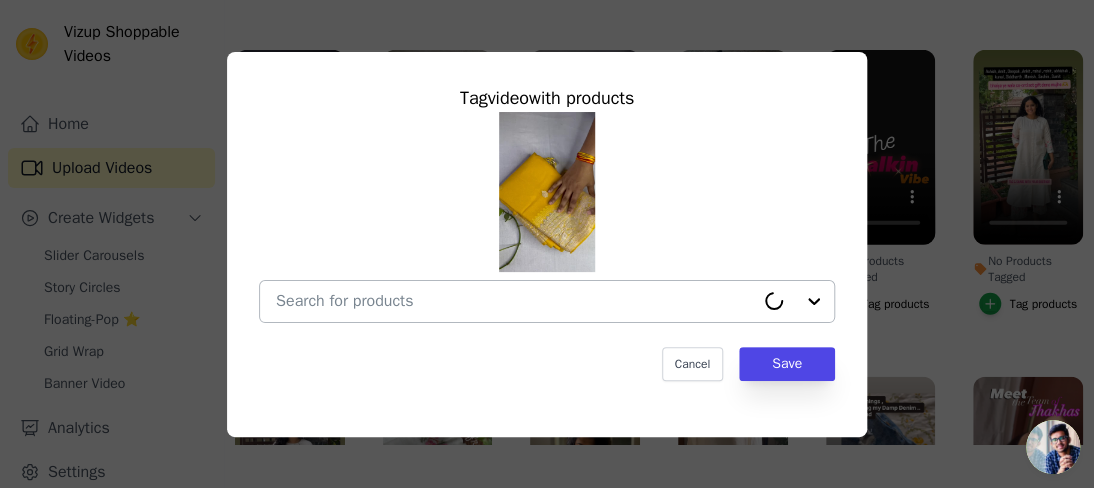 click on "No Products Tagged     Tag  video  with products                         Cancel   Save     Tag products" at bounding box center (515, 301) 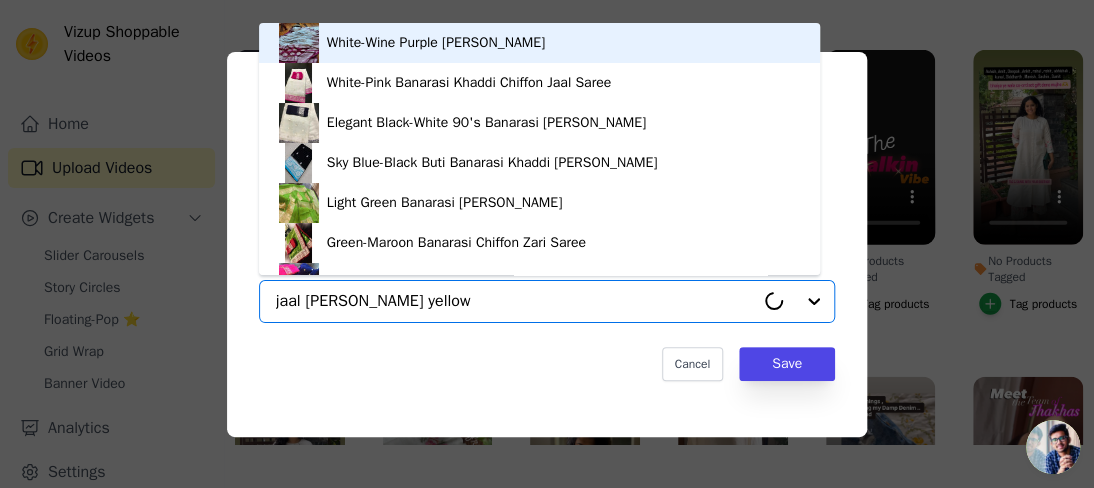 type on "jaal [PERSON_NAME] yellow" 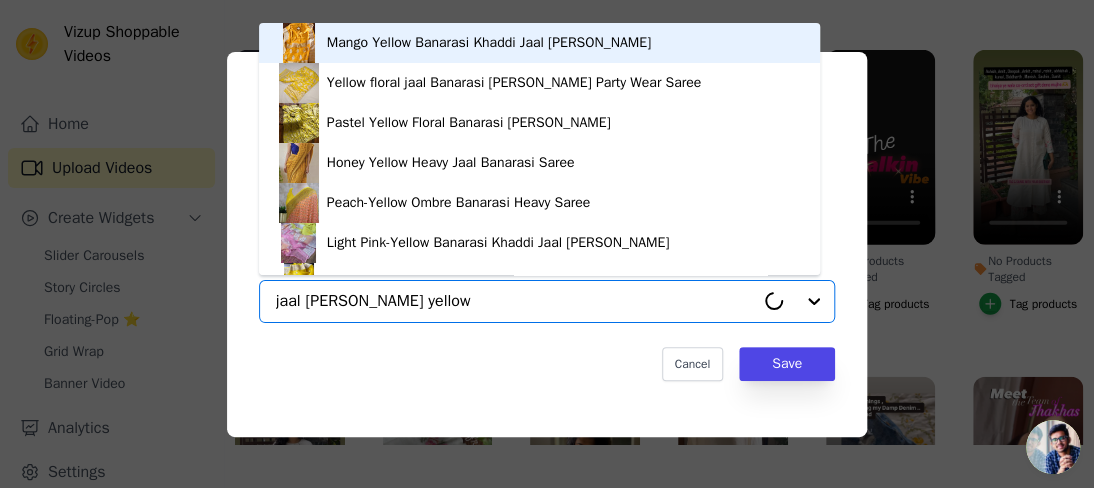 scroll, scrollTop: 0, scrollLeft: 0, axis: both 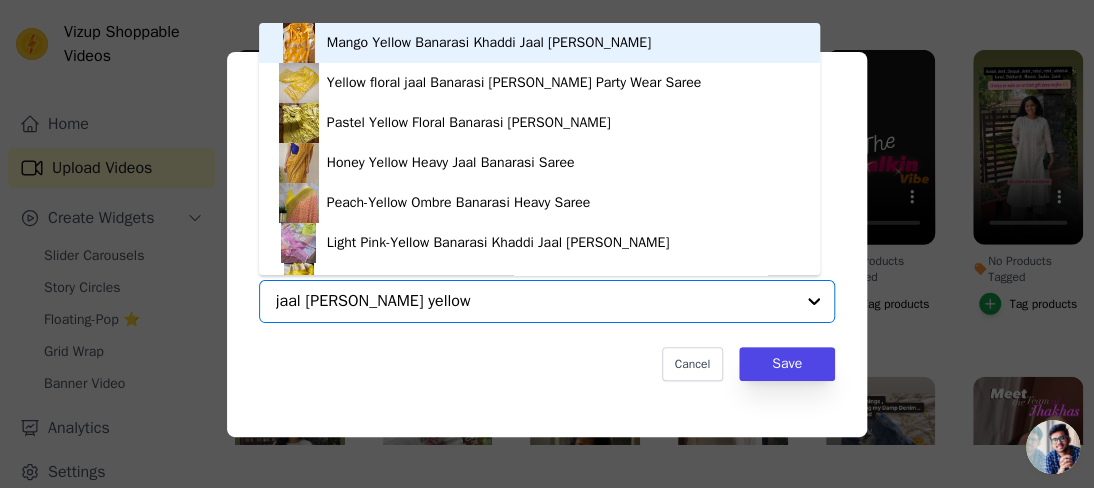 click on "Mango Yellow Banarasi Khaddi Jaal [PERSON_NAME]" at bounding box center (489, 43) 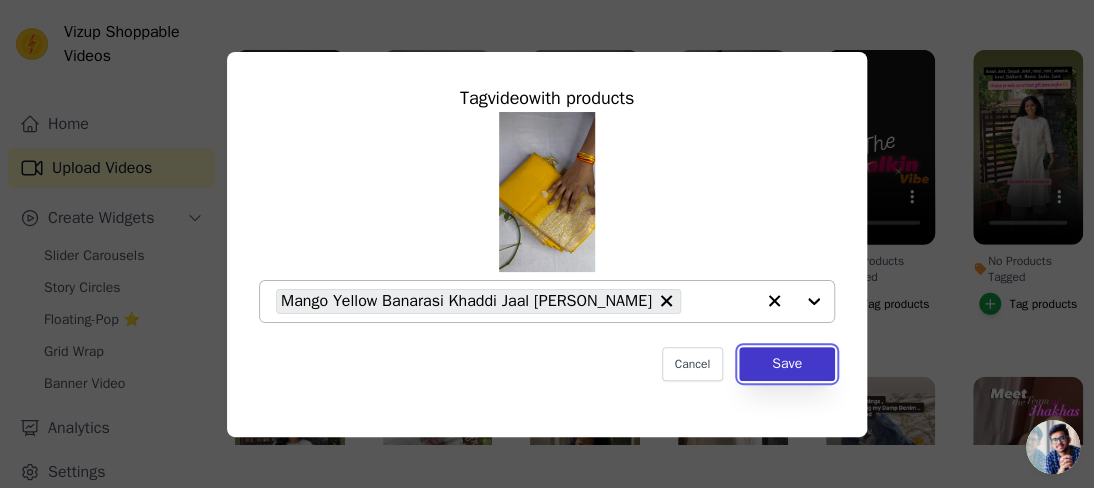 click on "Save" at bounding box center [787, 364] 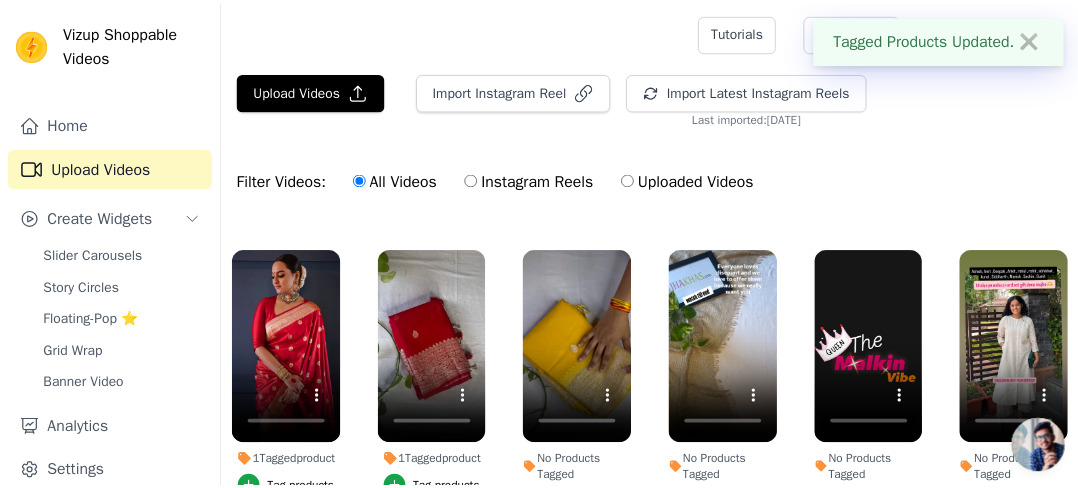 scroll, scrollTop: 200, scrollLeft: 0, axis: vertical 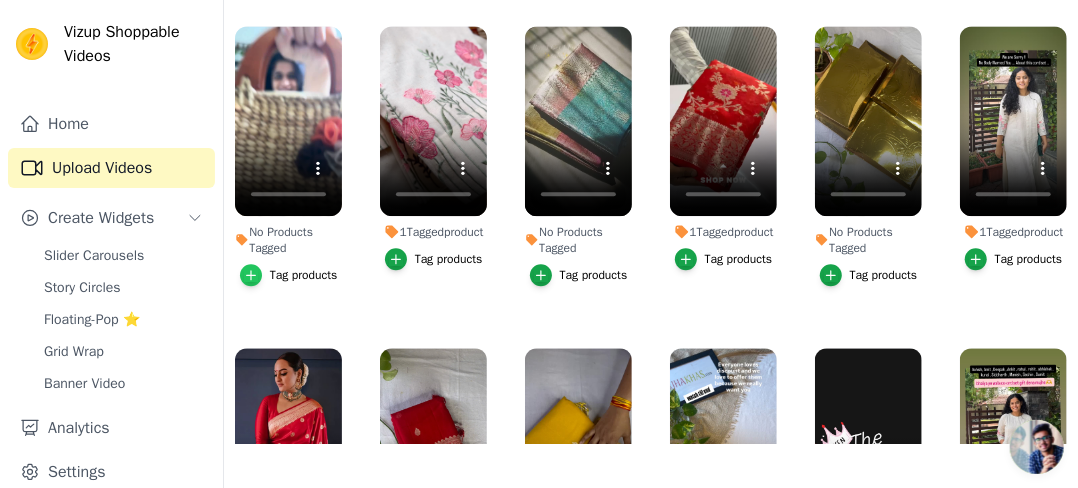 click 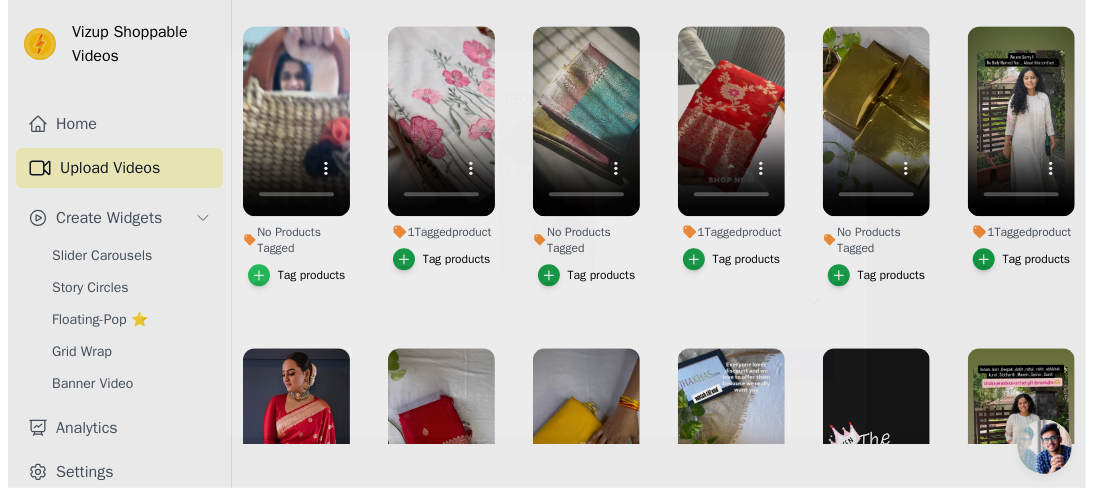 scroll, scrollTop: 0, scrollLeft: 0, axis: both 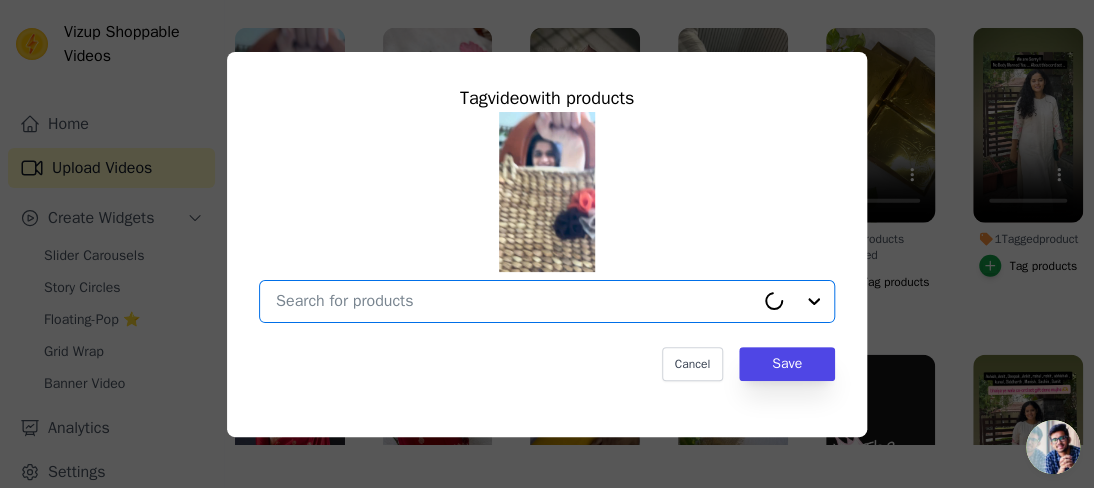 click on "No Products Tagged     Tag  video  with products       Option undefined, selected.   Select is focused, type to refine list, press down to open the menu.                   Cancel   Save     Tag products" at bounding box center [515, 301] 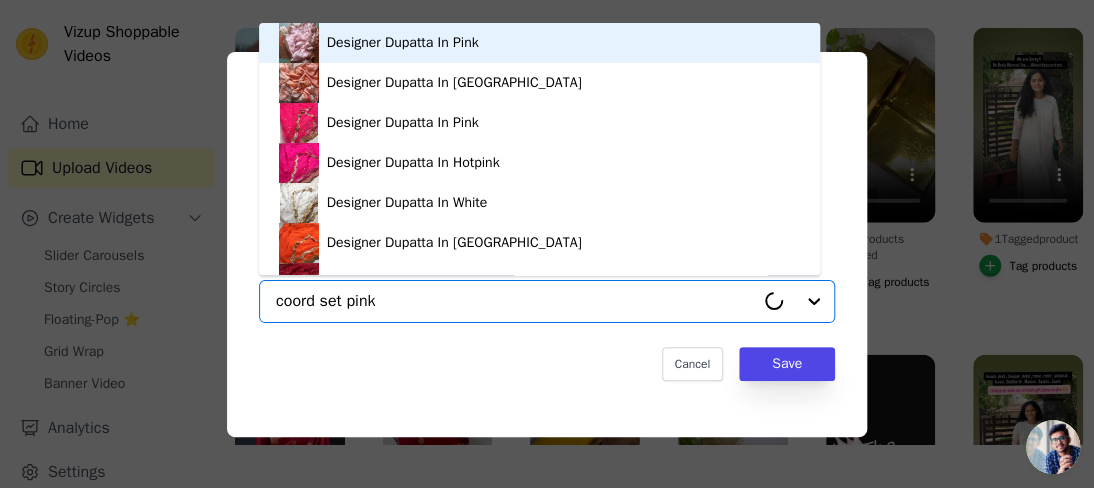 type on "coord set pink" 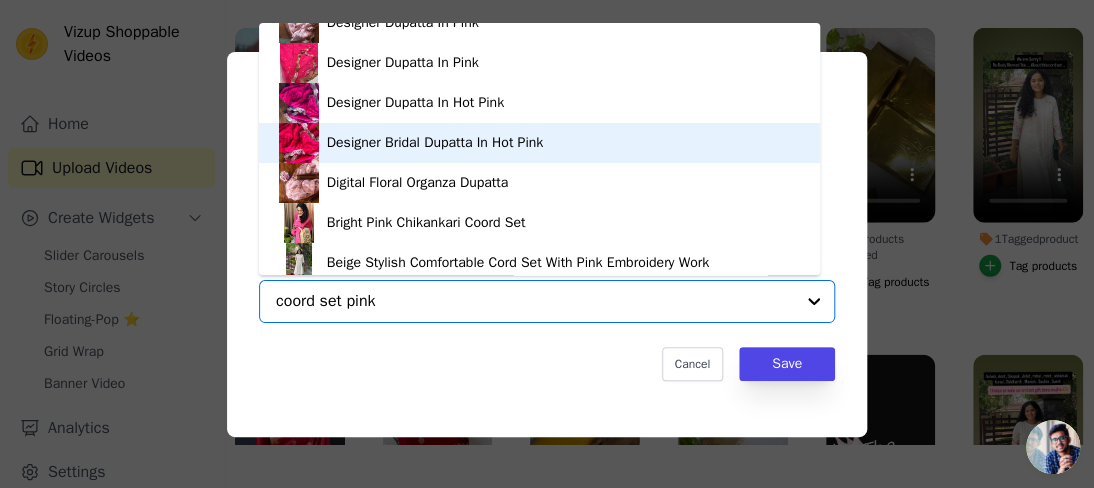 scroll, scrollTop: 28, scrollLeft: 0, axis: vertical 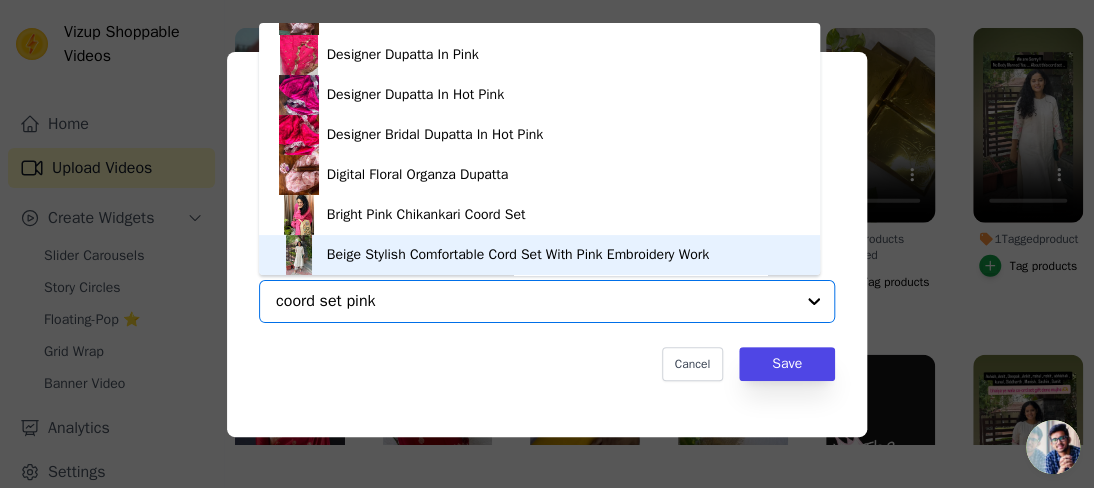 click on "Beige Stylish Comfortable Cord Set With Pink Embroidery Work" at bounding box center [518, 255] 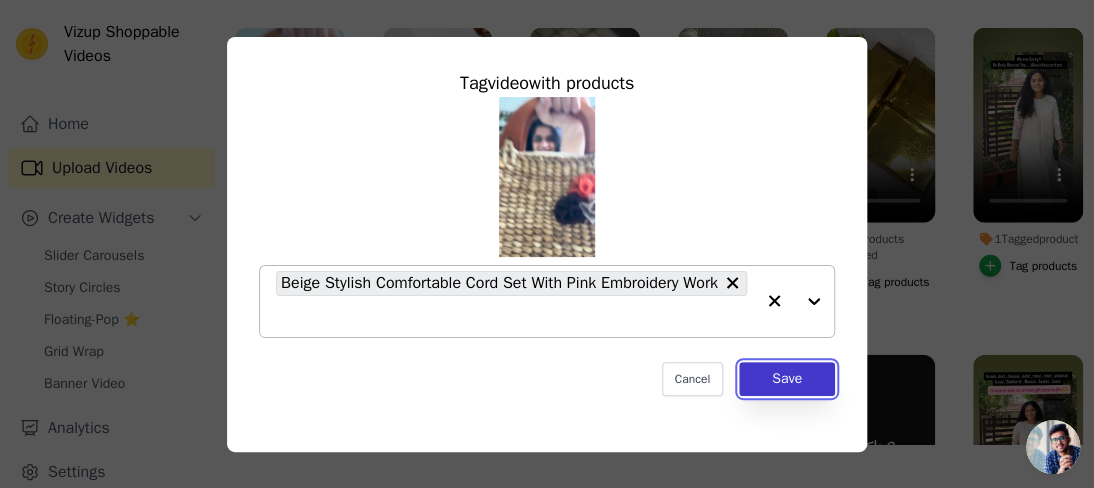 click on "Save" at bounding box center [787, 379] 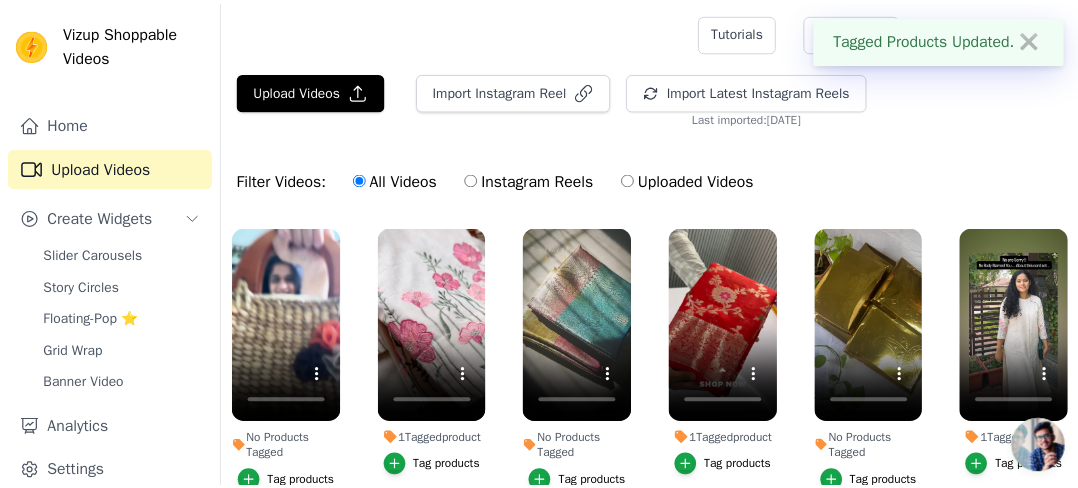 scroll, scrollTop: 200, scrollLeft: 0, axis: vertical 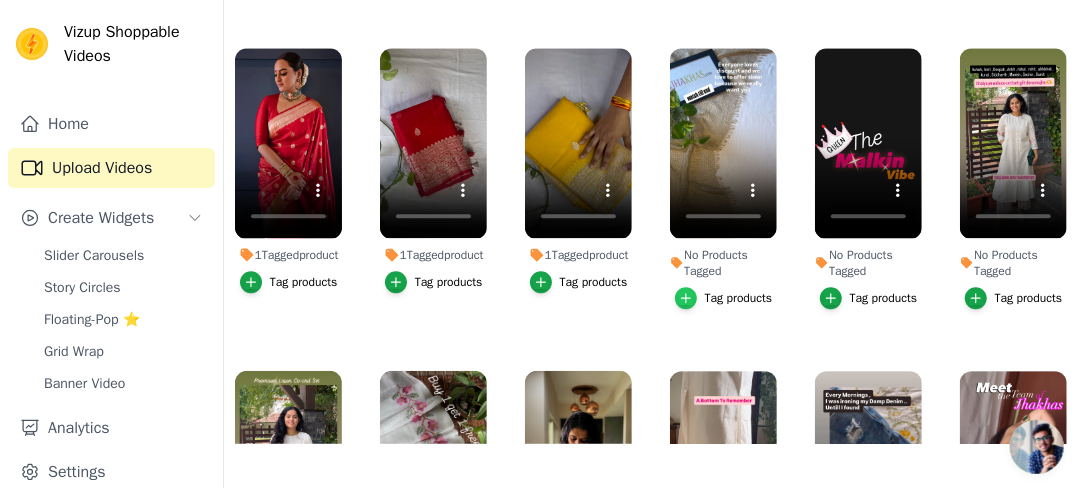 click 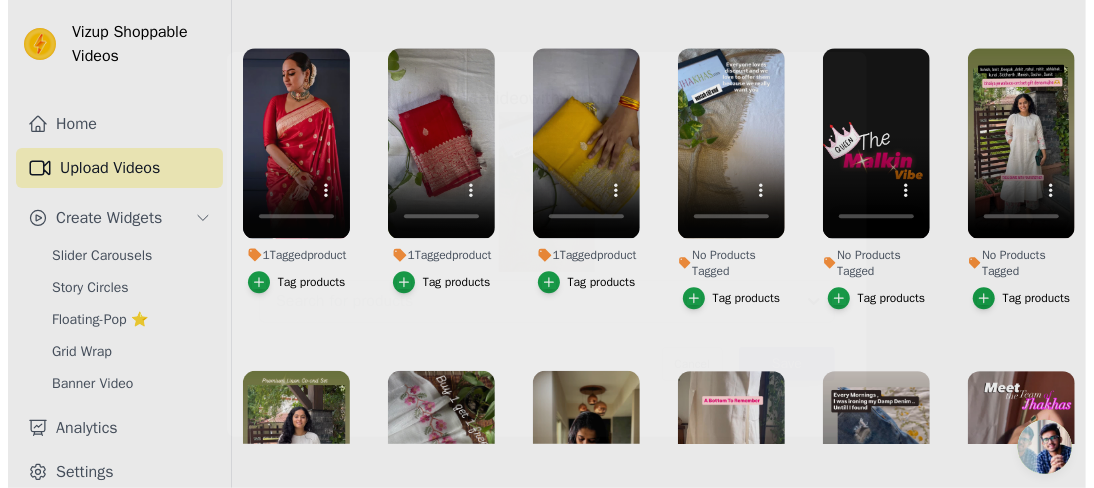 scroll, scrollTop: 0, scrollLeft: 0, axis: both 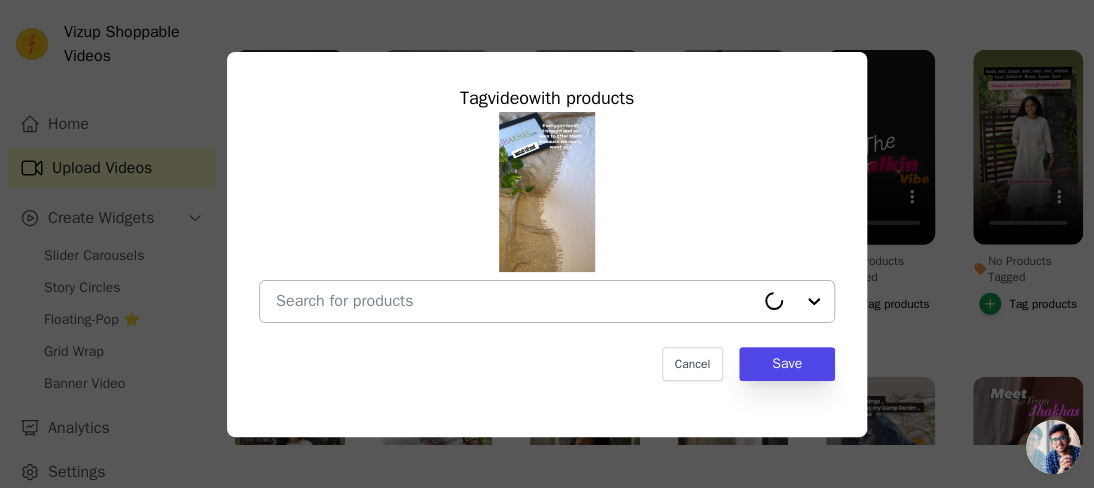 click on "No Products Tagged     Tag  video  with products                         Cancel   Save     Tag products" at bounding box center (515, 301) 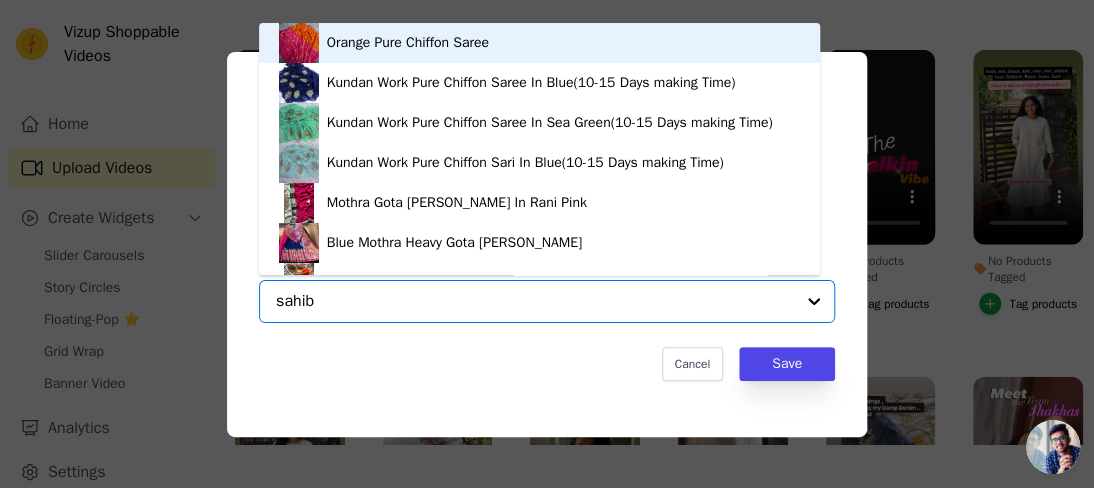 type on "sahiba" 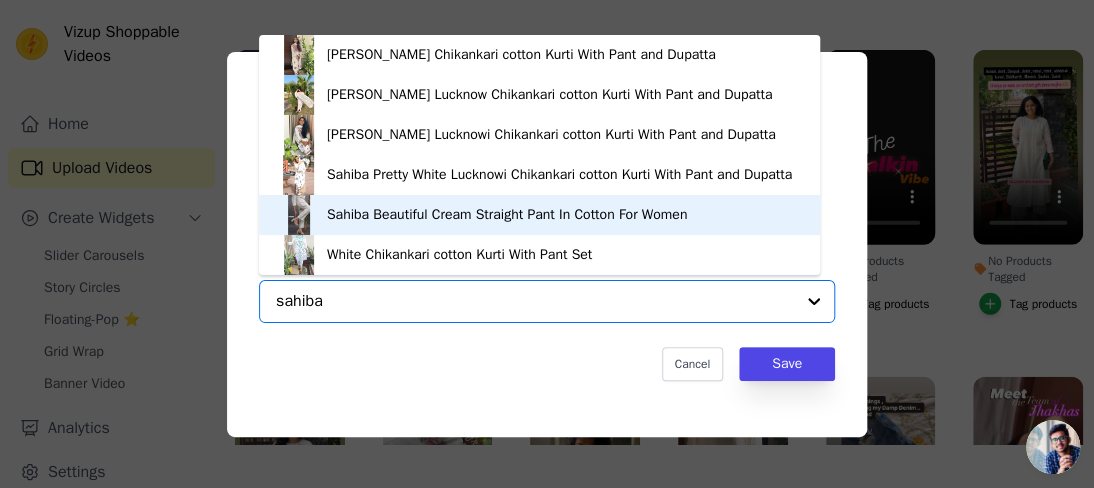 click on "Sahiba Beautiful Cream Straight Pant In Cotton For Women" at bounding box center (539, 215) 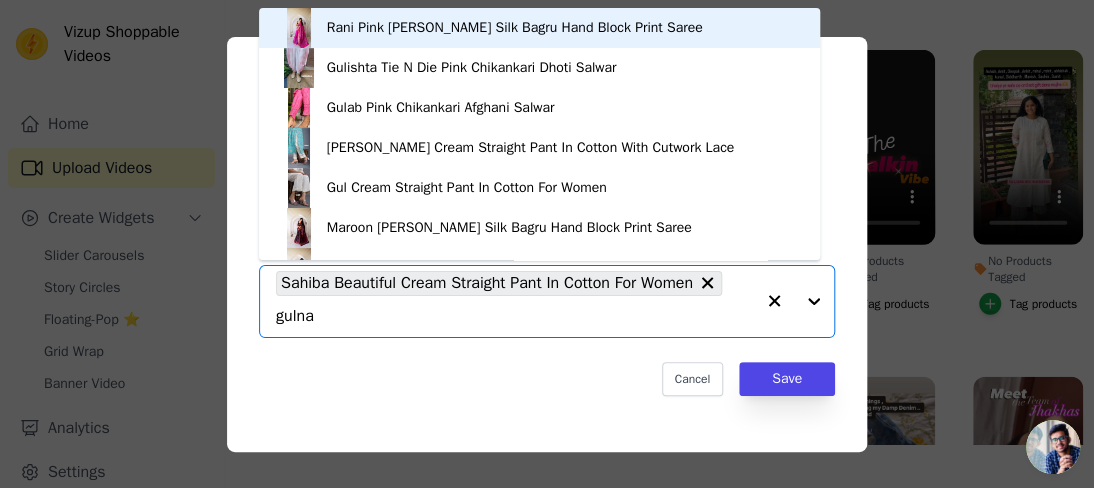 type on "[PERSON_NAME]" 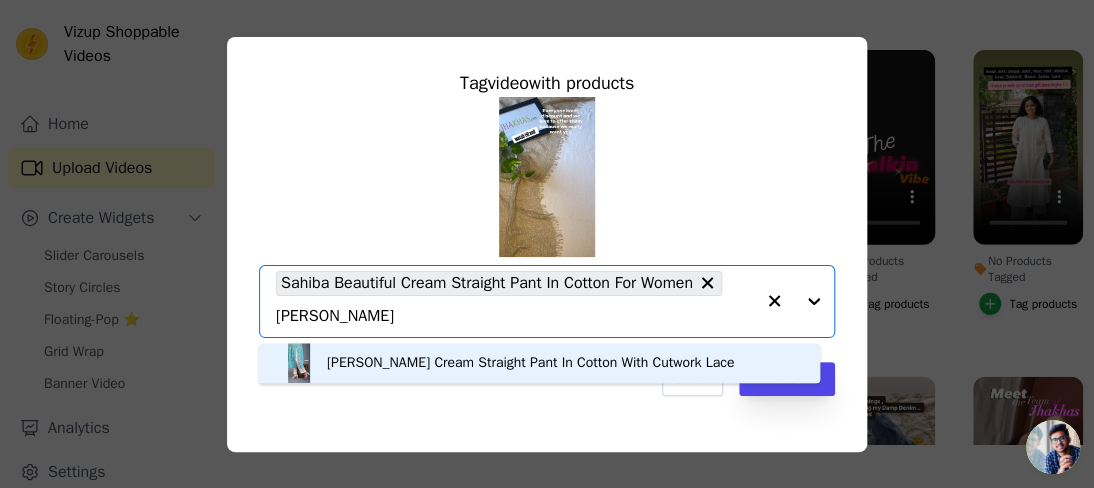 click on "[PERSON_NAME] Cream Straight Pant In Cotton With Cutwork Lace" at bounding box center [530, 363] 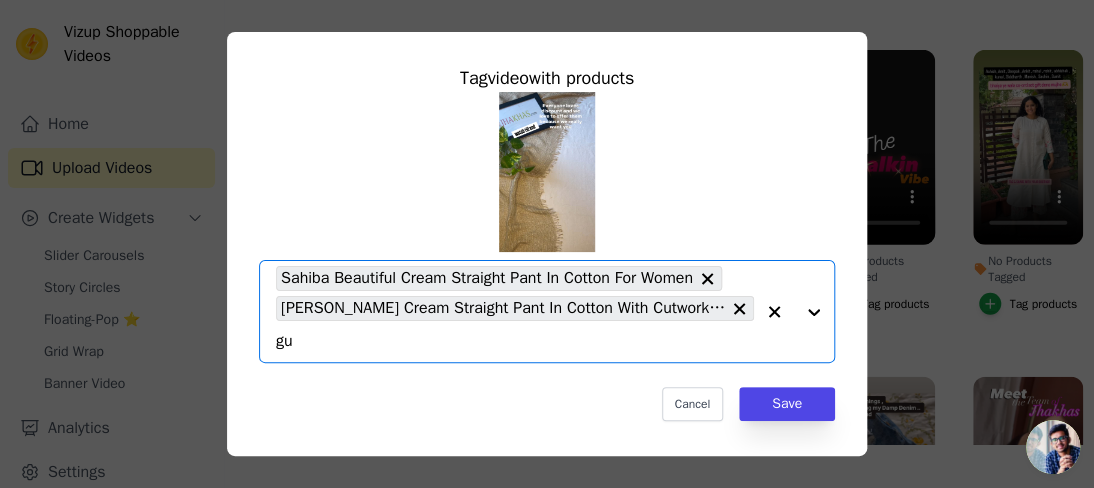 type on "gul" 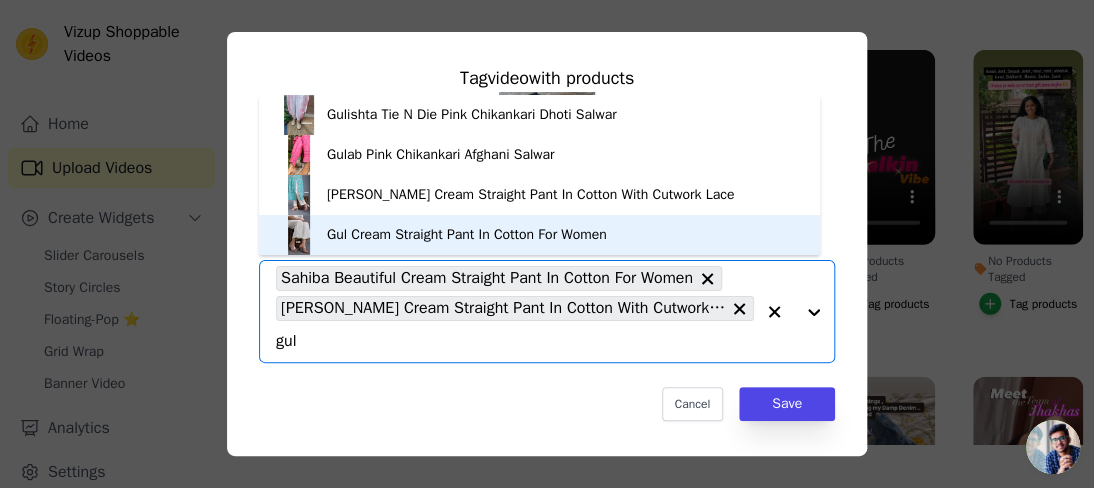 click on "Gul Cream Straight Pant In Cotton For Women" at bounding box center (467, 235) 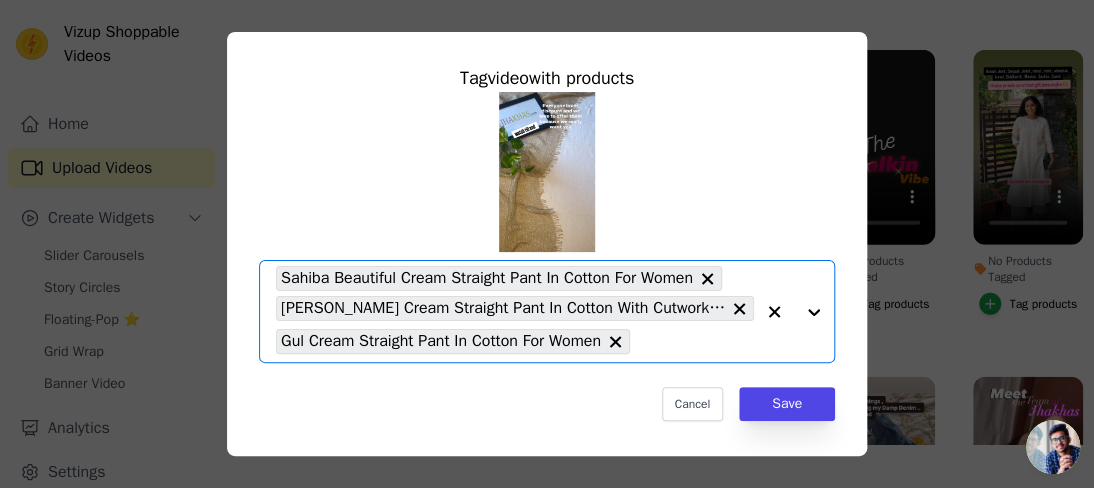 click on "Tag  video  with products       Option Sahiba Beautiful Cream Straight Pant In Cotton For Women, [PERSON_NAME] Cream Straight Pant In Cotton With Cutwork Lace, Gul Cream Straight Pant In Cotton For Women, selected.   Select is focused, type to refine list, press down to open the menu.     Sahiba Beautiful Cream Straight Pant In Cotton For Women     [PERSON_NAME] Cream Straight Pant In Cotton With Cutwork Lace     Gul Cream Straight Pant In Cotton For Women                   Cancel   Save" at bounding box center (547, 242) 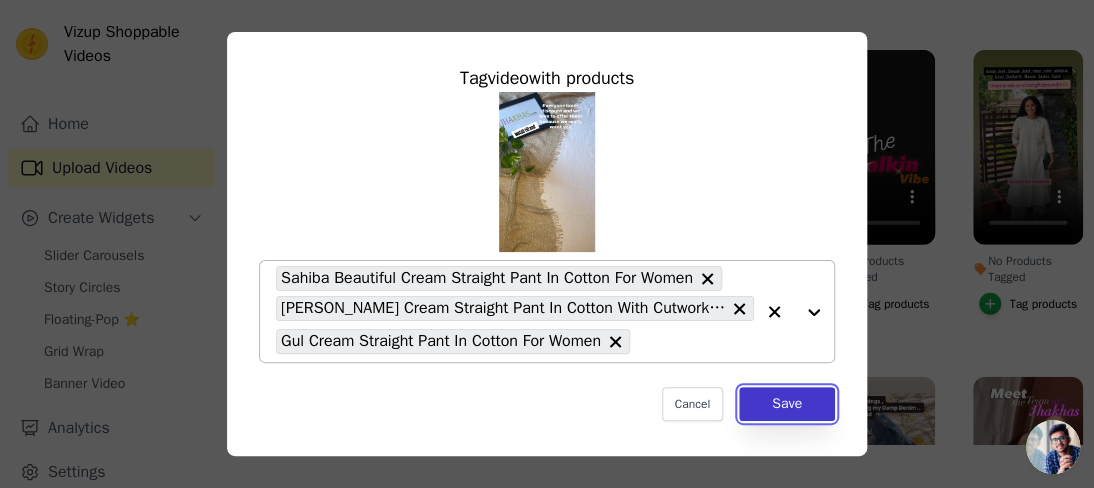 click on "Save" at bounding box center (787, 404) 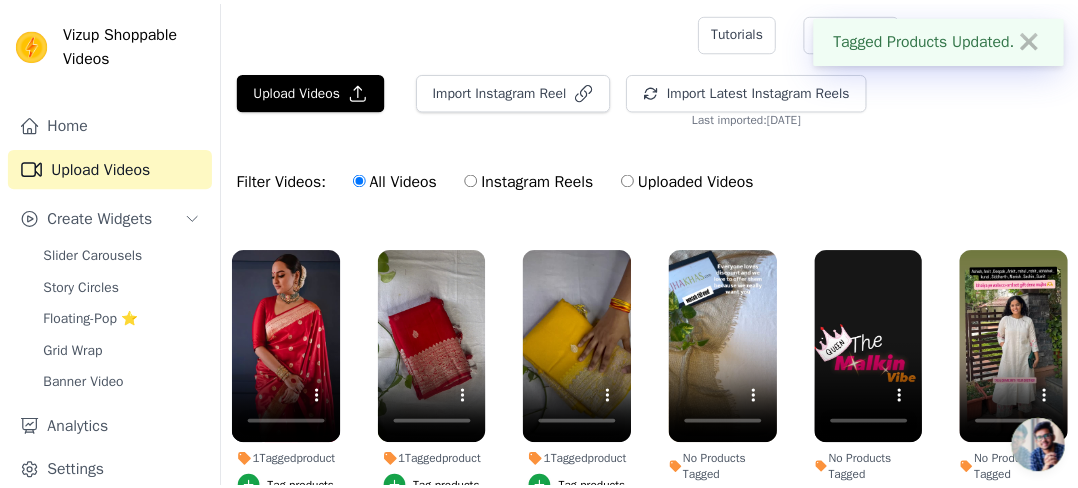 scroll, scrollTop: 200, scrollLeft: 0, axis: vertical 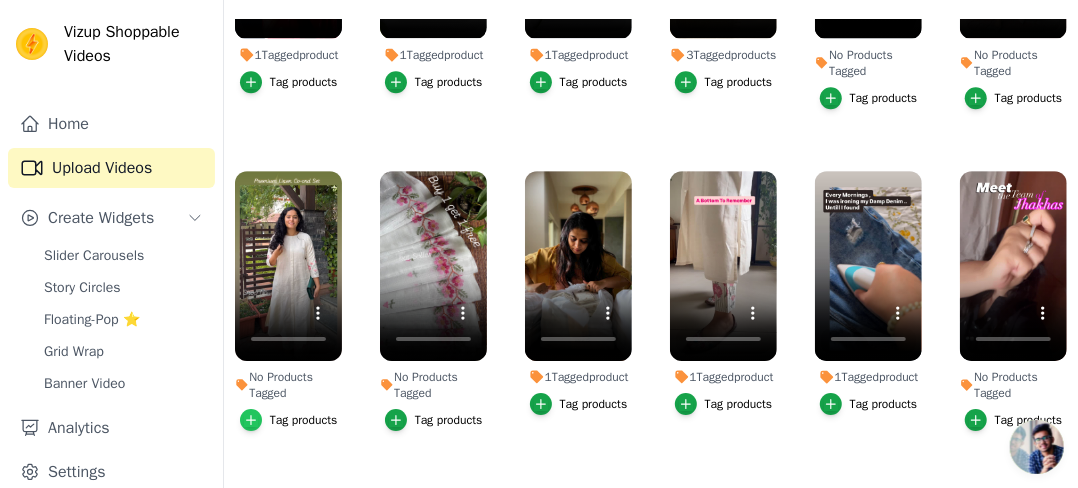 click at bounding box center (251, 420) 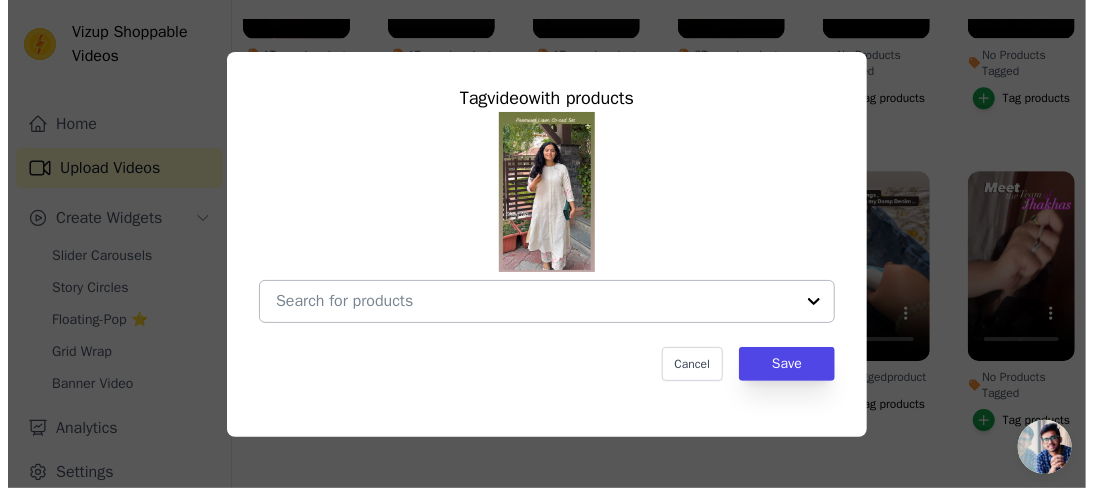 scroll, scrollTop: 0, scrollLeft: 0, axis: both 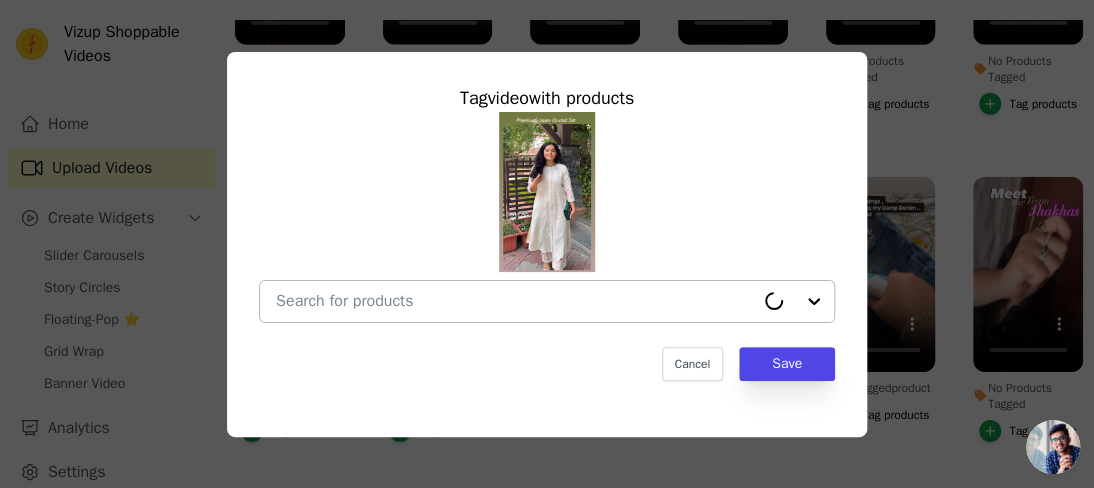 click on "No Products Tagged     Tag  video  with products                         Cancel   Save     Tag products" at bounding box center [515, 301] 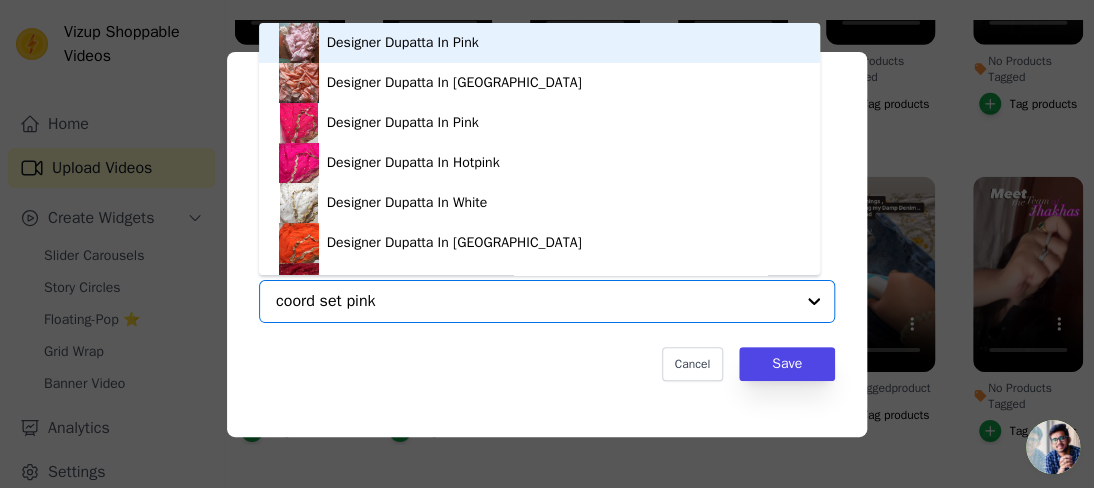 type on "coord set pink" 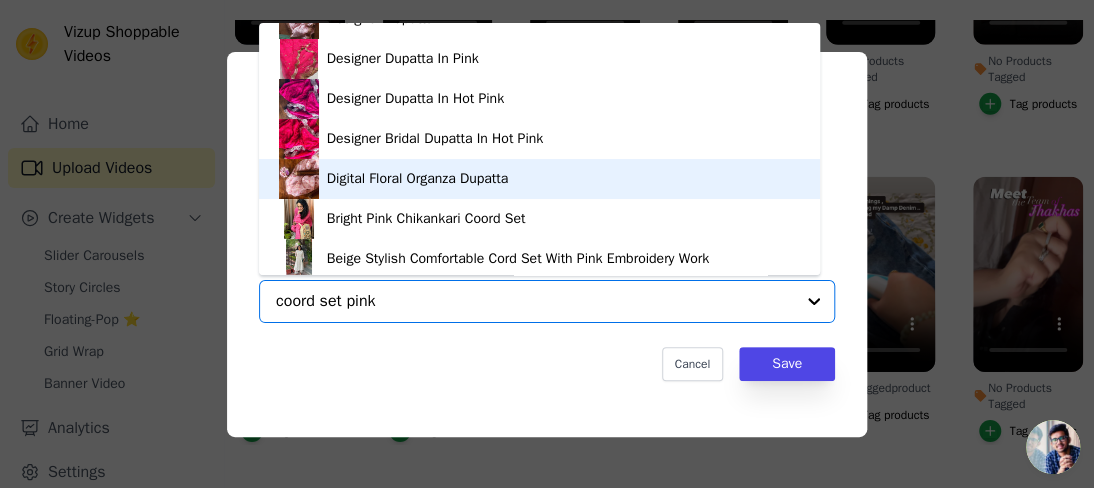 scroll, scrollTop: 28, scrollLeft: 0, axis: vertical 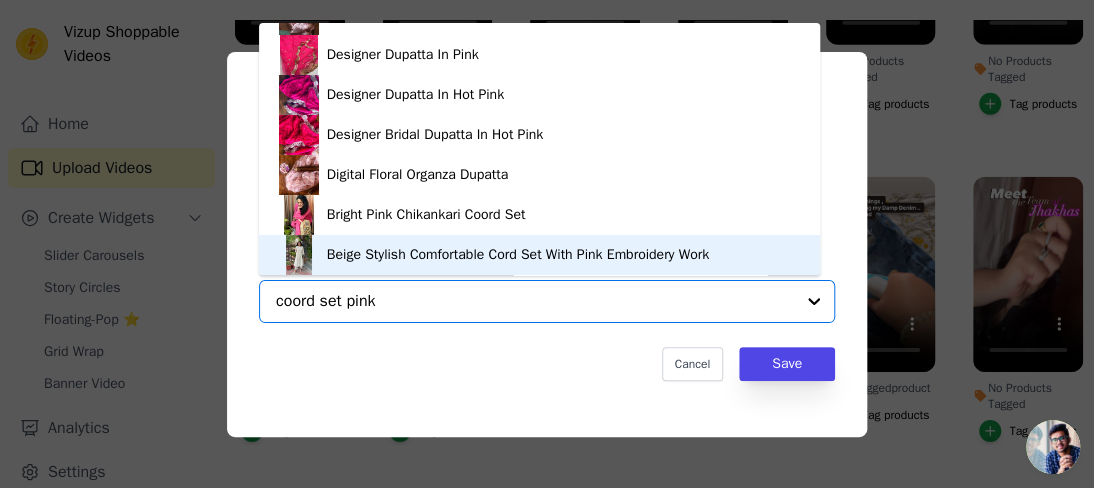 click on "Beige Stylish Comfortable Cord Set With Pink Embroidery Work" at bounding box center (518, 255) 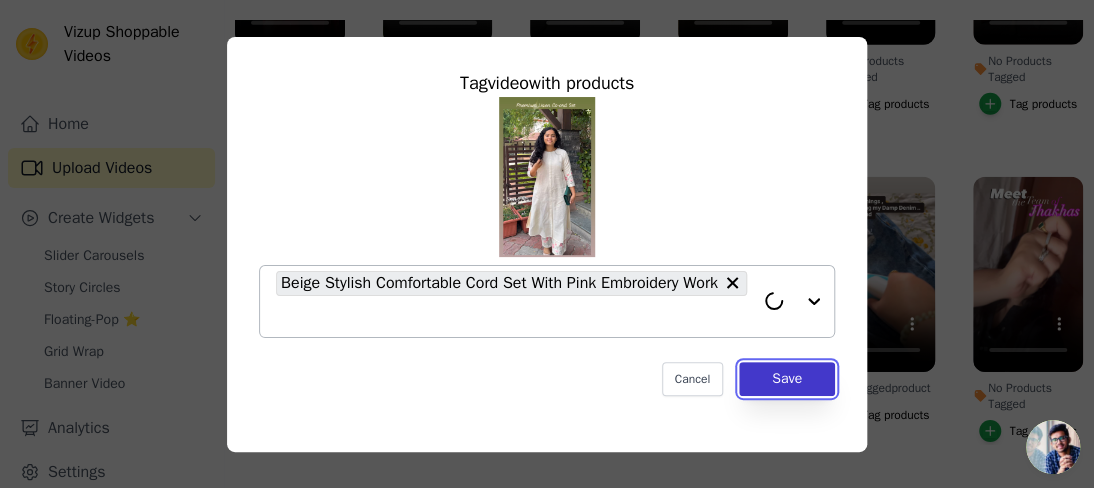 click on "Save" at bounding box center [787, 379] 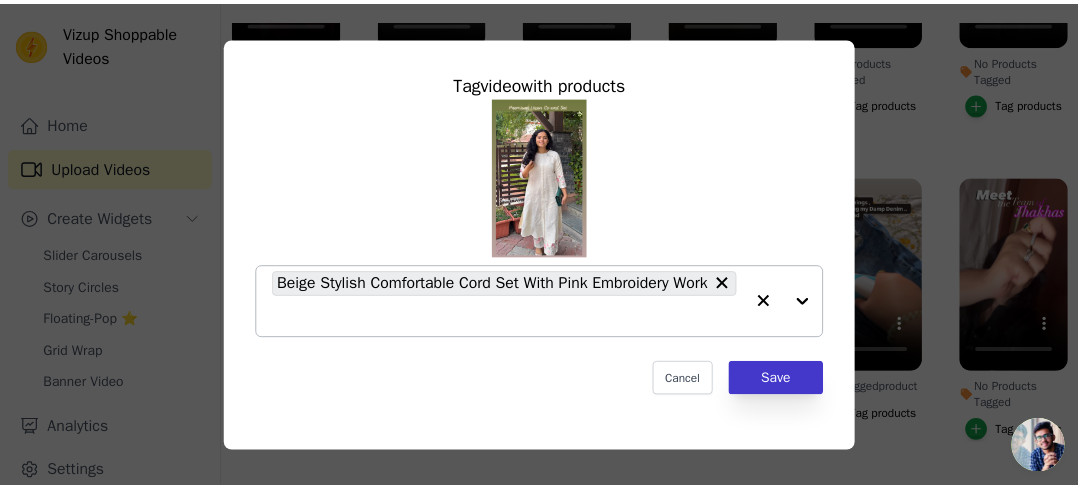 scroll, scrollTop: 200, scrollLeft: 0, axis: vertical 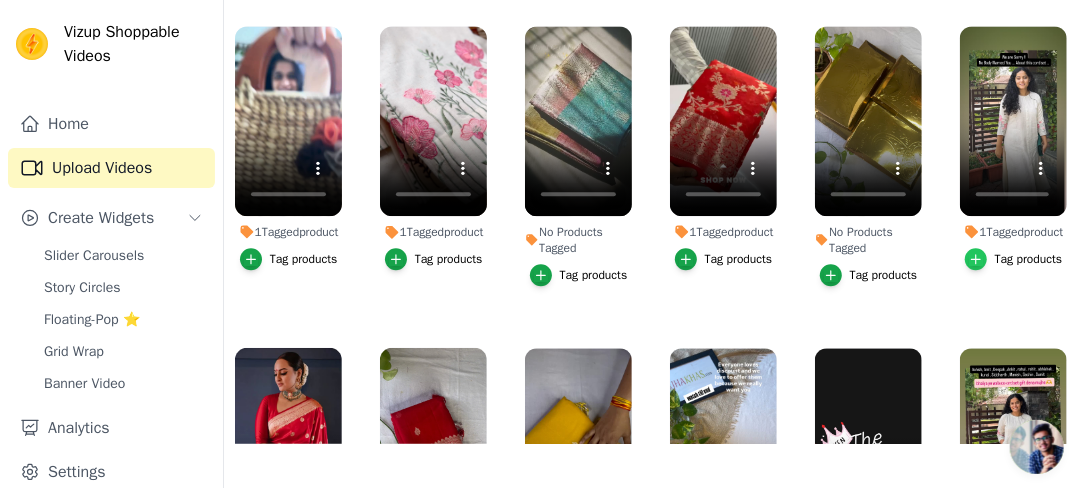 click at bounding box center (976, 259) 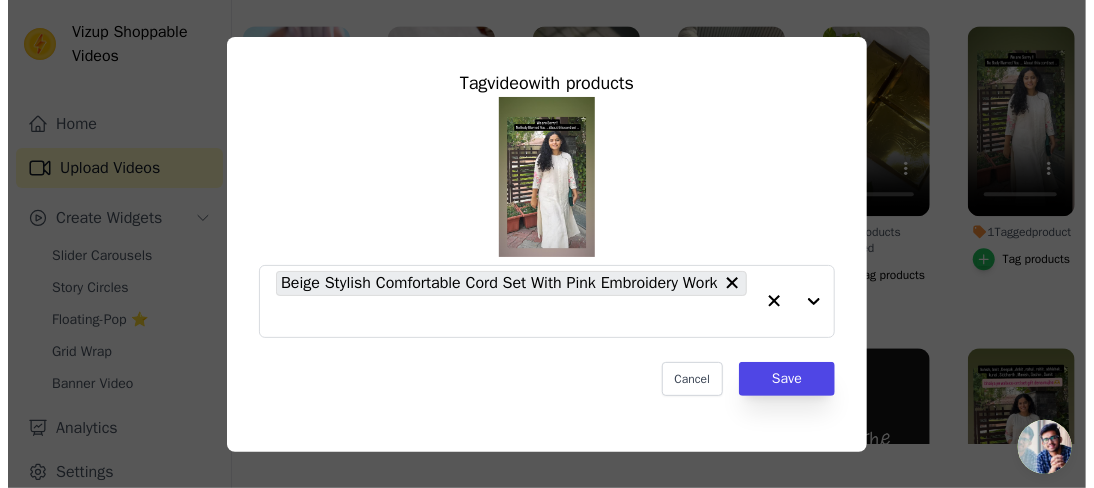 scroll, scrollTop: 0, scrollLeft: 0, axis: both 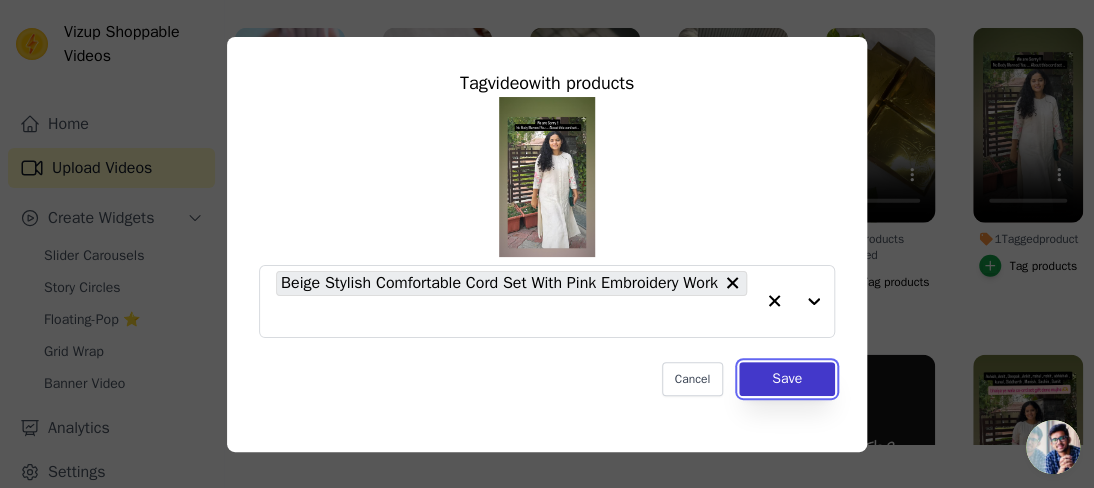click on "Save" at bounding box center (787, 379) 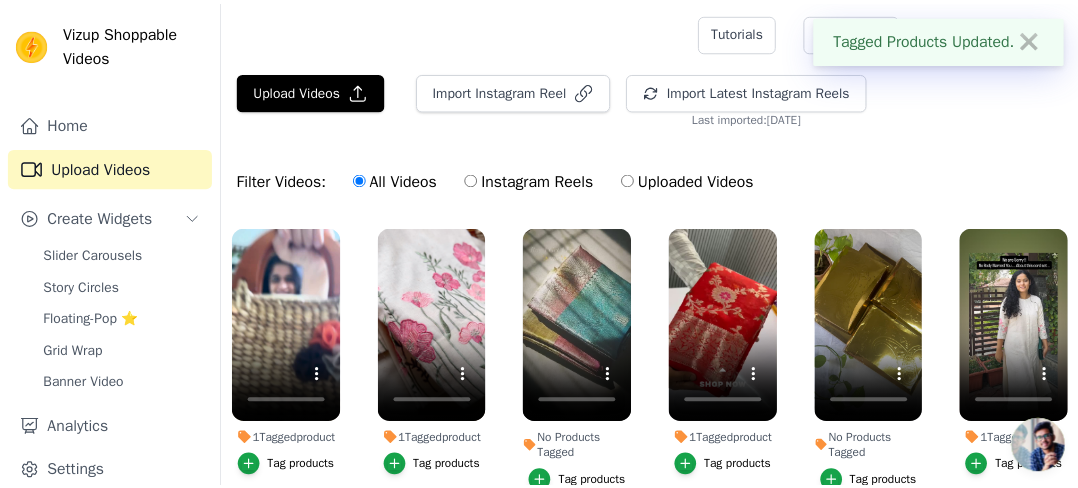scroll, scrollTop: 200, scrollLeft: 0, axis: vertical 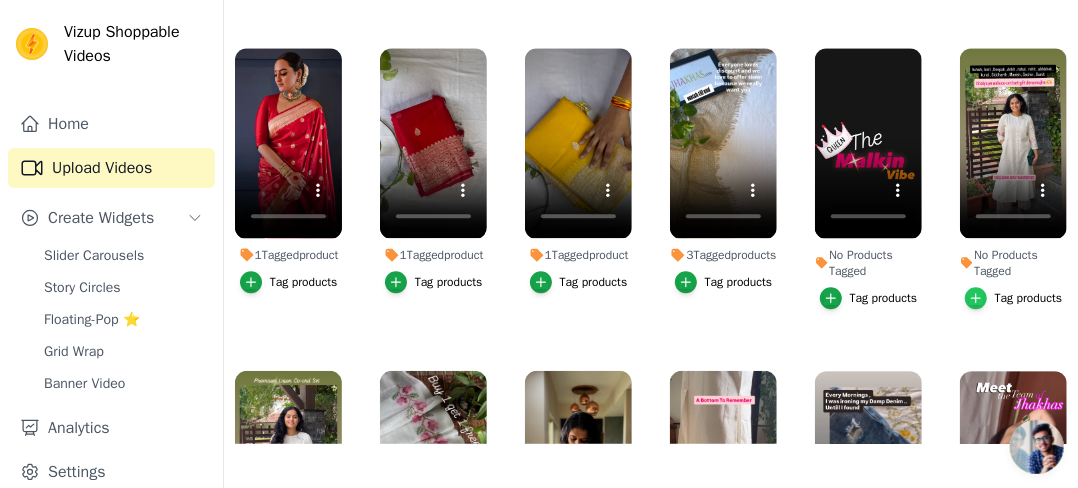 click at bounding box center [976, 298] 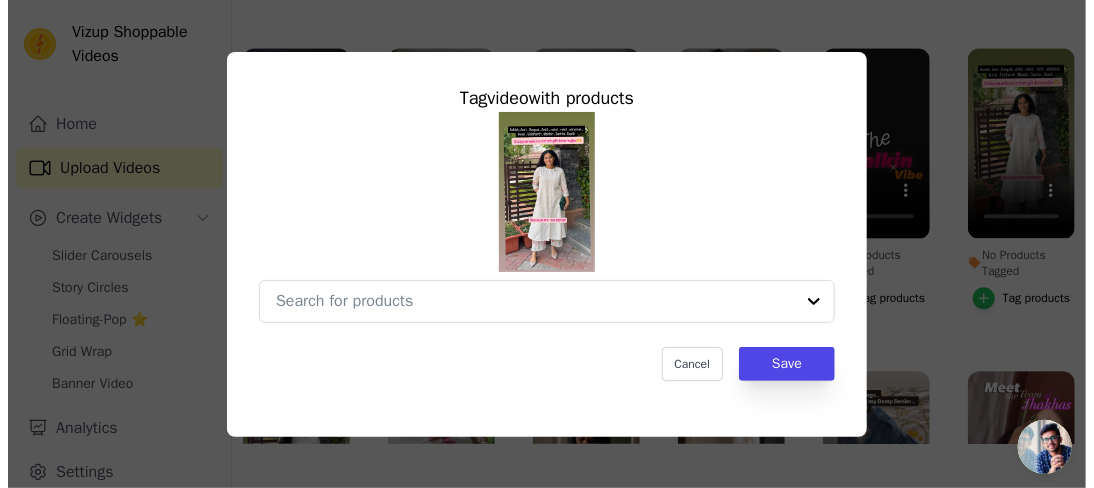 scroll, scrollTop: 0, scrollLeft: 0, axis: both 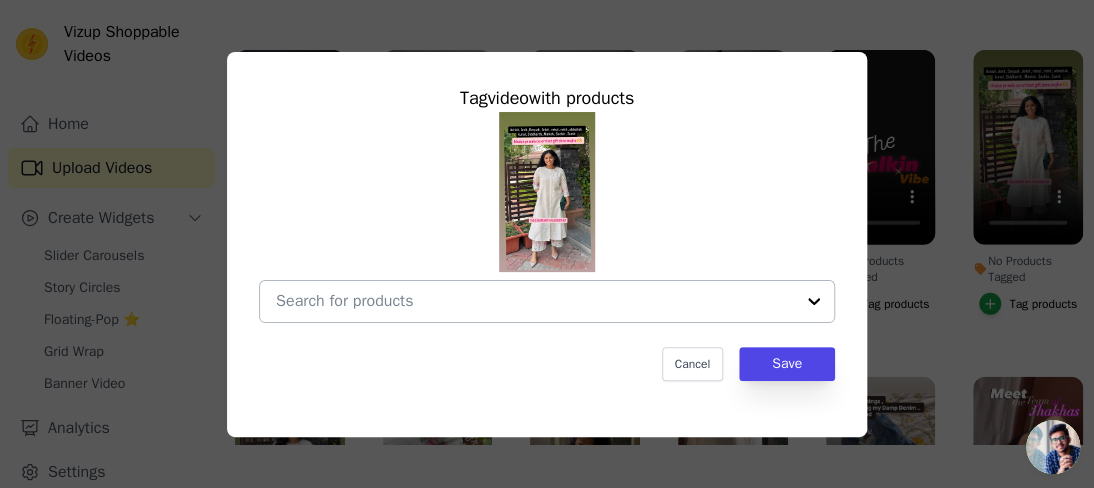 click at bounding box center [535, 301] 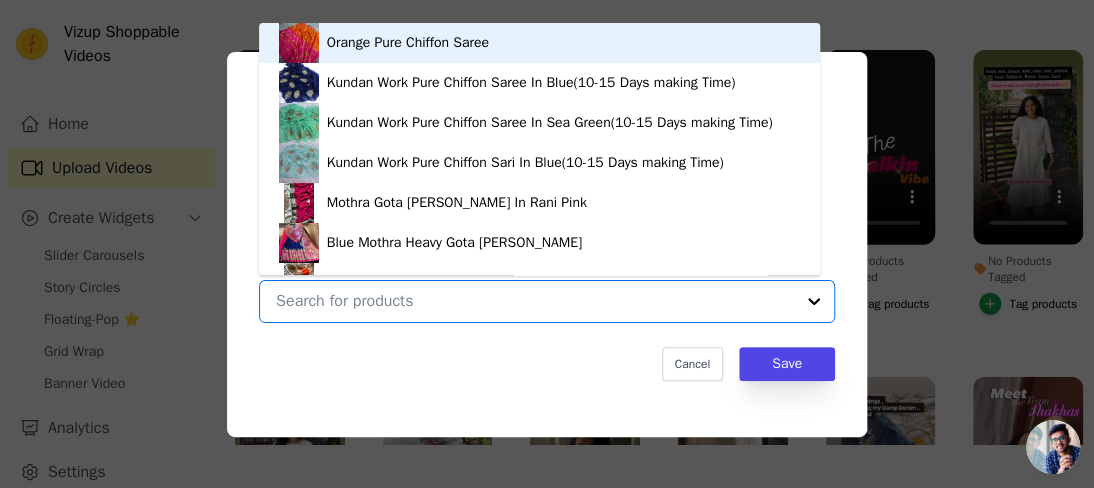 click on "No Products Tagged     Tag  video  with products         Orange Pure Chiffon Saree     Kundan Work Pure Chiffon Saree In Blue(10-15 Days making Time)     Kundan Work Pure Chiffon Saree In Sea Green(10-15 Days making Time)     Kundan Work Pure Chiffon Sari In Blue(10-15 Days making Time)     Mothra Gota [PERSON_NAME] In Rani Pink     Blue Mothra Heavy Gota [PERSON_NAME]     Beautiful Blush Peach Gota [PERSON_NAME] Saree     Indigo Beautiful Cotton Bagru Saree     Purple Cotton Saree     Blue Cotton Saree     Yellow Chanderi Saree Block Printed     White Cotton Saree     Red Block Print cotton Saree     Black And White Cotton Saree     Mehroon Bandhini Gota [PERSON_NAME] Work Saree     [PERSON_NAME] Silk Saree In Gray     White-Wine Purple [PERSON_NAME] Jaal Banarasi Saree     White-Pink Banarasi Khaddi Chiffon Jaal Saree     Elegant Black-White 90's Banarasi [PERSON_NAME] Saree     Sky Blue-Black Buti Banarasi Khaddi [PERSON_NAME] Saree     Light Green Banarasi [PERSON_NAME] [PERSON_NAME]" at bounding box center [535, 301] 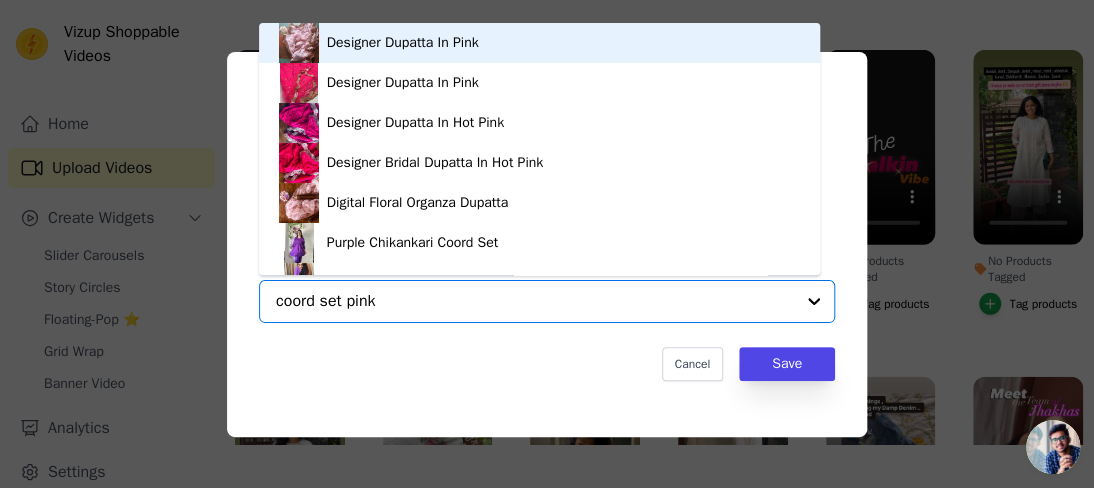 type on "coord set pink" 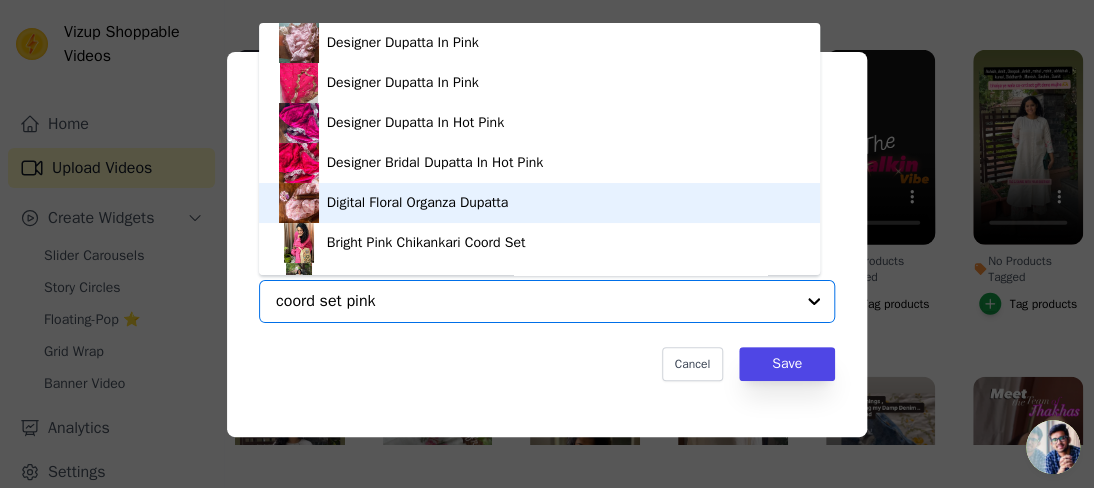 scroll, scrollTop: 28, scrollLeft: 0, axis: vertical 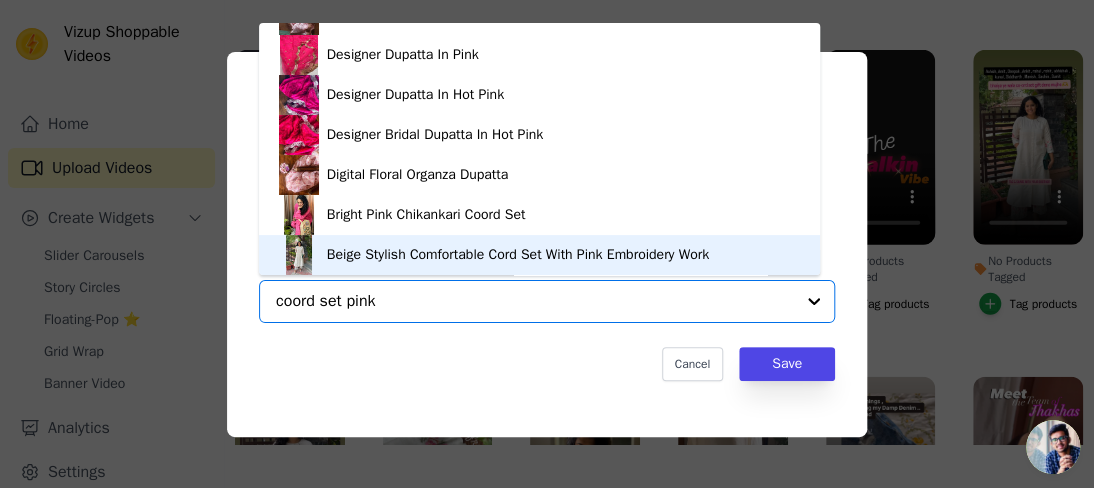 click on "Beige Stylish Comfortable Cord Set With Pink Embroidery Work" at bounding box center [539, 255] 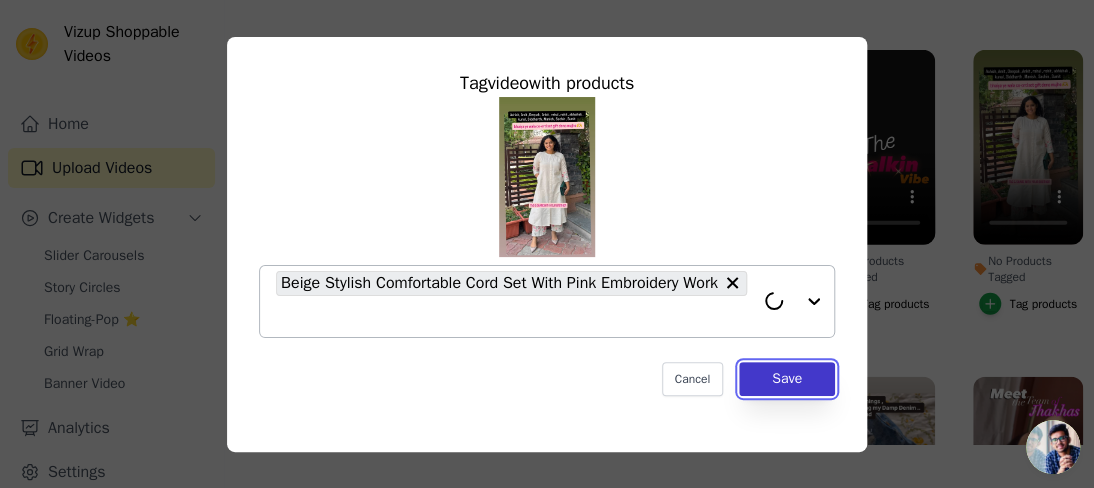 click on "Save" at bounding box center [787, 379] 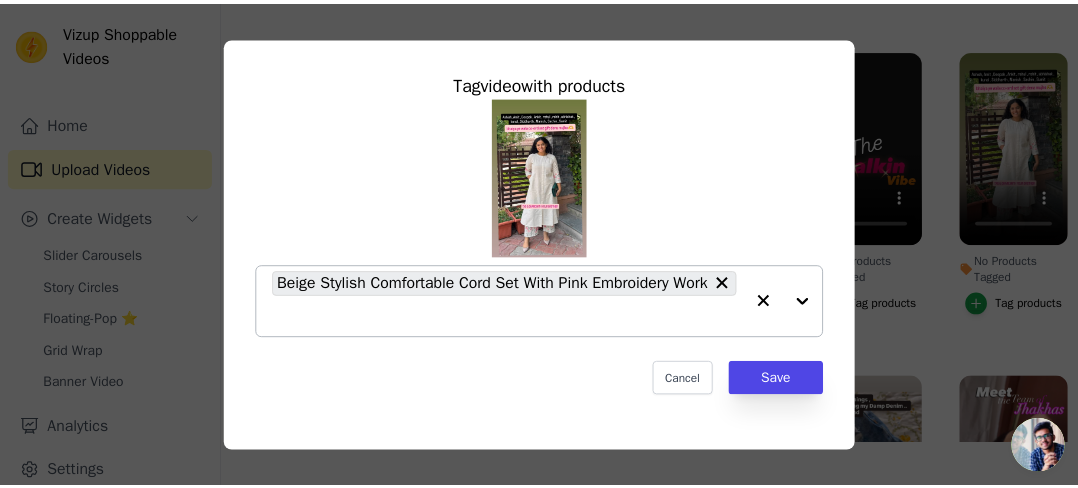 scroll, scrollTop: 200, scrollLeft: 0, axis: vertical 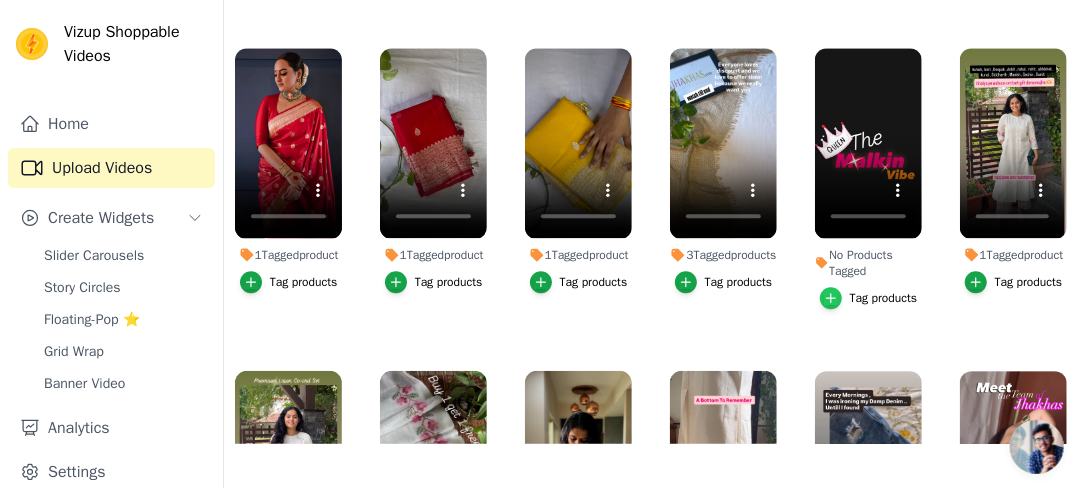 click at bounding box center [831, 298] 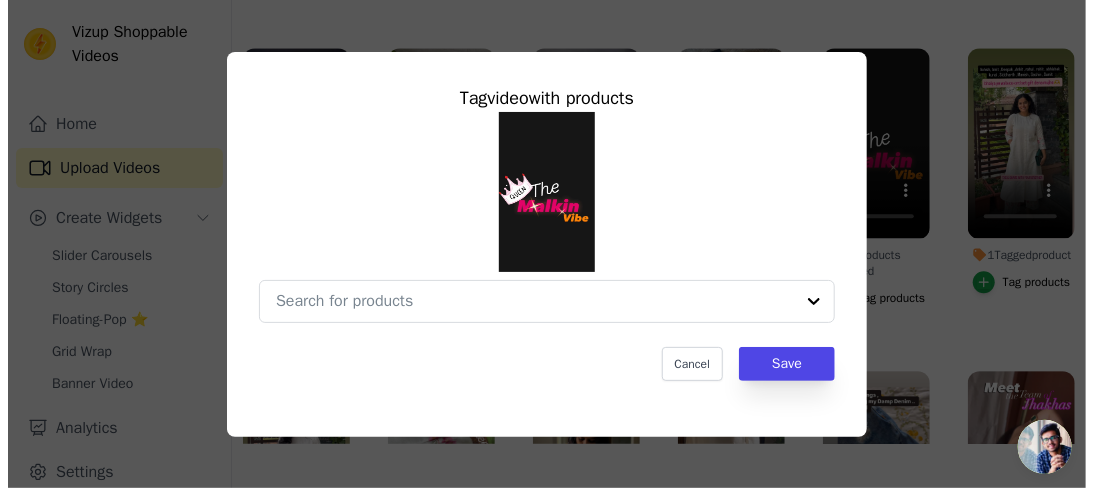 scroll, scrollTop: 0, scrollLeft: 0, axis: both 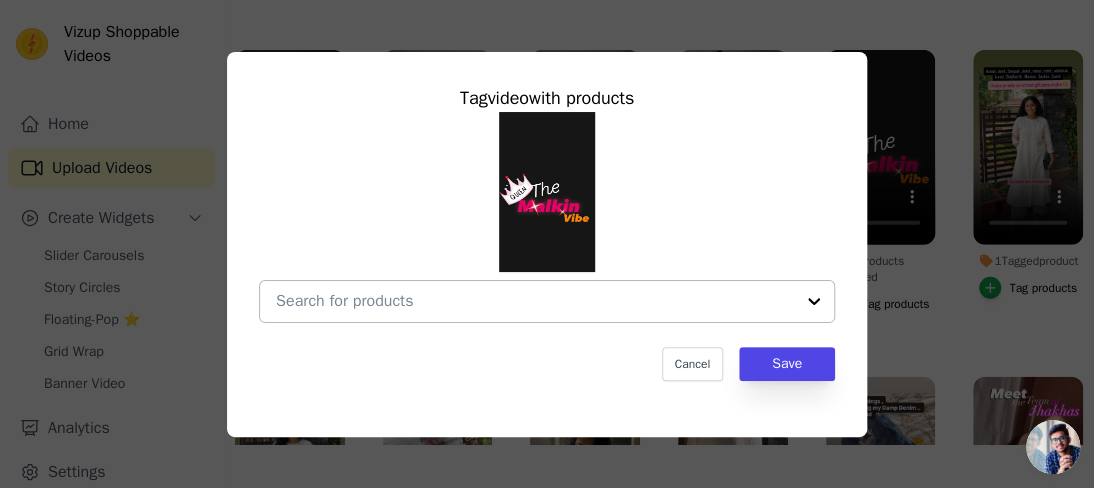 click on "No Products Tagged     Tag  video  with products                         Cancel   Save     Tag products" at bounding box center [535, 301] 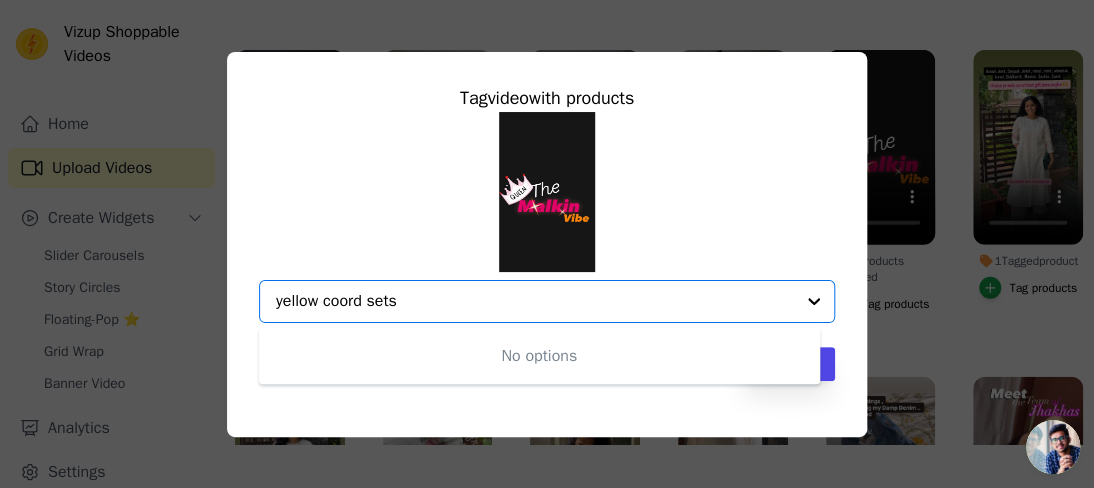 click on "yellow coord sets" at bounding box center (535, 301) 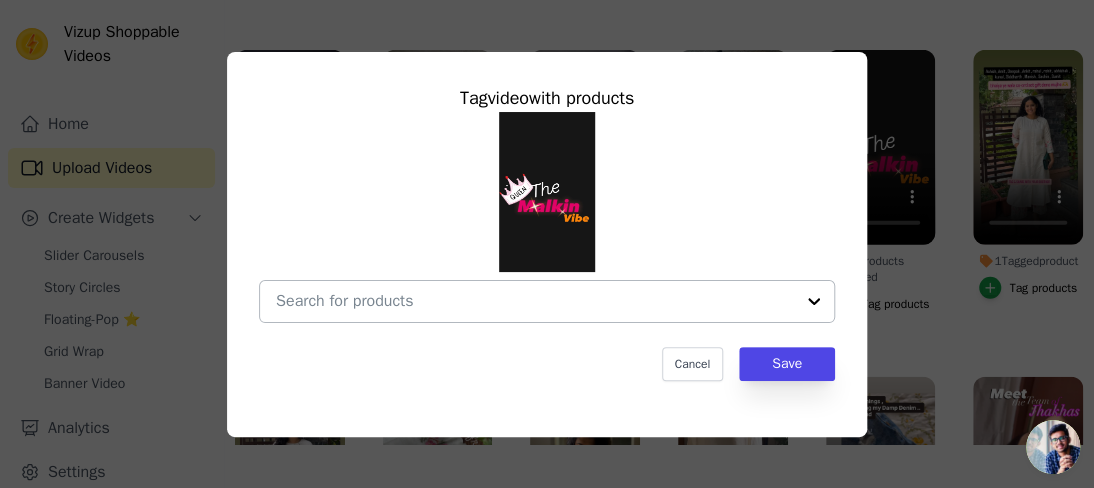 click at bounding box center (814, 301) 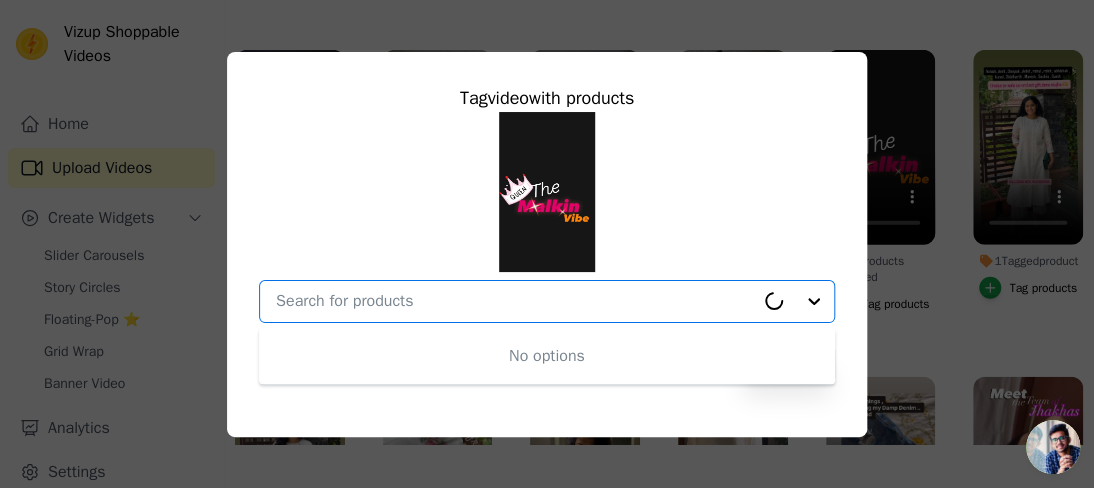 click on "No Products Tagged     Tag  video  with products       No options     Option undefined, selected.                     Cancel   Save     Tag products" at bounding box center [515, 301] 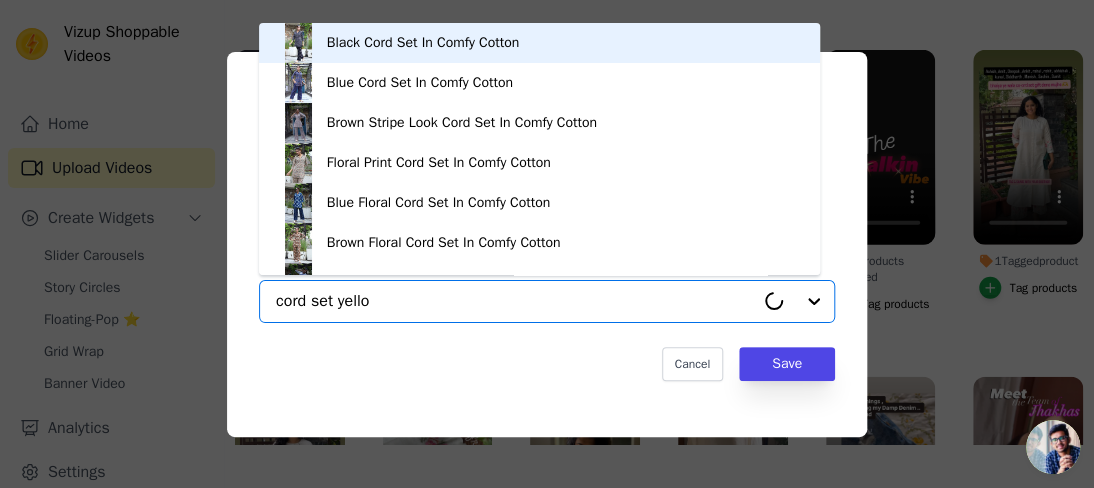type on "cord set yellow" 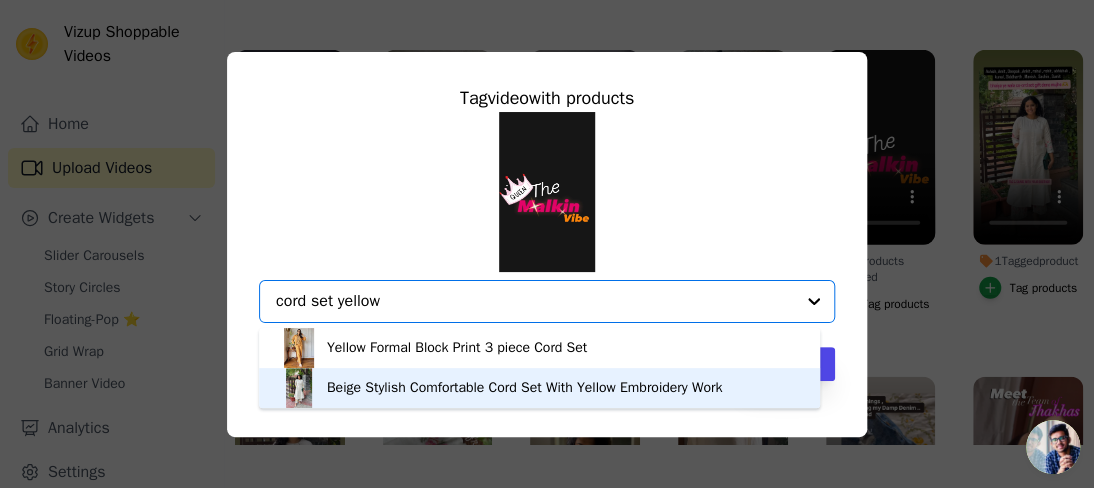 click on "Beige Stylish Comfortable Cord Set With Yellow Embroidery Work" at bounding box center (524, 388) 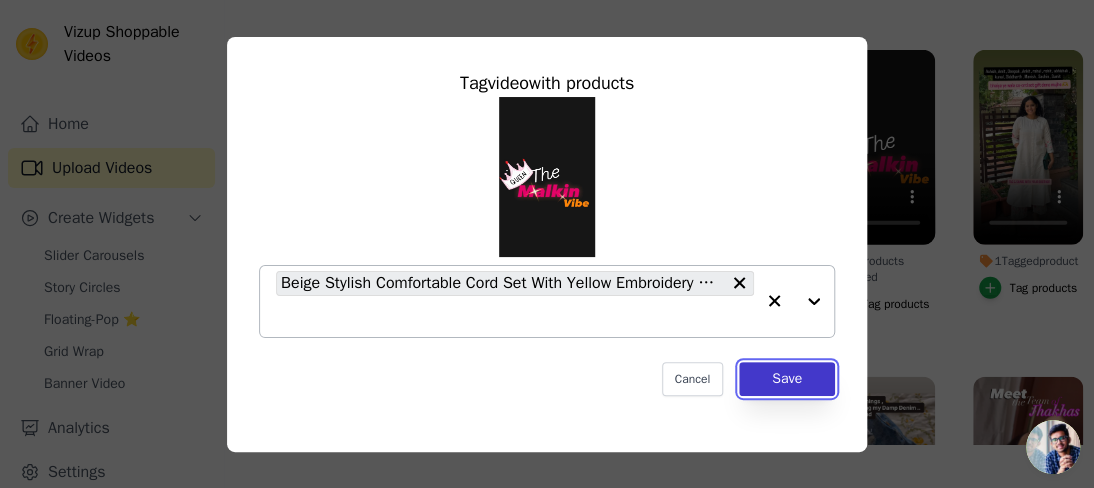 click on "Save" at bounding box center [787, 379] 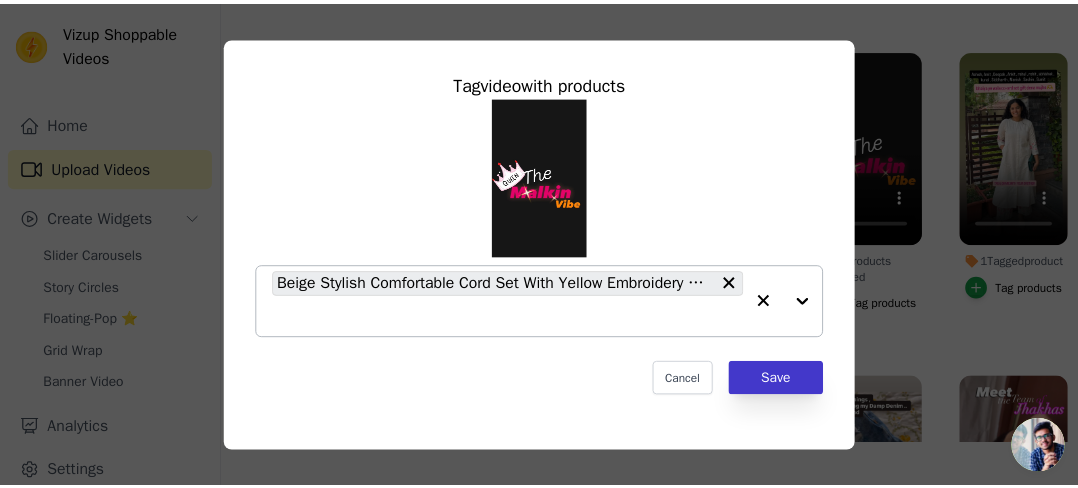 scroll, scrollTop: 200, scrollLeft: 0, axis: vertical 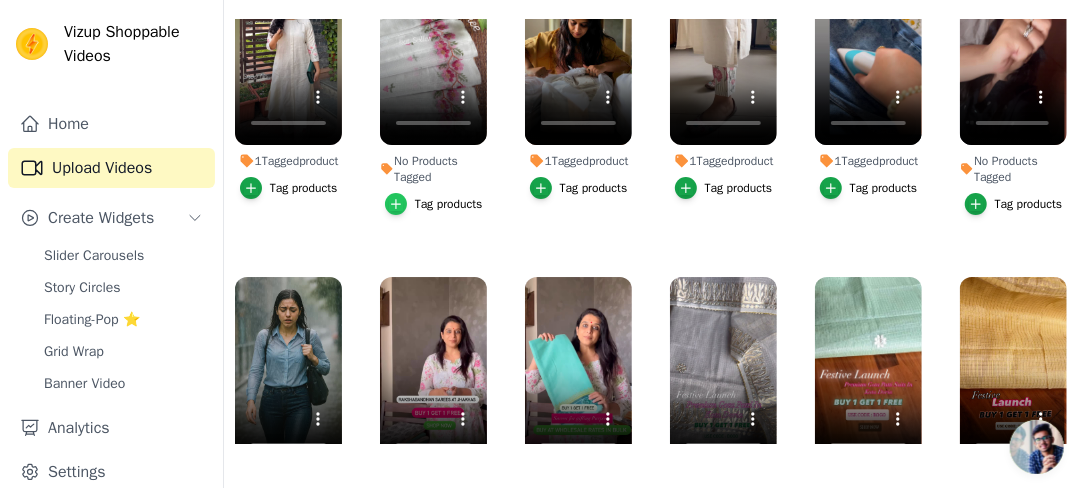 click 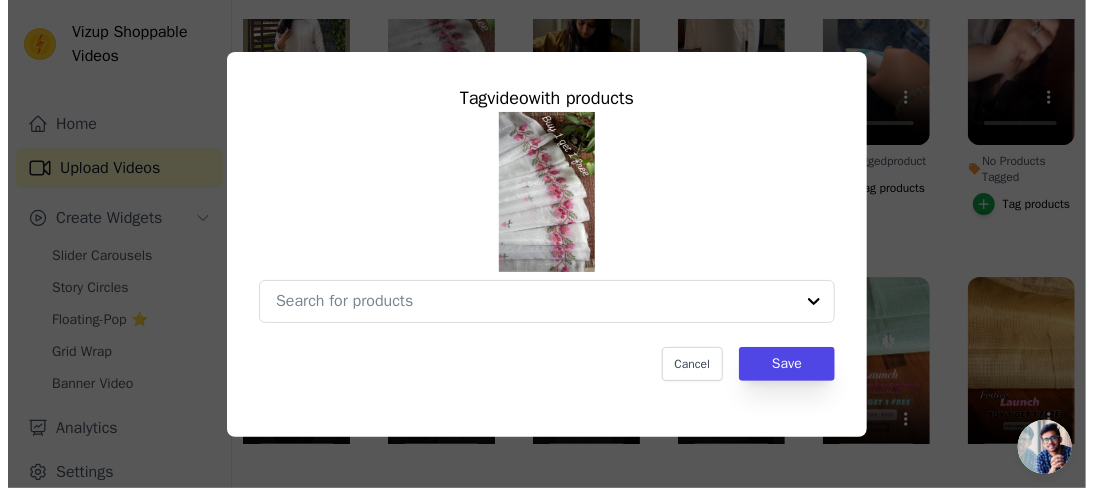 scroll, scrollTop: 0, scrollLeft: 0, axis: both 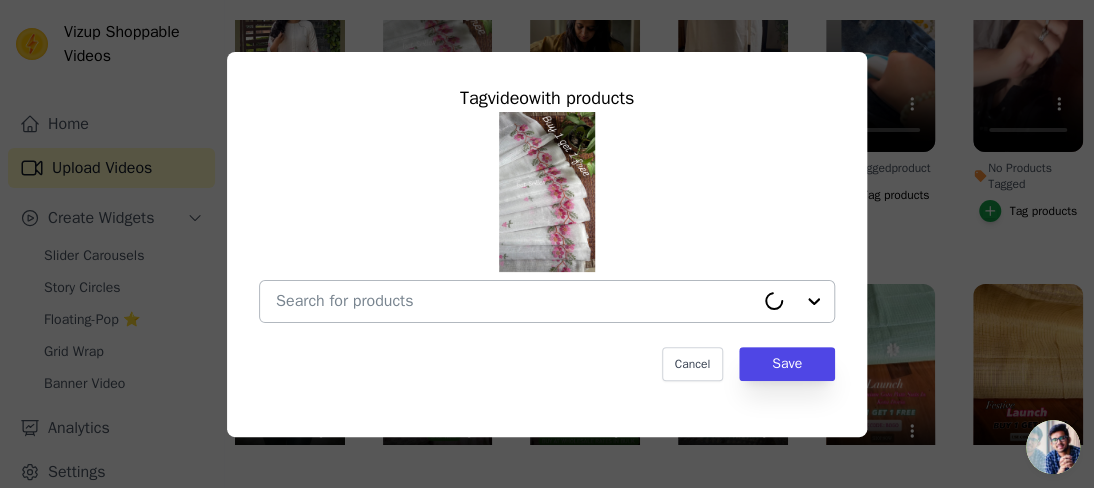 click on "No Products Tagged     Tag  video  with products                         Cancel   Save     Tag products" at bounding box center [515, 301] 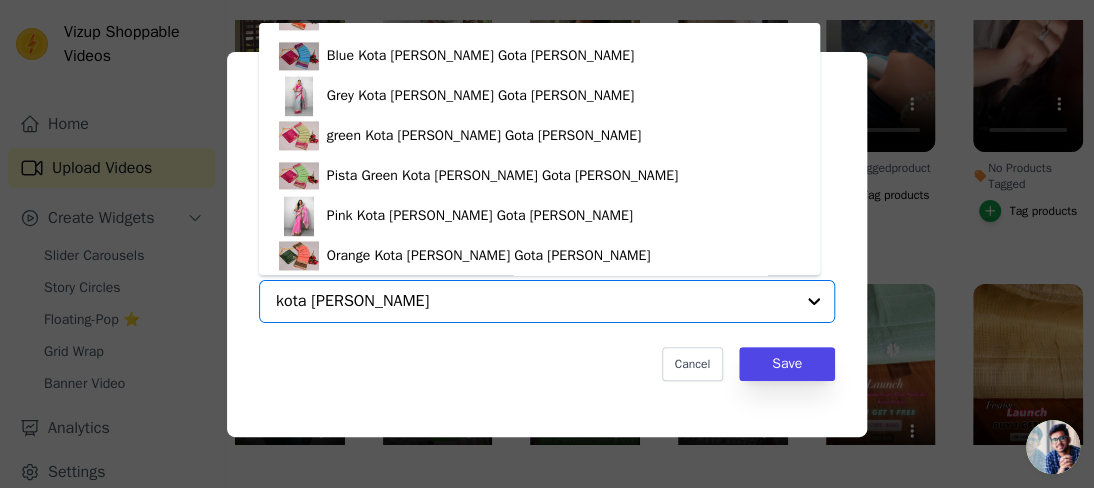 scroll, scrollTop: 3748, scrollLeft: 0, axis: vertical 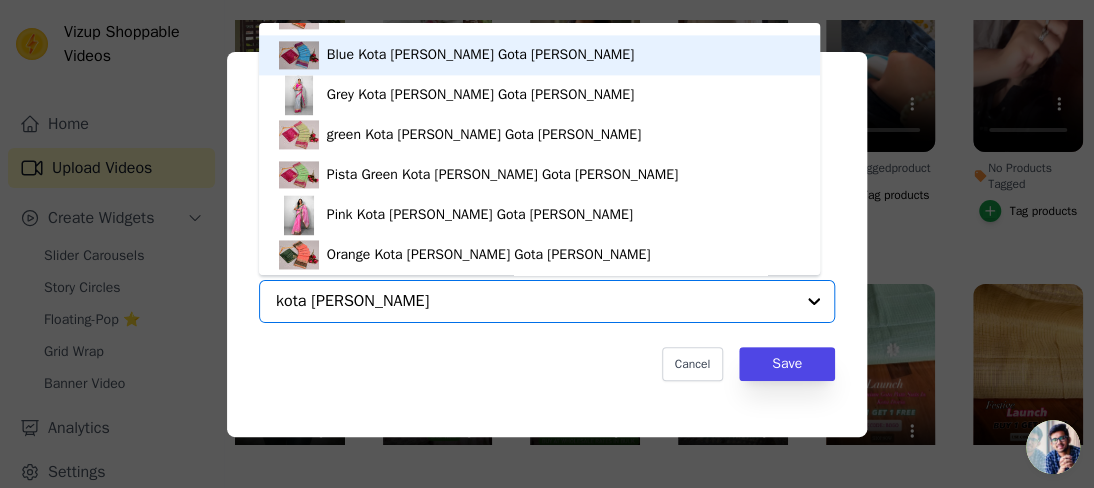 type on "kota [PERSON_NAME]" 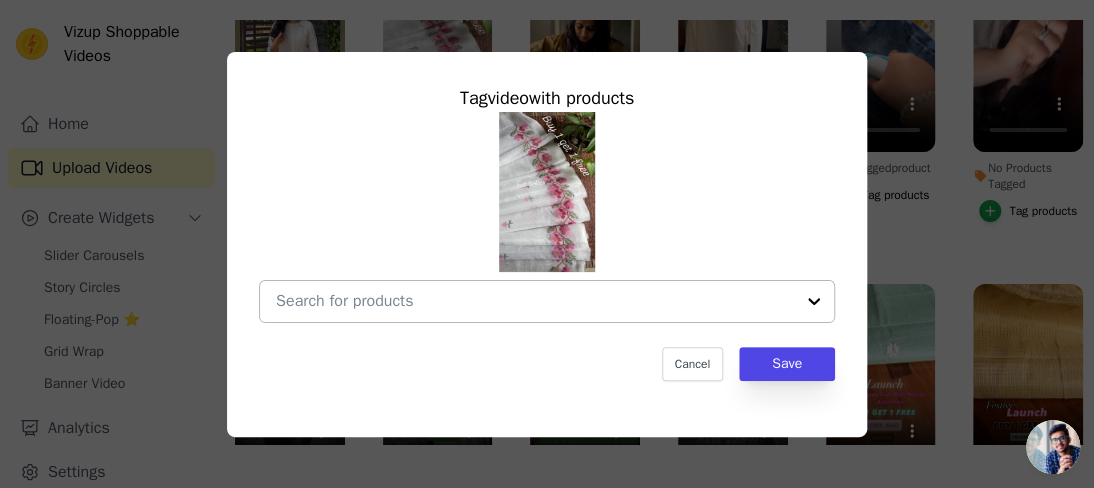 click on "No Products Tagged     Tag  video  with products                         Cancel   Save     Tag products" at bounding box center (535, 301) 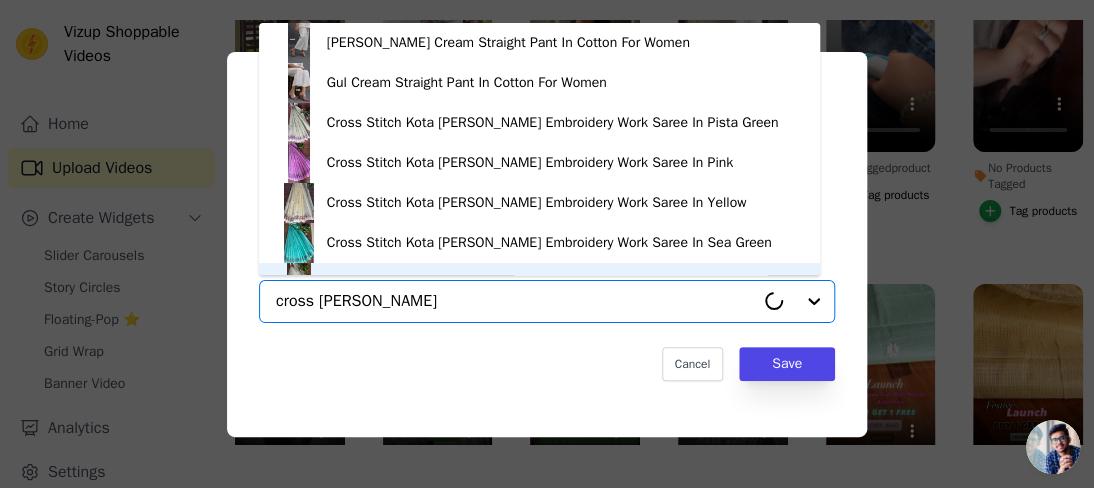 scroll, scrollTop: 0, scrollLeft: 0, axis: both 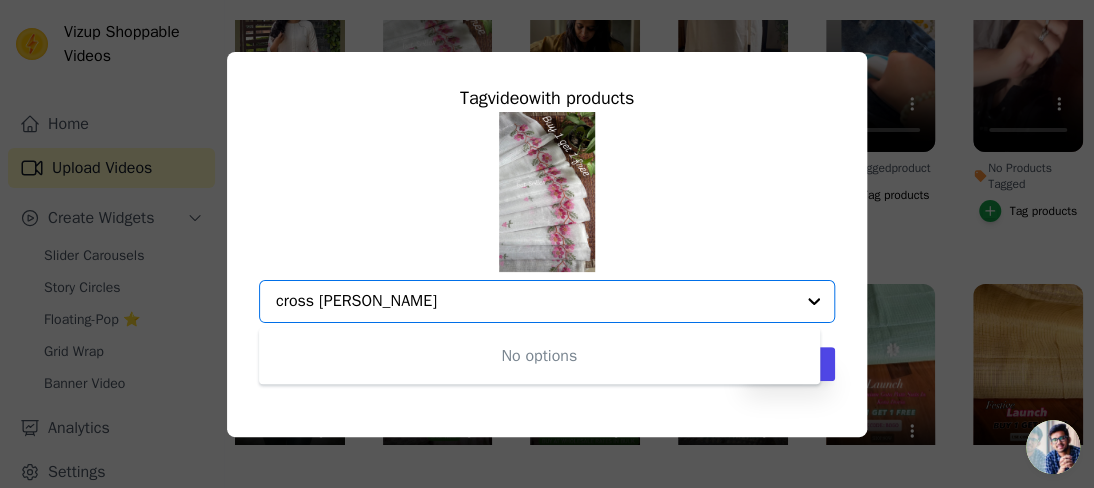 type on "cross [PERSON_NAME]" 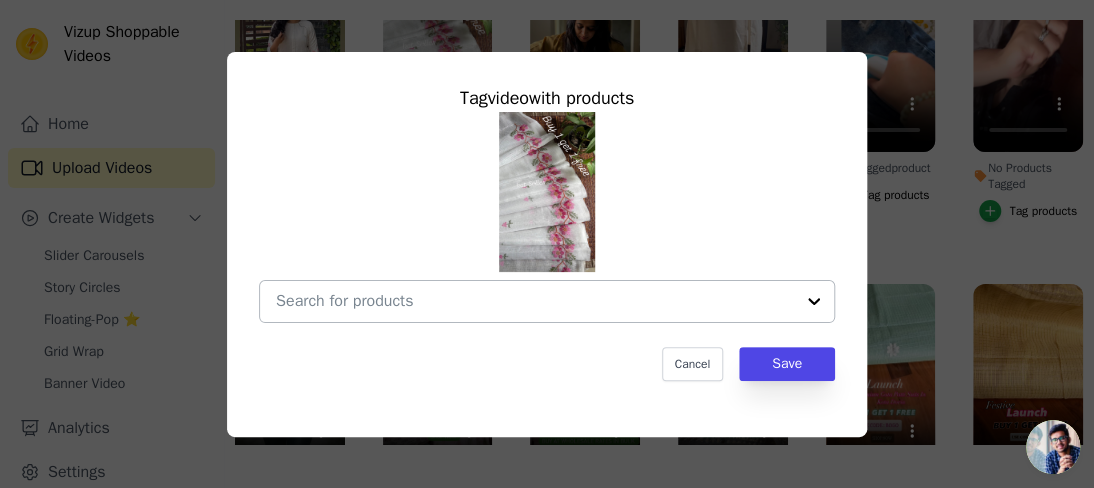 click at bounding box center (535, 301) 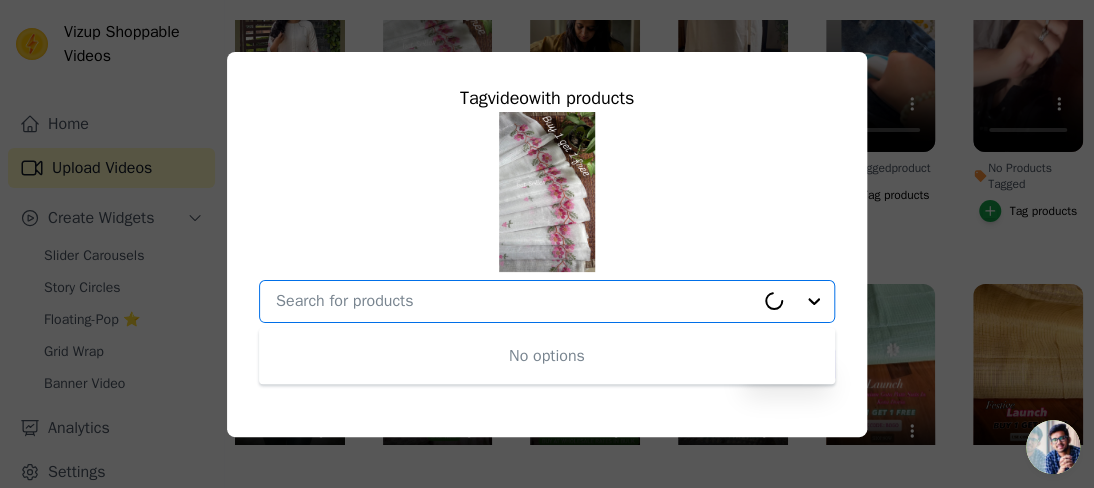 click on "No Products Tagged     Tag  video  with products       No options     Option undefined, selected.                     Cancel   Save     Tag products" at bounding box center [515, 301] 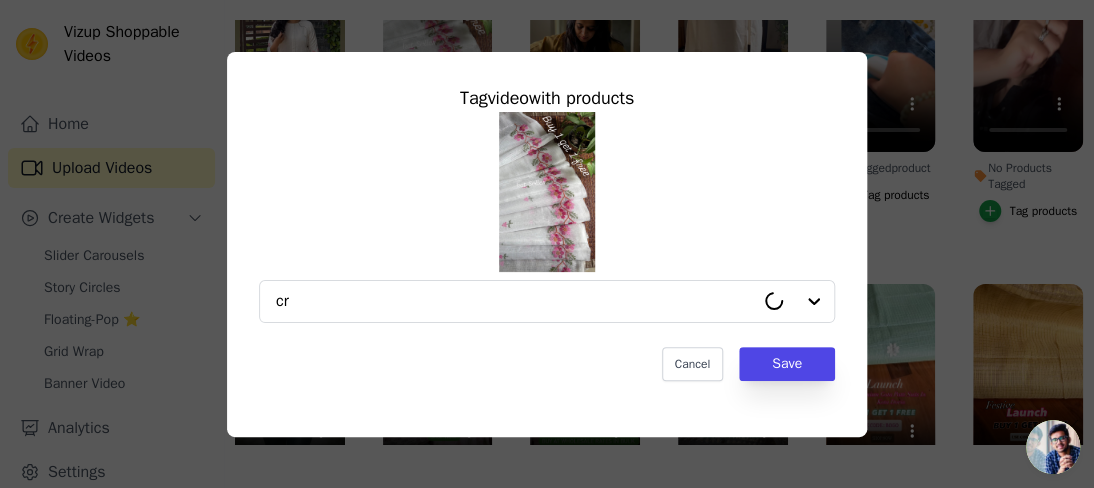 type on "c" 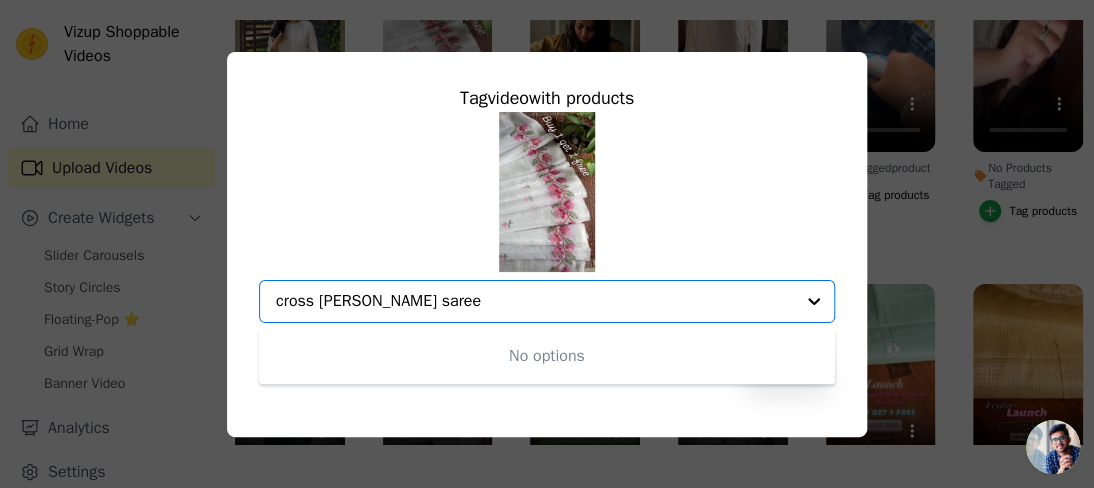click on "cross [PERSON_NAME] saree" at bounding box center (535, 301) 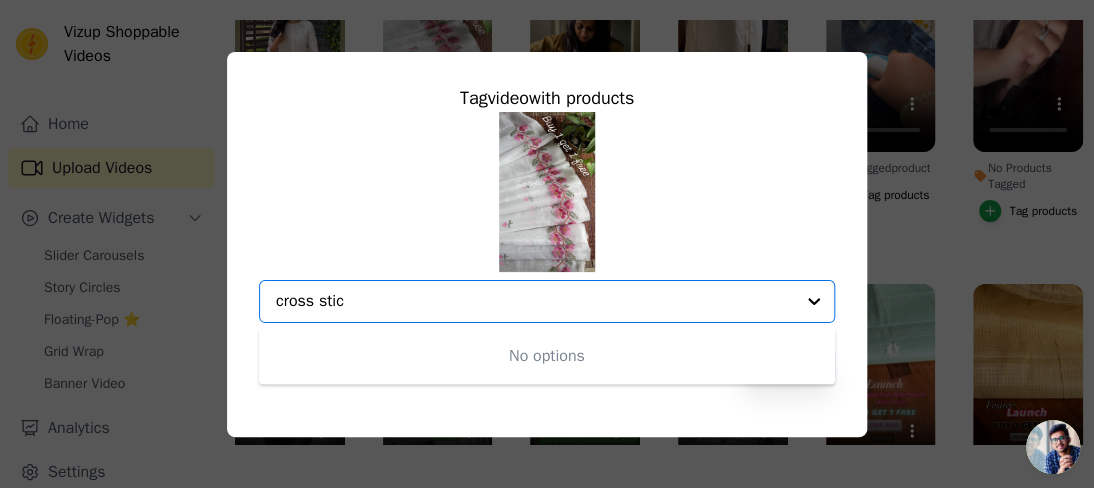 click on "cross stic" at bounding box center [535, 301] 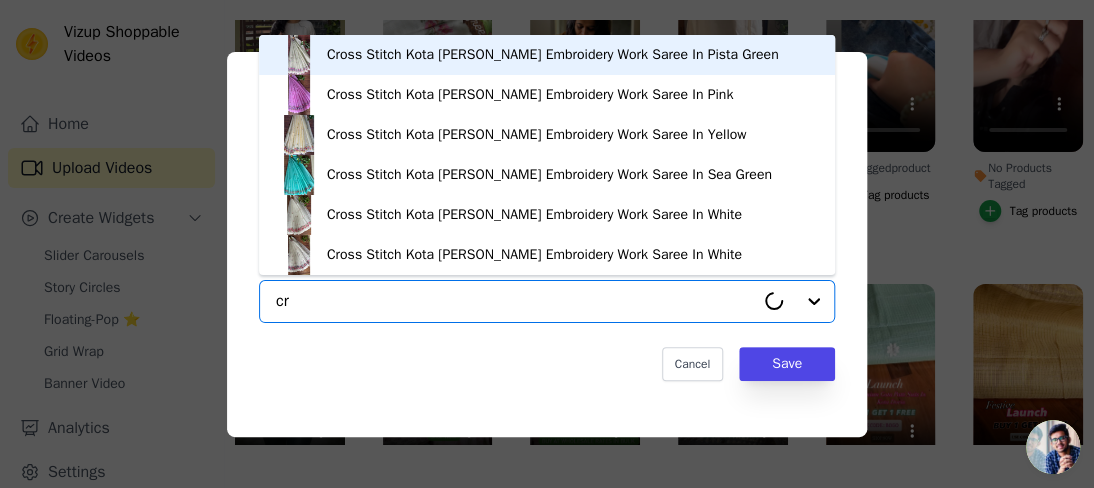type on "c" 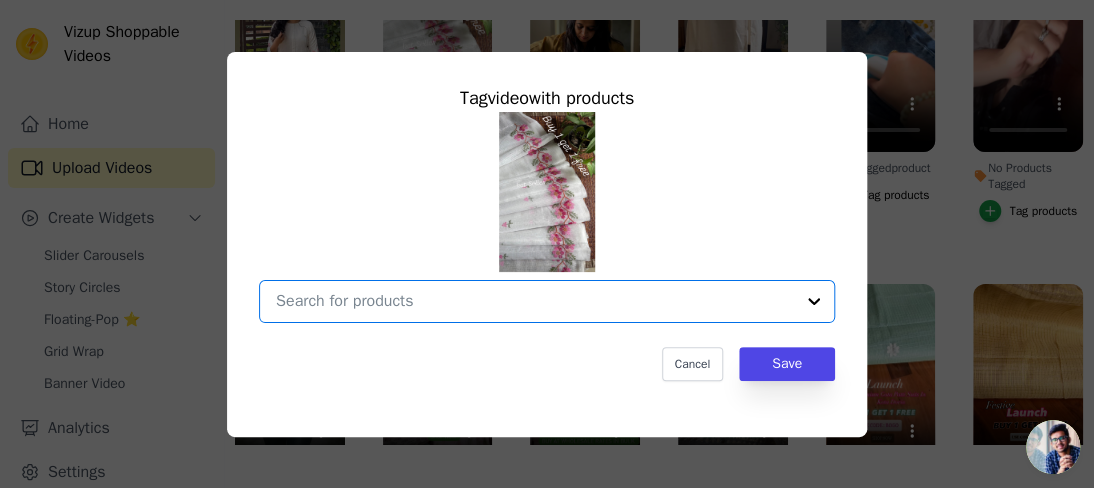 click on "No Products Tagged     Tag  video  with products       Option undefined, selected.   Select is focused, type to refine list, press down to open the menu.                   Cancel   Save     Tag products" at bounding box center [535, 301] 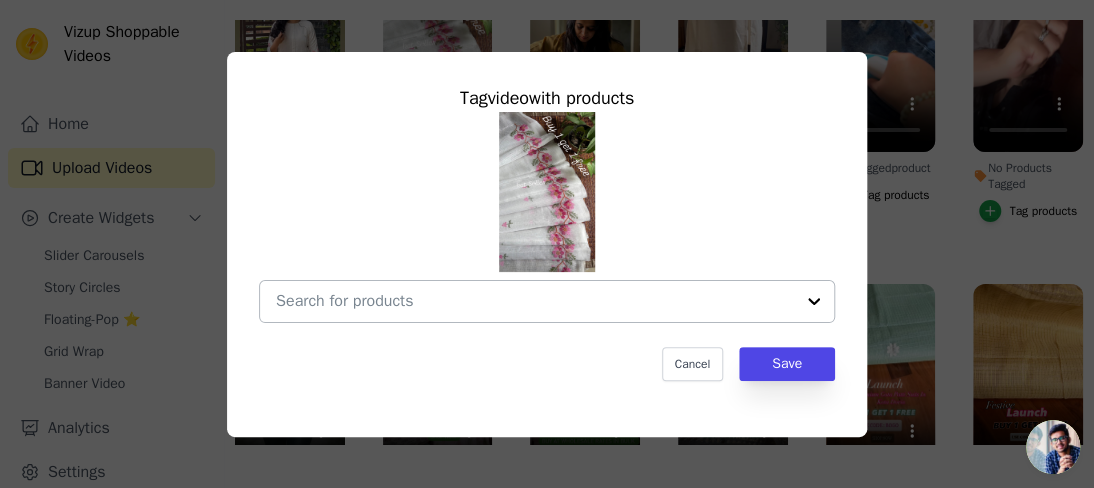 click on "No Products Tagged     Tag  video  with products                         Cancel   Save     Tag products" at bounding box center (535, 301) 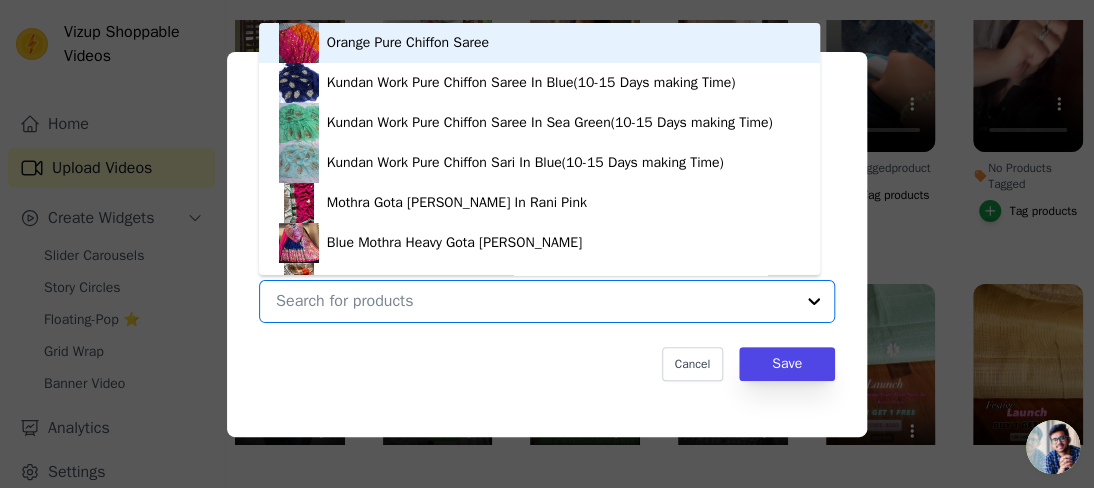 paste on "Cross Stitch Kota [PERSON_NAME] Embroidery Work Saree In White" 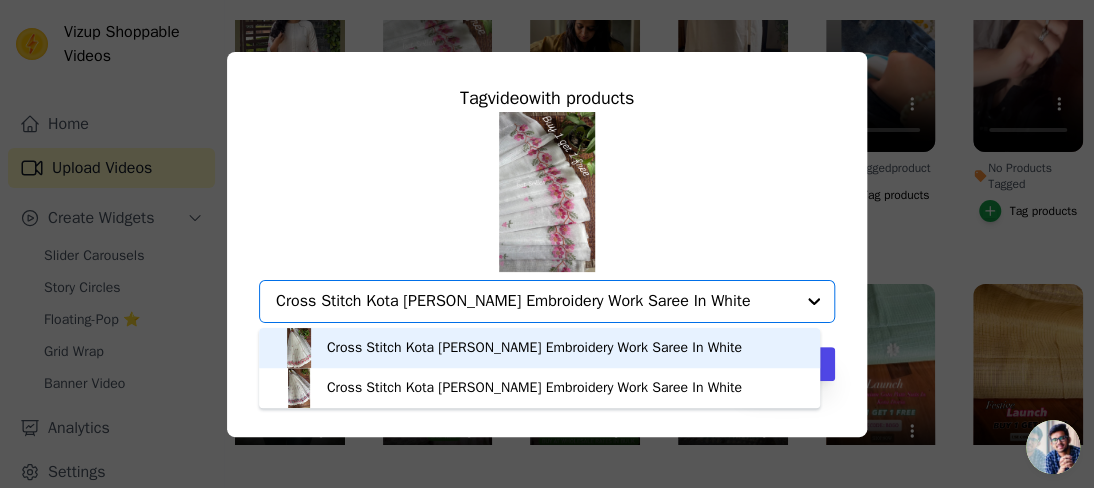 click on "Cross Stitch Kota [PERSON_NAME] Embroidery Work Saree In White" at bounding box center [534, 348] 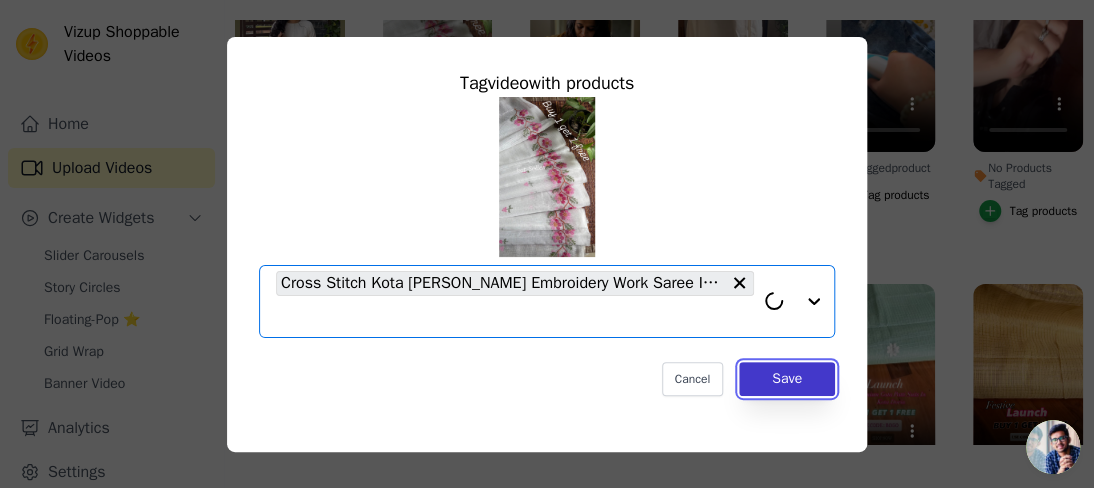 click on "Save" at bounding box center (787, 379) 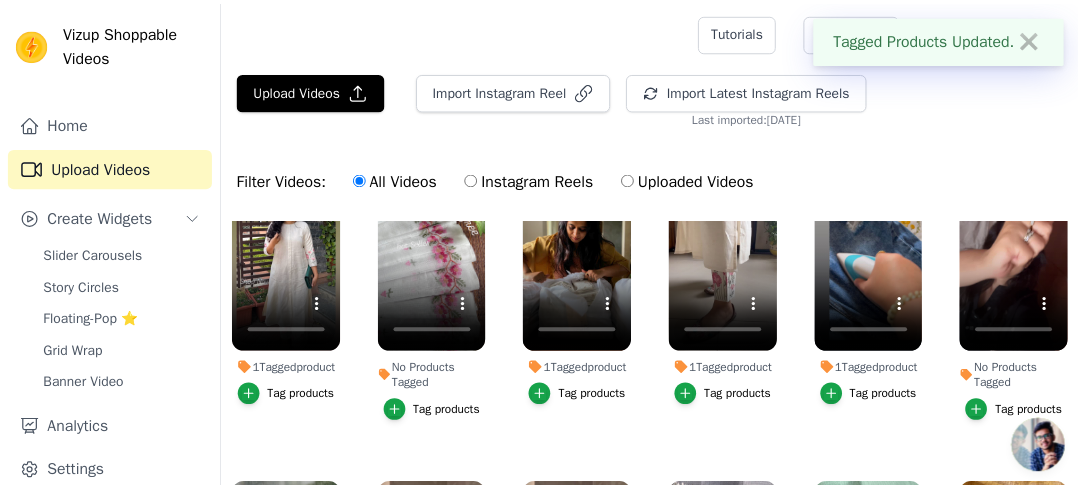 scroll, scrollTop: 200, scrollLeft: 0, axis: vertical 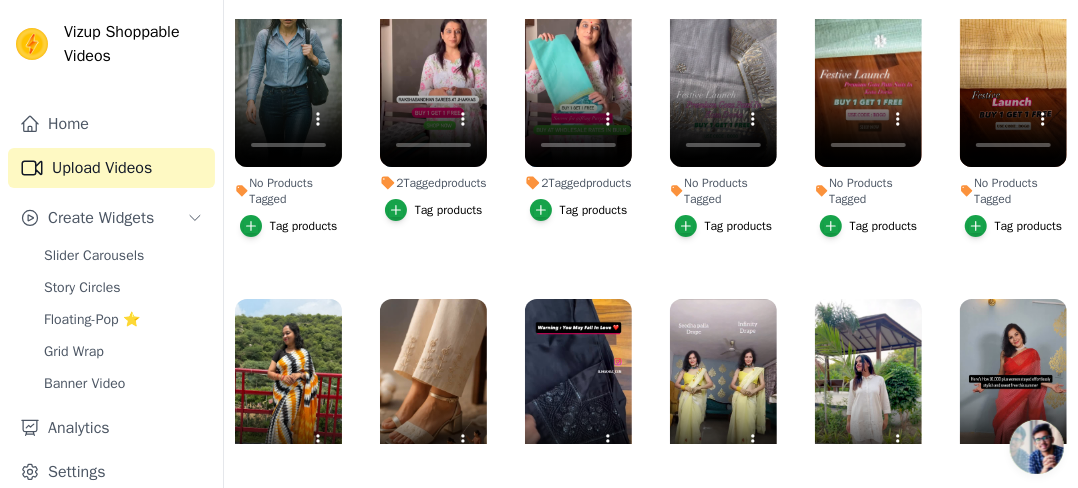 click on "Tag products" 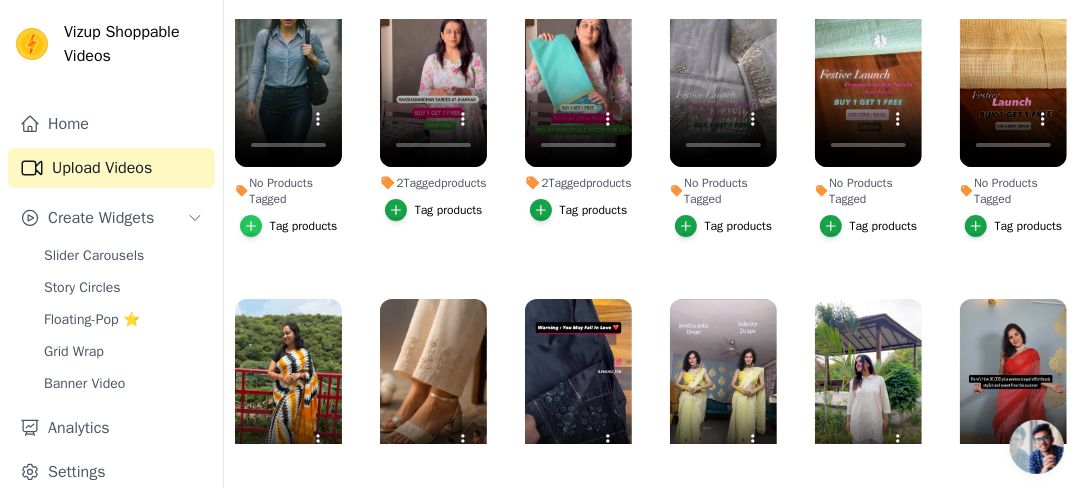 click 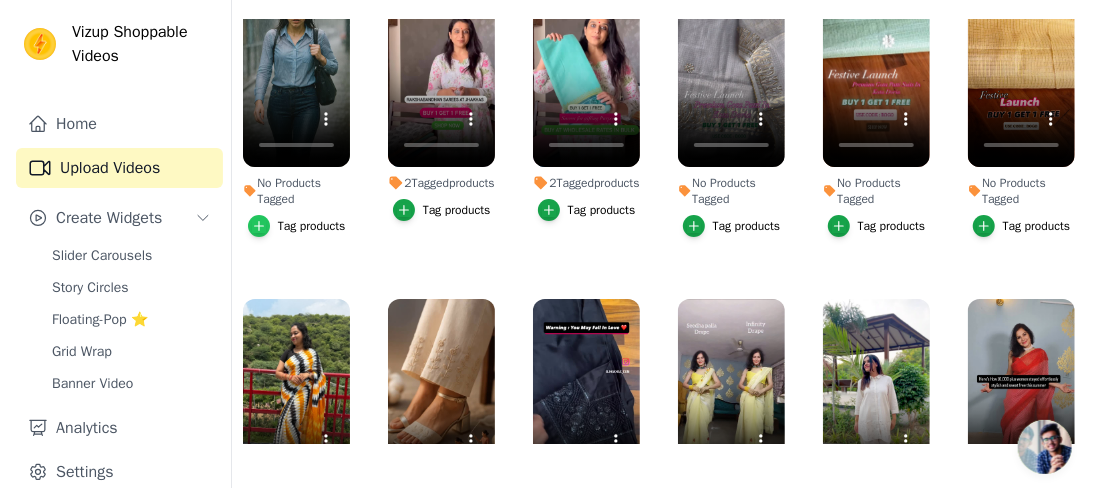 scroll, scrollTop: 0, scrollLeft: 0, axis: both 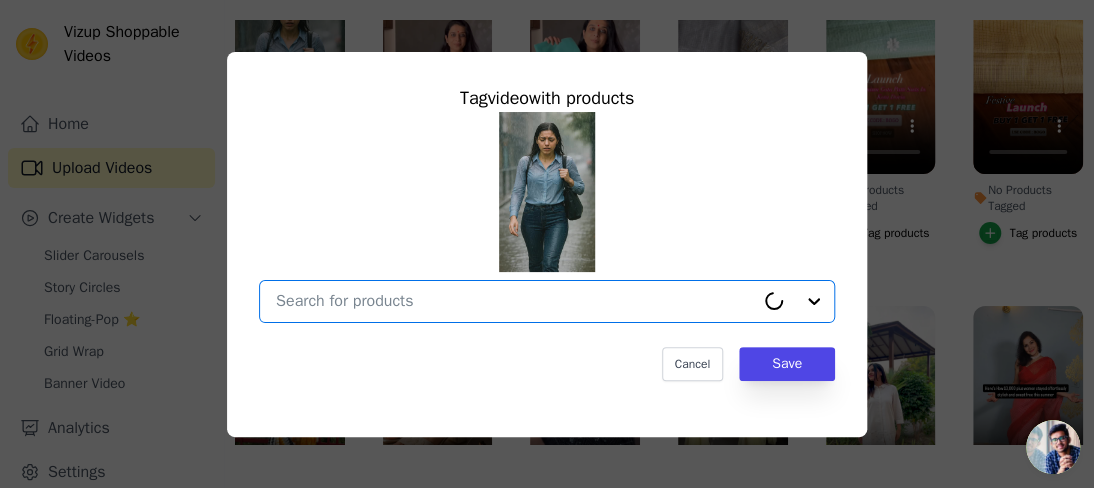 click on "No Products Tagged     Tag  video  with products       Option undefined, selected.   Select is focused, type to refine list, press down to open the menu.                   Cancel   Save     Tag products" at bounding box center [515, 301] 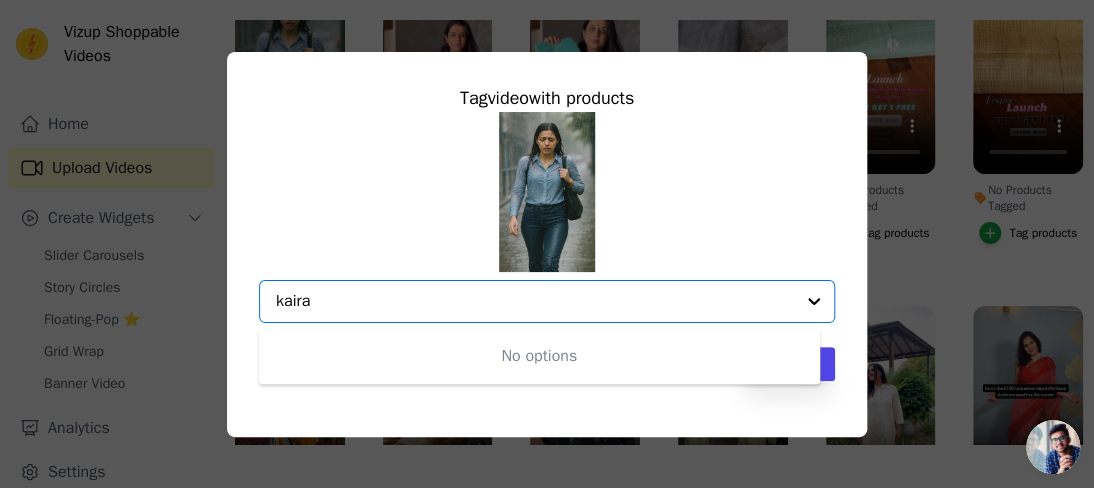 click on "kaira" at bounding box center (535, 301) 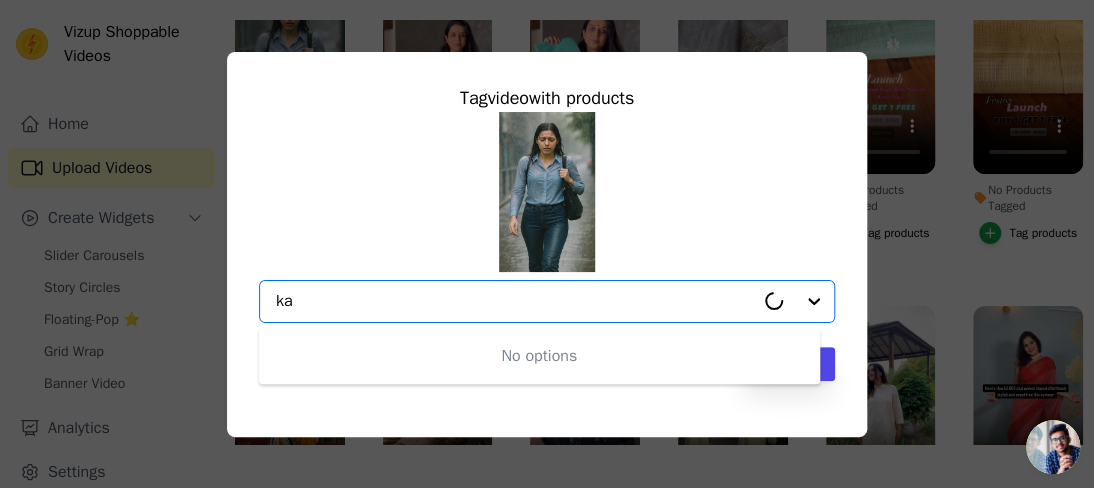 type on "k" 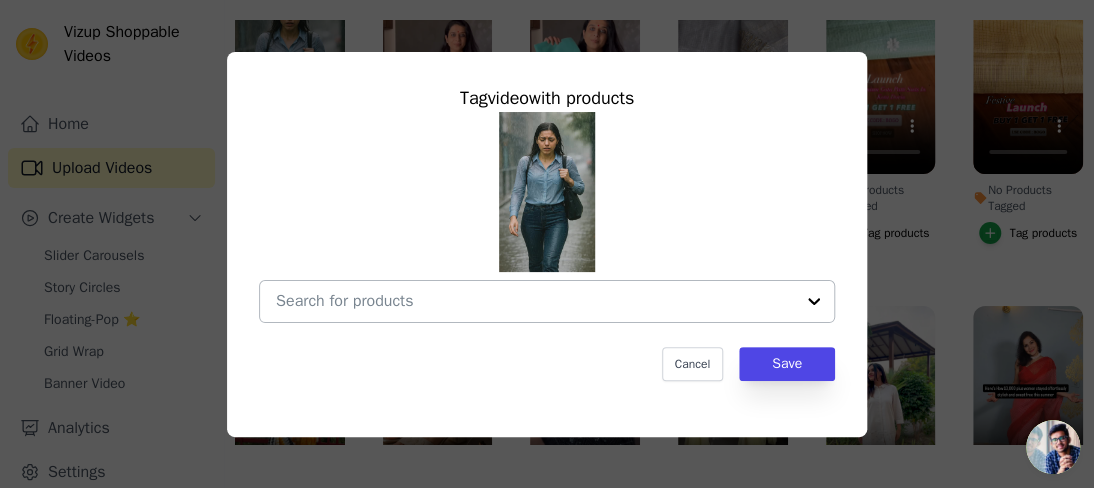 click at bounding box center [535, 301] 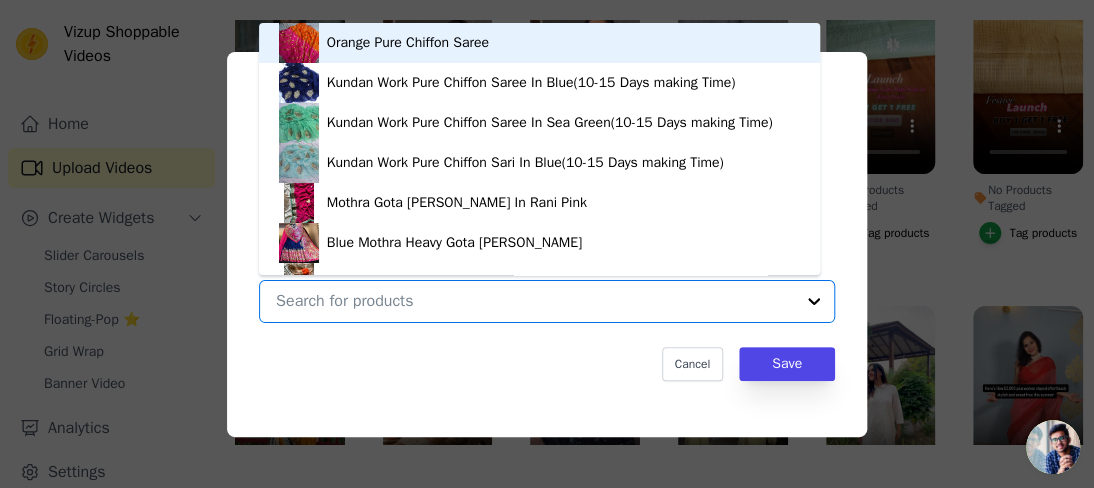 paste on "[PERSON_NAME] Full Embroidery Straight Pant In" 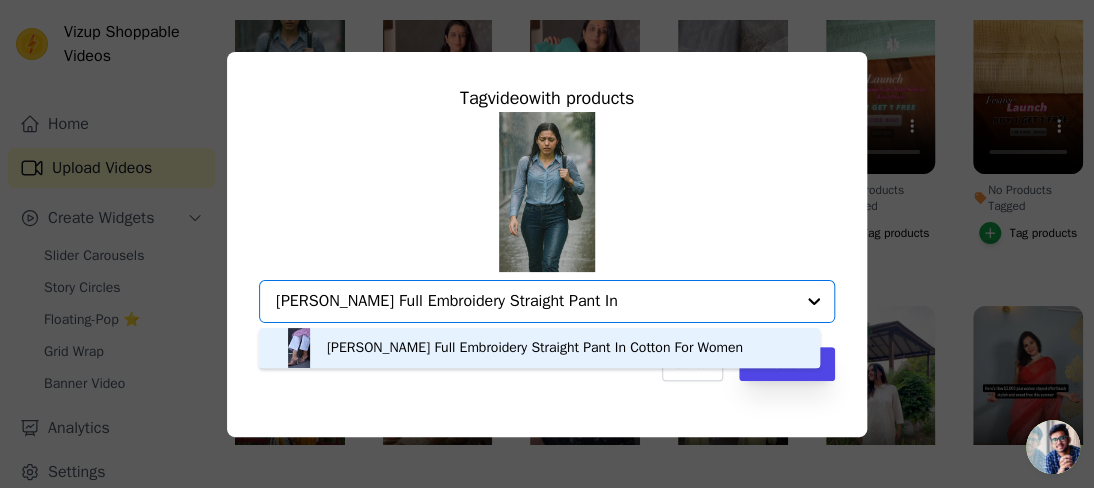 click on "[PERSON_NAME] Full Embroidery Straight Pant In Cotton For Women" at bounding box center [535, 348] 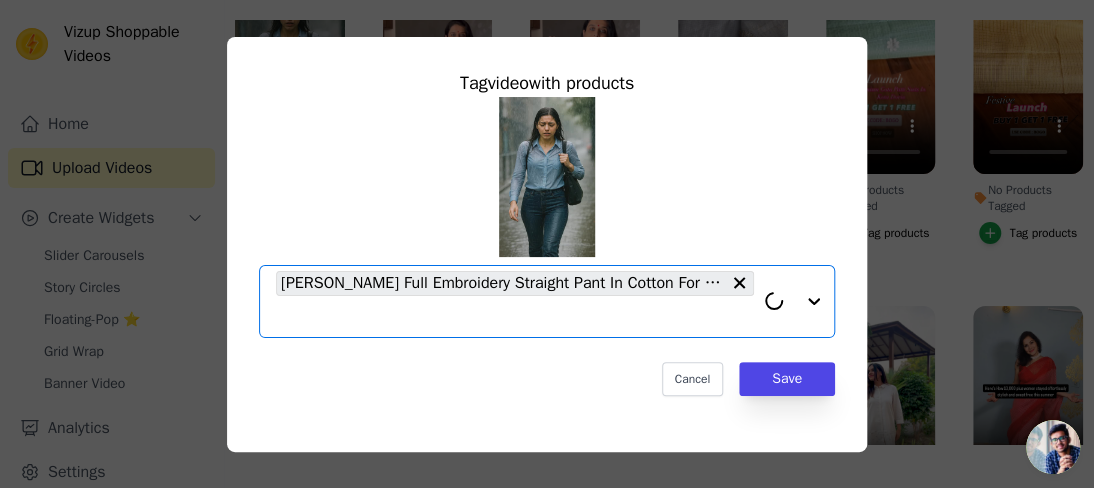 click on "No Products Tagged     Tag  video  with products       Option [PERSON_NAME] Full Embroidery Straight Pant In Cotton For Women, selected.   Select is focused, type to refine list, press down to open the menu.     [PERSON_NAME] Full Embroidery Straight Pant In Cotton For Women                   Cancel   Save     Tag products" 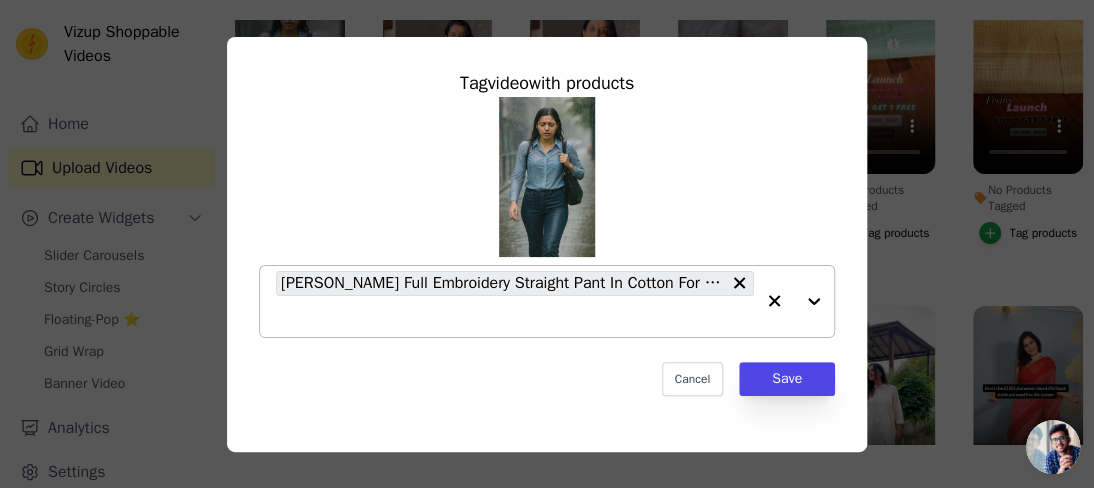click on "[PERSON_NAME] Full Embroidery Straight Pant In Cotton For Women" at bounding box center [515, 301] 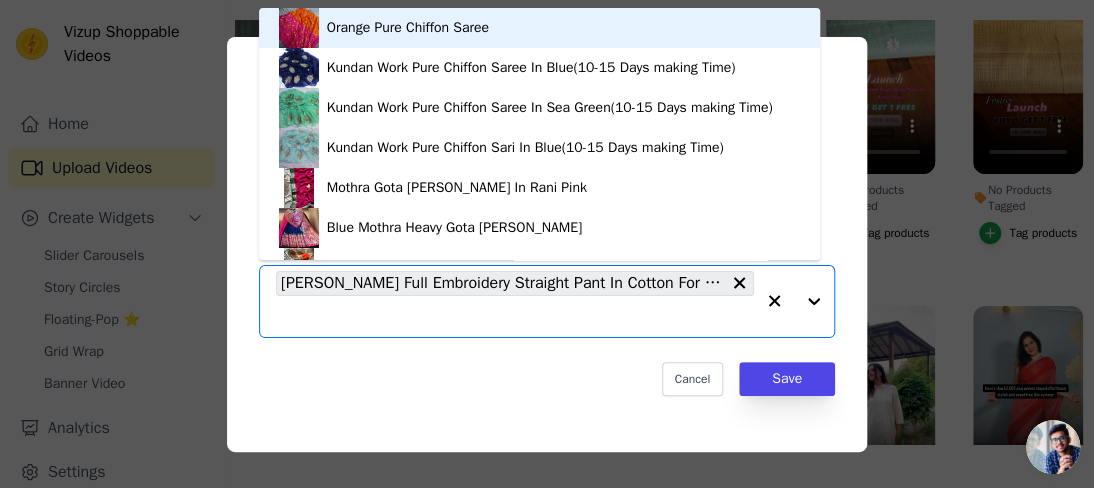 click on "No Products Tagged     Tag  video  with products         Orange Pure Chiffon Saree     Kundan Work Pure Chiffon Saree In Blue(10-15 Days making Time)     Kundan Work Pure Chiffon Saree In Sea Green(10-15 Days making Time)     Kundan Work Pure Chiffon Sari In Blue(10-15 Days making Time)     Mothra Gota [PERSON_NAME] In Rani Pink     Blue Mothra Heavy Gota [PERSON_NAME]     Beautiful Blush Peach Gota [PERSON_NAME] Saree     Indigo Beautiful Cotton Bagru Saree     Purple Cotton Saree     Blue Cotton Saree     Yellow Chanderi Saree Block Printed     White Cotton Saree     Red Block Print cotton Saree     Black And White Cotton Saree     Mehroon Bandhini Gota [PERSON_NAME] Work Saree     [PERSON_NAME] Silk Saree In Gray     White-Wine Purple [PERSON_NAME] Jaal Banarasi Saree     White-Pink Banarasi Khaddi Chiffon Jaal Saree     Elegant Black-White 90's Banarasi [PERSON_NAME] Saree     Sky Blue-Black Buti Banarasi Khaddi [PERSON_NAME] Saree     Light Green Banarasi [PERSON_NAME] [PERSON_NAME]" 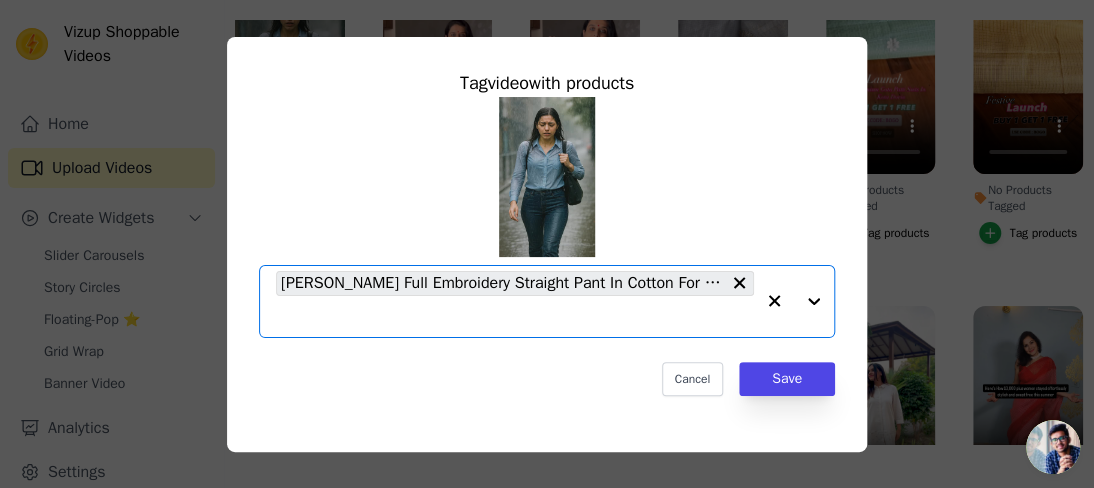 paste on "Varika Beige Straight Pant Full thread Work" 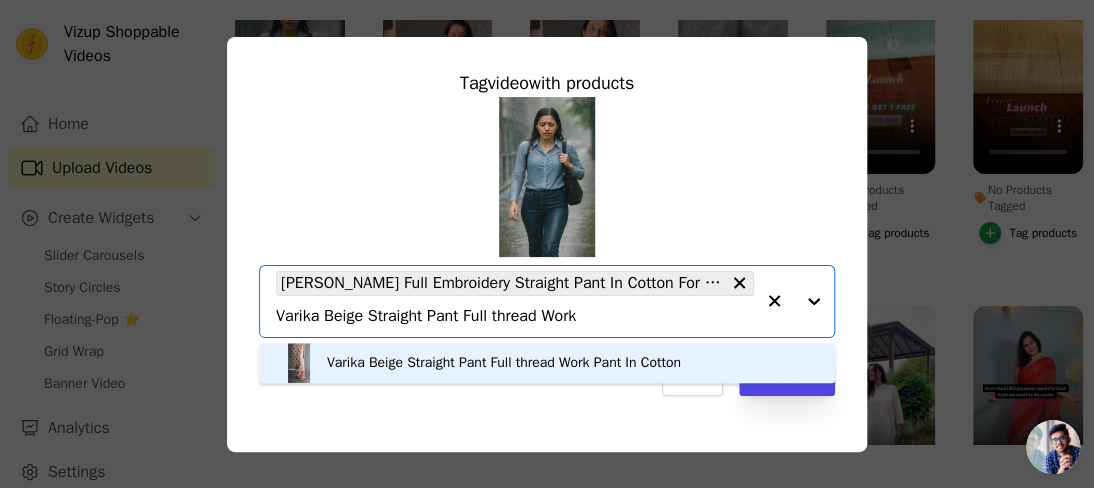 click on "Varika Beige Straight Pant Full thread Work Pant In Cotton" at bounding box center [504, 363] 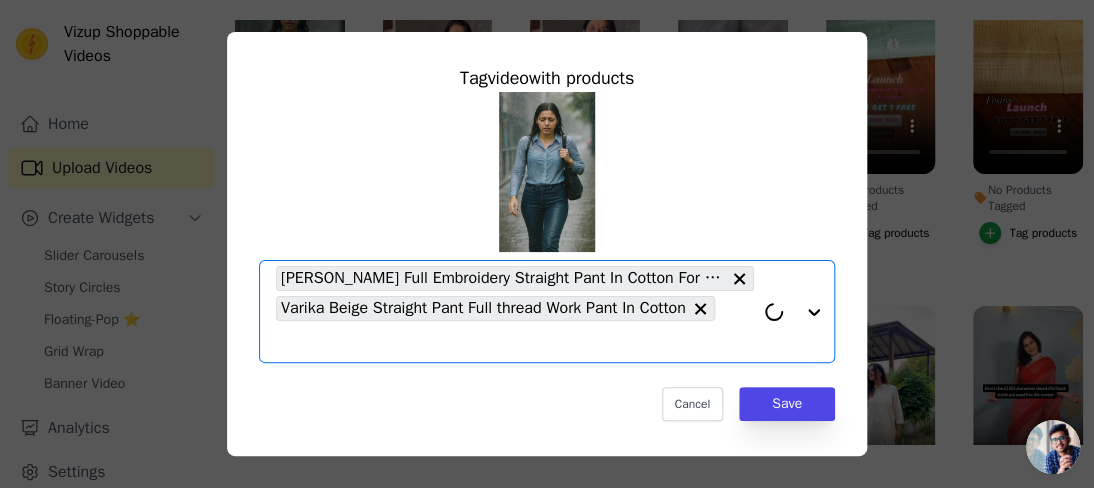 click on "[PERSON_NAME] Full Embroidery Straight Pant In Cotton For Women     Varika Beige Straight Pant Full thread Work Pant In Cotton" at bounding box center (515, 311) 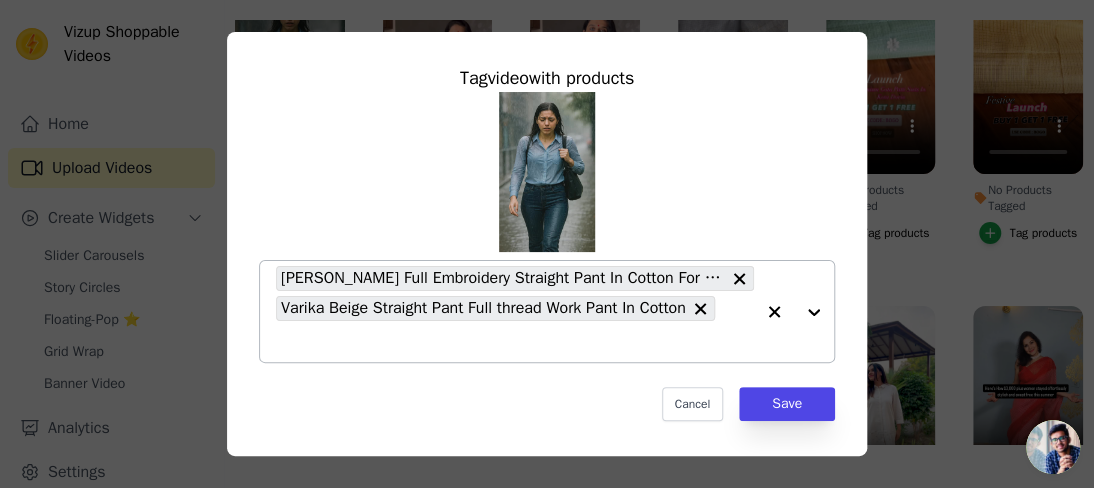 click on "No Products Tagged     Tag  video  with products           [PERSON_NAME] Full Embroidery Straight Pant In Cotton For Women     Varika Beige Straight Pant Full thread Work Pant In Cotton                   Cancel   Save     Tag products" 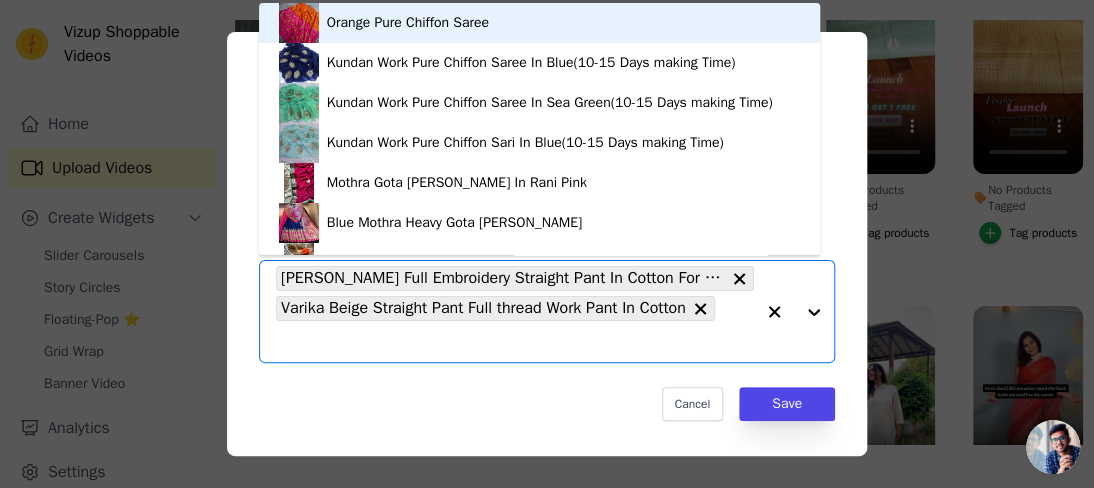 paste on "[PERSON_NAME] Beautiful Cream Straight Pant In Cotton" 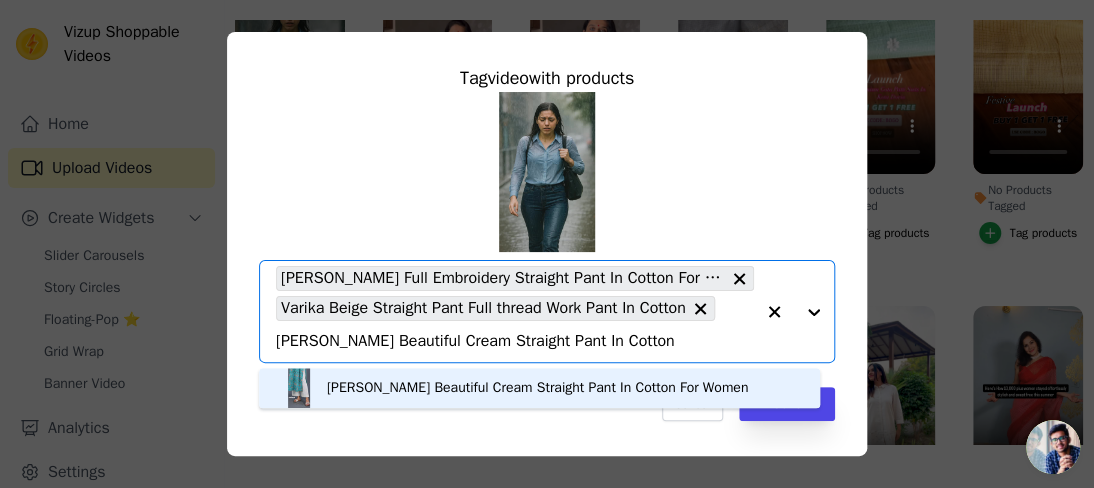 click on "[PERSON_NAME] Beautiful Cream Straight Pant In Cotton For Women" at bounding box center [537, 388] 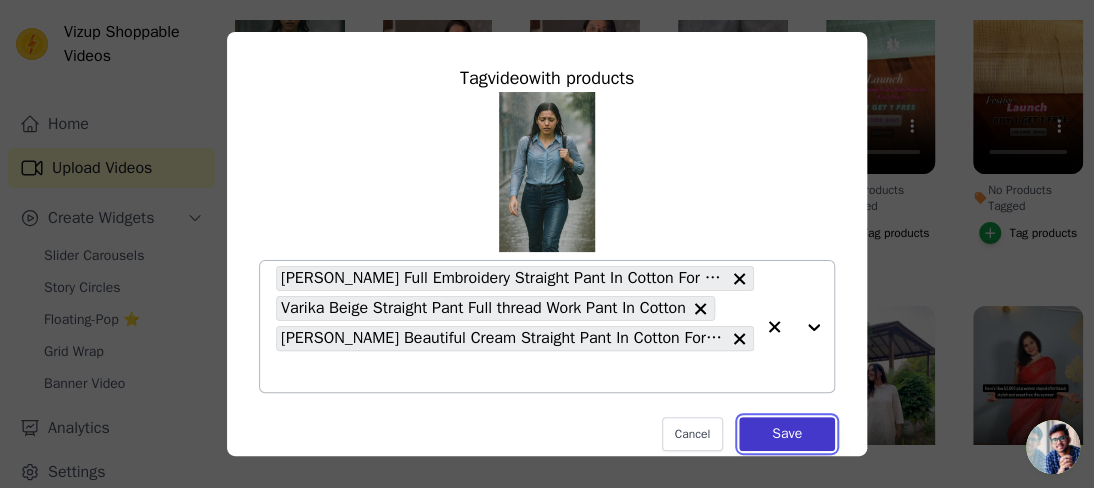 click on "Save" at bounding box center (787, 434) 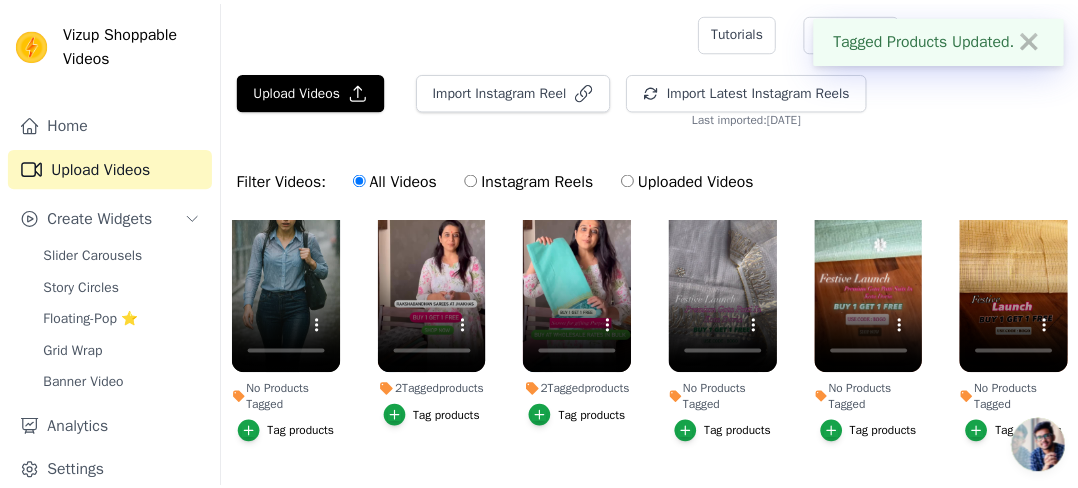 scroll, scrollTop: 200, scrollLeft: 0, axis: vertical 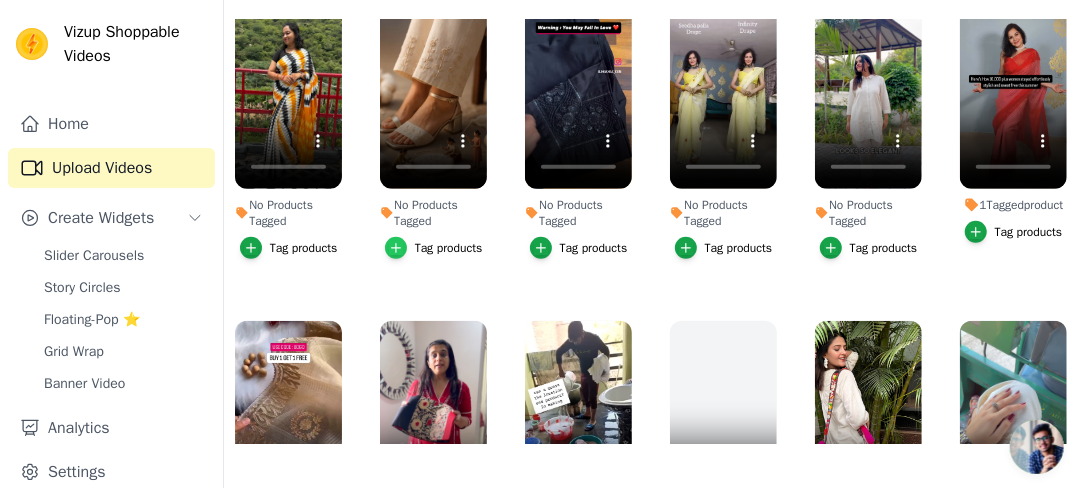 click 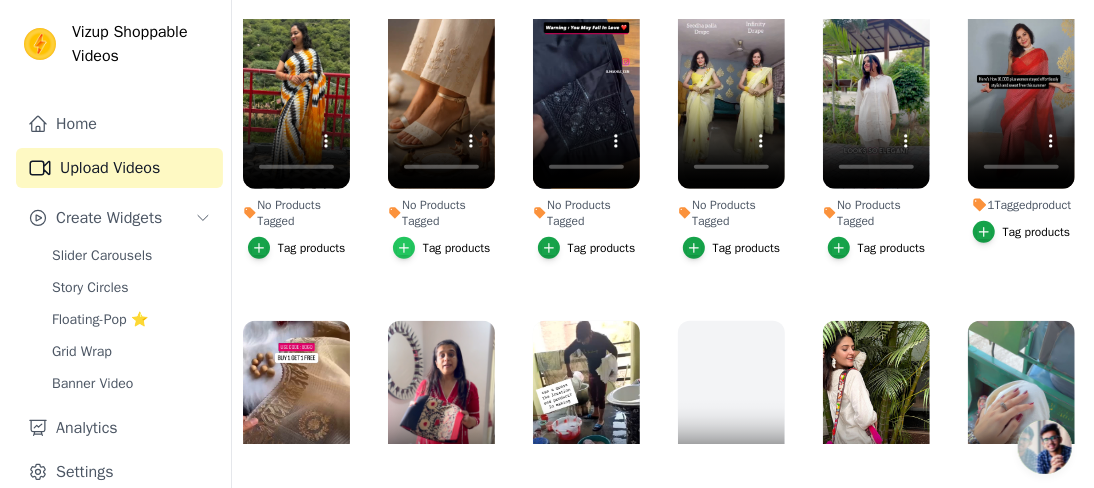 scroll, scrollTop: 0, scrollLeft: 0, axis: both 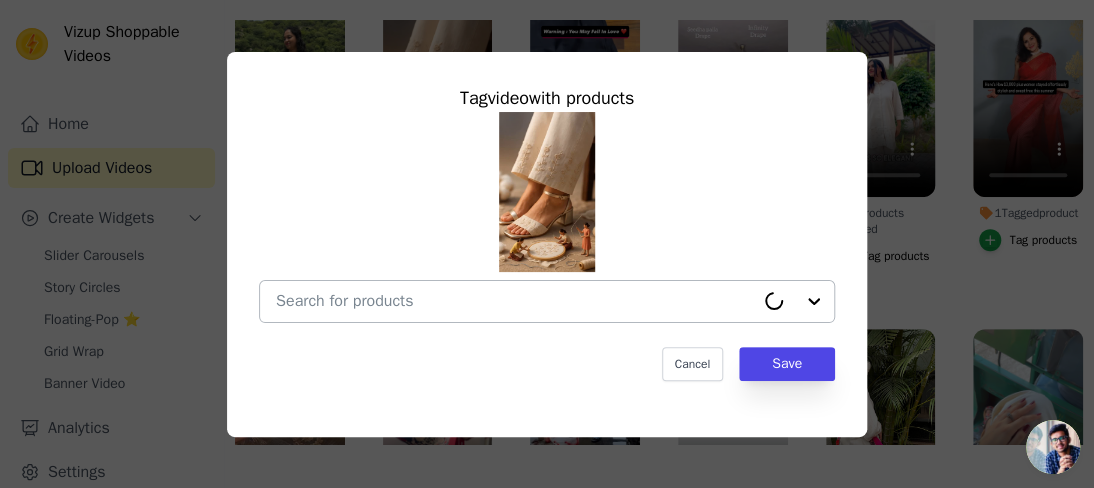 click at bounding box center (515, 301) 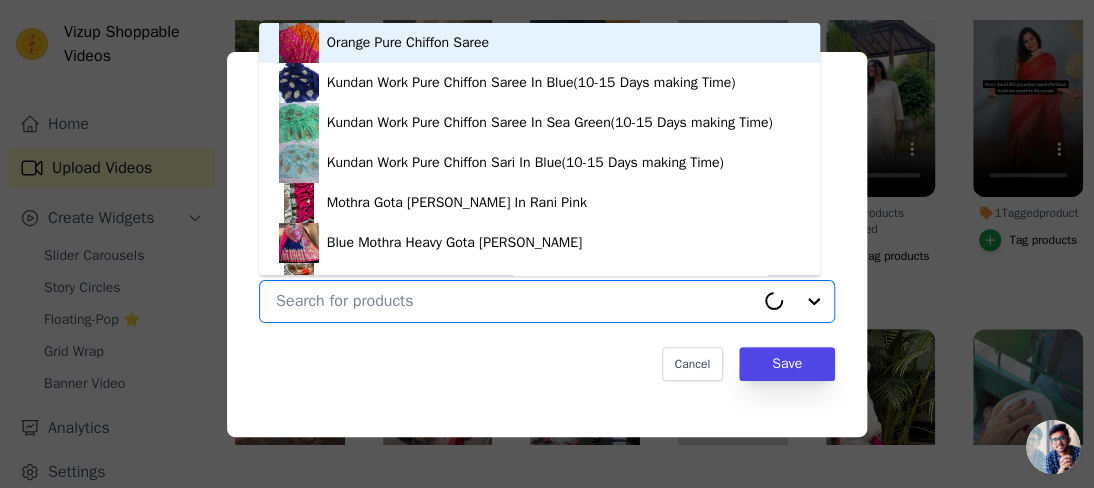 click on "No Products Tagged     Tag  video  with products         Orange Pure Chiffon Saree     Kundan Work Pure Chiffon Saree In Blue(10-15 Days making Time)     Kundan Work Pure Chiffon Saree In Sea Green(10-15 Days making Time)     Kundan Work Pure Chiffon Sari In Blue(10-15 Days making Time)     Mothra Gota [PERSON_NAME] In Rani Pink     Blue Mothra Heavy Gota [PERSON_NAME]     Beautiful Blush Peach Gota [PERSON_NAME] Saree     Indigo Beautiful Cotton Bagru Saree     Purple Cotton Saree     Blue Cotton Saree     Yellow Chanderi Saree Block Printed     White Cotton Saree     Red Block Print cotton Saree     Black And White Cotton Saree     Mehroon Bandhini Gota [PERSON_NAME] Work Saree     [PERSON_NAME] Silk Saree In Gray     White-Wine Purple [PERSON_NAME] Jaal Banarasi Saree     White-Pink Banarasi Khaddi Chiffon Jaal Saree     Elegant Black-White 90's Banarasi [PERSON_NAME] Saree     Sky Blue-Black Buti Banarasi Khaddi [PERSON_NAME] Saree     Light Green Banarasi [PERSON_NAME] [PERSON_NAME]" at bounding box center (515, 301) 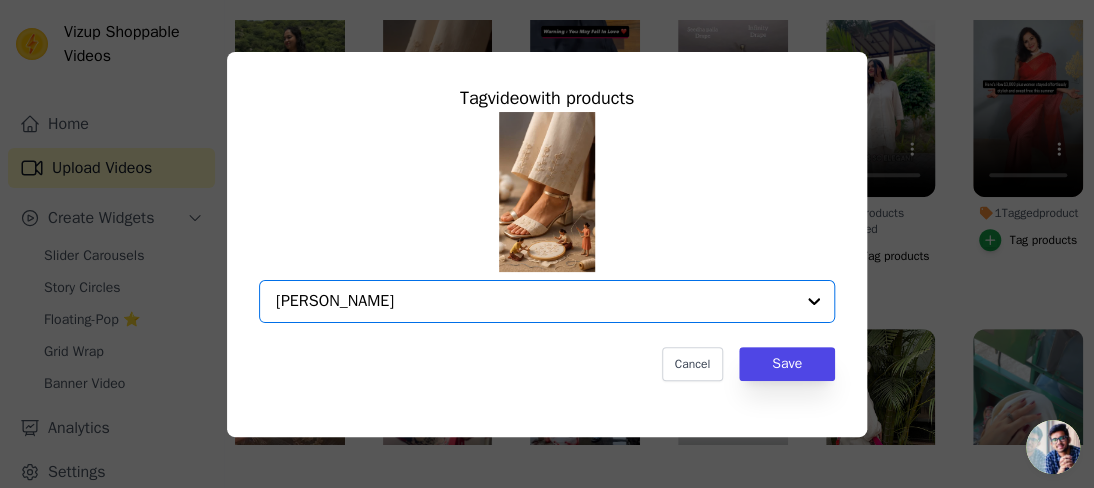 type on "laila" 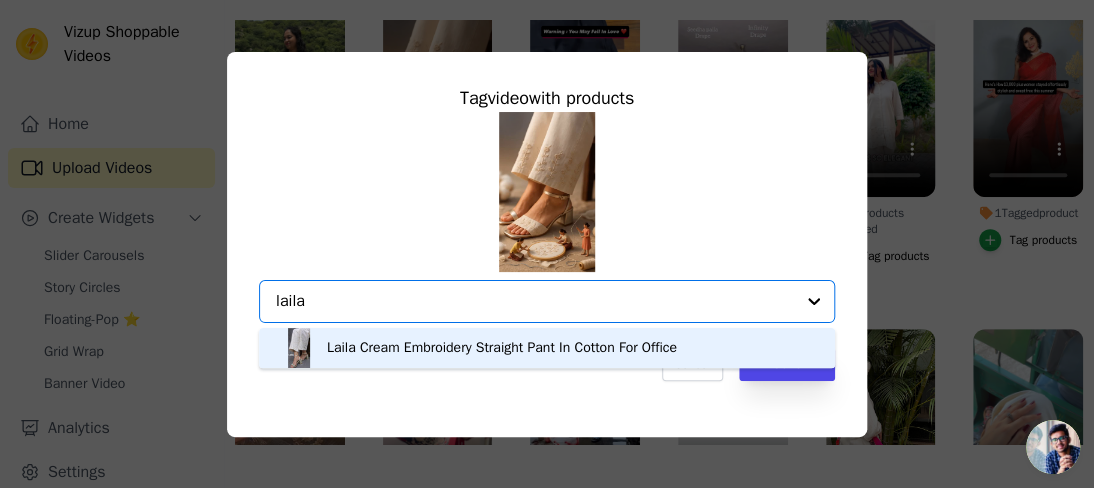 click on "Laila Cream Embroidery Straight Pant In Cotton For Office" at bounding box center [502, 348] 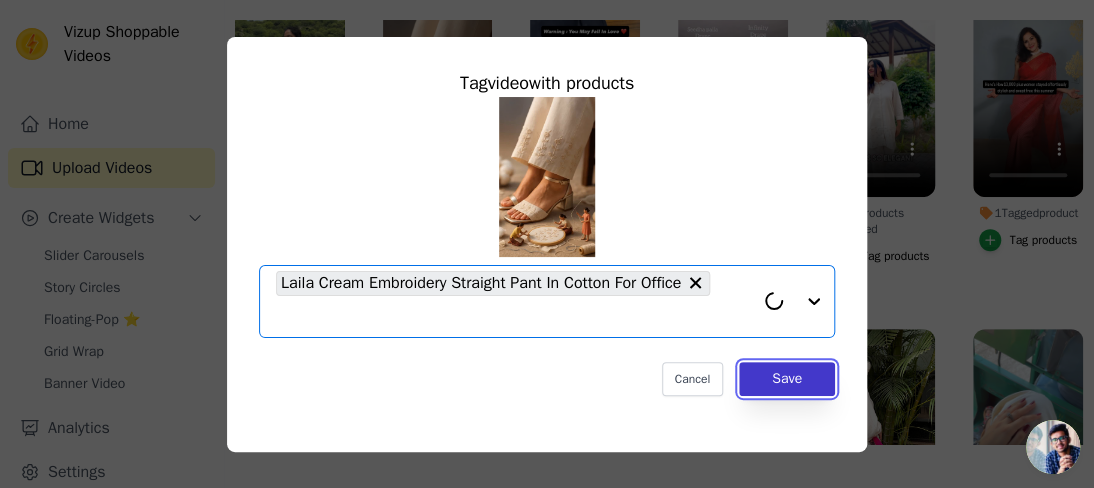 click on "Save" at bounding box center [787, 379] 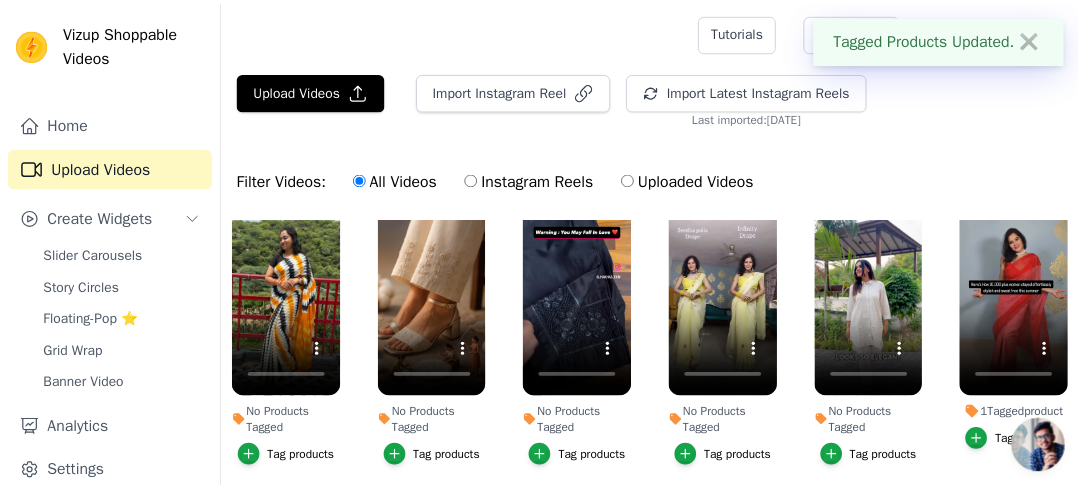 scroll, scrollTop: 200, scrollLeft: 0, axis: vertical 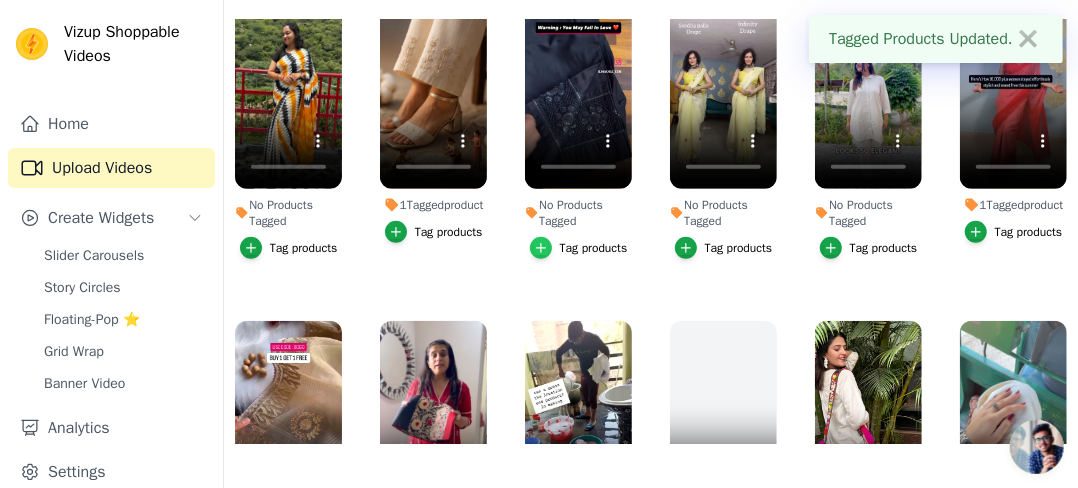 click 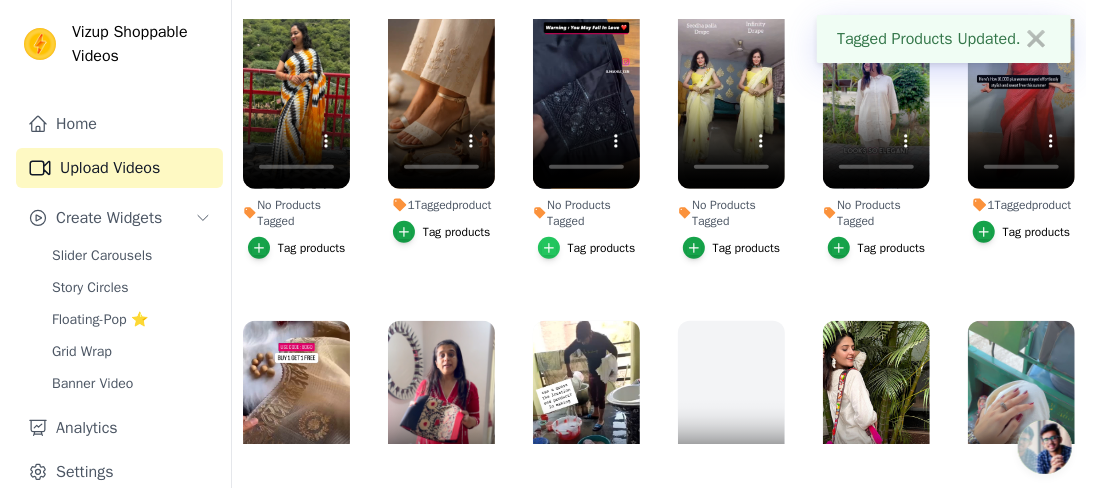 scroll, scrollTop: 0, scrollLeft: 0, axis: both 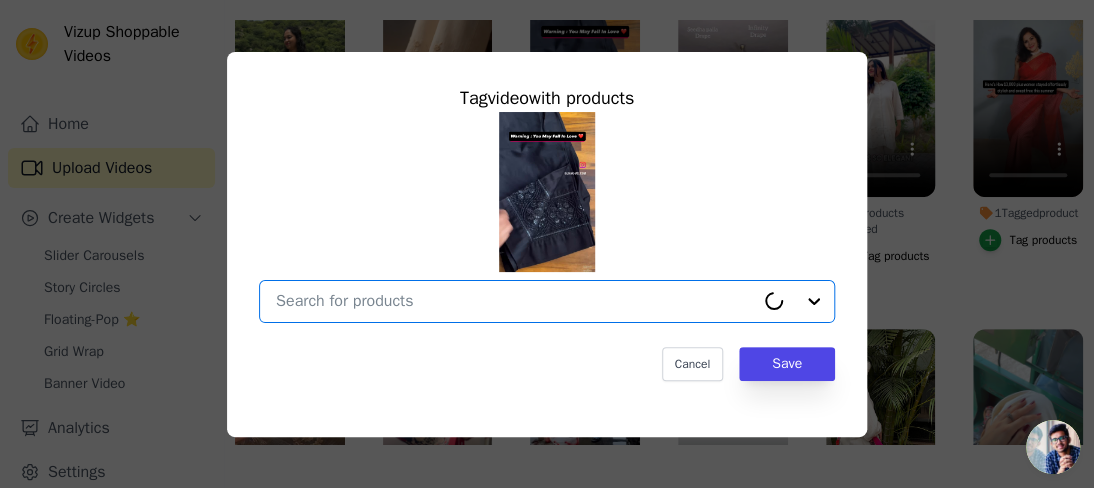 click on "No Products Tagged     Tag  video  with products       Option undefined, selected.   Select is focused, type to refine list, press down to open the menu.                   Cancel   Save     Tag products" at bounding box center (515, 301) 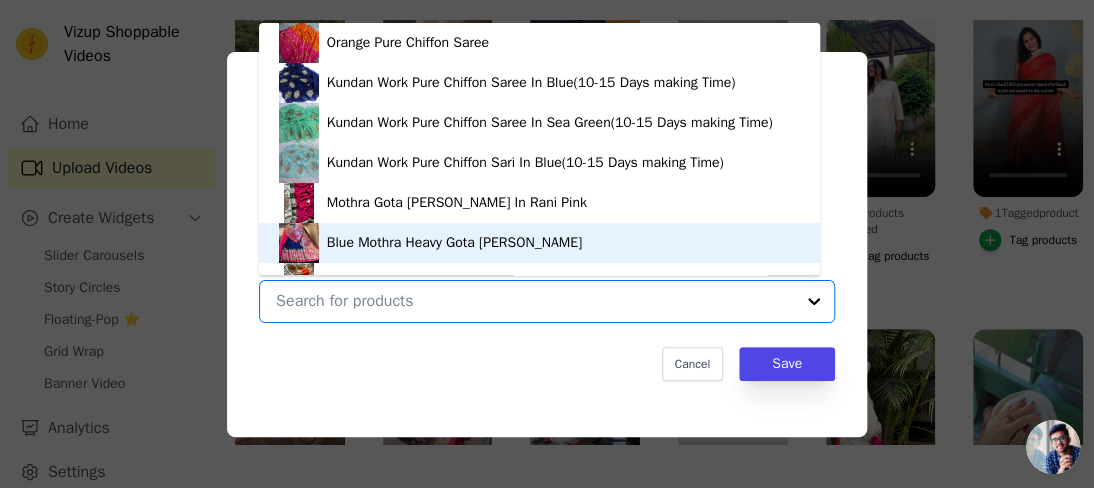 scroll, scrollTop: 28, scrollLeft: 0, axis: vertical 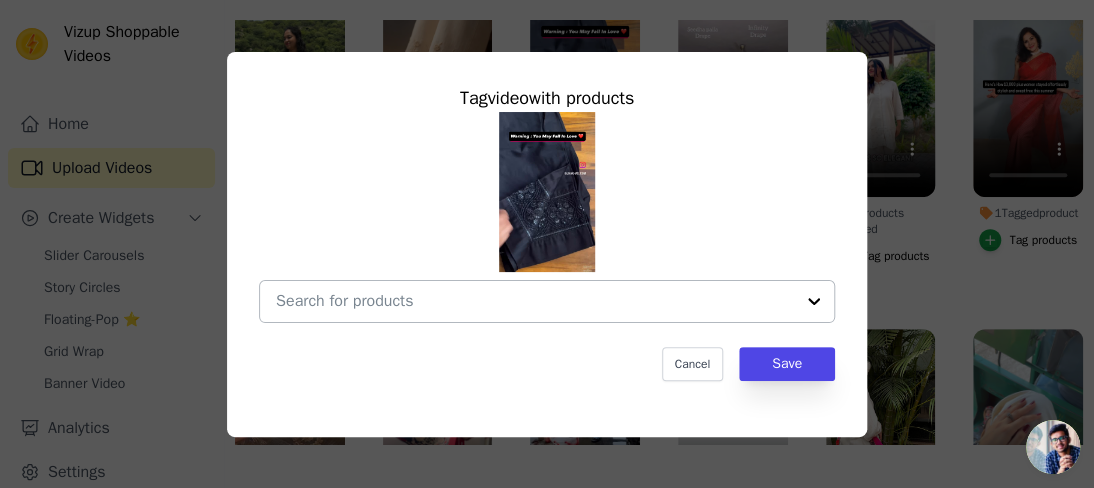 click at bounding box center (535, 301) 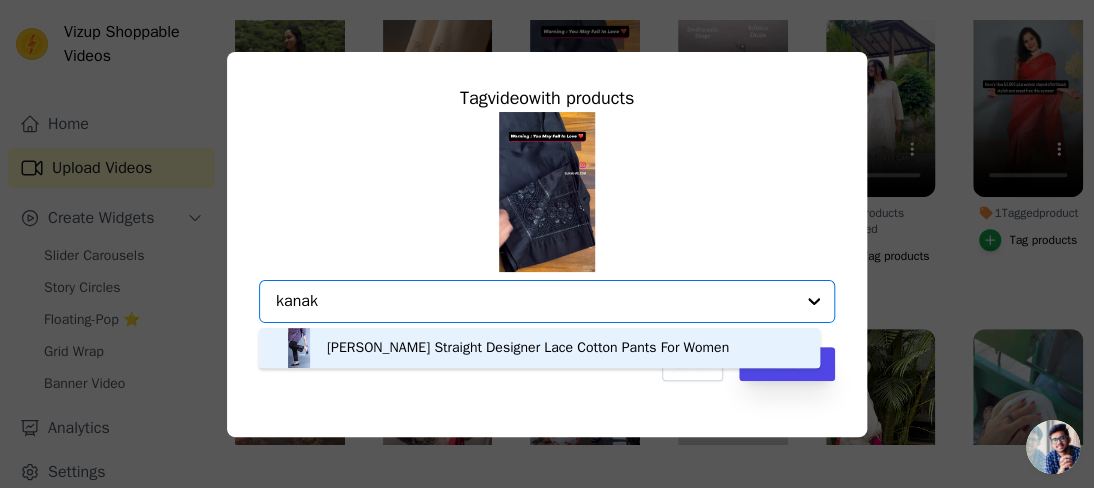 type on "kanak" 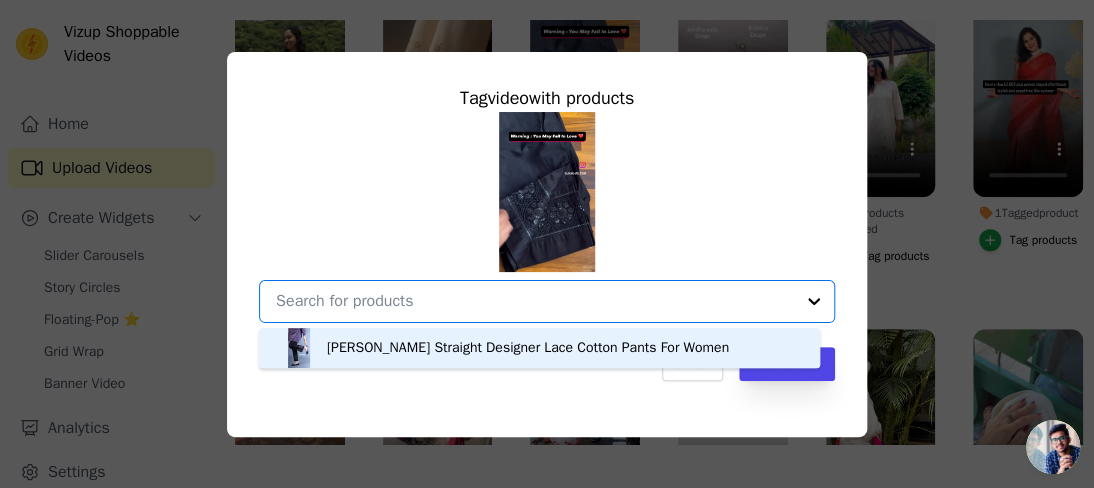click on "Cancel   Save" at bounding box center (547, 364) 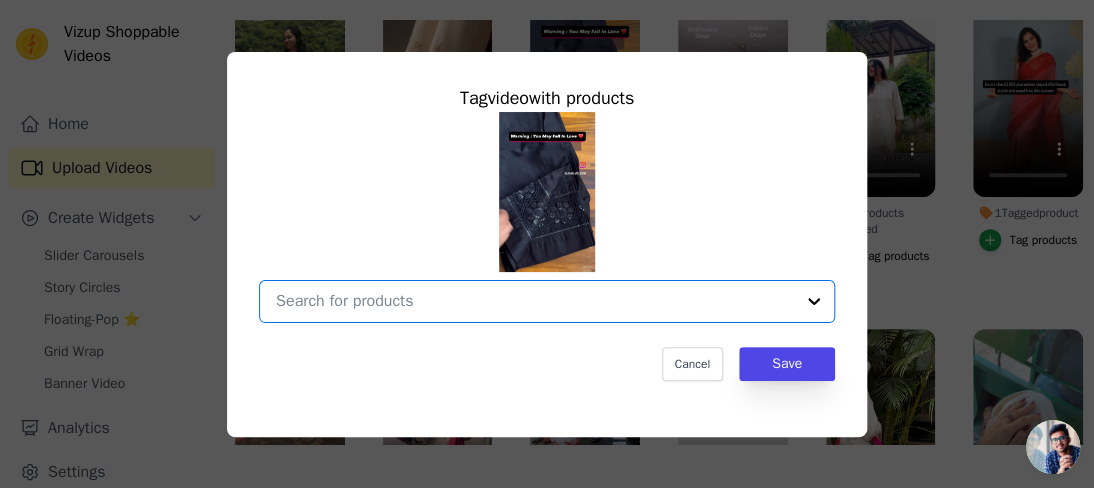 click on "No Products Tagged     Tag  video  with products       Option undefined, selected.   Select is focused, type to refine list, press down to open the menu.                   Cancel   Save     Tag products" at bounding box center (535, 301) 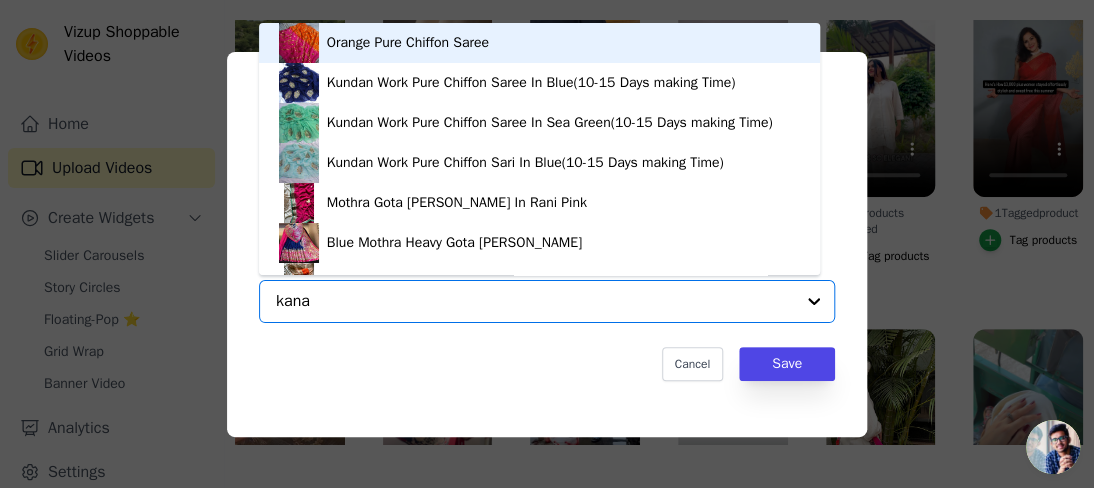 type on "kanak" 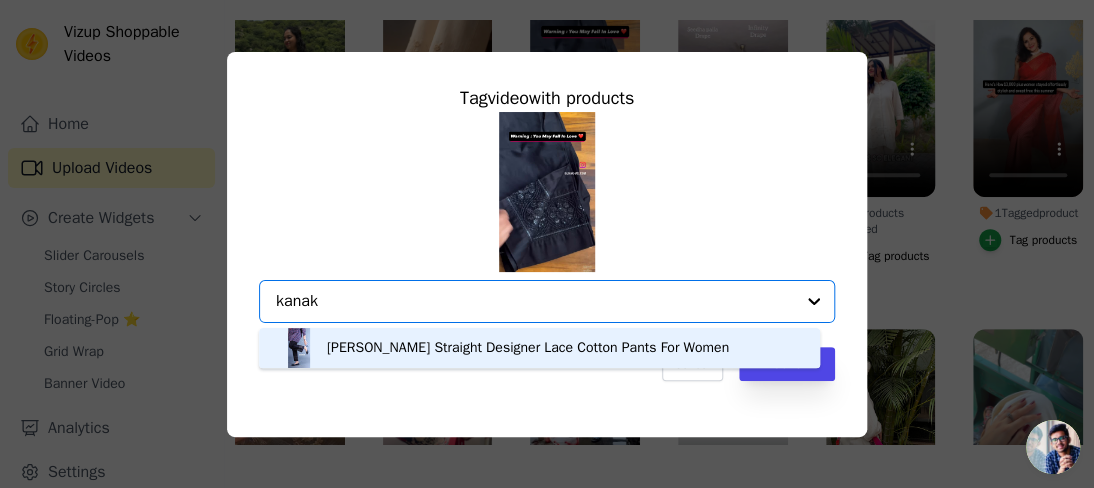 click on "[PERSON_NAME] Straight Designer Lace Cotton Pants For Women" at bounding box center (528, 348) 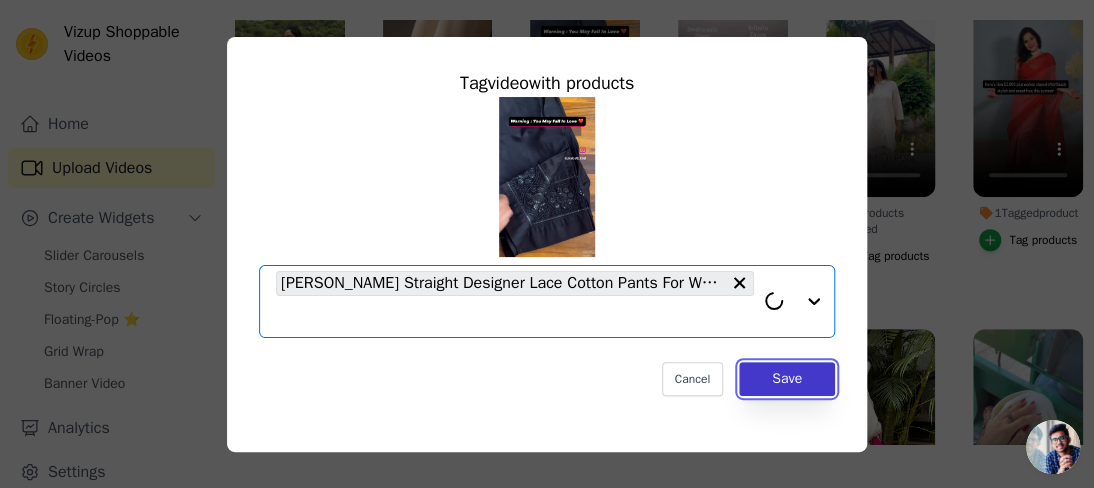 click on "Save" at bounding box center [787, 379] 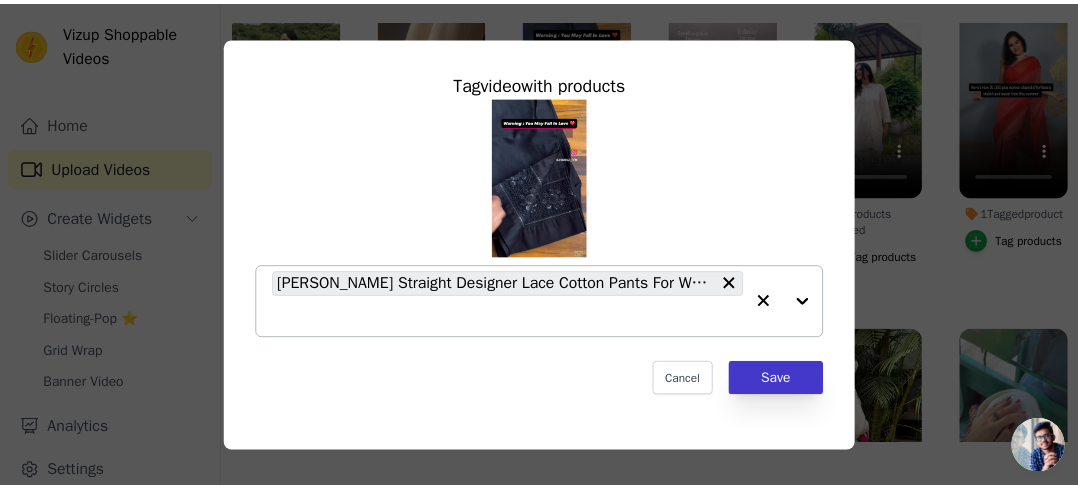 scroll, scrollTop: 200, scrollLeft: 0, axis: vertical 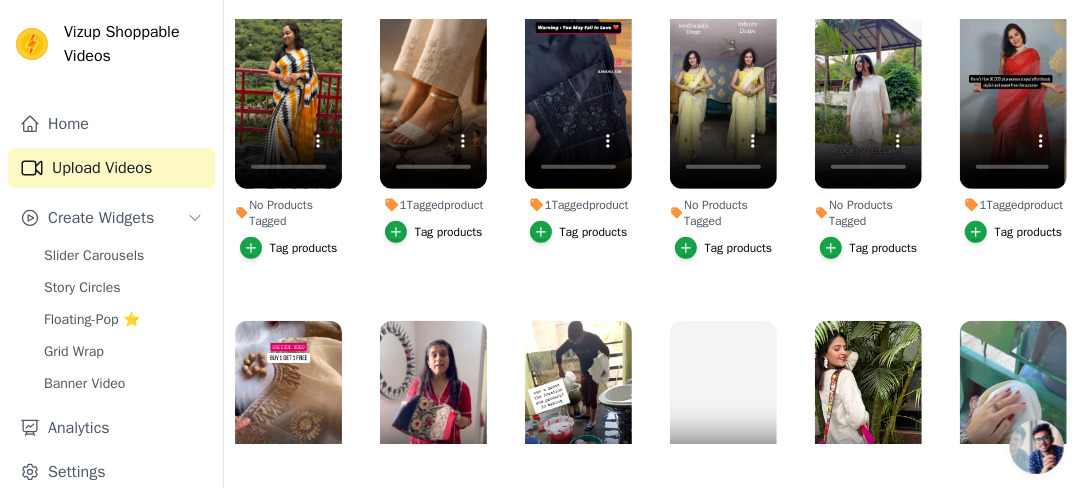 click on "Tag products" at bounding box center [724, 248] 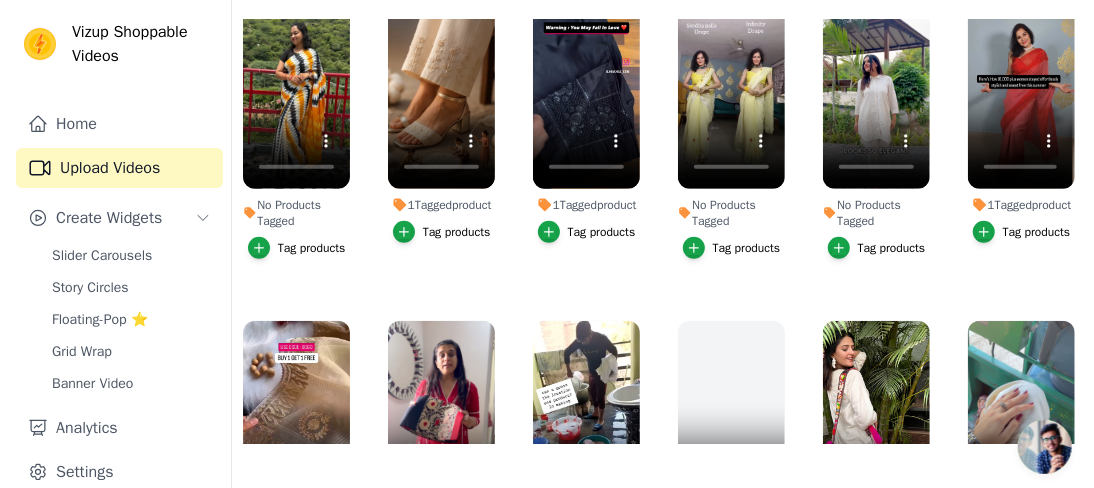 scroll, scrollTop: 0, scrollLeft: 0, axis: both 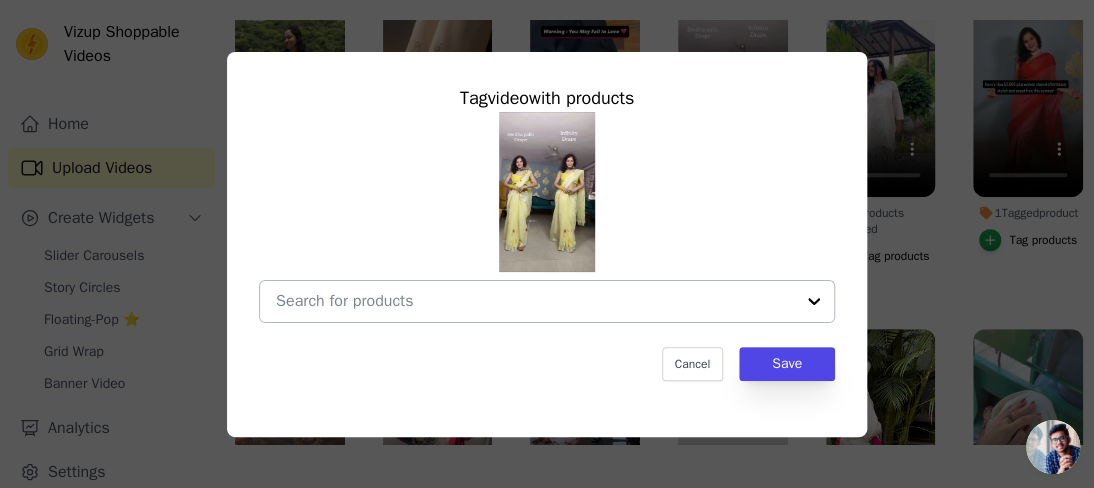 click at bounding box center [535, 301] 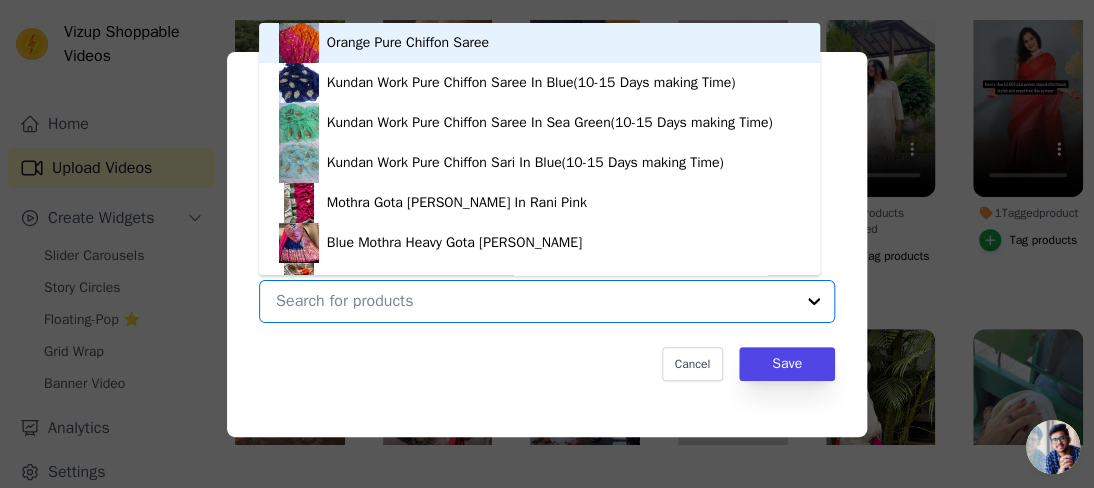 paste on "Yellow Kota [PERSON_NAME] Embroidery Work Saree" 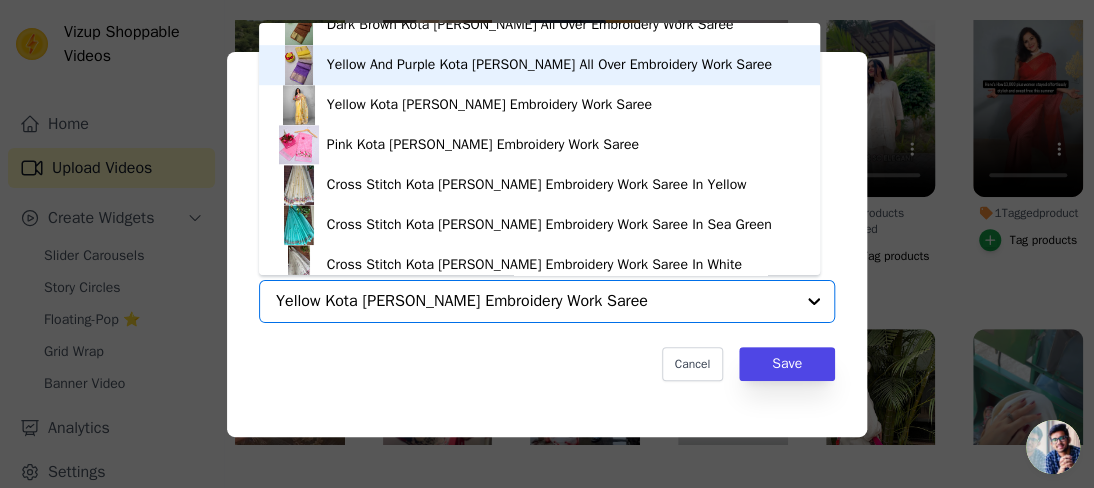 scroll, scrollTop: 508, scrollLeft: 0, axis: vertical 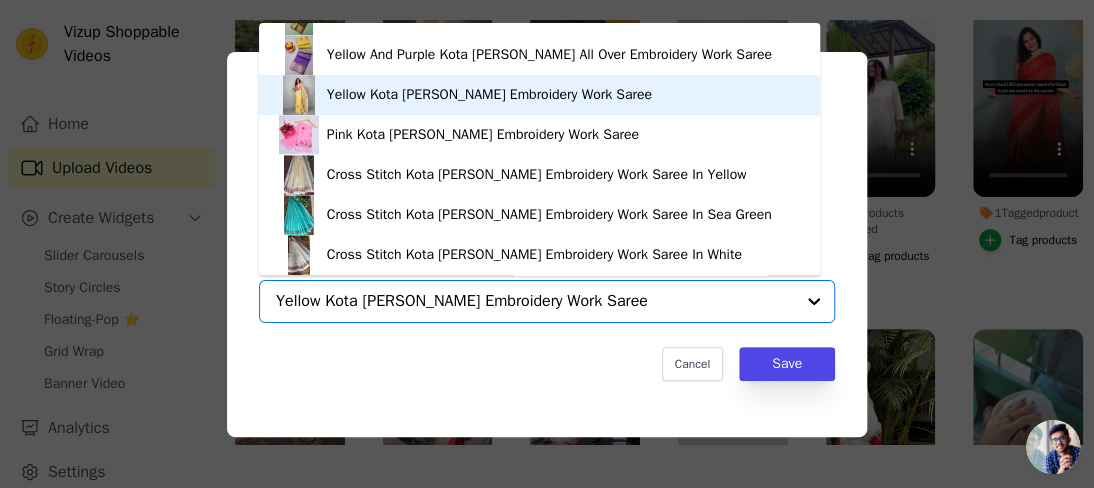 click on "Yellow Kota [PERSON_NAME] Embroidery Work Saree" at bounding box center (489, 95) 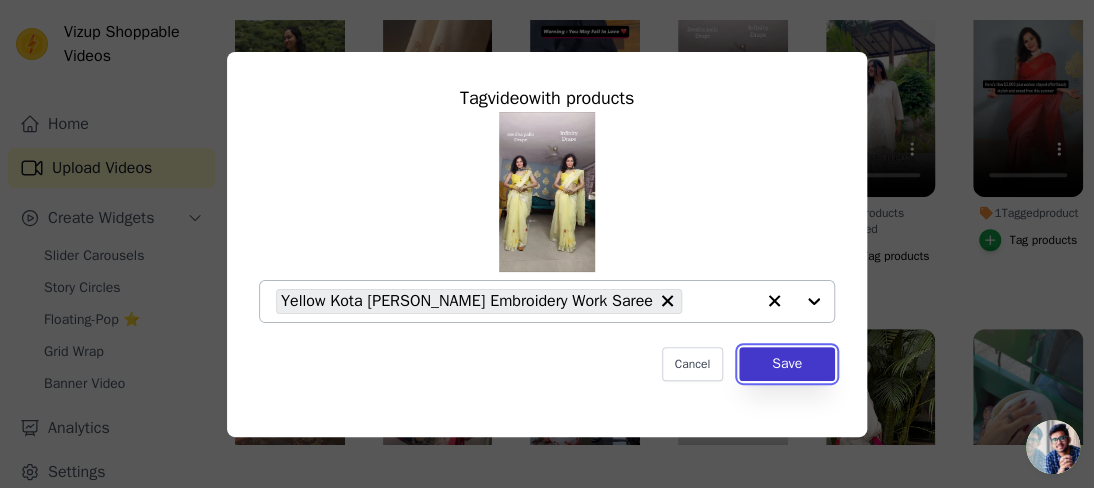 click on "Save" at bounding box center (787, 364) 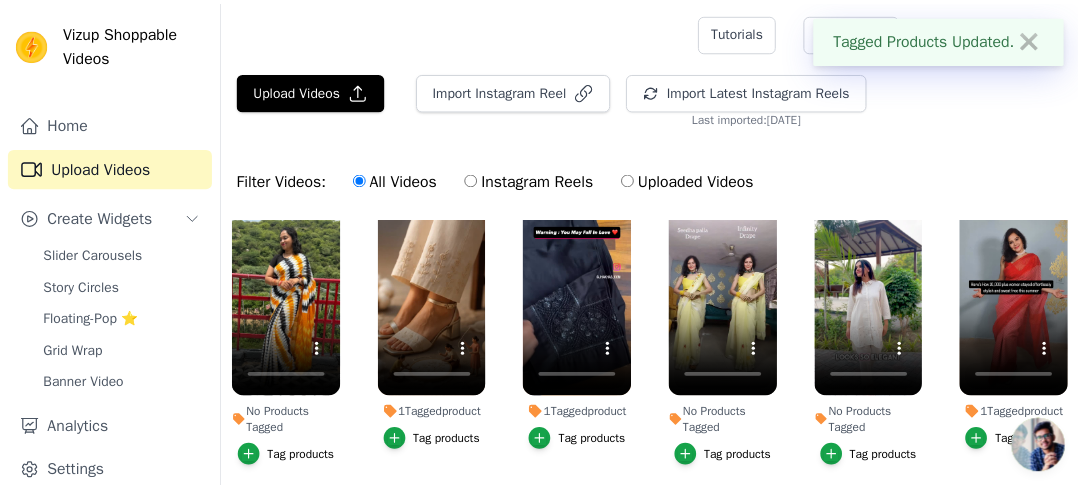 scroll, scrollTop: 200, scrollLeft: 0, axis: vertical 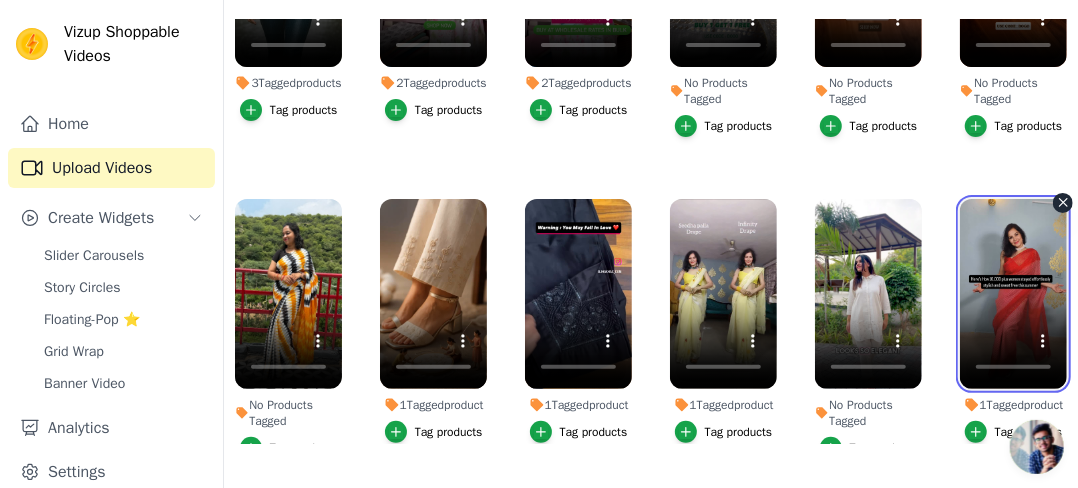 click at bounding box center (1013, 294) 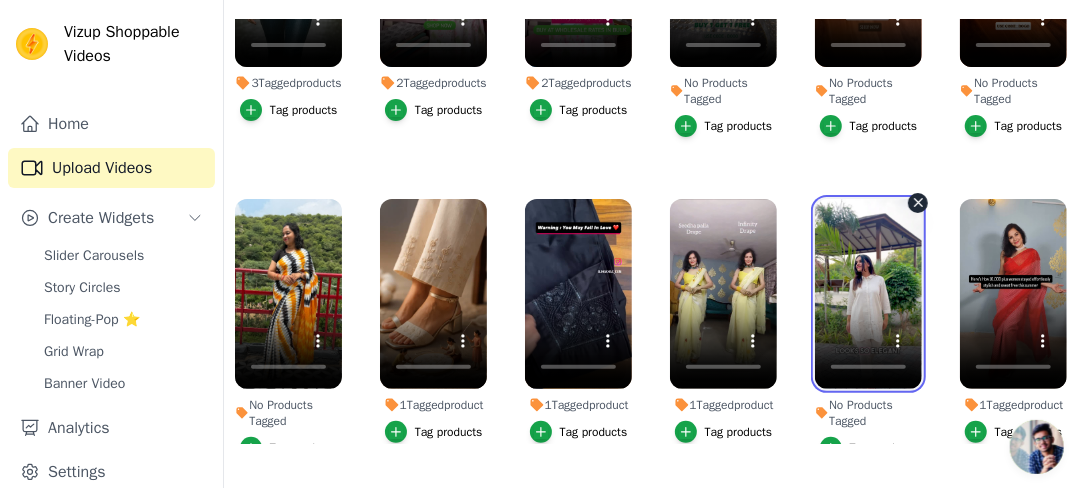 click at bounding box center [868, 294] 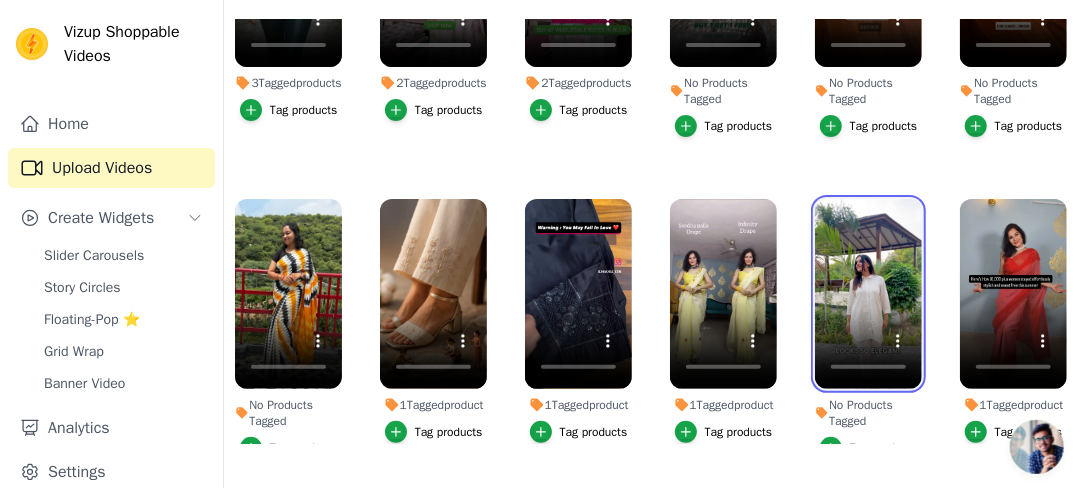 scroll, scrollTop: 3000, scrollLeft: 0, axis: vertical 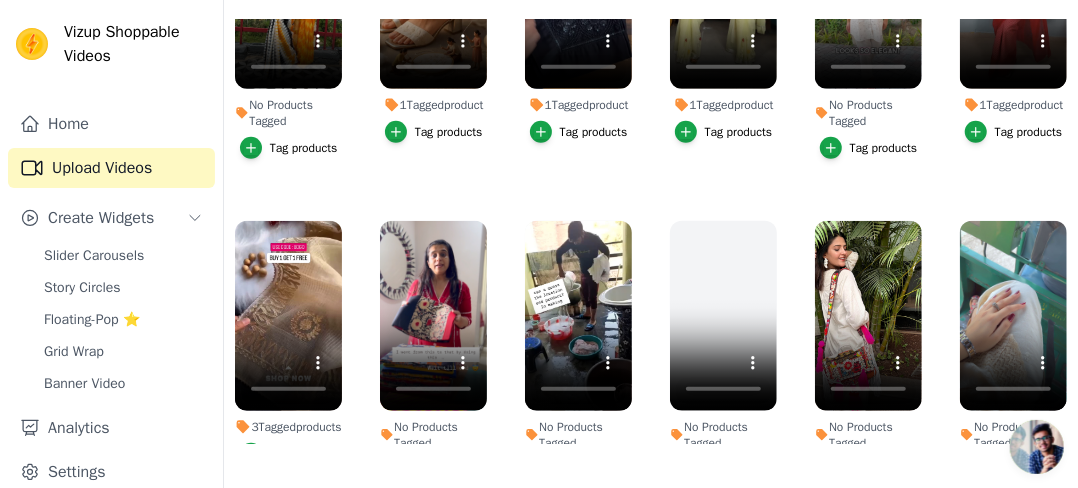 click on "Tag products" at bounding box center [869, 148] 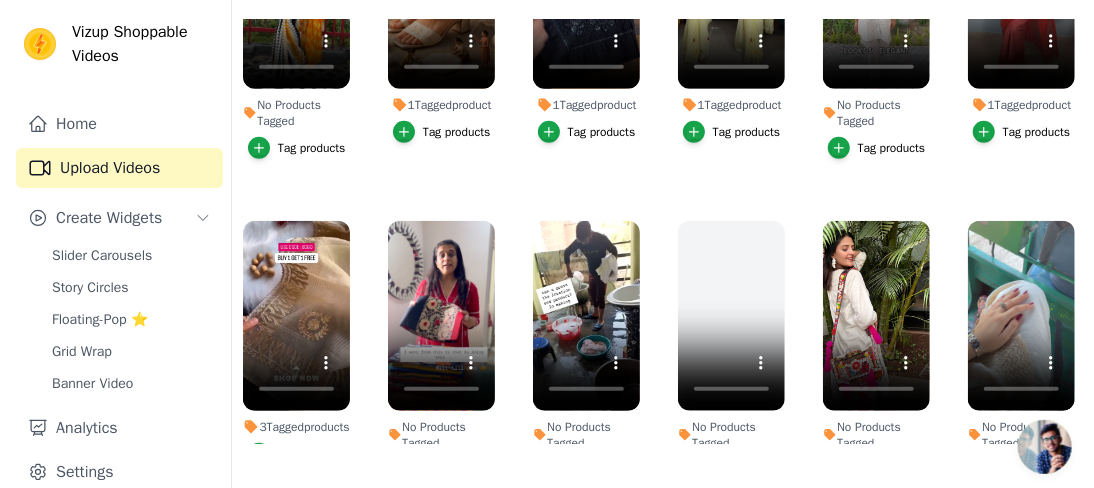 scroll, scrollTop: 0, scrollLeft: 0, axis: both 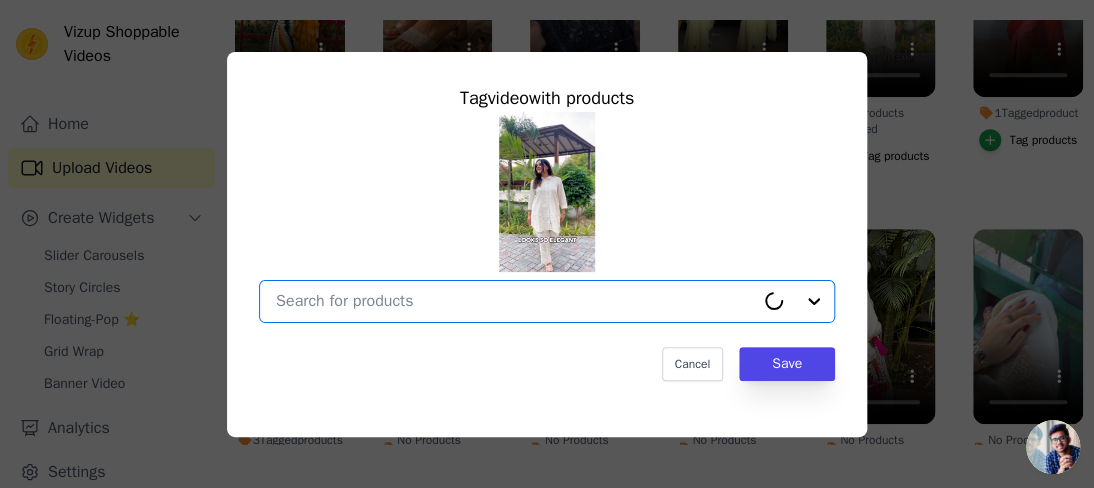 click on "No Products Tagged     Tag  video  with products       Option undefined, selected.                     Cancel   Save     Tag products" at bounding box center [515, 301] 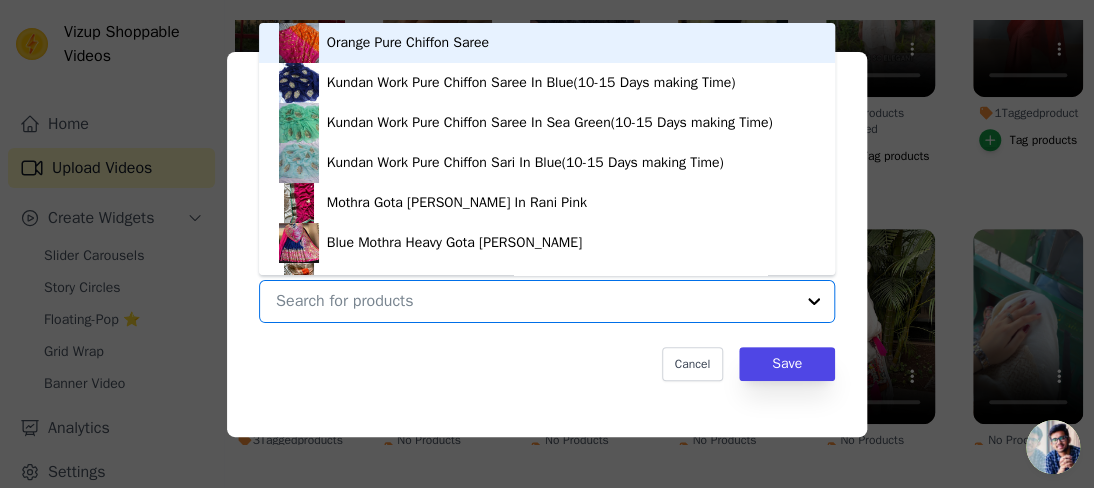 paste on "Airport Look Beige Stylish Comfortable Cord Set" 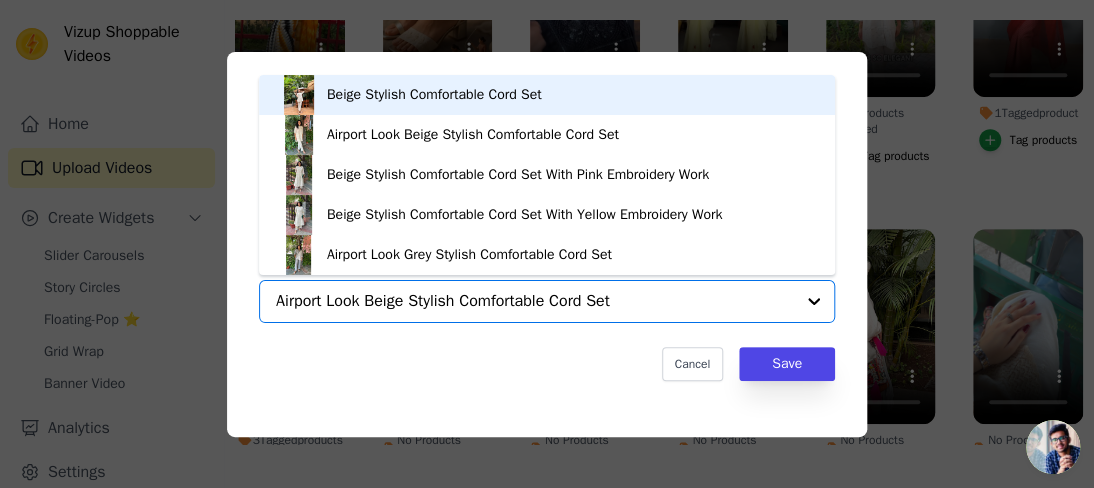 type on "Airport Look Beige Stylish Comfortable Cord Set" 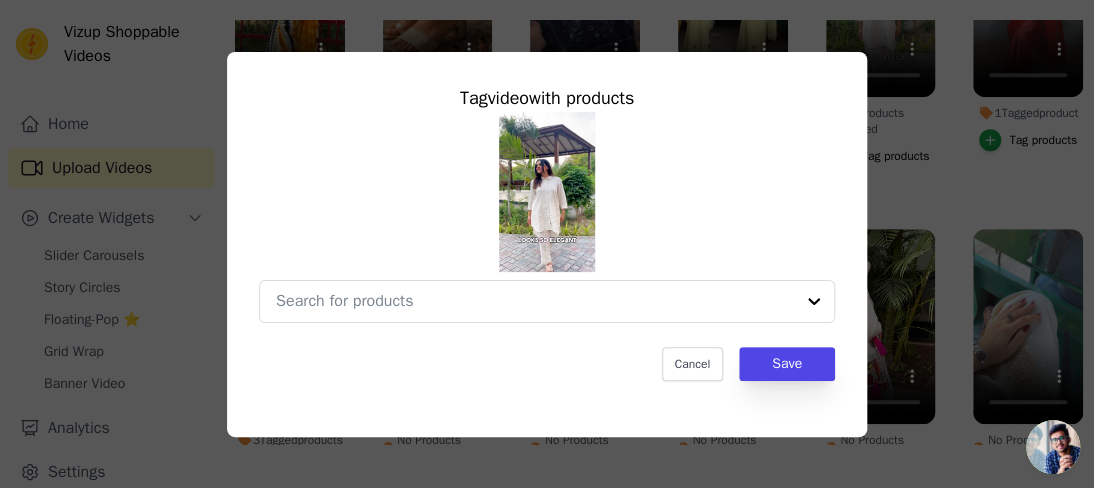 click on "Tag  video  with products                         Cancel   Save" at bounding box center [547, 244] 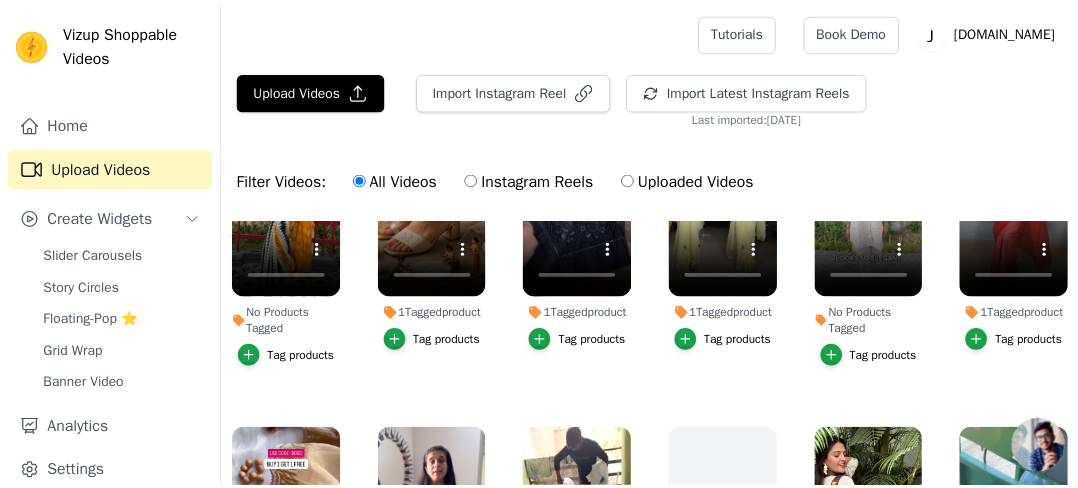 scroll, scrollTop: 200, scrollLeft: 0, axis: vertical 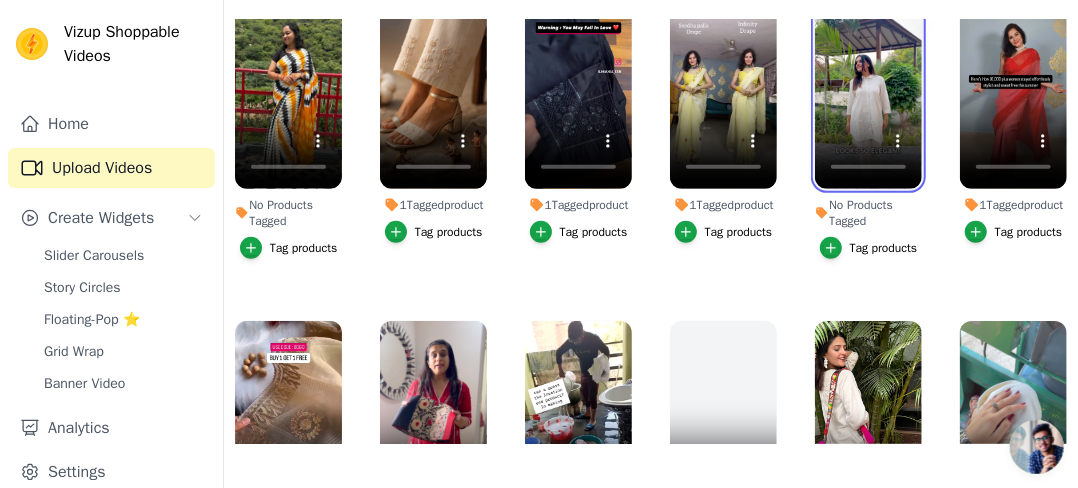 click at bounding box center (868, 94) 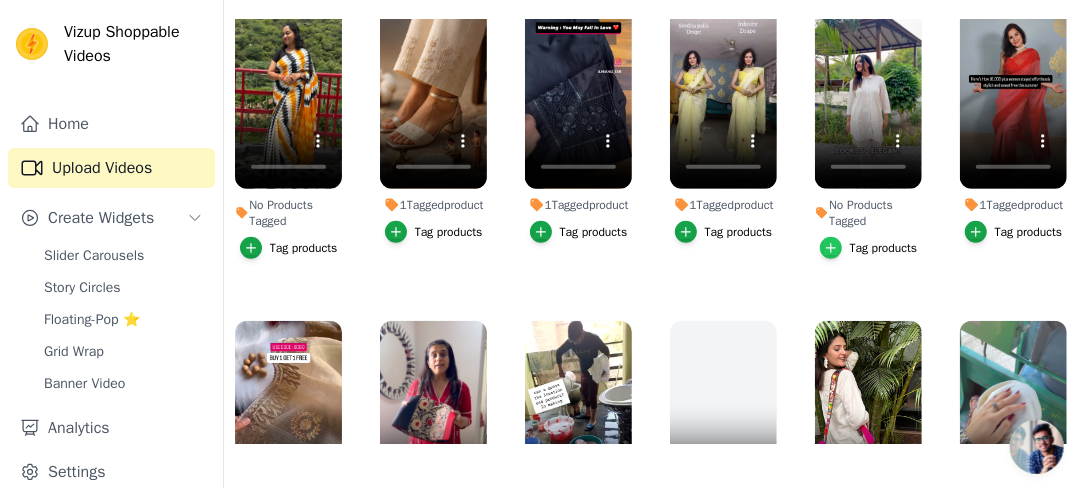click 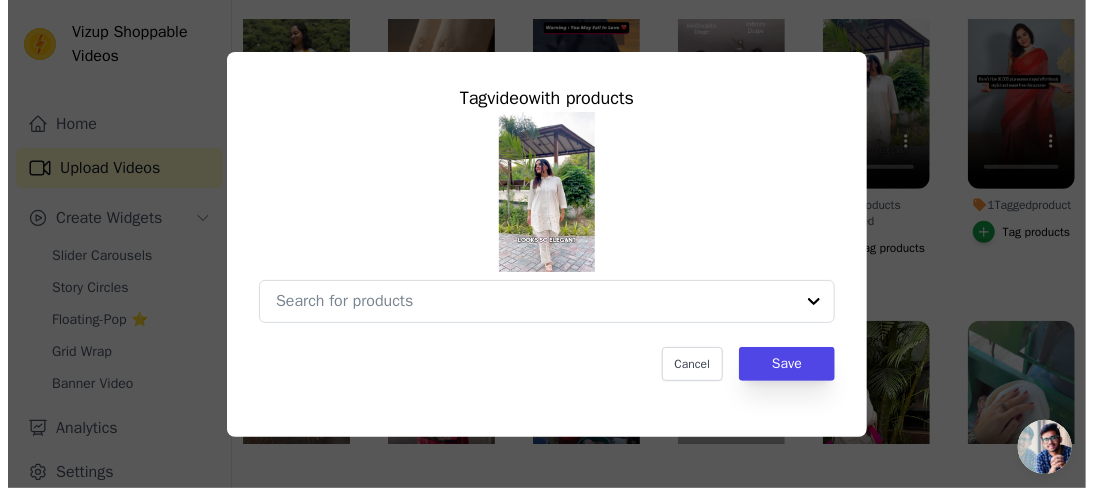 scroll, scrollTop: 0, scrollLeft: 0, axis: both 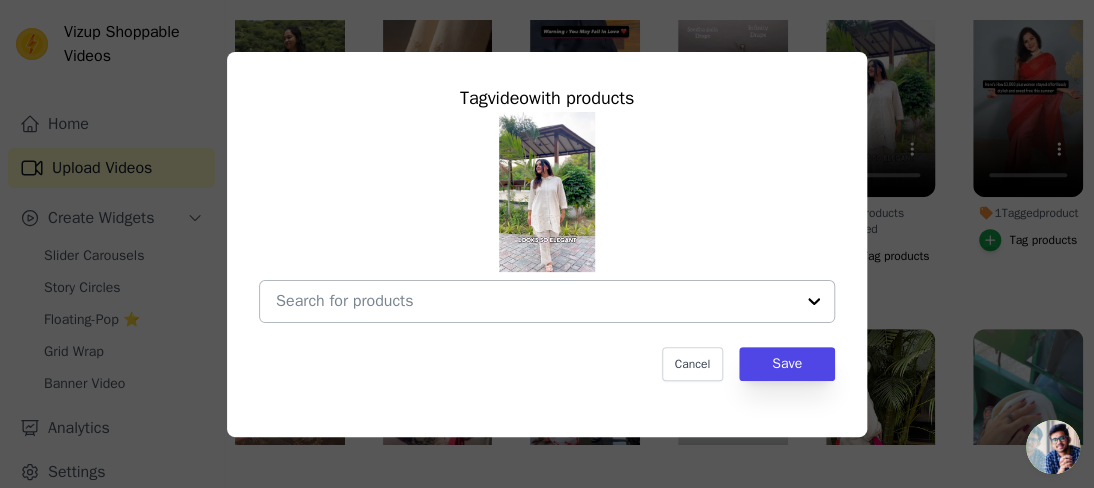 click at bounding box center [535, 301] 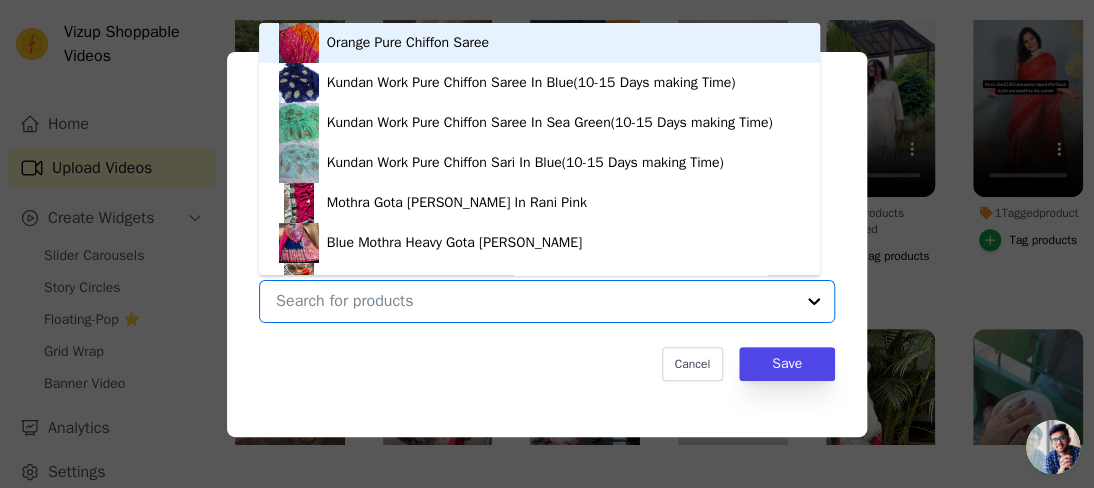 click on "No Products Tagged     Tag  video  with products         Orange Pure Chiffon Saree     Kundan Work Pure Chiffon Saree In Blue(10-15 Days making Time)     Kundan Work Pure Chiffon Saree In Sea Green(10-15 Days making Time)     Kundan Work Pure Chiffon Sari In Blue(10-15 Days making Time)     Mothra Gota [PERSON_NAME] In Rani Pink     Blue Mothra Heavy Gota [PERSON_NAME]     Beautiful Blush Peach Gota [PERSON_NAME] Saree     Indigo Beautiful Cotton Bagru Saree     Purple Cotton Saree     Blue Cotton Saree     Yellow Chanderi Saree Block Printed     White Cotton Saree     Red Block Print cotton Saree     Black And White Cotton Saree     Mehroon Bandhini Gota [PERSON_NAME] Work Saree     [PERSON_NAME] Silk Saree In Gray     White-Wine Purple [PERSON_NAME] Jaal Banarasi Saree     White-Pink Banarasi Khaddi Chiffon Jaal Saree     Elegant Black-White 90's Banarasi [PERSON_NAME] Saree     Sky Blue-Black Buti Banarasi Khaddi [PERSON_NAME] Saree     Light Green Banarasi [PERSON_NAME] [PERSON_NAME]" at bounding box center (535, 301) 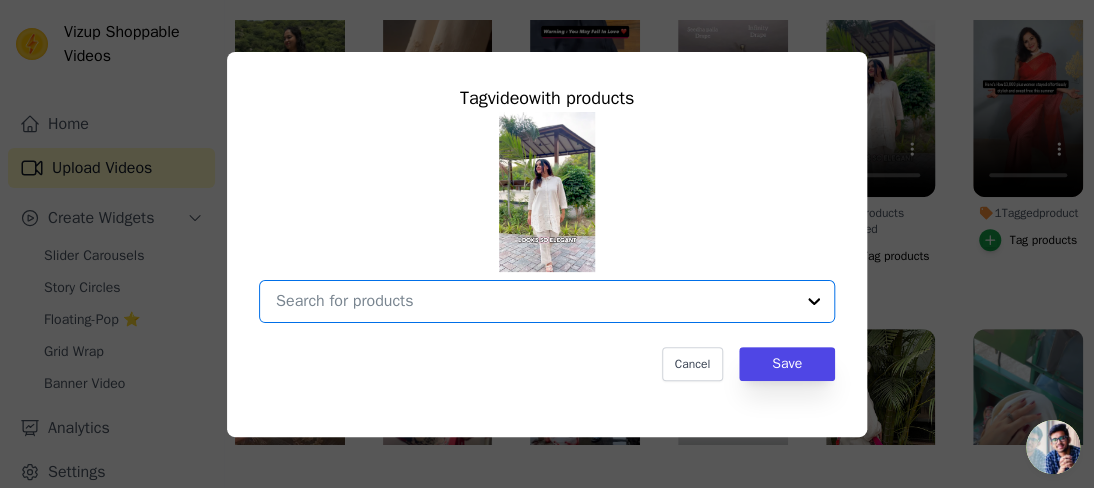 paste on "Airport Look Beige Stylish Comfortable Cord Set" 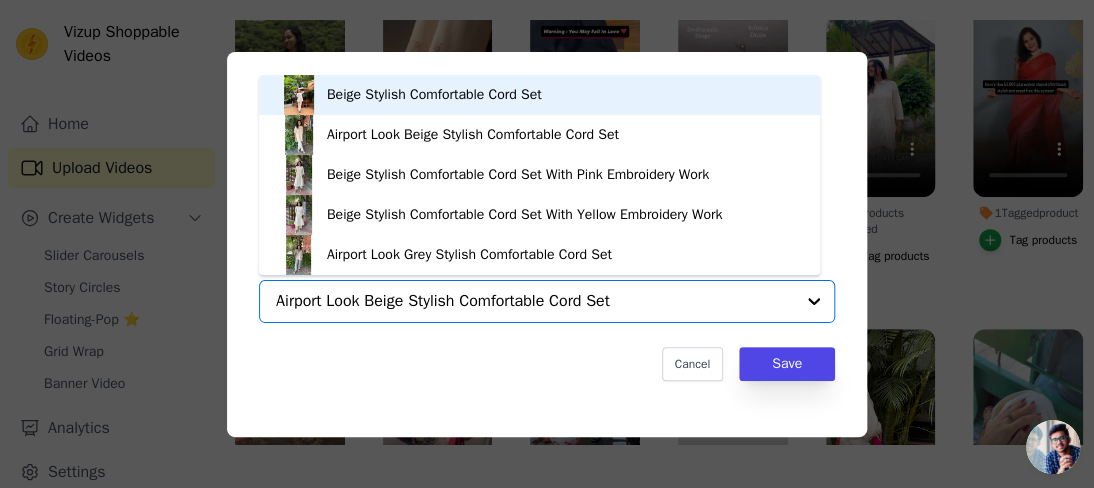 type on "Airport Look Beige Stylish Comfortable Cord Set" 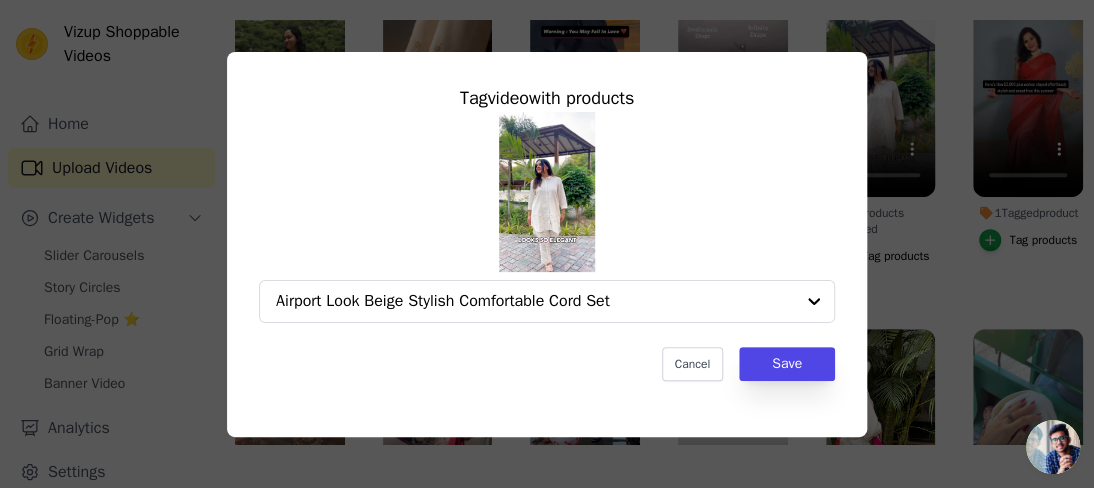 type 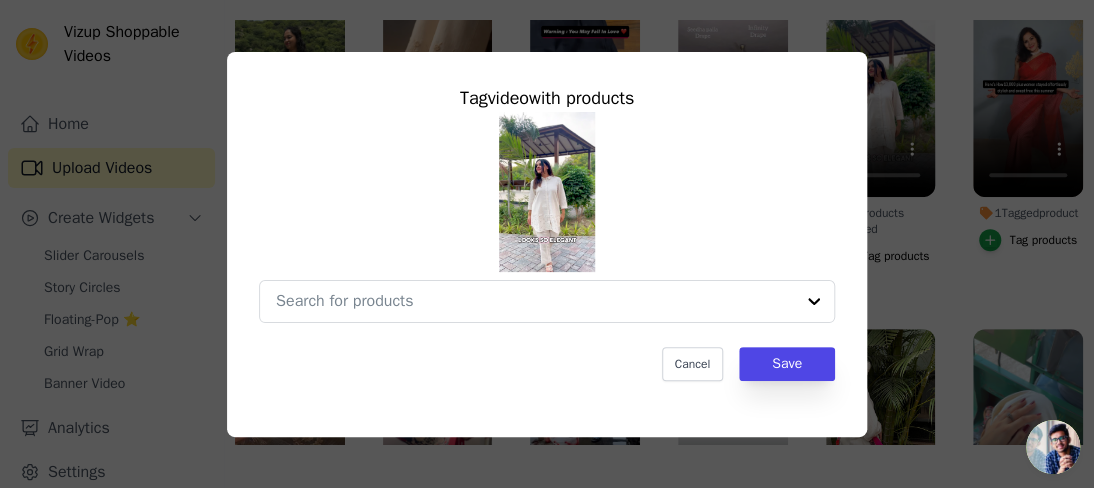 click on "Tag  video  with products                         Cancel   Save" at bounding box center [547, 244] 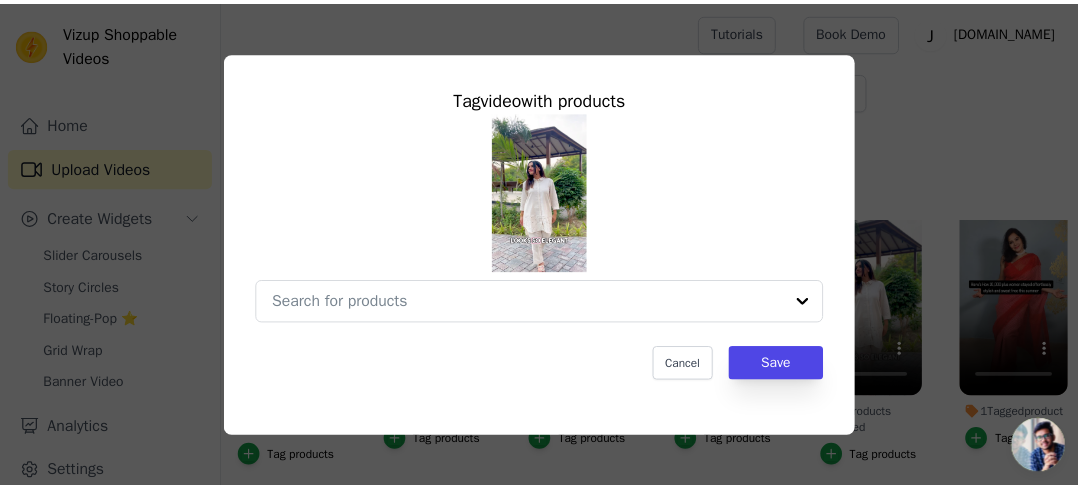 scroll, scrollTop: 200, scrollLeft: 0, axis: vertical 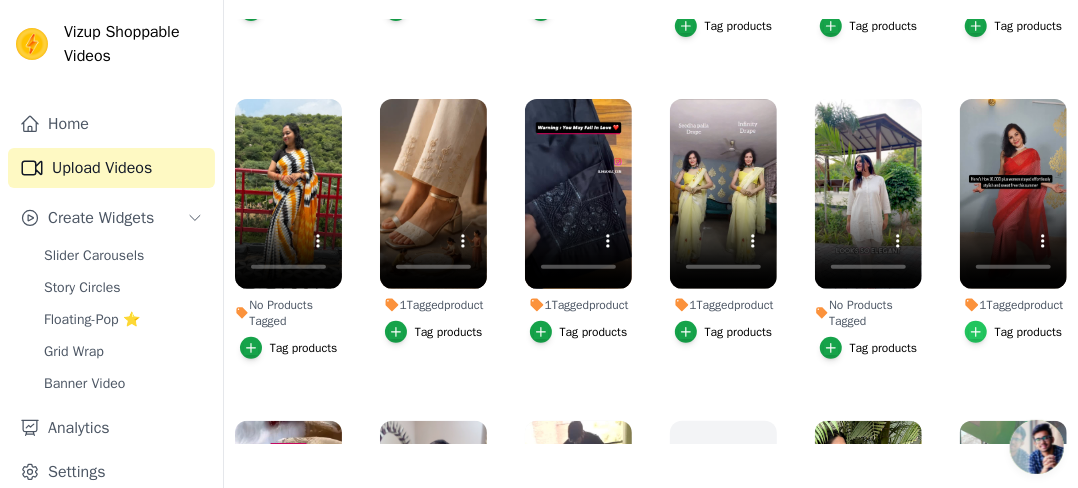 click 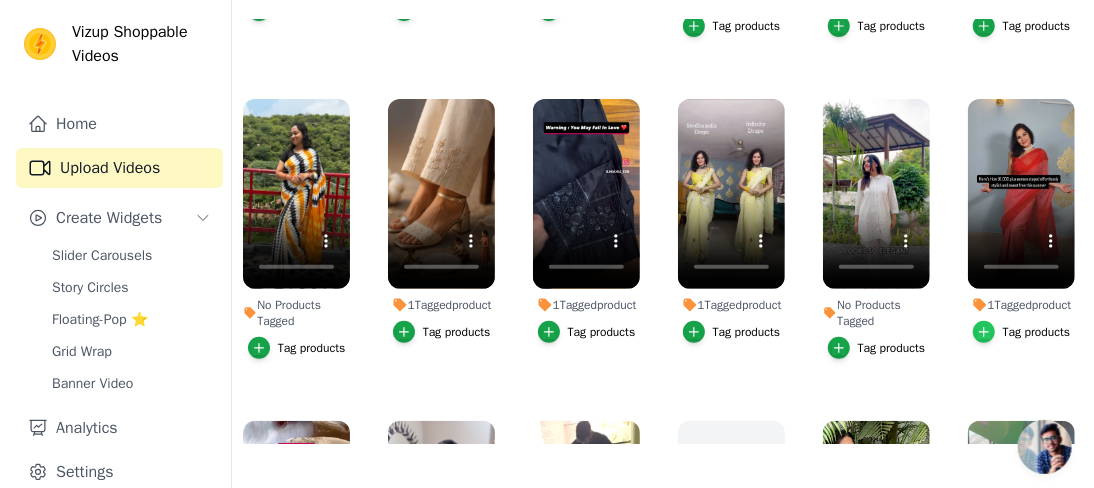 scroll, scrollTop: 0, scrollLeft: 0, axis: both 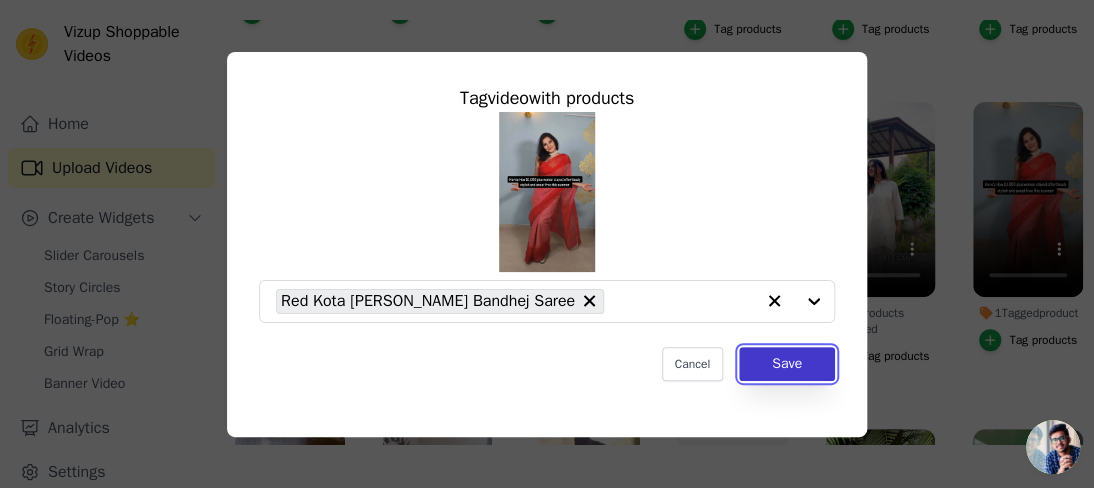 click on "Save" at bounding box center [787, 364] 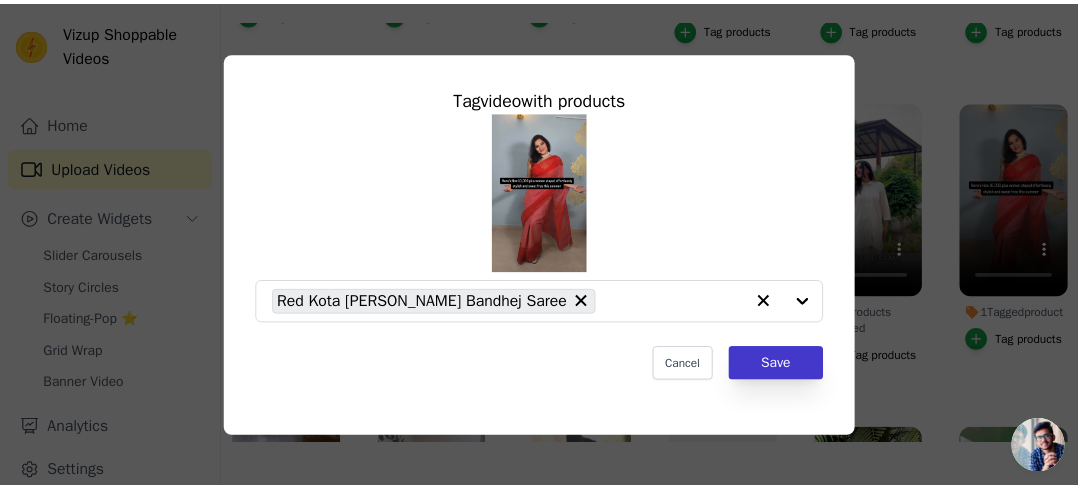 scroll, scrollTop: 200, scrollLeft: 0, axis: vertical 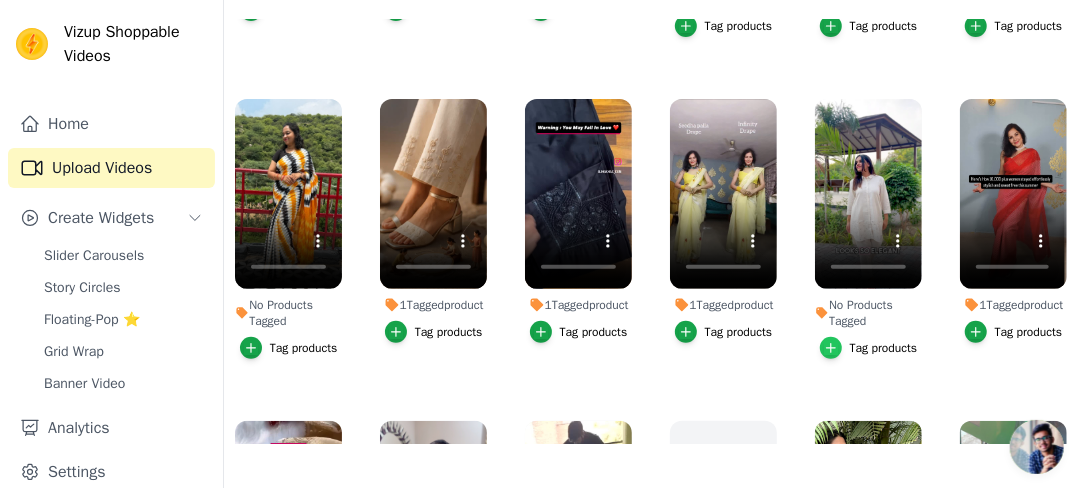 click 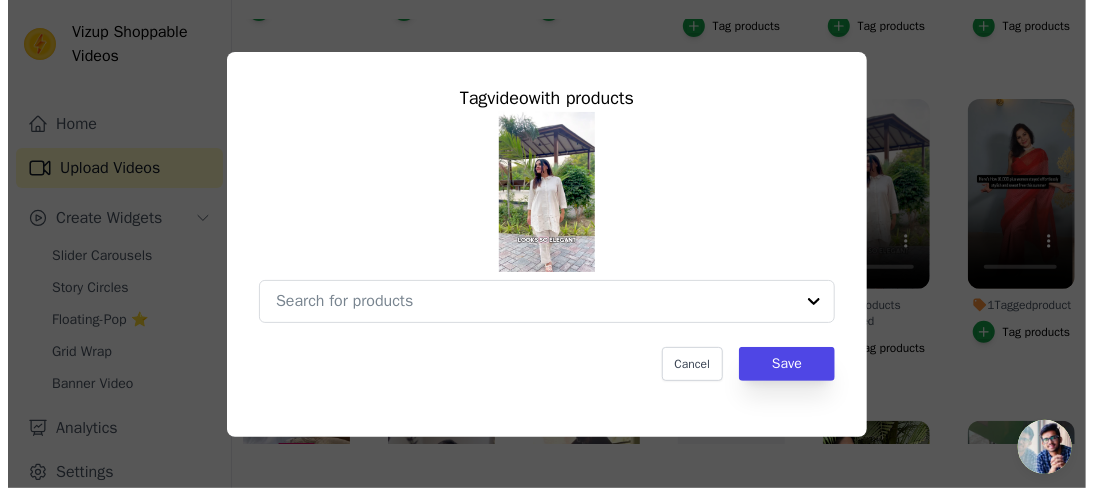 scroll, scrollTop: 0, scrollLeft: 0, axis: both 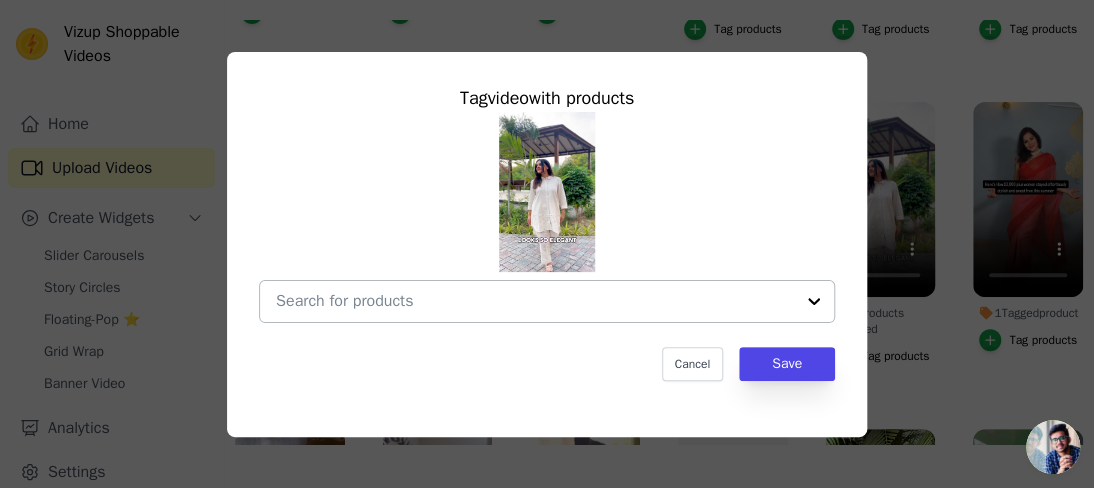 click on "No Products Tagged     Tag  video  with products                         Cancel   Save     Tag products" at bounding box center [535, 301] 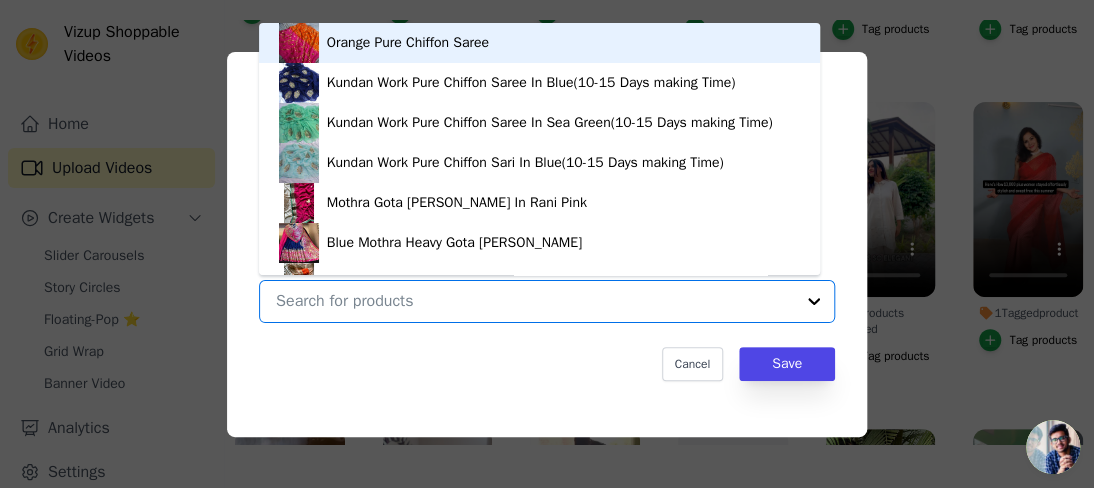 paste on "Airport Look Beige Stylish Comfortable Cord Set" 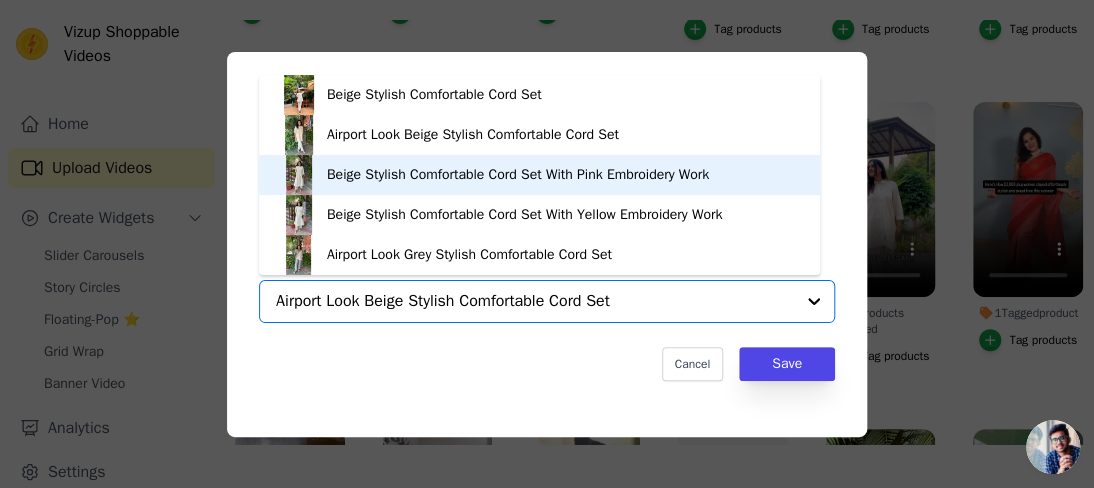 scroll, scrollTop: 0, scrollLeft: 0, axis: both 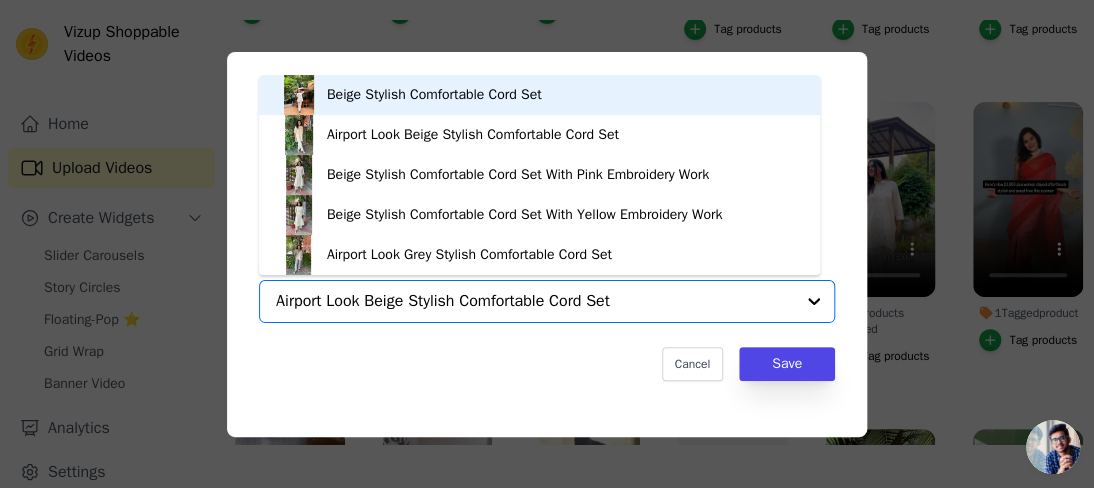 click on "Beige Stylish Comfortable Cord Set" at bounding box center (434, 95) 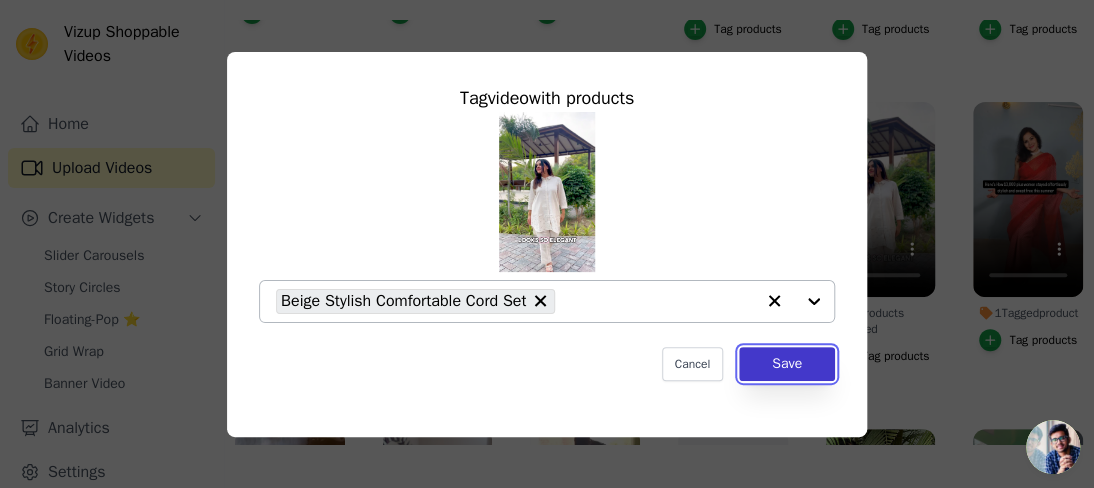 click on "Save" at bounding box center (787, 364) 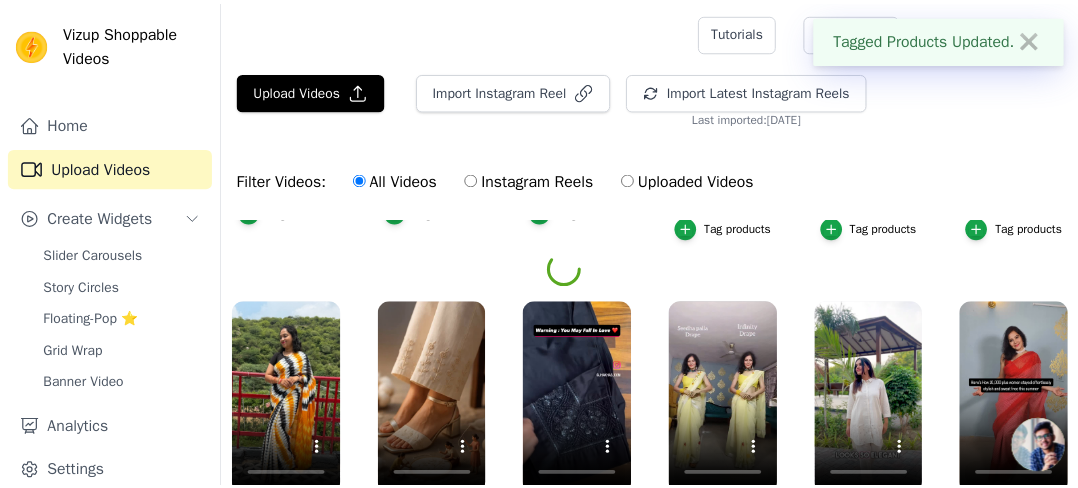 scroll, scrollTop: 200, scrollLeft: 0, axis: vertical 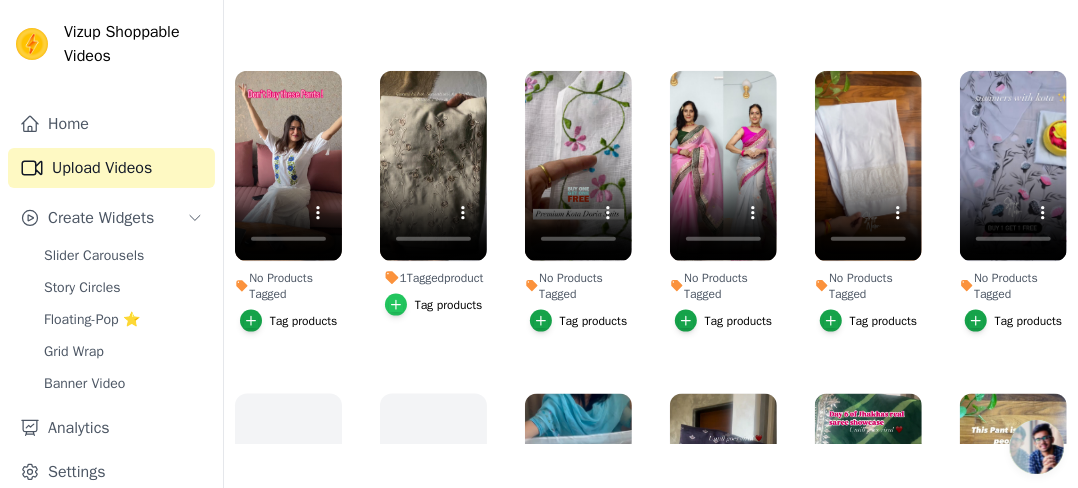 click at bounding box center (396, 305) 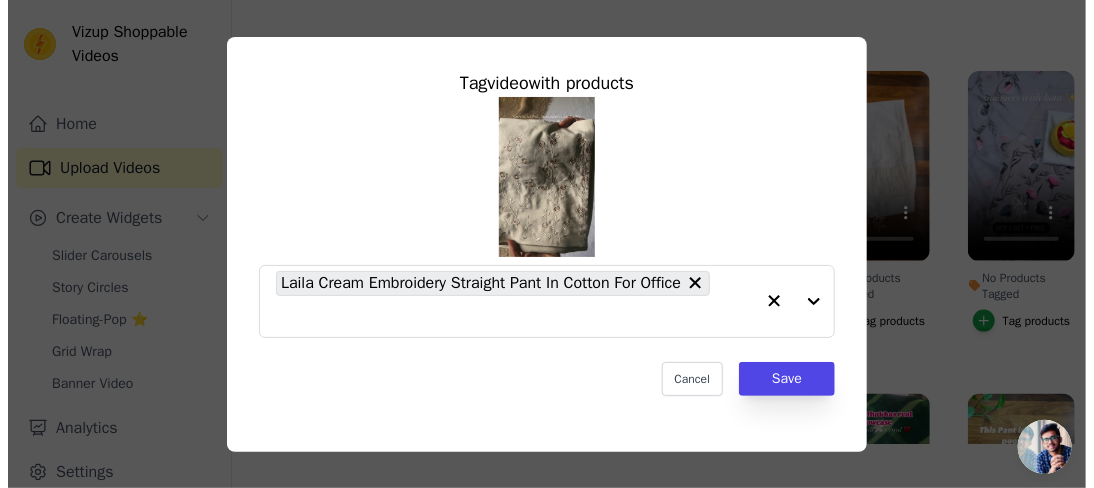 scroll, scrollTop: 0, scrollLeft: 0, axis: both 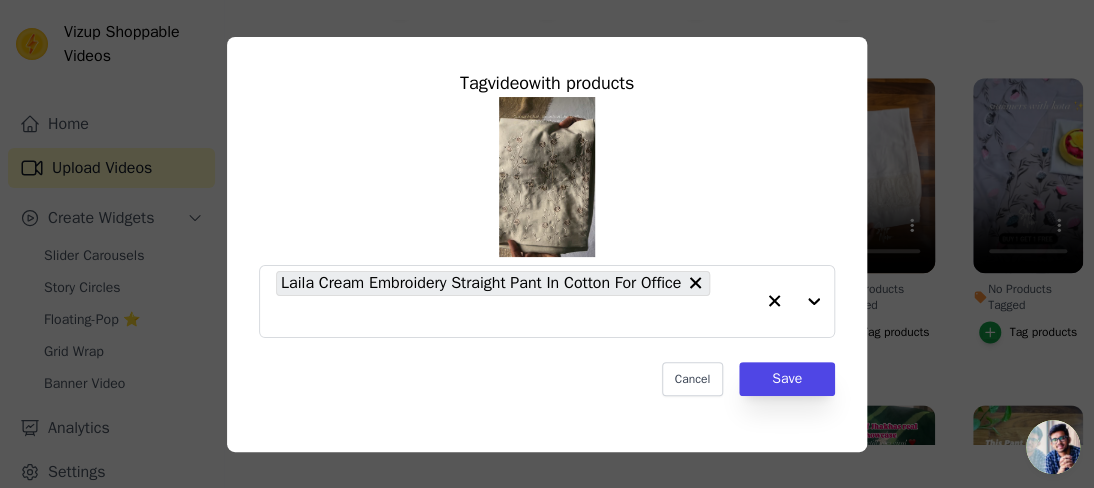 click on "Tag  video  with products           Laila Cream Embroidery Straight Pant In Cotton For Office                   Cancel   Save" at bounding box center [547, 244] 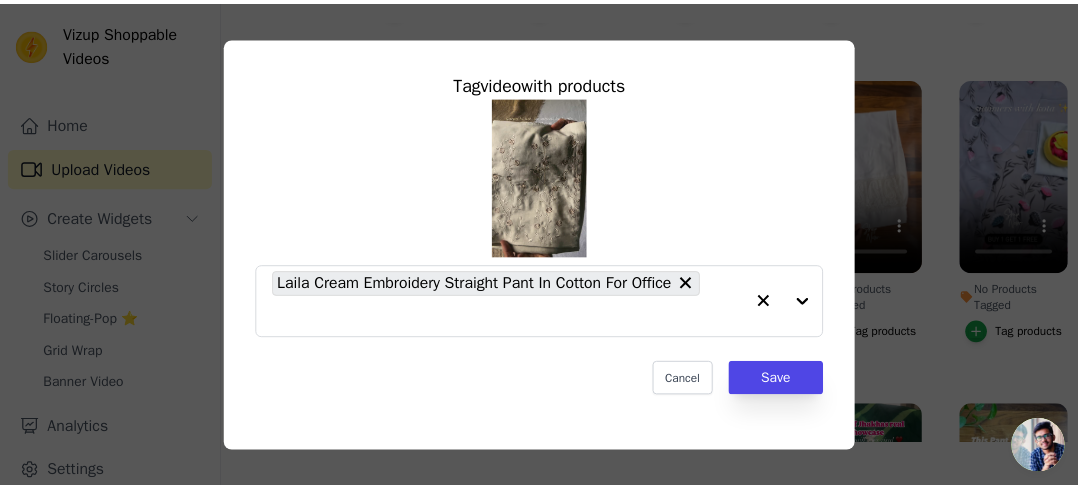 scroll, scrollTop: 200, scrollLeft: 0, axis: vertical 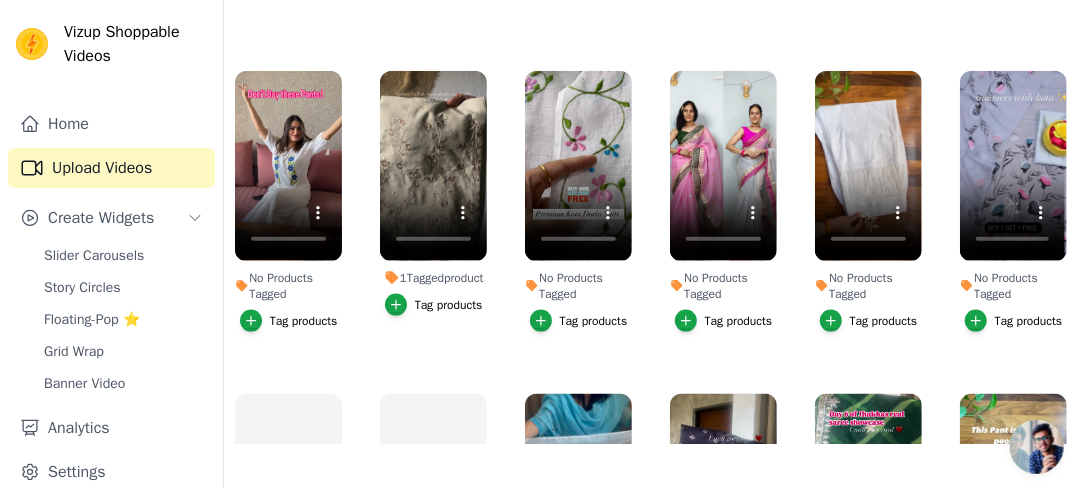 click on "No Products Tagged       Tag products" at bounding box center (868, 205) 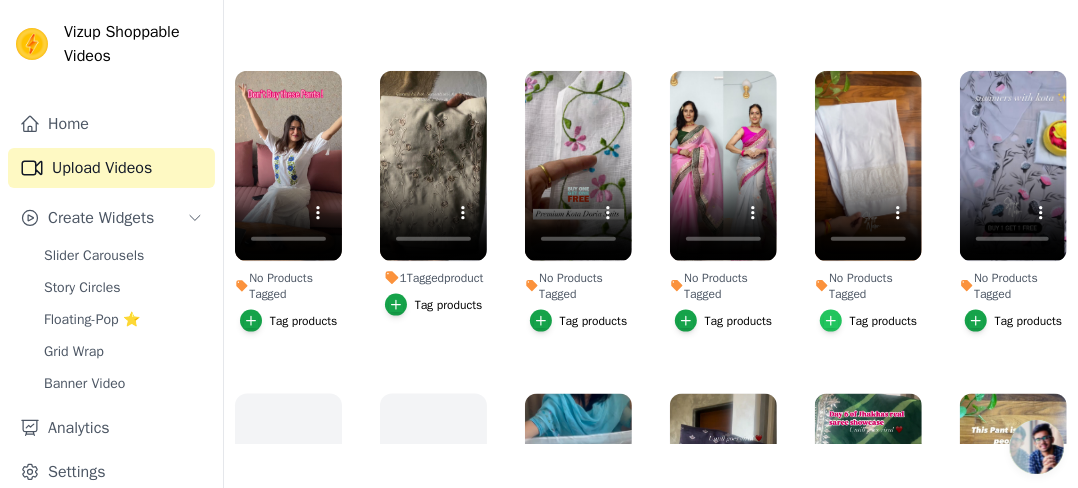 click 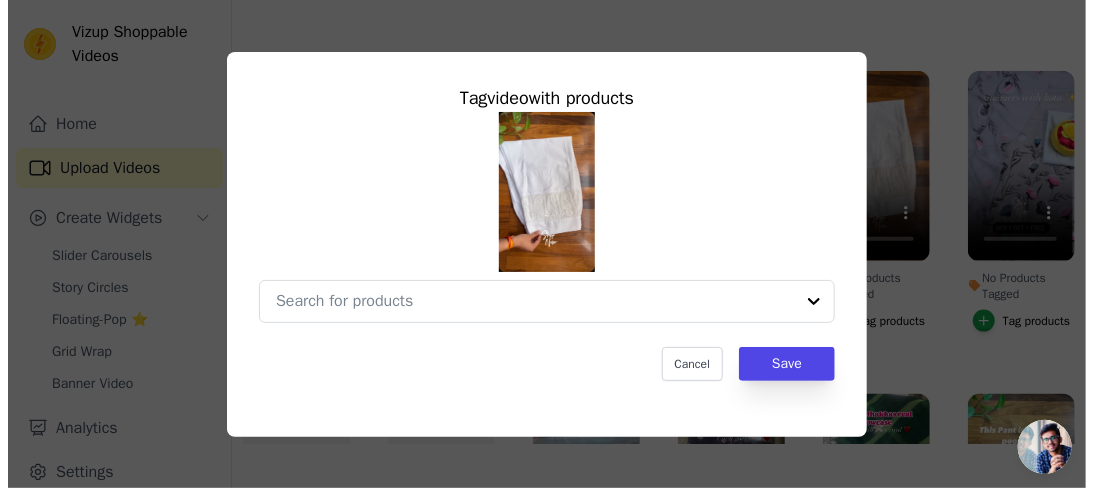 scroll, scrollTop: 0, scrollLeft: 0, axis: both 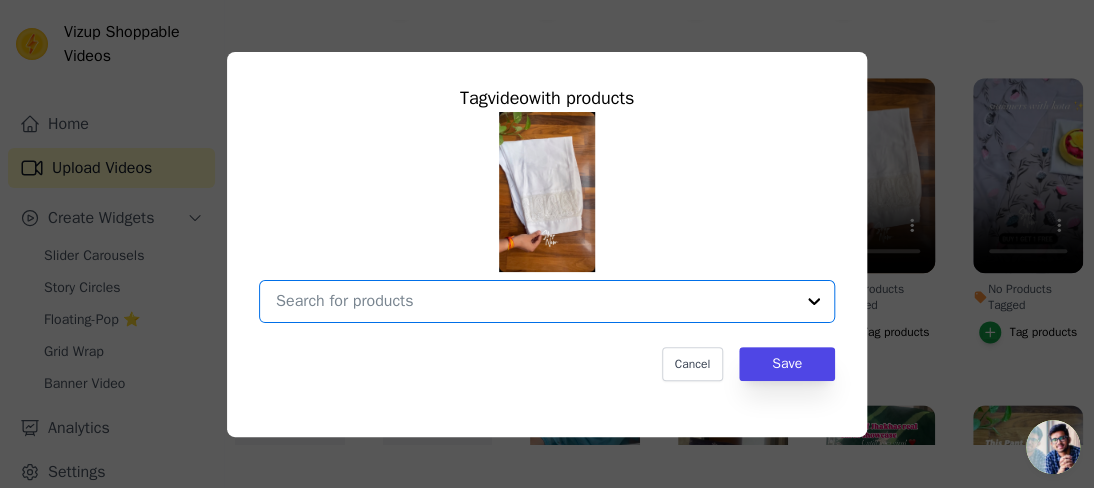 click on "No Products Tagged     Tag  video  with products       Option undefined, selected.   Select is focused, type to refine list, press down to open the menu.                   Cancel   Save     Tag products" at bounding box center [535, 301] 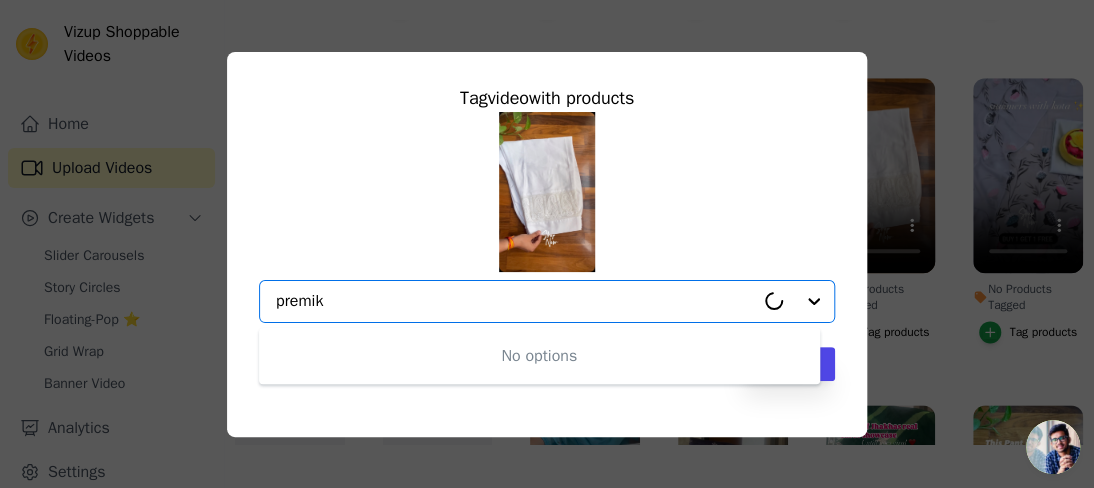 type on "premika" 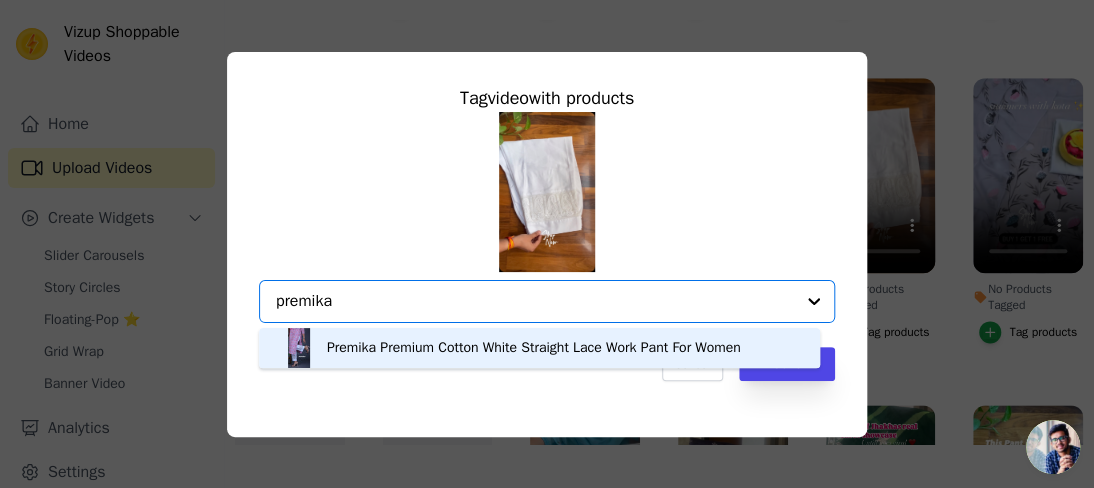 click on "Premika Premium Cotton White Straight Lace Work Pant For Women" at bounding box center [539, 348] 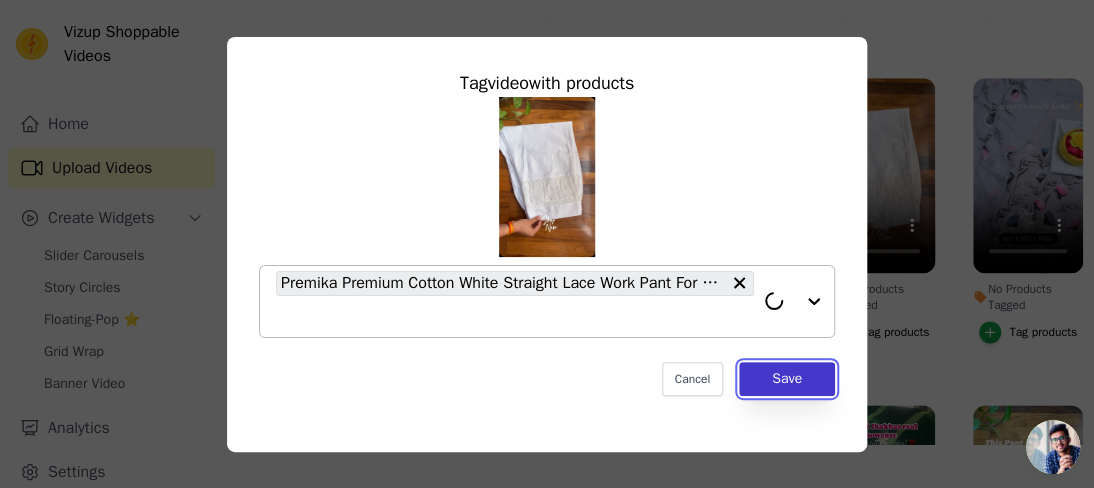 click on "Save" at bounding box center [787, 379] 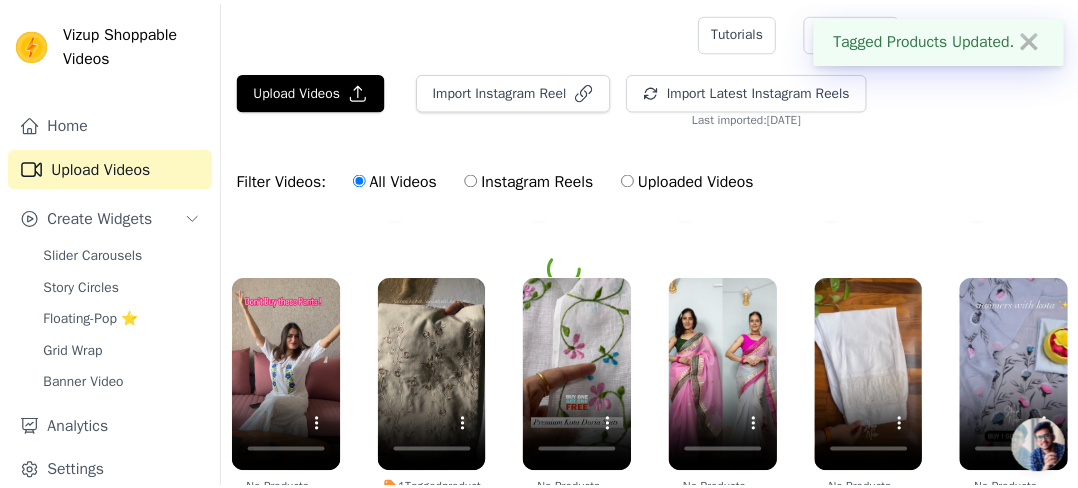 scroll, scrollTop: 200, scrollLeft: 0, axis: vertical 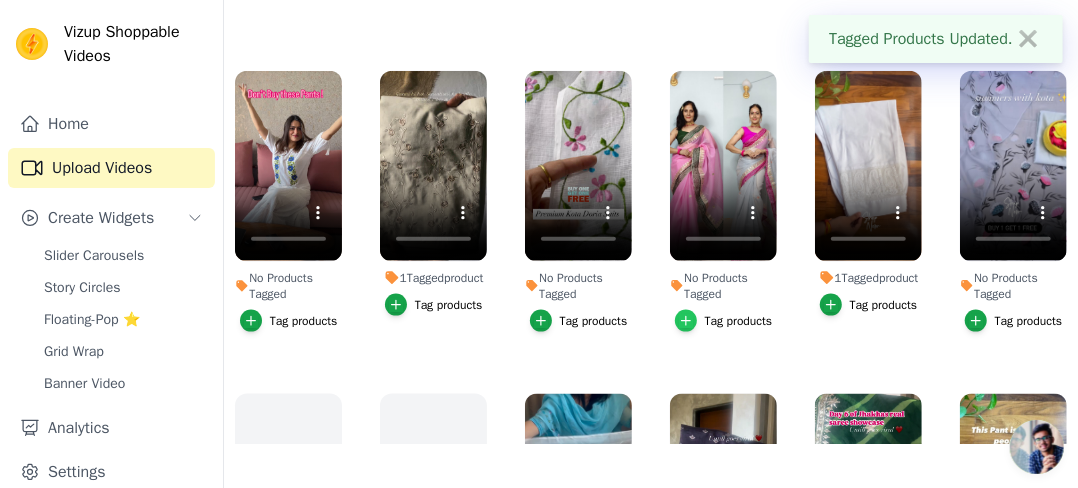 click at bounding box center (686, 321) 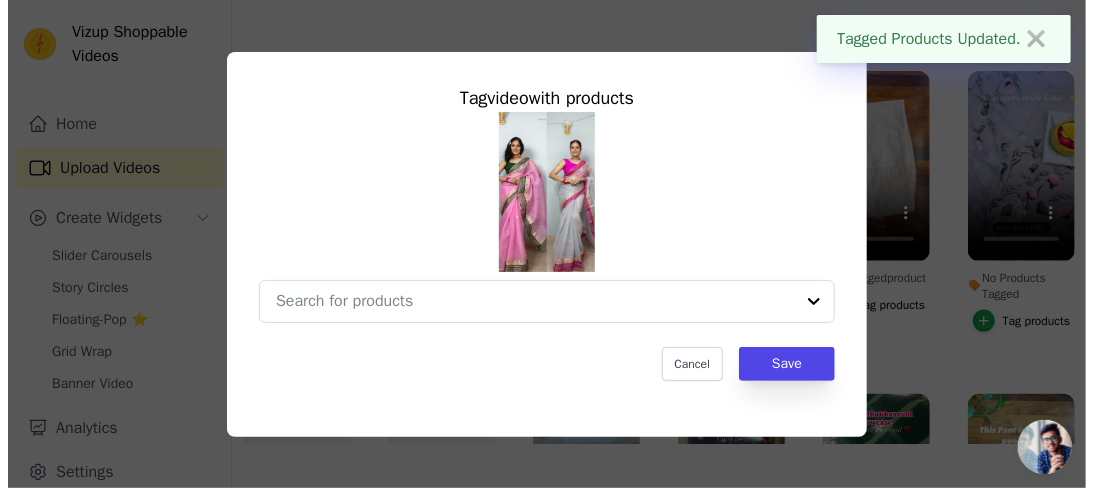 scroll, scrollTop: 0, scrollLeft: 0, axis: both 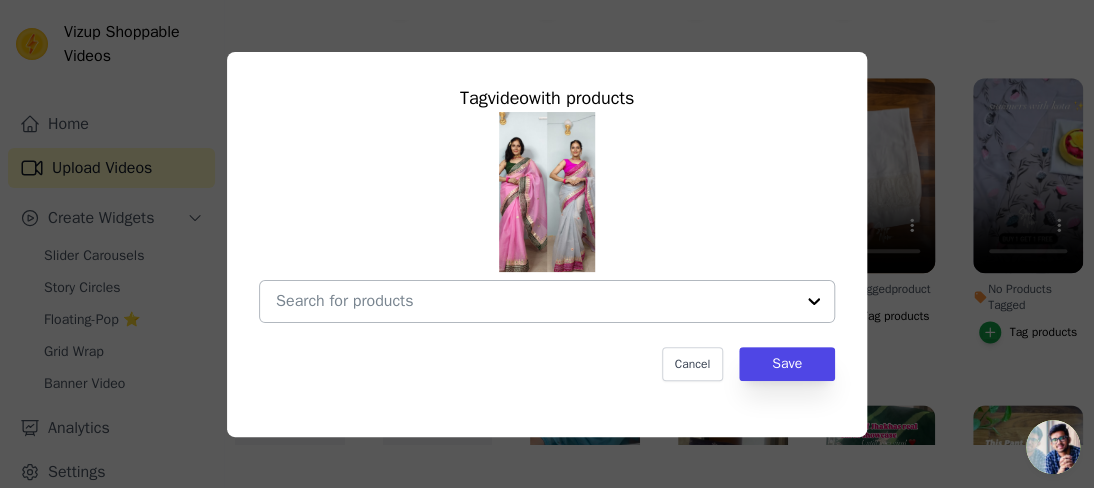 click on "No Products Tagged     Tag  video  with products                         Cancel   Save     Tag products" at bounding box center [535, 301] 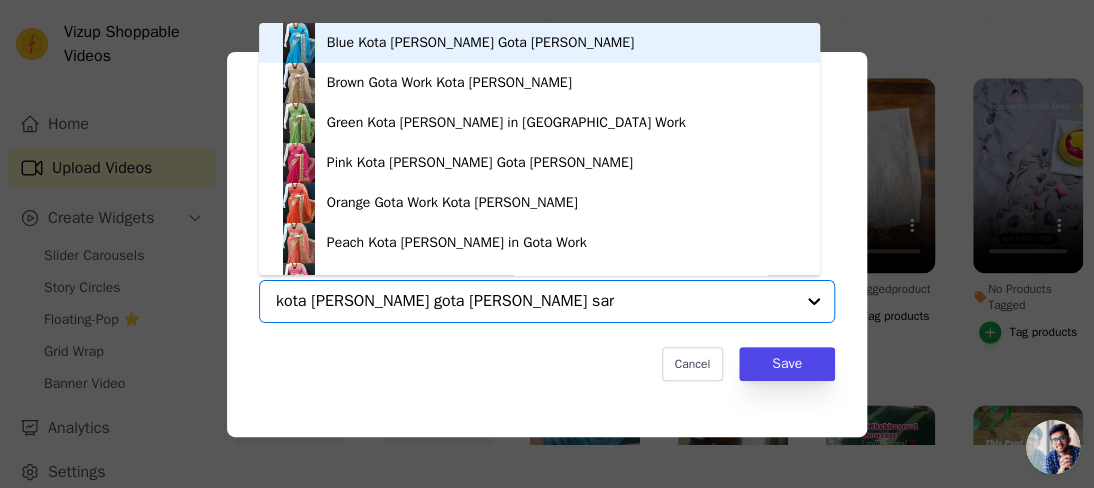 type on "kota [PERSON_NAME] gota [PERSON_NAME]" 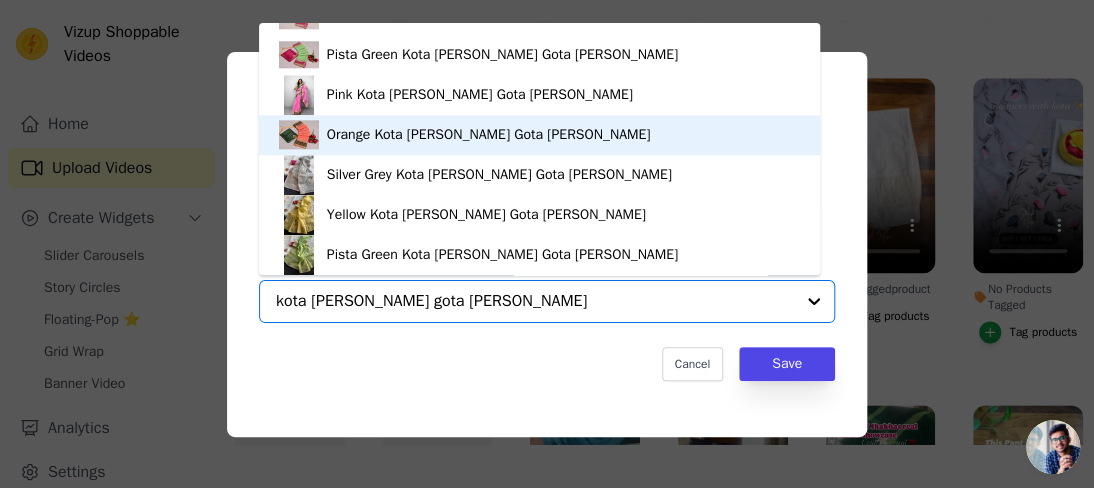 scroll, scrollTop: 628, scrollLeft: 0, axis: vertical 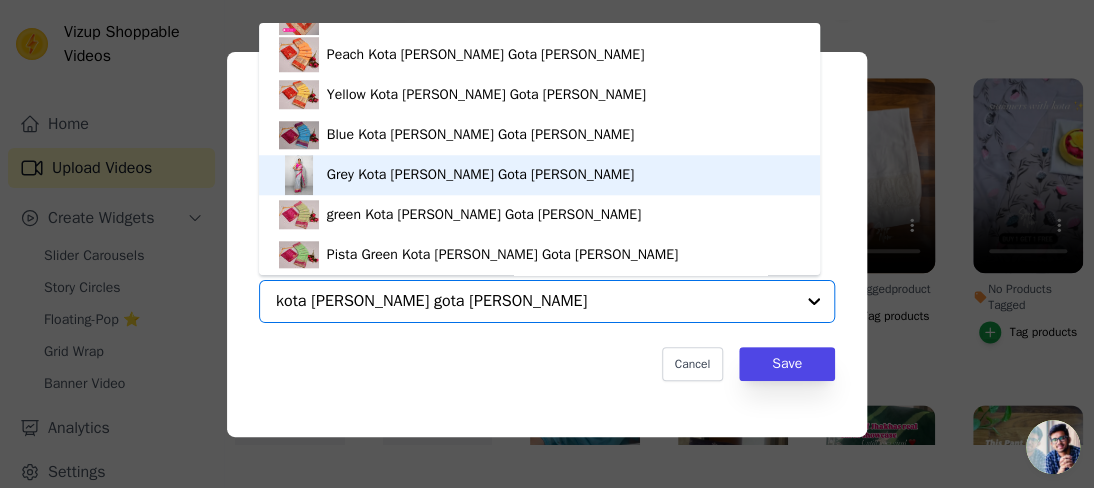 click at bounding box center [299, 175] 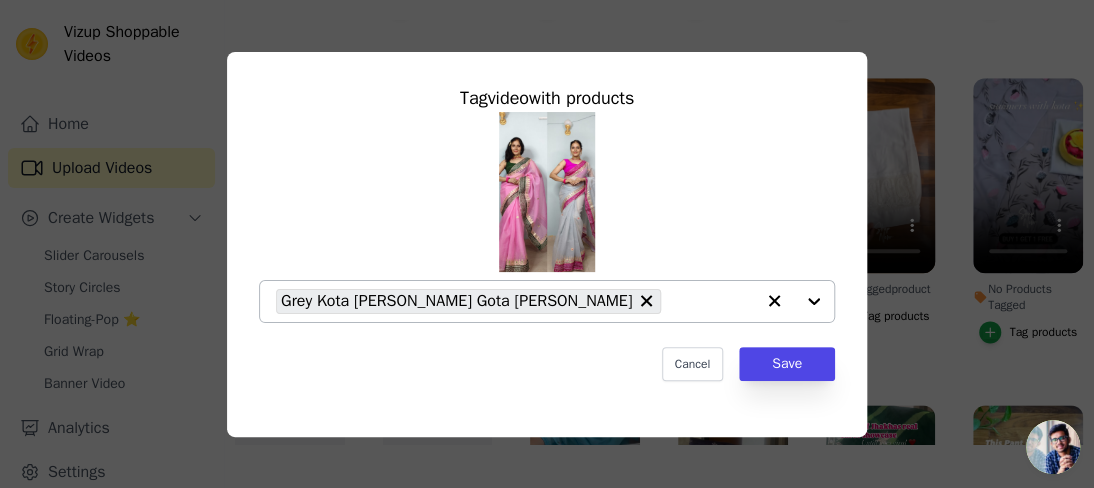 click on "No Products Tagged     Tag  video  with products           Grey Kota [PERSON_NAME] Gota [PERSON_NAME]                   Cancel   Save     Tag products" 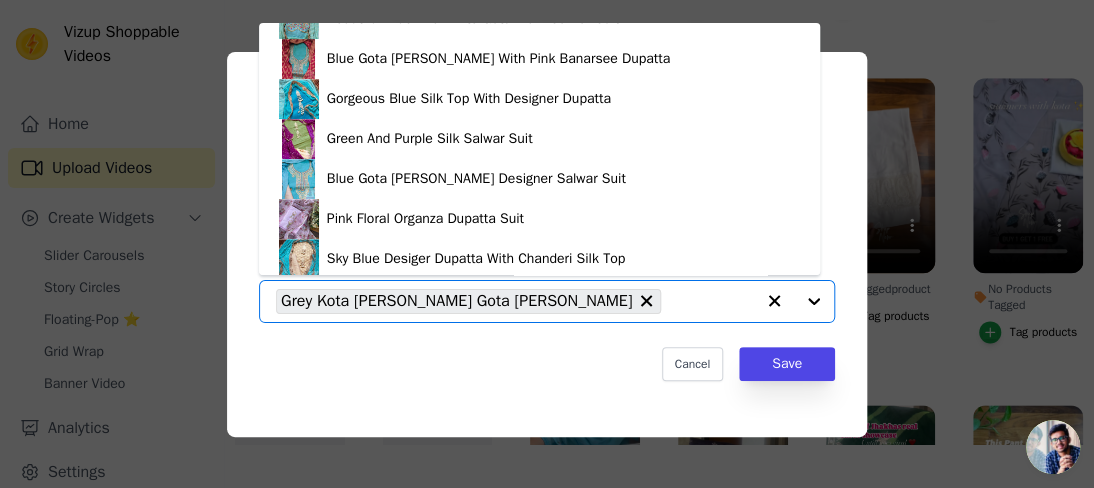 scroll, scrollTop: 3028, scrollLeft: 0, axis: vertical 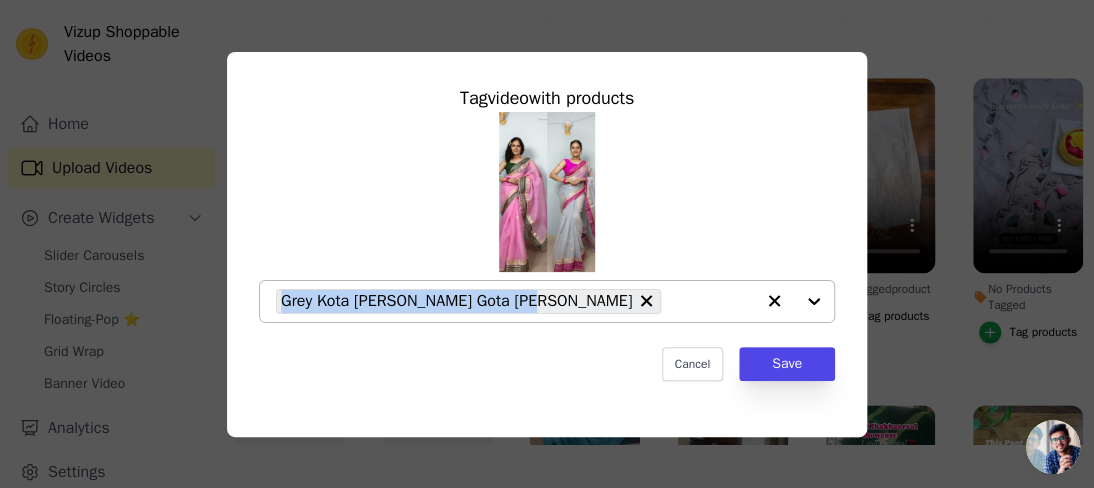 drag, startPoint x: 279, startPoint y: 292, endPoint x: 505, endPoint y: 309, distance: 226.63847 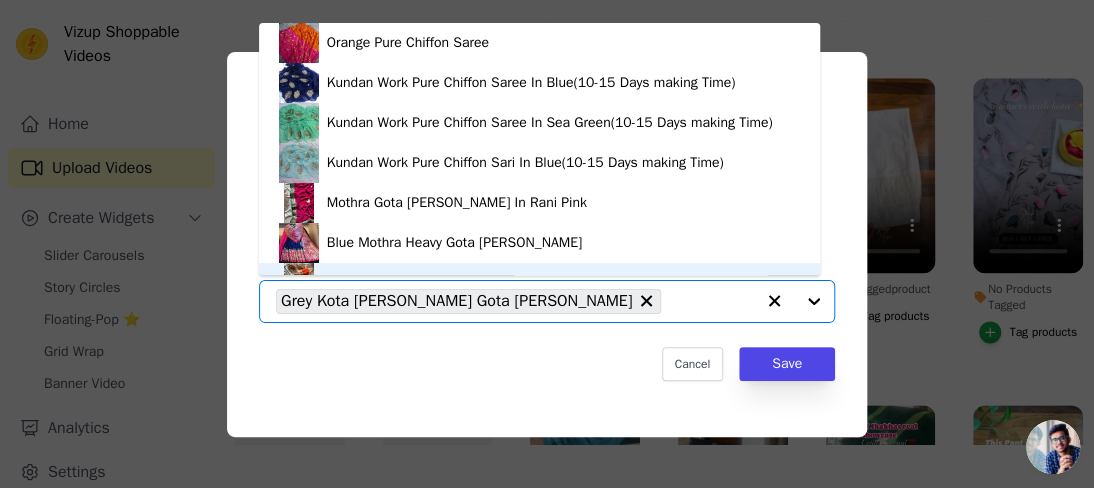 scroll, scrollTop: 28, scrollLeft: 0, axis: vertical 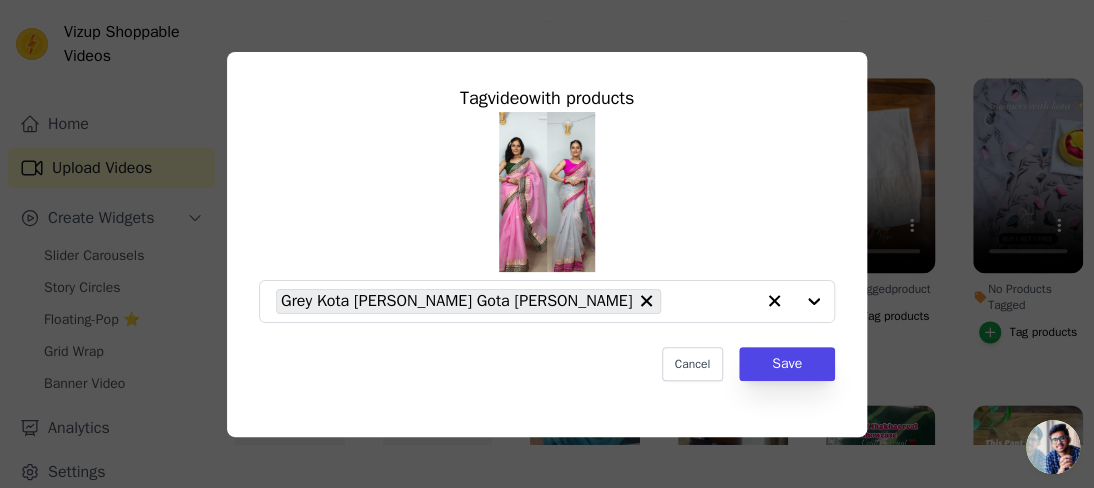 drag, startPoint x: 475, startPoint y: 265, endPoint x: 391, endPoint y: 363, distance: 129.07362 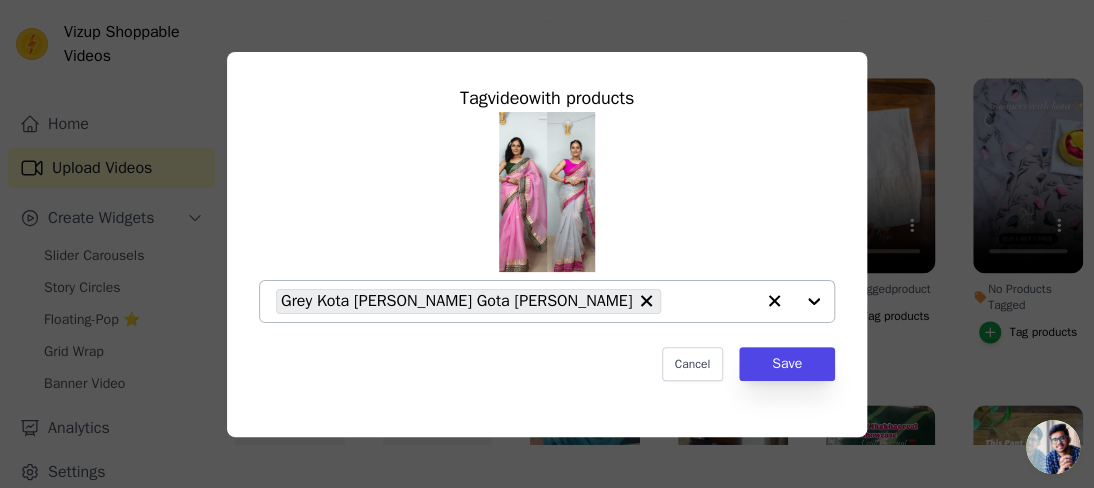 click on "Grey Kota [PERSON_NAME] Gota [PERSON_NAME]" at bounding box center (515, 301) 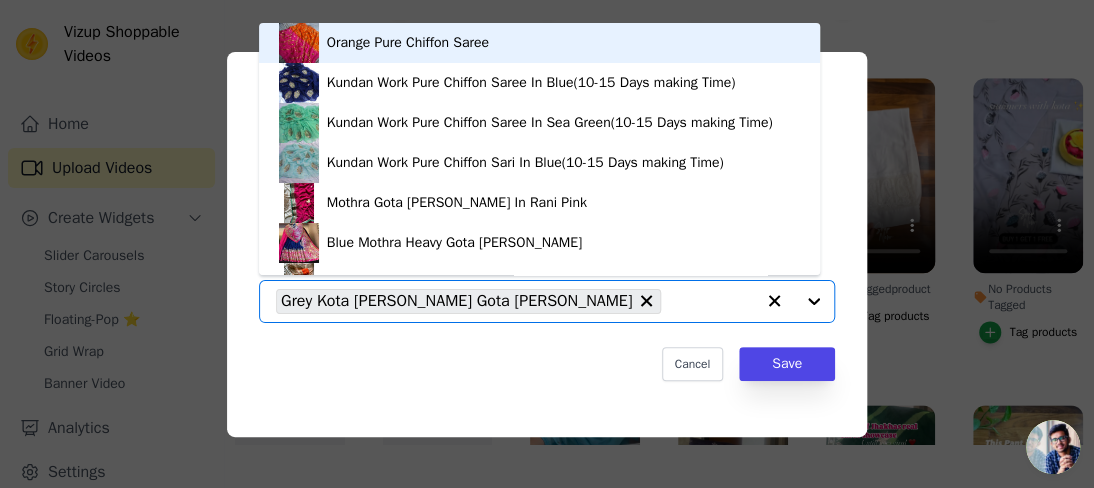 click on "No Products Tagged     Tag  video  with products         Orange Pure Chiffon Saree     Kundan Work Pure Chiffon Saree In Blue(10-15 Days making Time)     Kundan Work Pure Chiffon Saree In Sea Green(10-15 Days making Time)     Kundan Work Pure Chiffon Sari In Blue(10-15 Days making Time)     Mothra Gota [PERSON_NAME] In Rani Pink     Blue Mothra Heavy Gota [PERSON_NAME]     Beautiful Blush Peach Gota [PERSON_NAME] Saree     Indigo Beautiful Cotton Bagru Saree     Purple Cotton Saree     Blue Cotton Saree     Yellow Chanderi Saree Block Printed     White Cotton Saree     Red Block Print cotton Saree     Black And White Cotton Saree     Mehroon Bandhini Gota [PERSON_NAME] Work Saree     [PERSON_NAME] Silk Saree In Gray     White-Wine Purple [PERSON_NAME] Jaal Banarasi Saree     White-Pink Banarasi Khaddi Chiffon Jaal Saree     Elegant Black-White 90's Banarasi [PERSON_NAME] Saree     Sky Blue-Black Buti Banarasi Khaddi [PERSON_NAME] Saree     Light Green Banarasi [PERSON_NAME] [PERSON_NAME]" 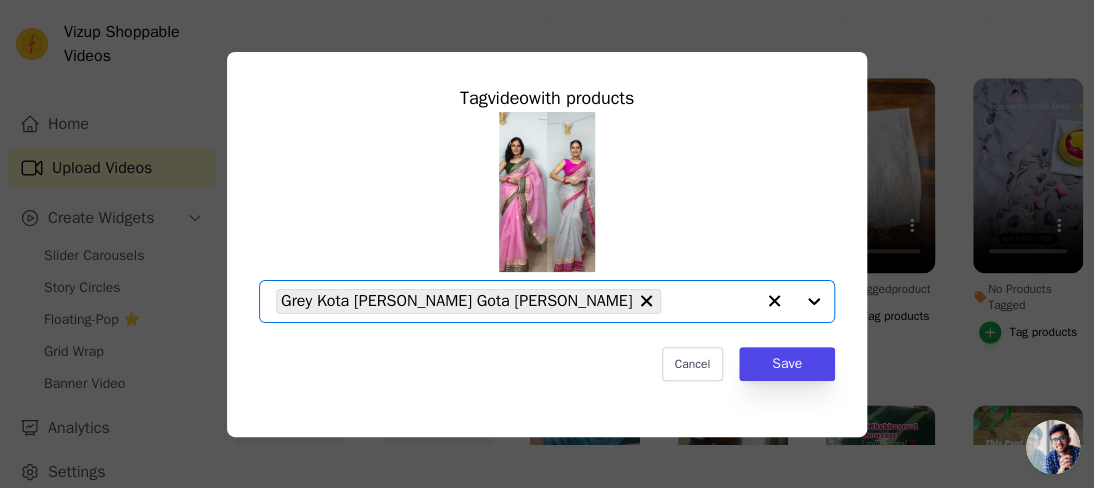 type on "o" 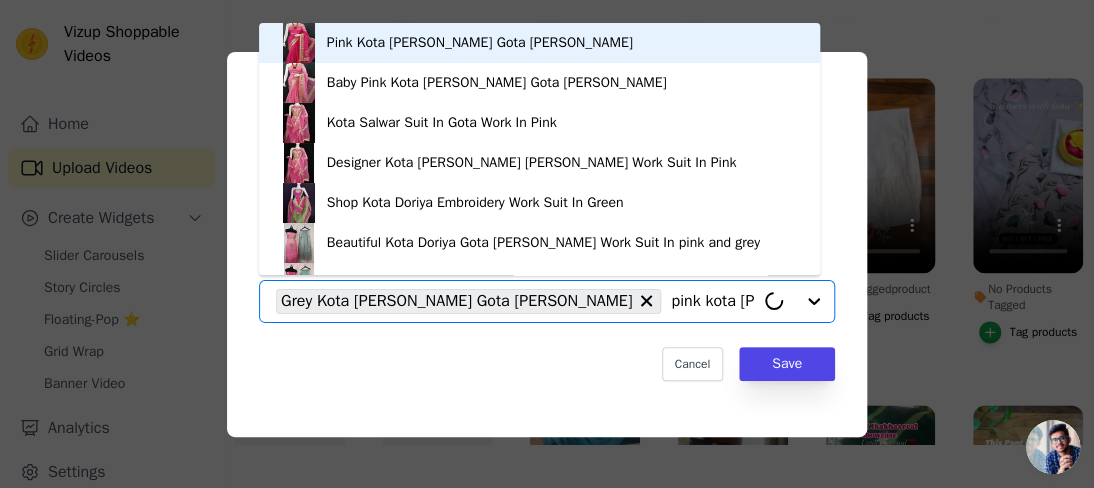 type on "pink kota [PERSON_NAME] gota [PERSON_NAME]" 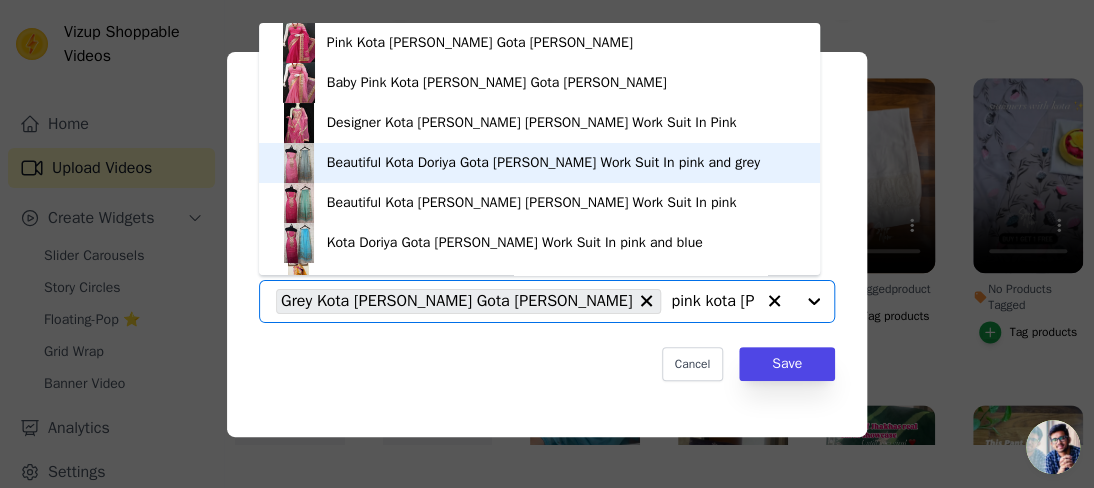 scroll, scrollTop: 188, scrollLeft: 0, axis: vertical 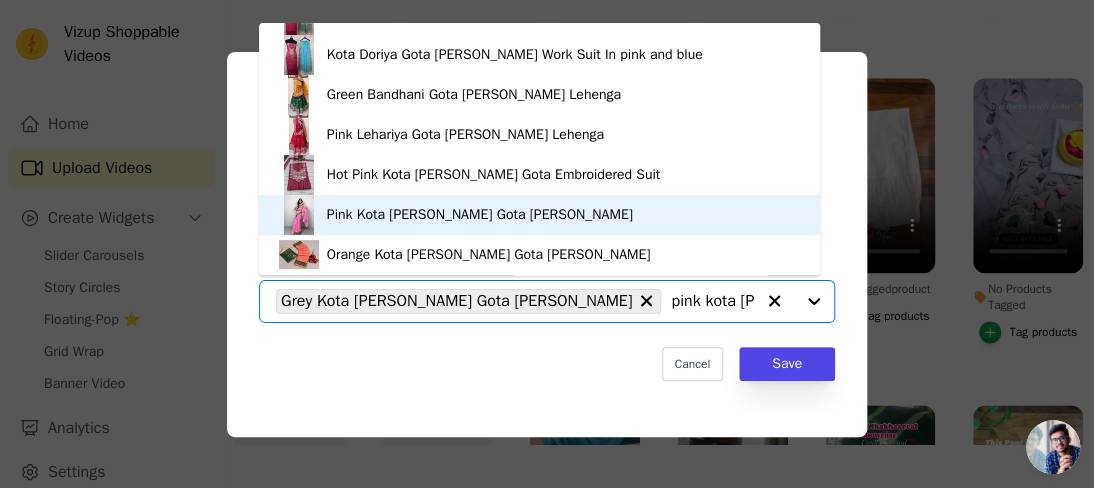 click on "Pink Kota [PERSON_NAME] Gota [PERSON_NAME]" at bounding box center [480, 215] 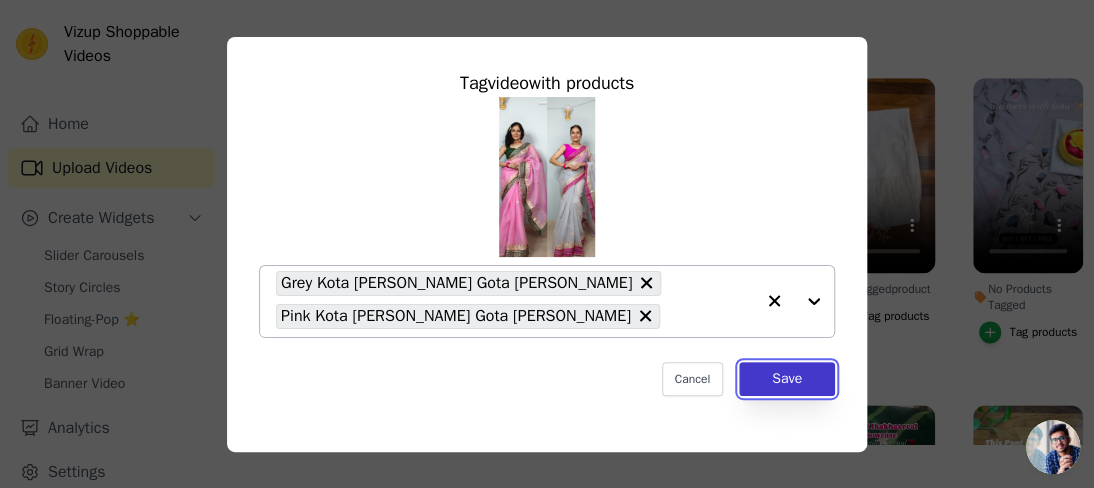 click on "Save" at bounding box center [787, 379] 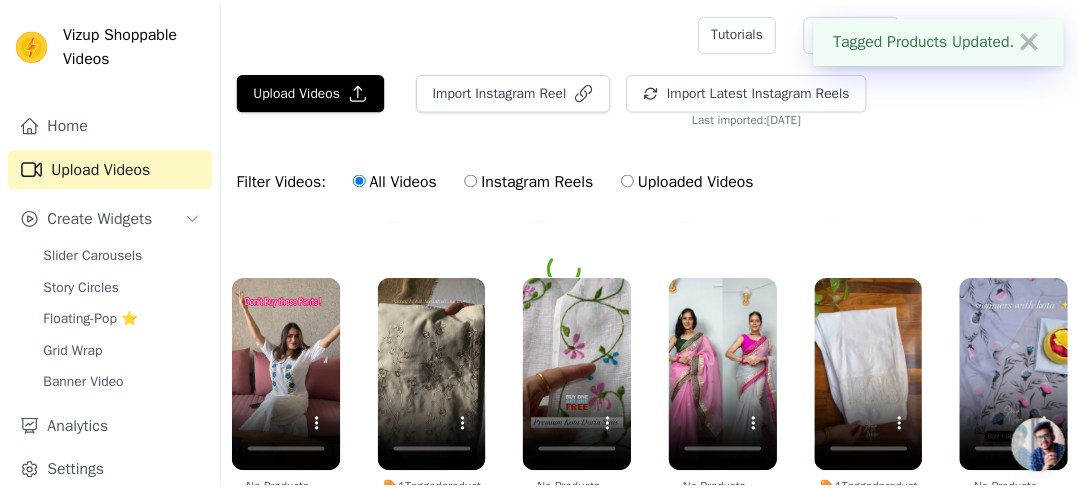 scroll, scrollTop: 200, scrollLeft: 0, axis: vertical 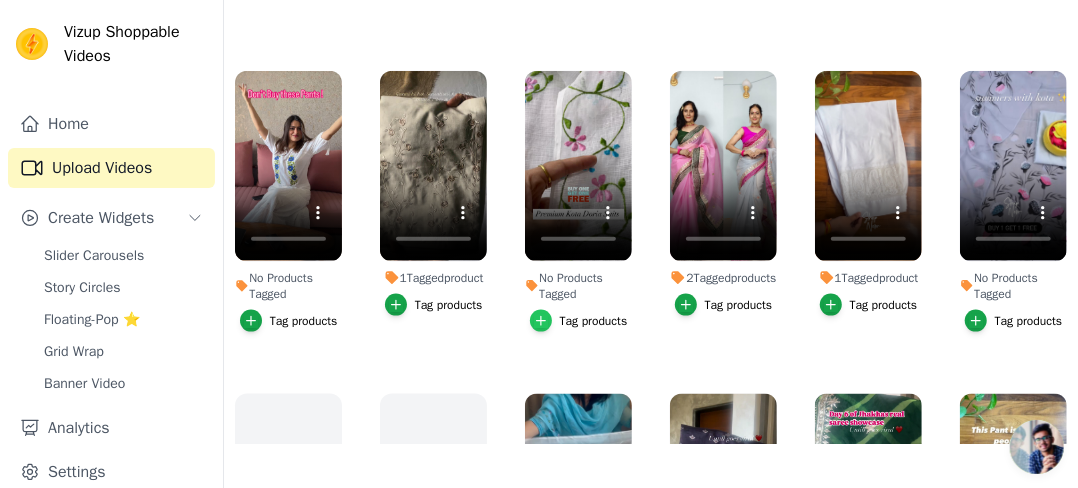 click 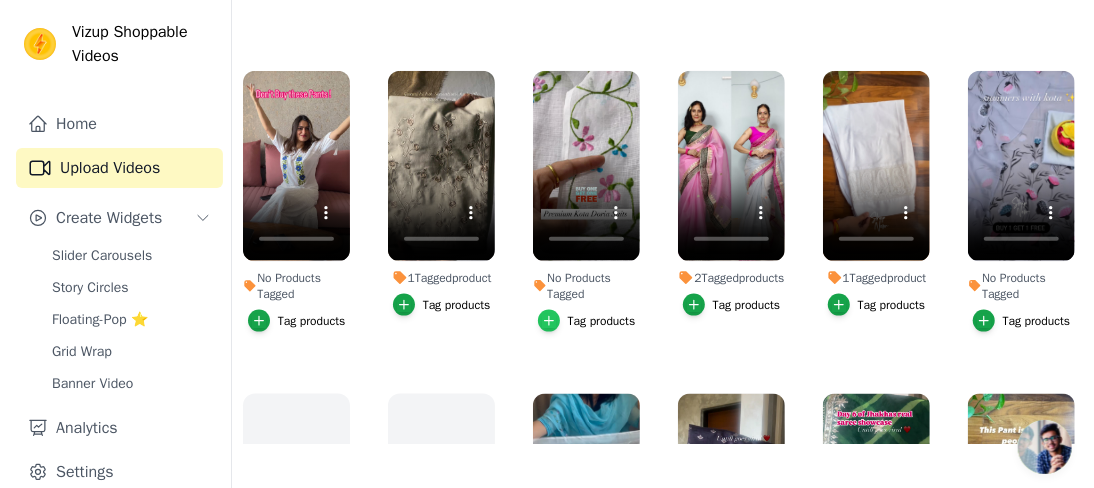 scroll, scrollTop: 0, scrollLeft: 0, axis: both 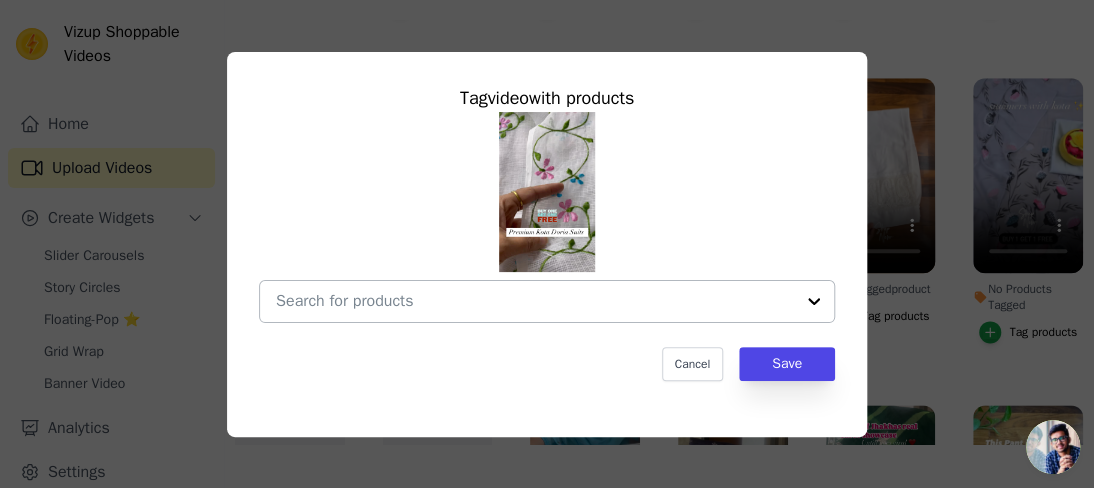 click at bounding box center [535, 301] 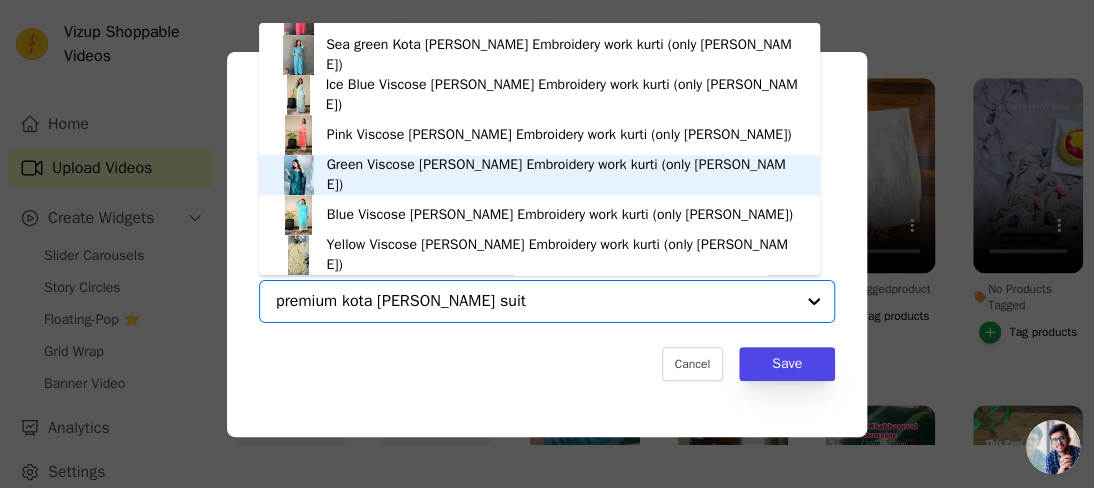 scroll, scrollTop: 0, scrollLeft: 0, axis: both 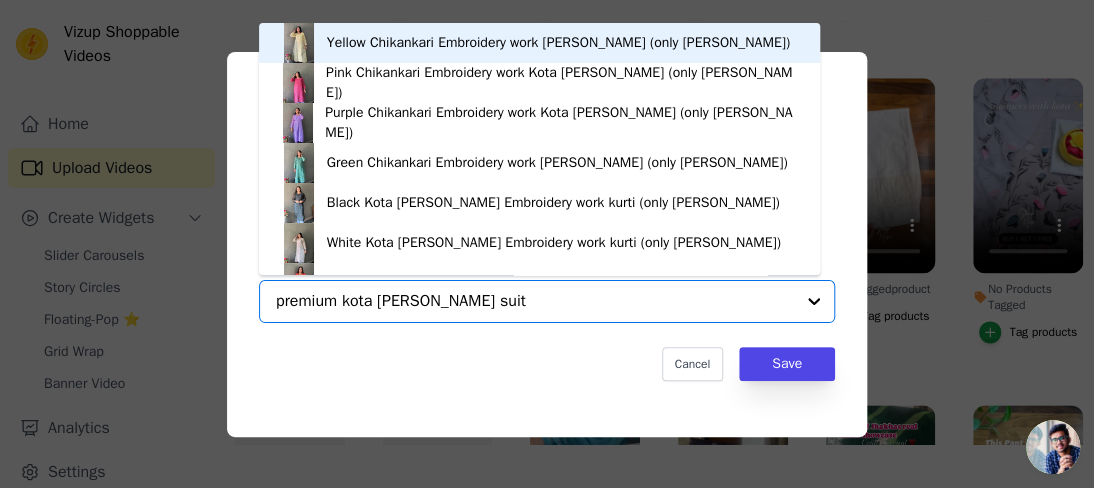 type on "premium kota [PERSON_NAME] suit" 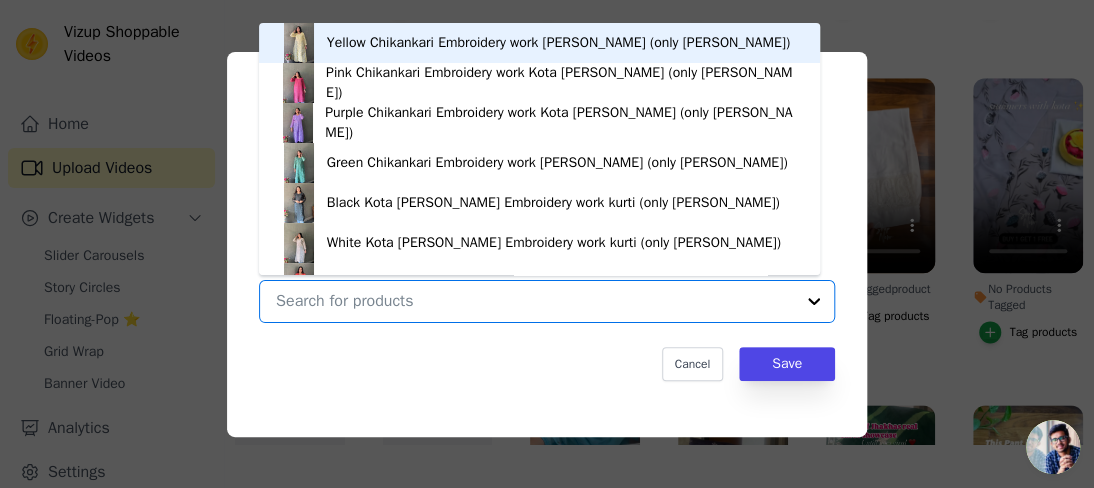 click on "Tag  video  with products         Yellow Chikankari Embroidery work Kota [PERSON_NAME] (only kurti)     Pink Chikankari Embroidery work Kota [PERSON_NAME] (only kurti)     Purple Chikankari Embroidery work Kota [PERSON_NAME] (only kurti)     Green Chikankari Embroidery work Kota [PERSON_NAME] (only kurti)     Black Kota [PERSON_NAME] Embroidery work kurti (only kurti)     White Kota [PERSON_NAME] Embroidery work kurti (only kurti)     Red Kota [PERSON_NAME] Embroidery work kurti (only kurti)     Sea green Kota [PERSON_NAME] Embroidery work kurti (only kurti)     Ice Blue Viscose [PERSON_NAME] Embroidery work kurti (only kurti)     Pink Viscose [PERSON_NAME] Embroidery work kurti (only [PERSON_NAME])     Green Viscose [PERSON_NAME] Embroidery work kurti (only kurti)     Blue Viscose [PERSON_NAME] Embroidery work kurti (only kurti)     Yellow Viscose [PERSON_NAME] Embroidery work kurti (only kurti)       Option undefined, selected.                     Cancel   Save" at bounding box center [547, 244] 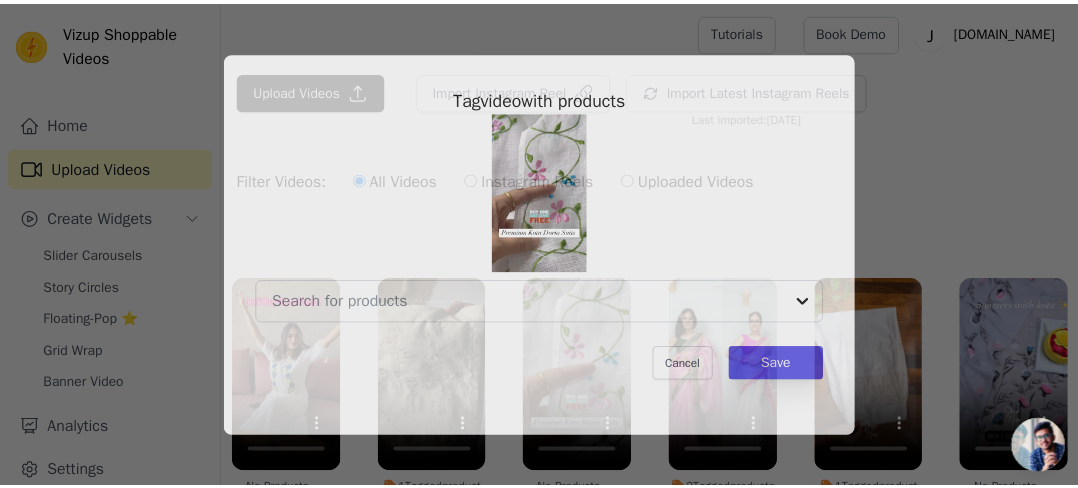 scroll, scrollTop: 200, scrollLeft: 0, axis: vertical 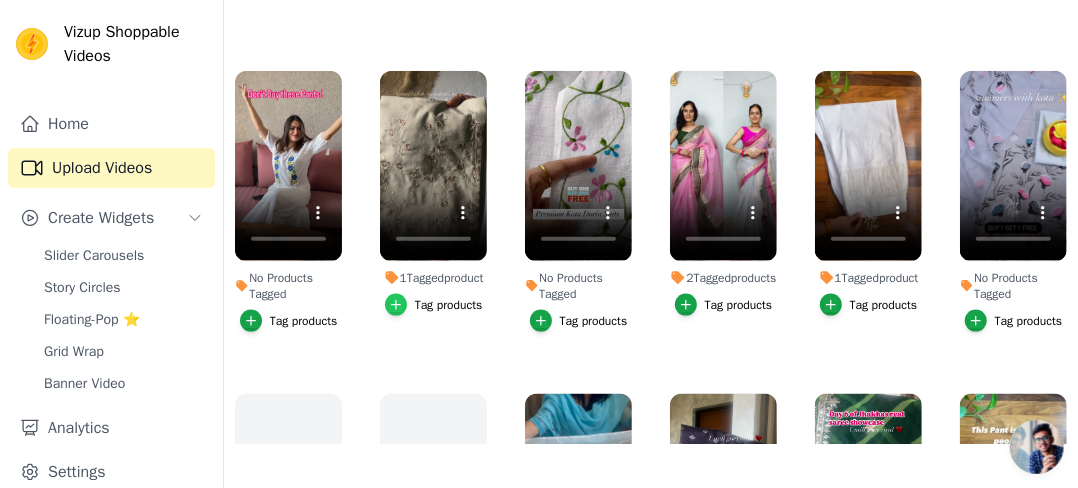 click 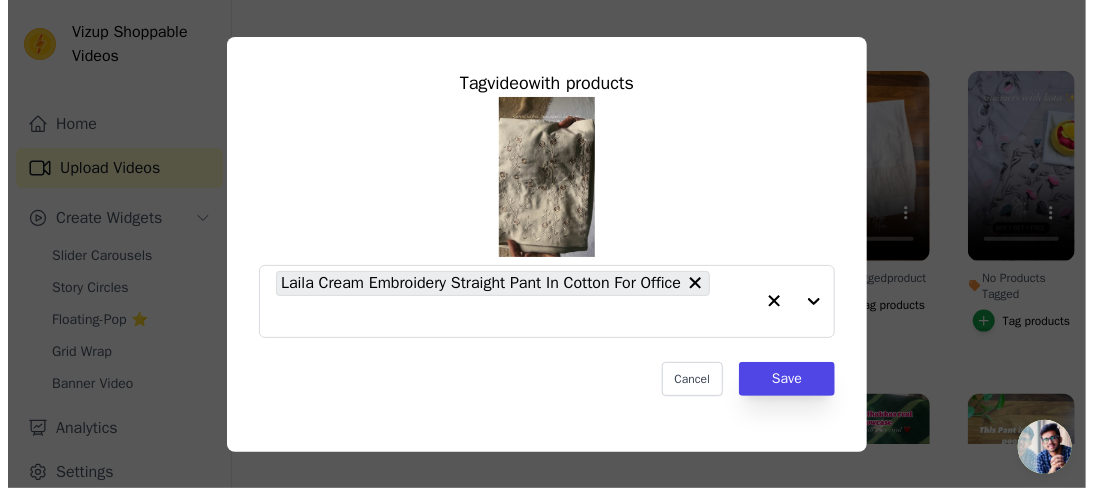 scroll, scrollTop: 0, scrollLeft: 0, axis: both 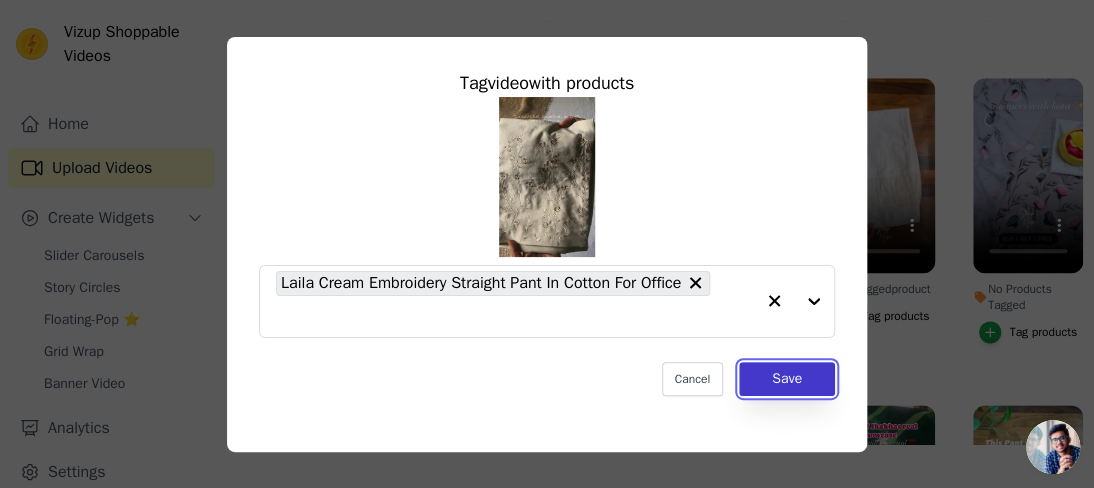 click on "Save" at bounding box center (787, 379) 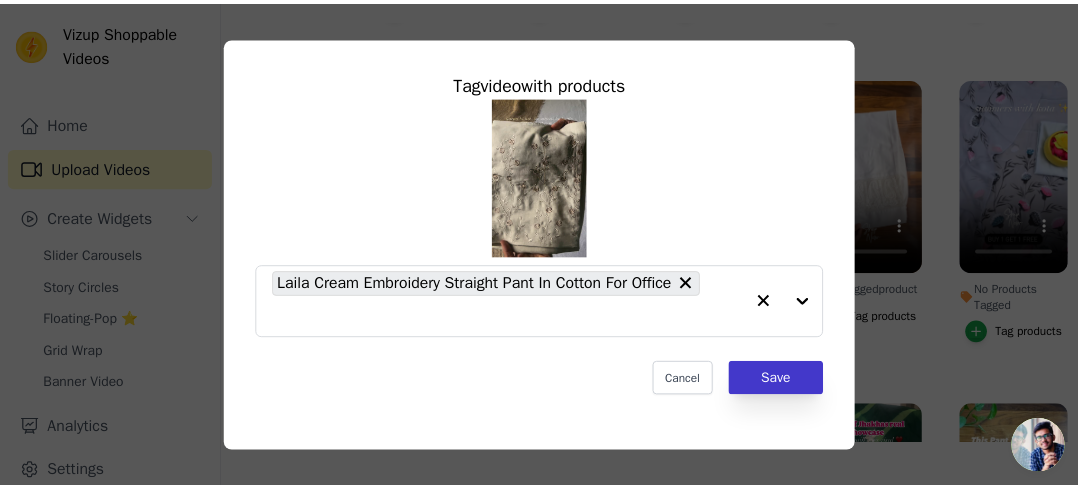 scroll, scrollTop: 200, scrollLeft: 0, axis: vertical 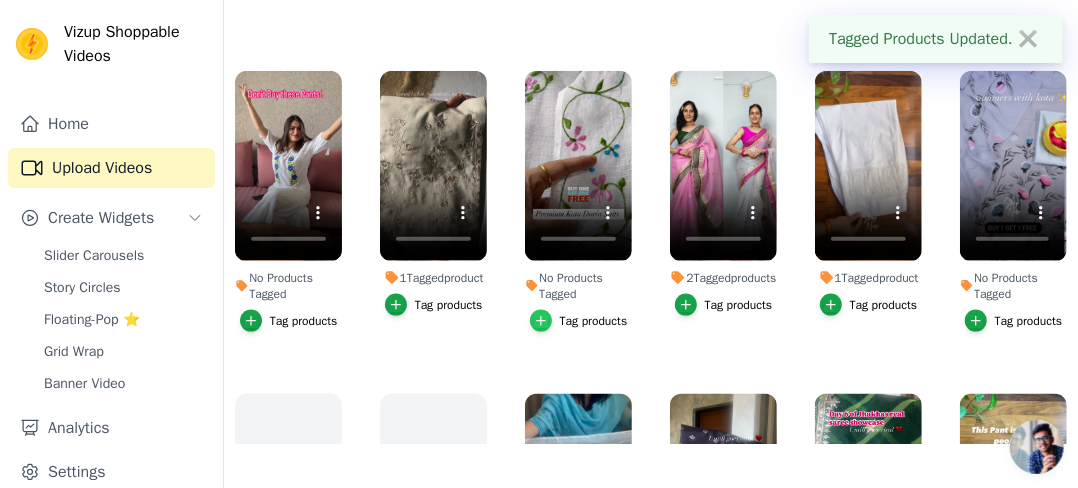 click 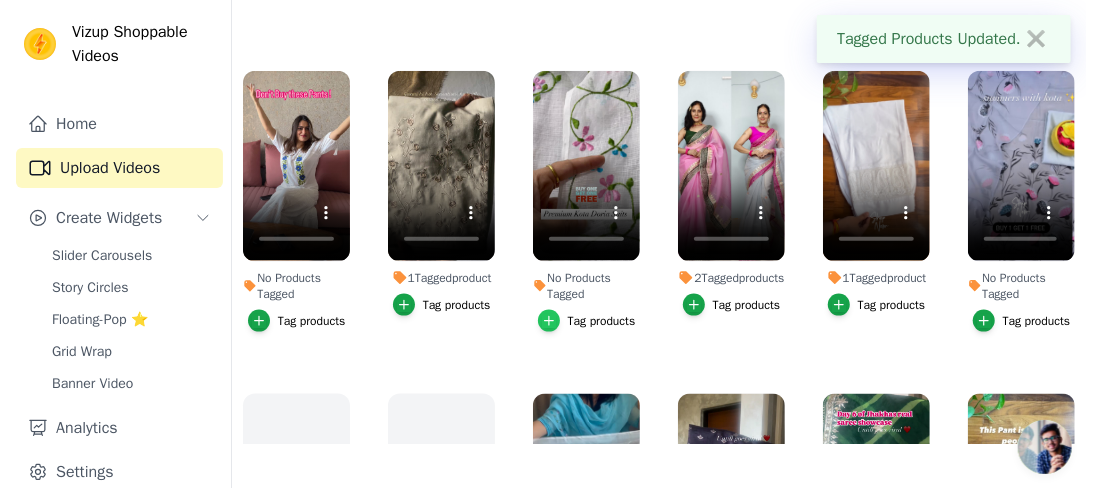 scroll, scrollTop: 0, scrollLeft: 0, axis: both 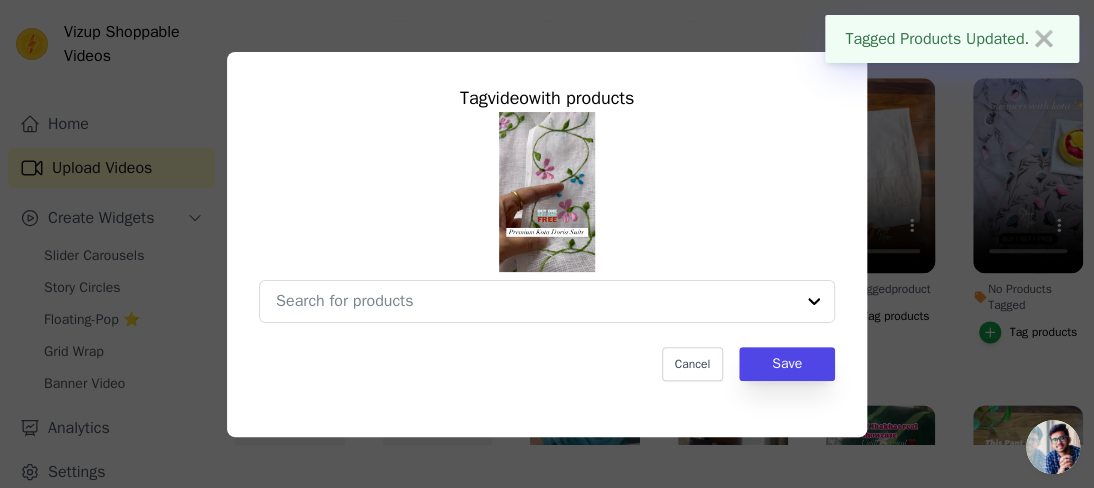 click on "Tag  video  with products                         Cancel   Save" at bounding box center [547, 244] 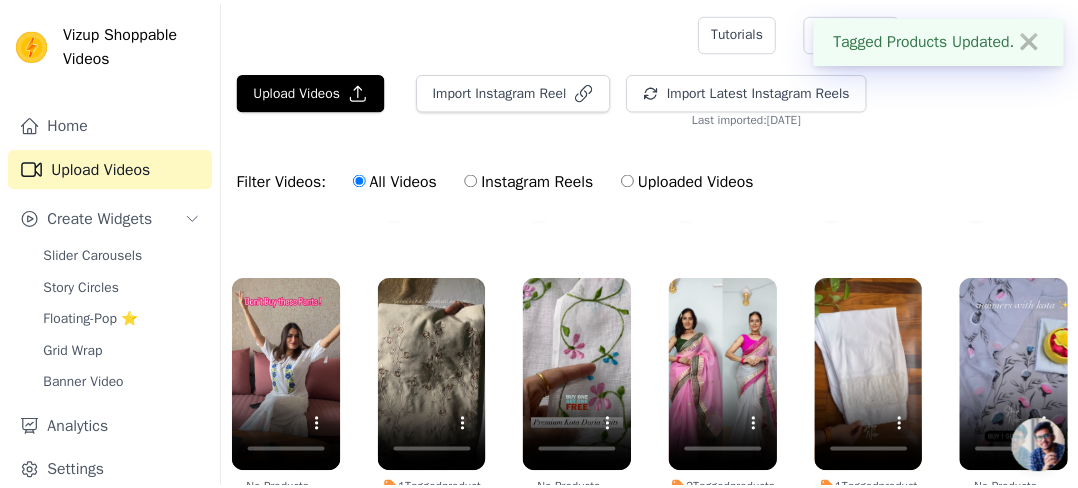 scroll, scrollTop: 200, scrollLeft: 0, axis: vertical 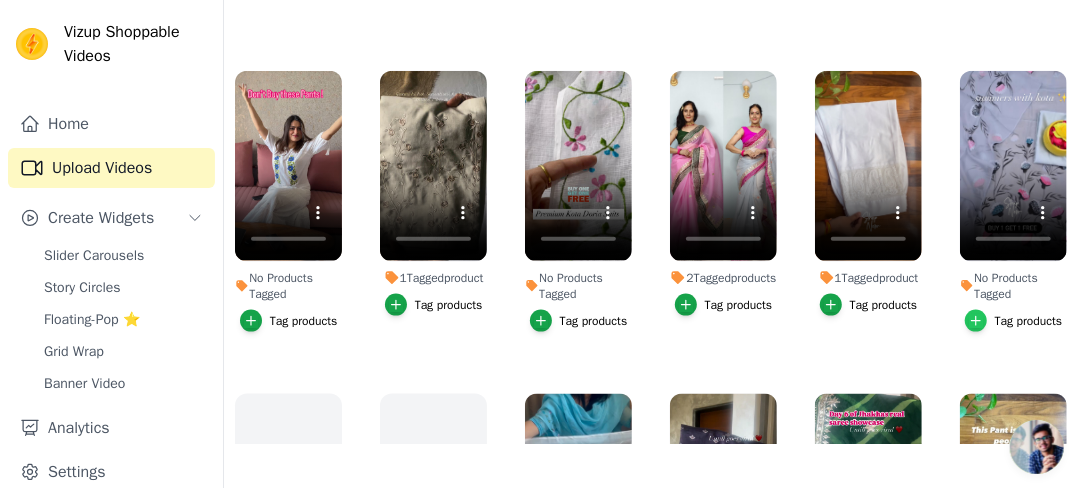 click 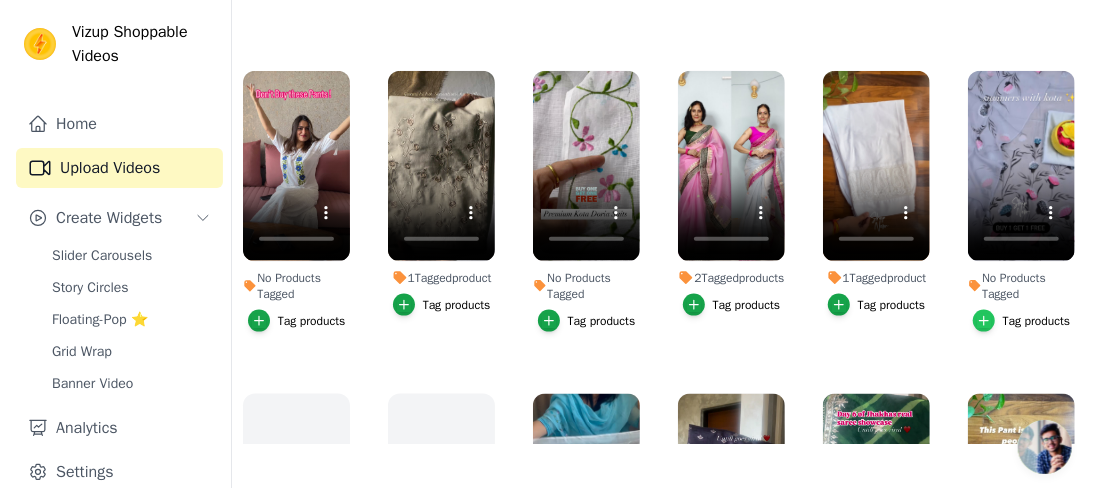 scroll, scrollTop: 0, scrollLeft: 0, axis: both 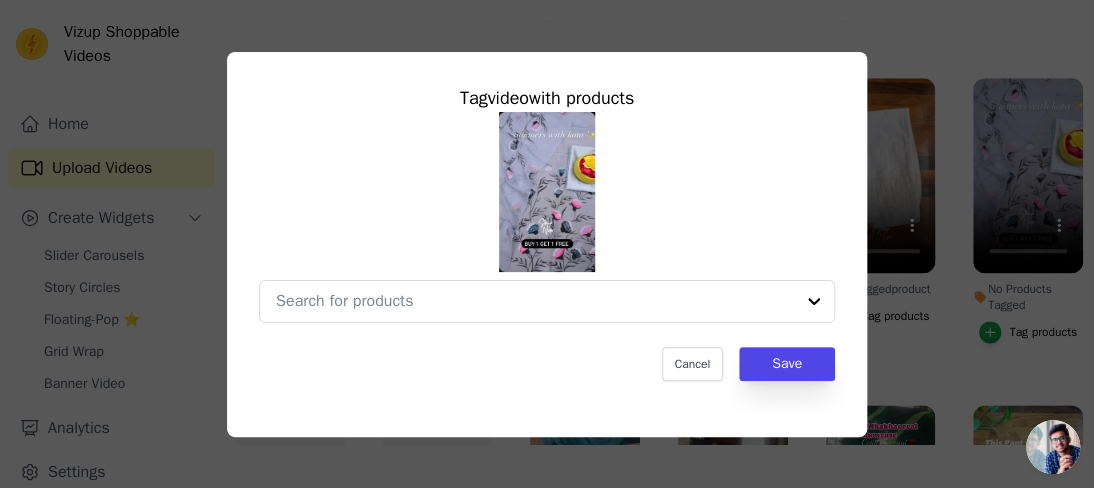 click on "Tag  video  with products                         Cancel   Save" at bounding box center [547, 244] 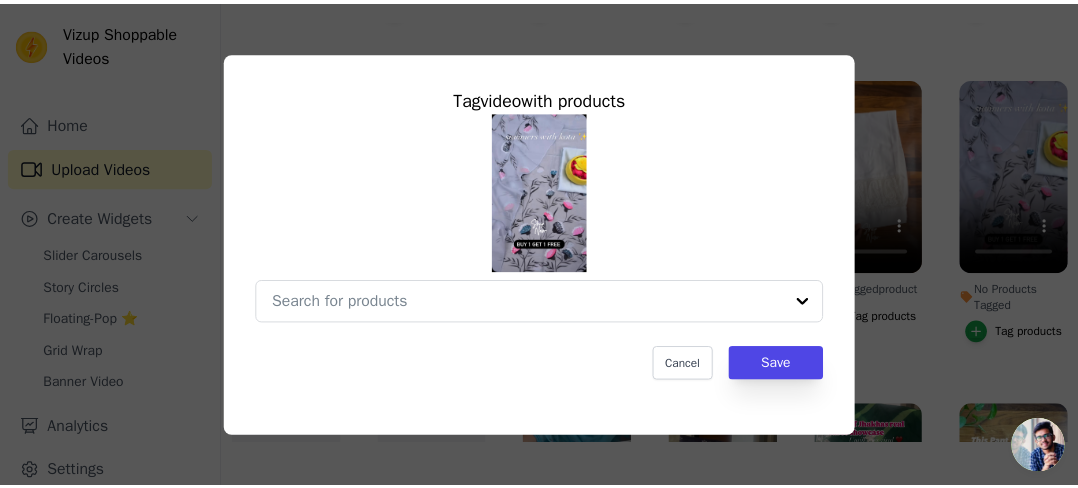 scroll, scrollTop: 200, scrollLeft: 0, axis: vertical 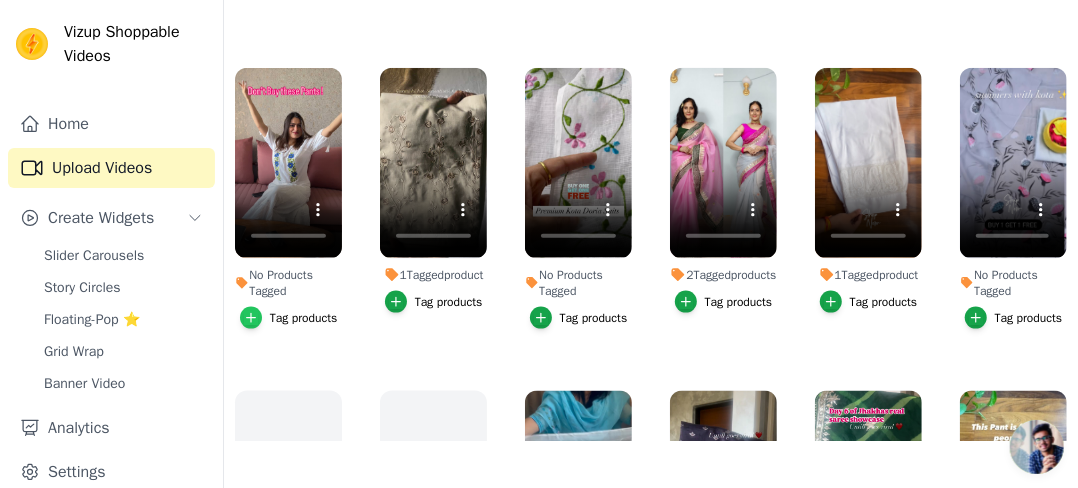 click at bounding box center (251, 318) 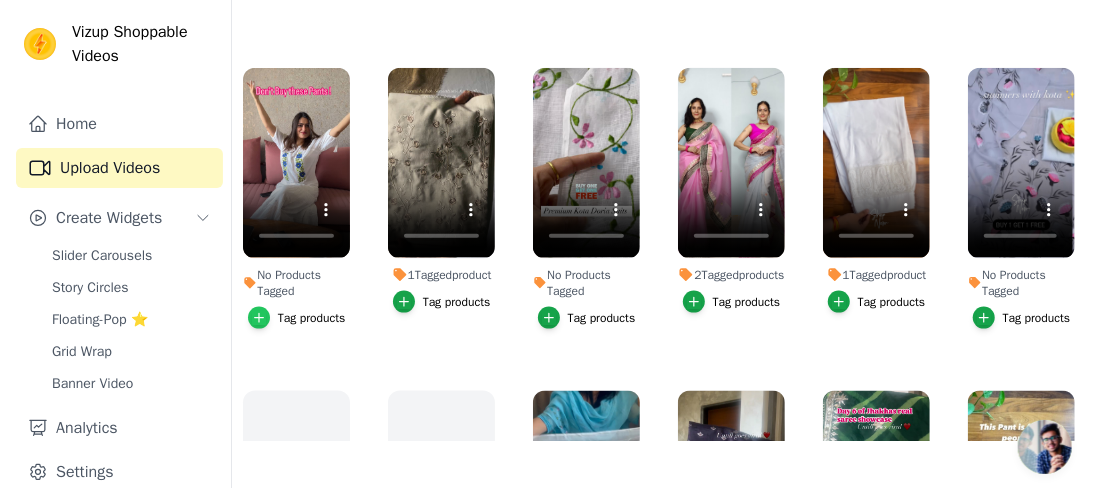 scroll, scrollTop: 0, scrollLeft: 0, axis: both 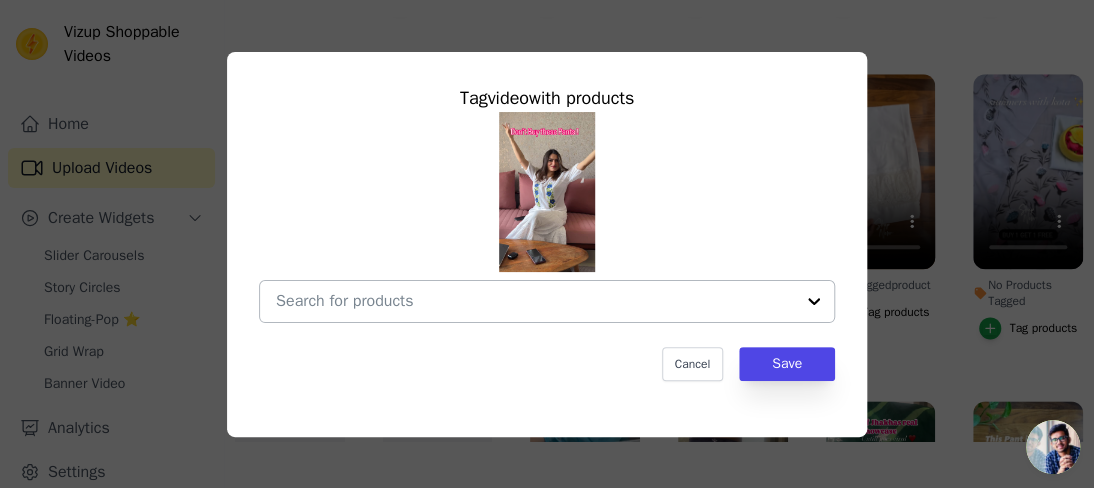 click on "No Products Tagged     Tag  video  with products                         Cancel   Save     Tag products" at bounding box center [535, 301] 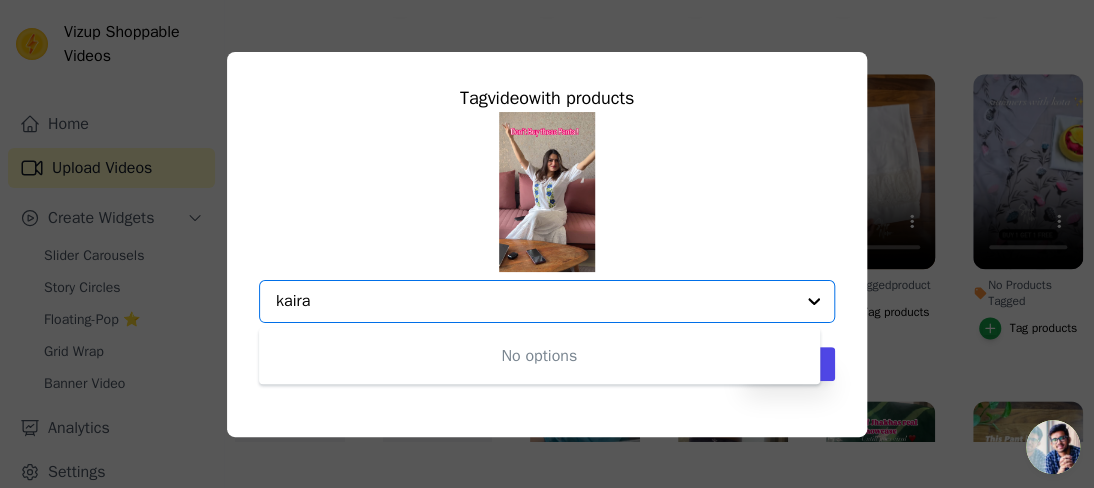 type on "kaira" 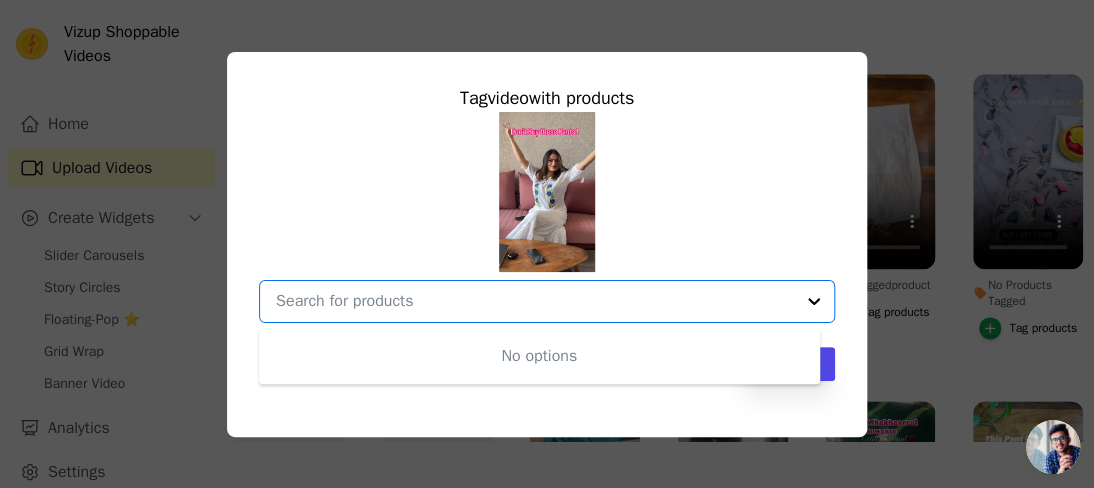 click at bounding box center (535, 301) 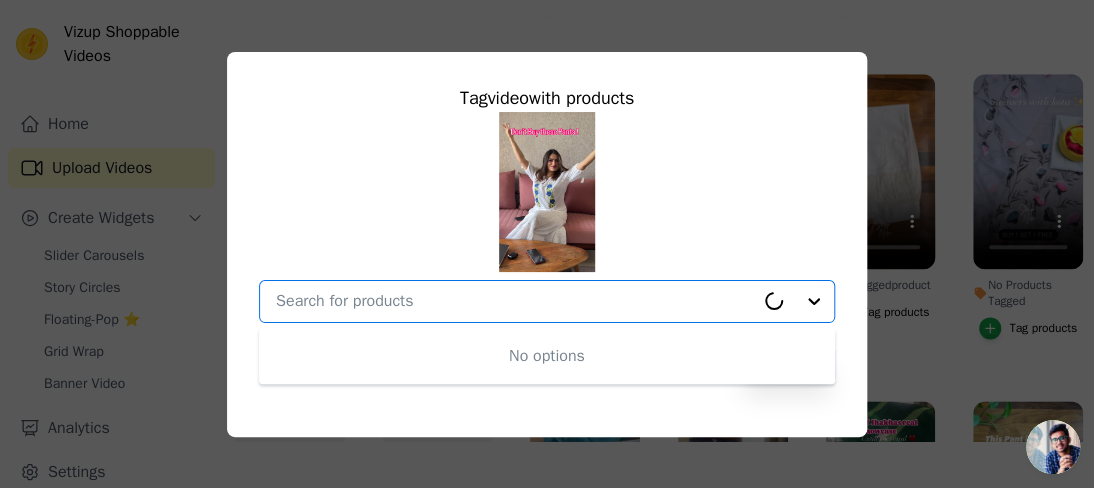 click at bounding box center (515, 301) 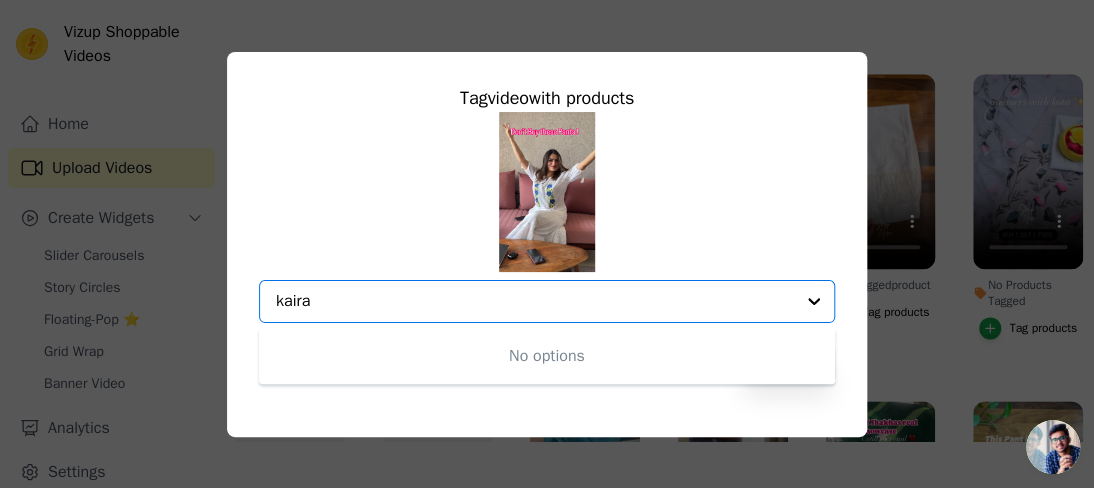 type on "kaira" 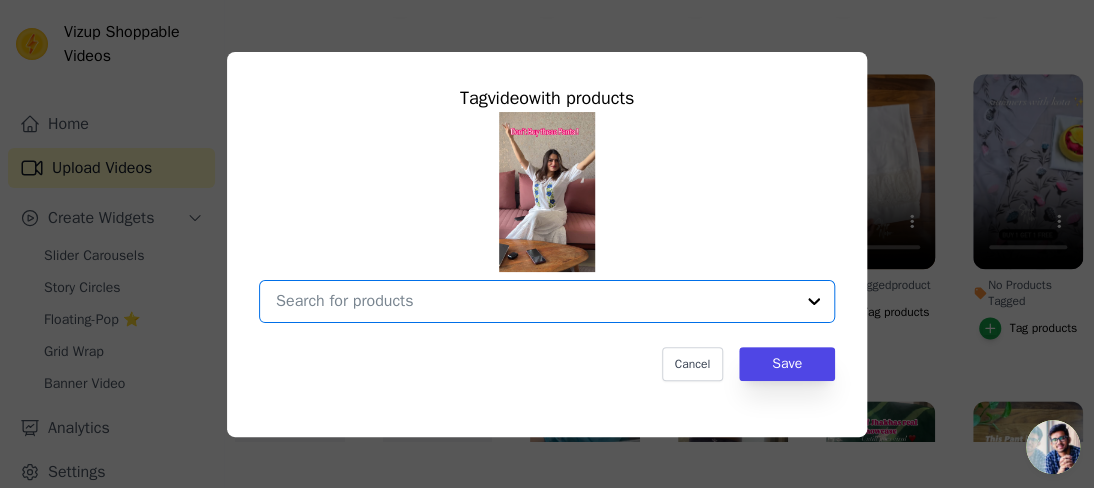 click on "No Products Tagged     Tag  video  with products       Option undefined, selected.   Select is focused, type to refine list, press down to open the menu.                   Cancel   Save     Tag products" at bounding box center [535, 301] 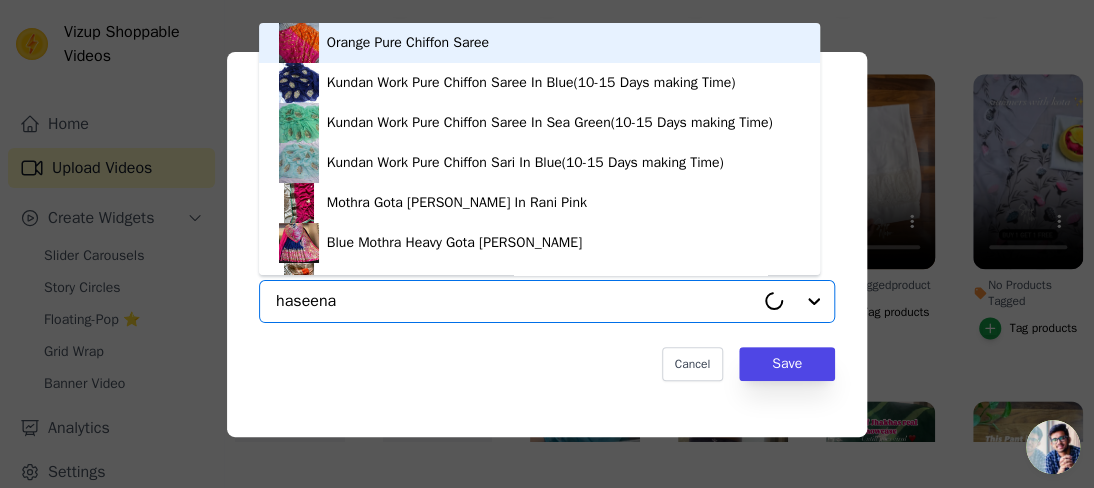 type on "haseena" 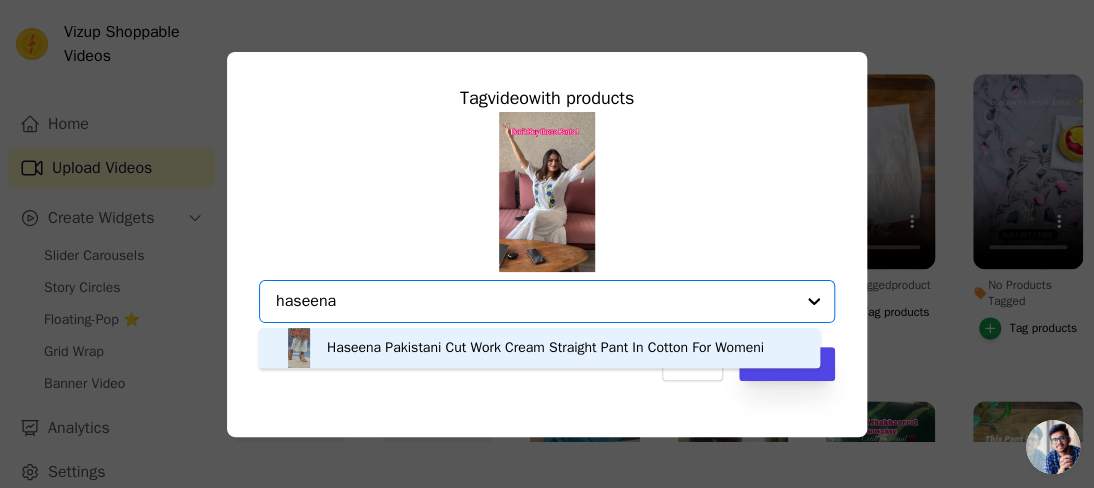 click on "Haseena Pakistani Cut Work Cream Straight Pant In Cotton For Womeni" at bounding box center (545, 348) 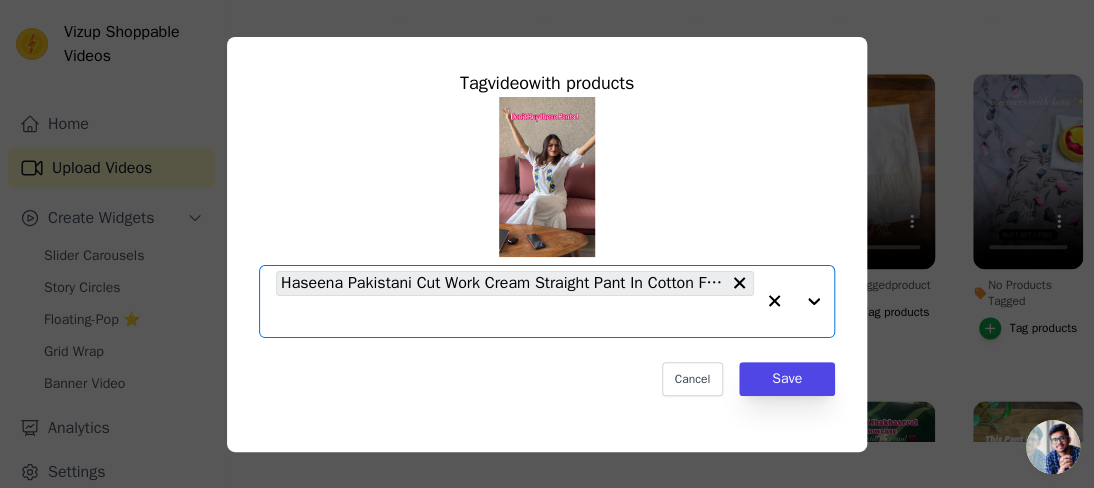 click on "No Products Tagged     Tag  video  with products       Option Haseena Pakistani Cut Work Cream Straight Pant In Cotton For Womeni, selected.   Select is focused, type to refine list, press down to open the menu.     Haseena Pakistani Cut Work Cream Straight Pant In Cotton For Womeni                   Cancel   Save     Tag products" 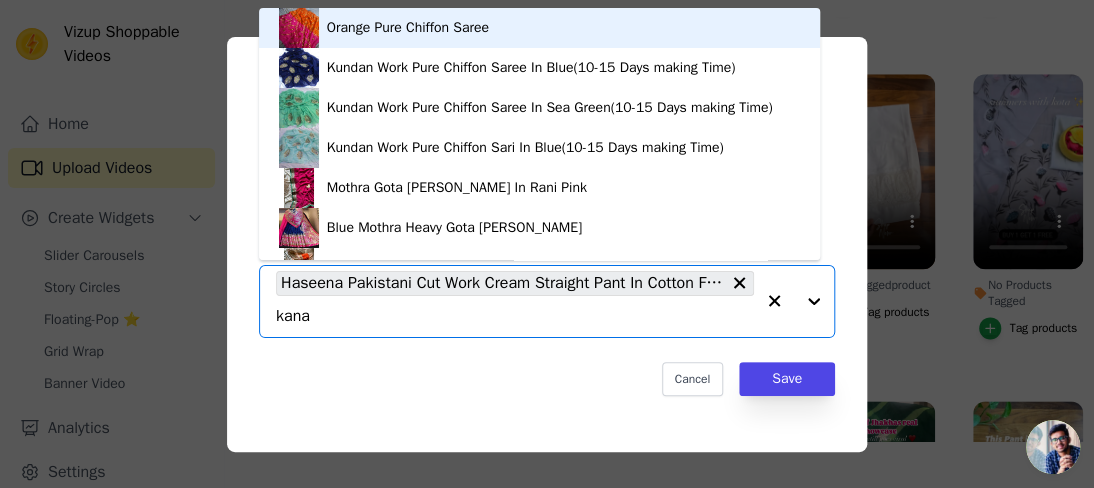 type on "kanak" 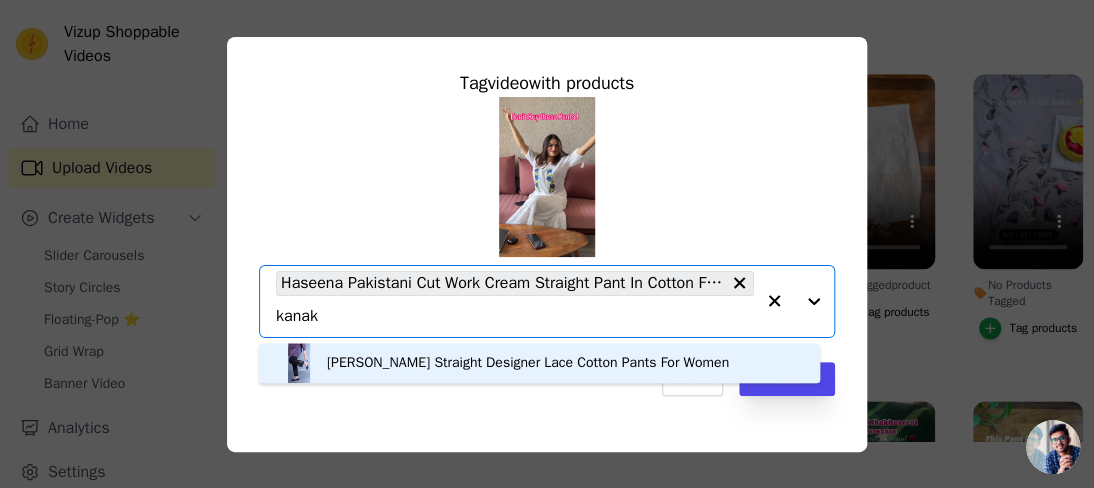 click on "[PERSON_NAME] Straight Designer Lace Cotton Pants For Women" at bounding box center (539, 363) 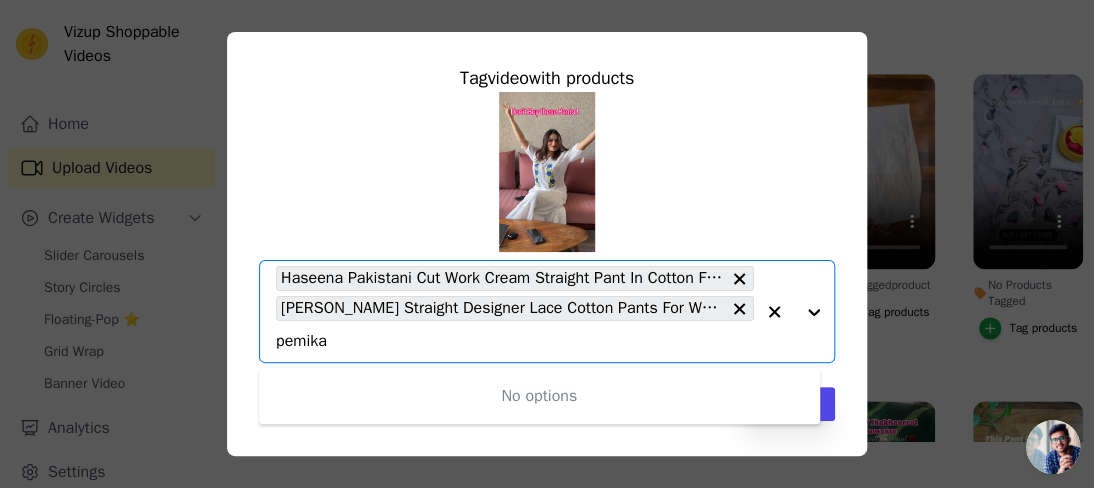 click on "pemika" 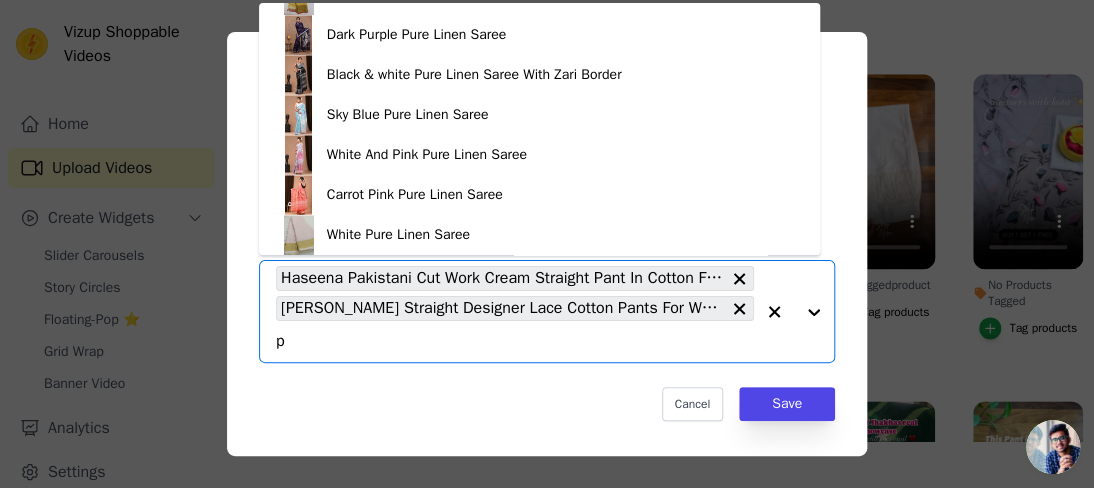 scroll, scrollTop: 0, scrollLeft: 0, axis: both 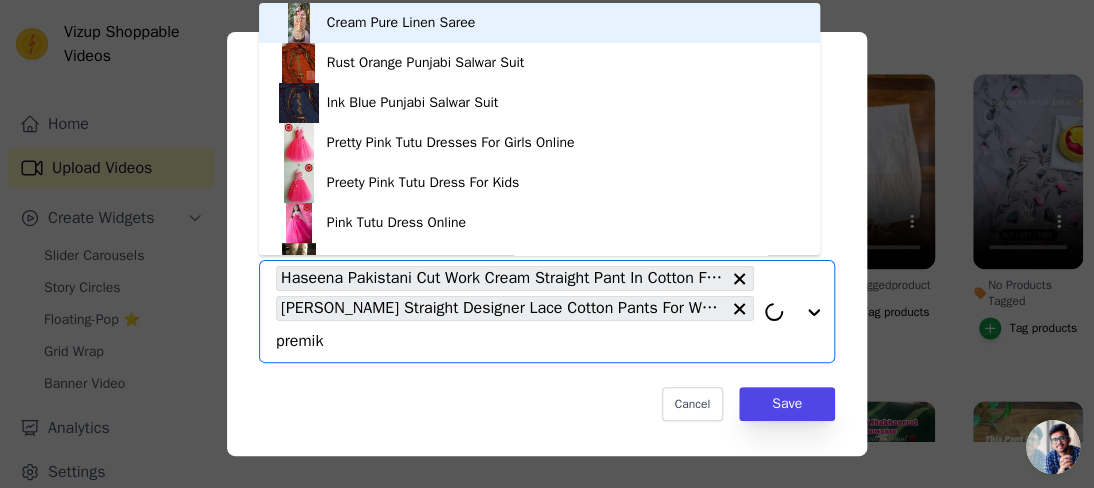 type on "premika" 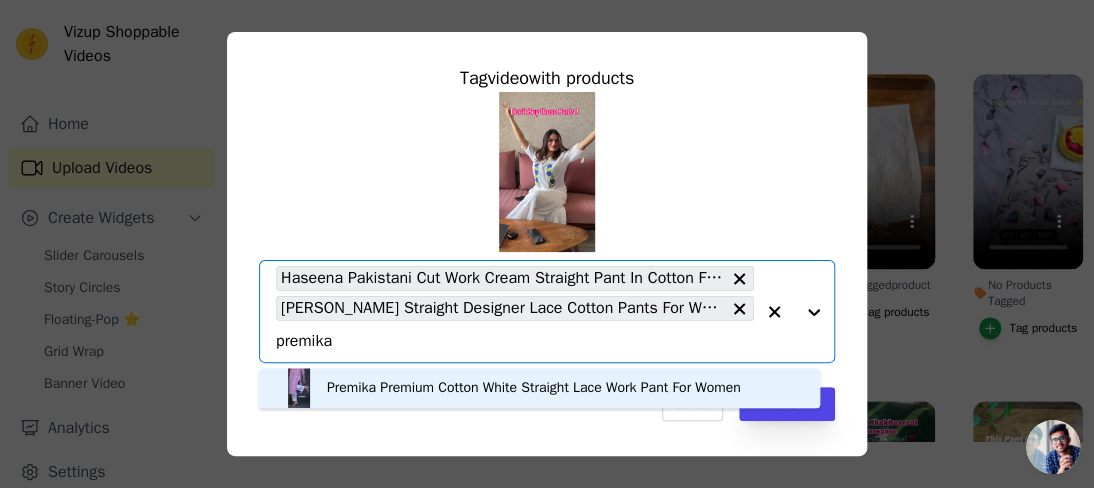click on "Premika Premium Cotton White Straight Lace Work Pant For Women" at bounding box center [534, 388] 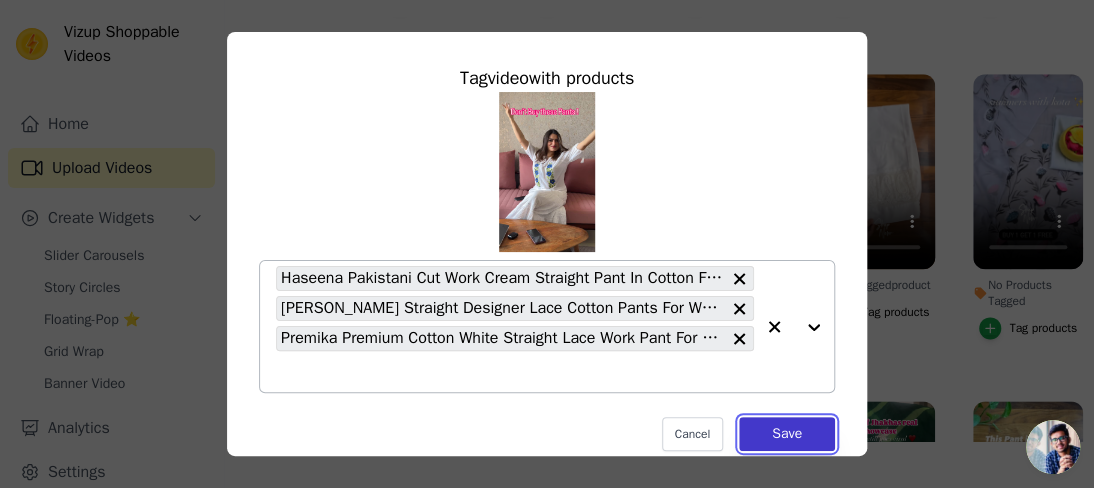 click on "Save" at bounding box center [787, 434] 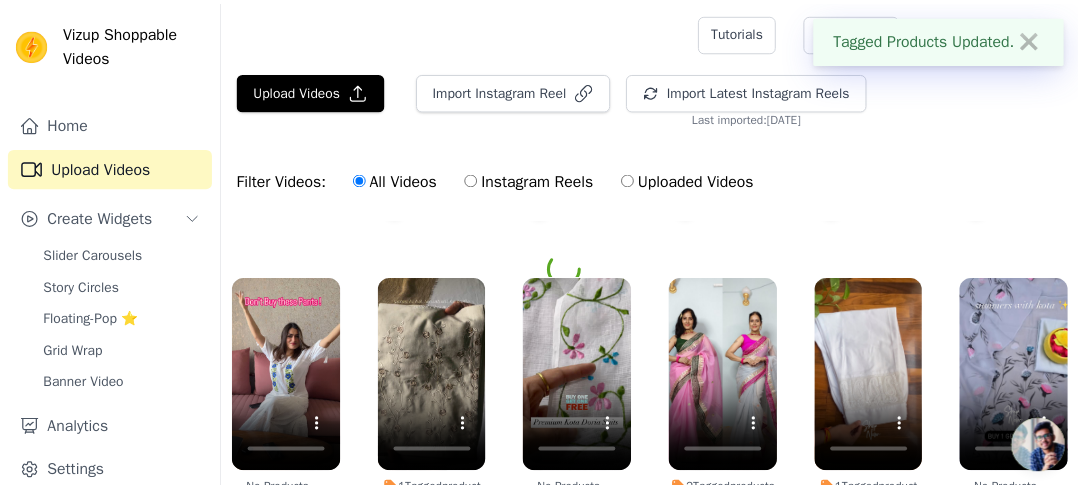 scroll, scrollTop: 203, scrollLeft: 0, axis: vertical 